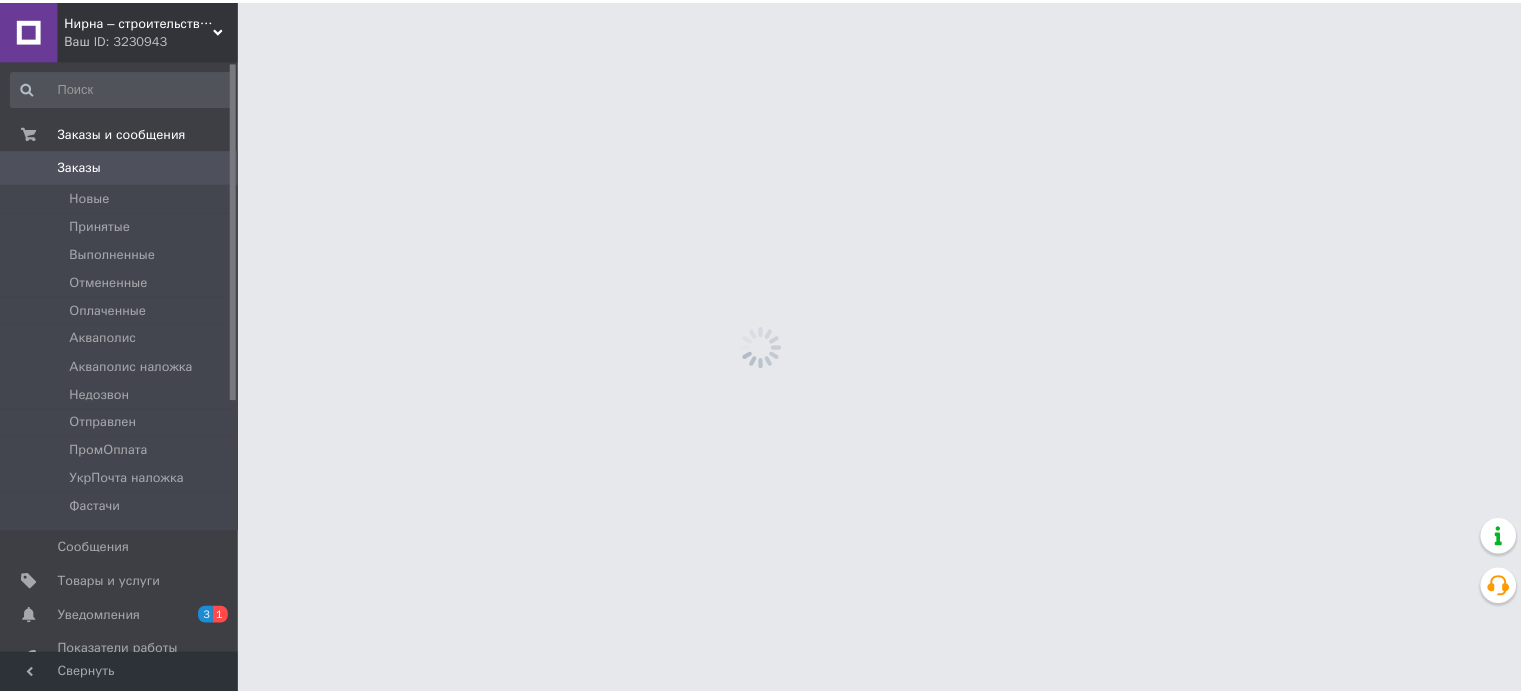 scroll, scrollTop: 0, scrollLeft: 0, axis: both 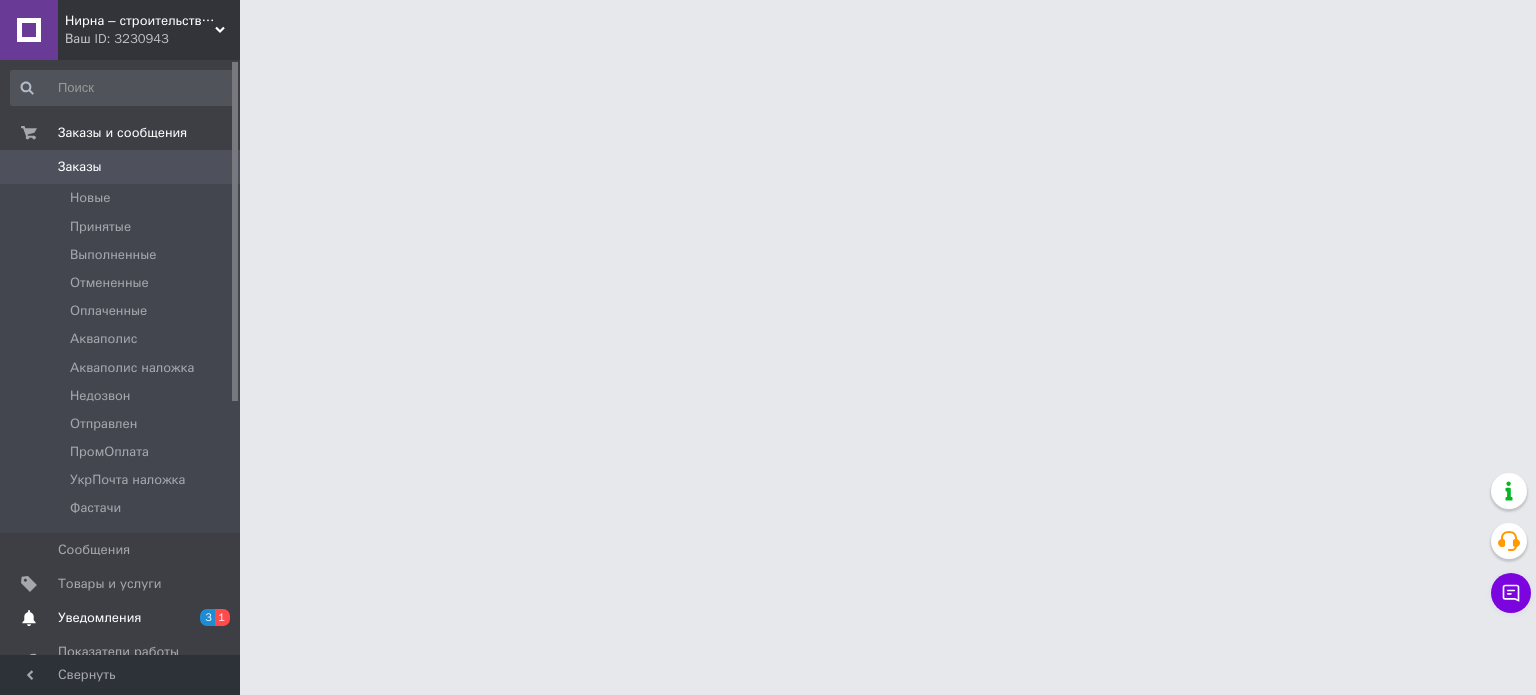 click on "Уведомления" at bounding box center [99, 618] 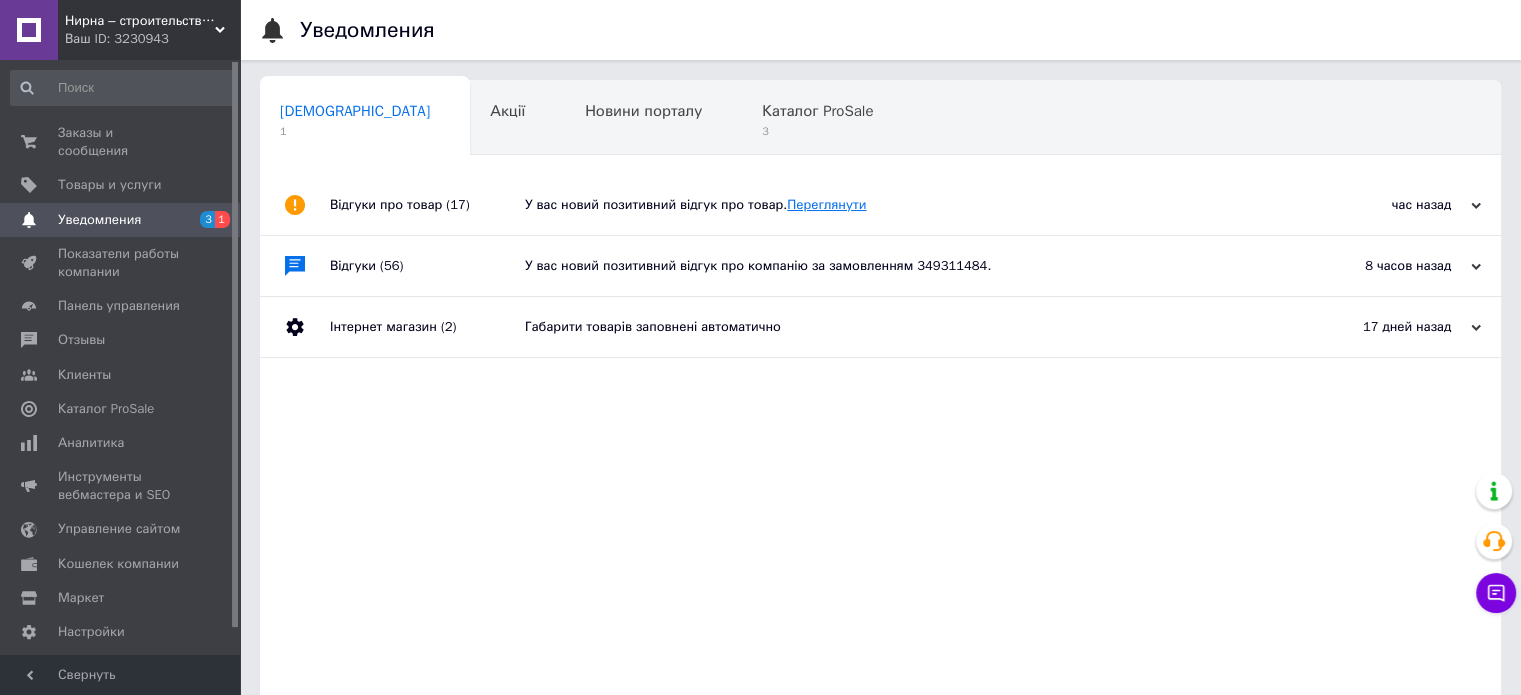 click on "Переглянути" at bounding box center [826, 204] 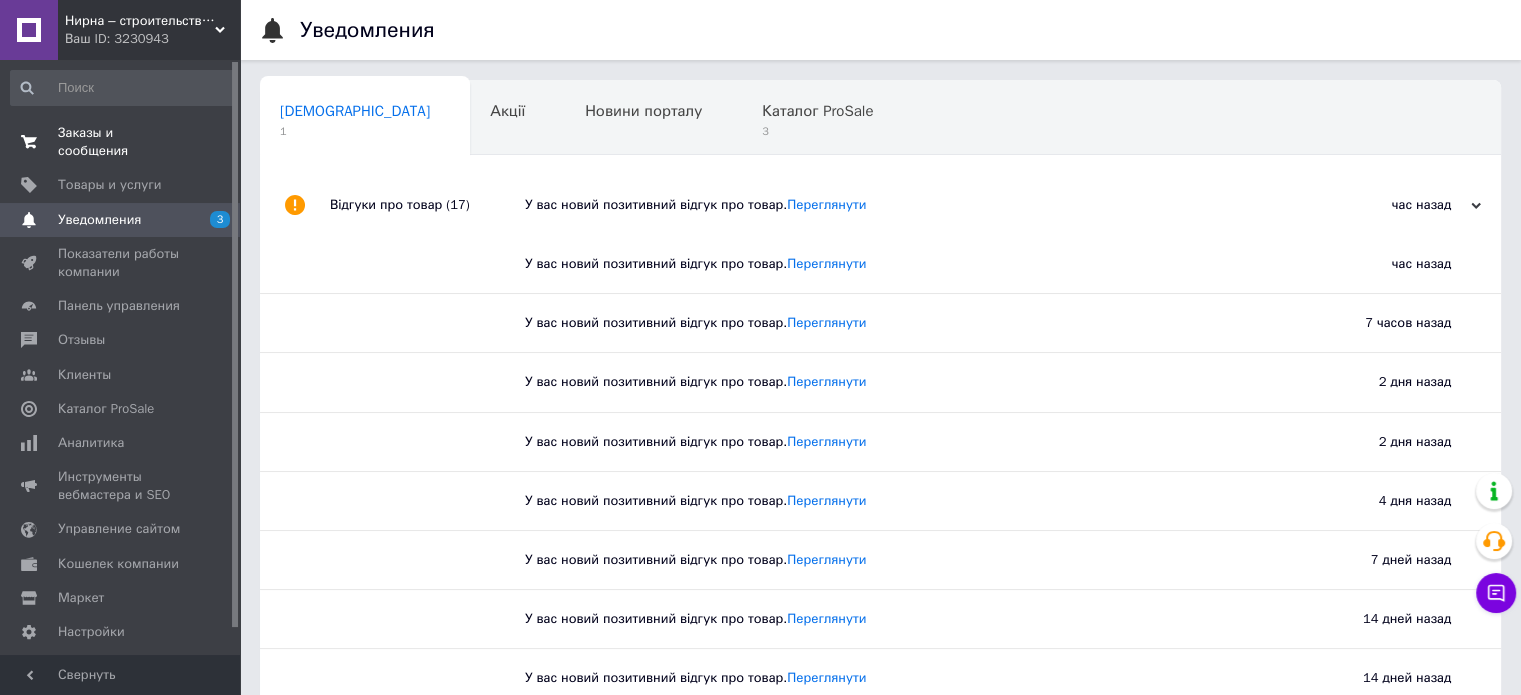 click on "Заказы и сообщения" at bounding box center [121, 142] 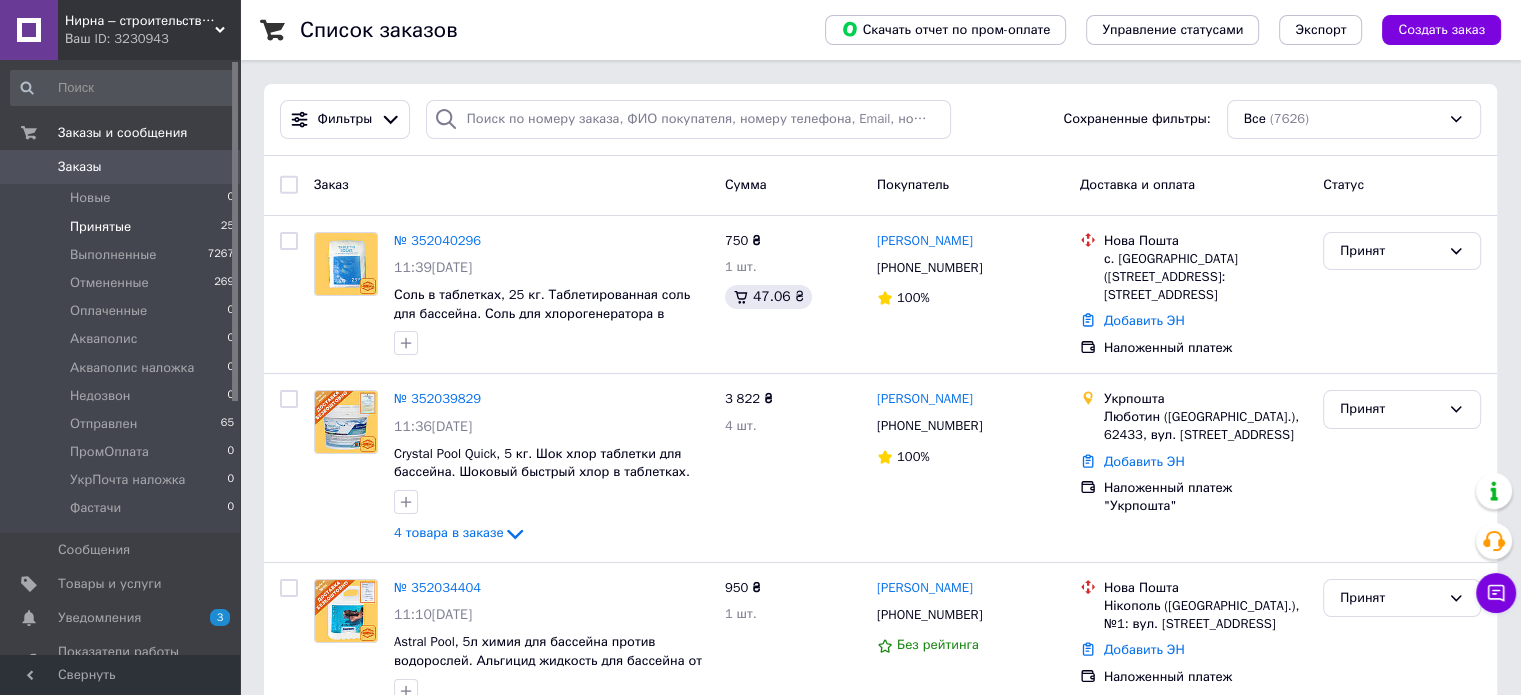 click on "Принятые 25" at bounding box center [123, 227] 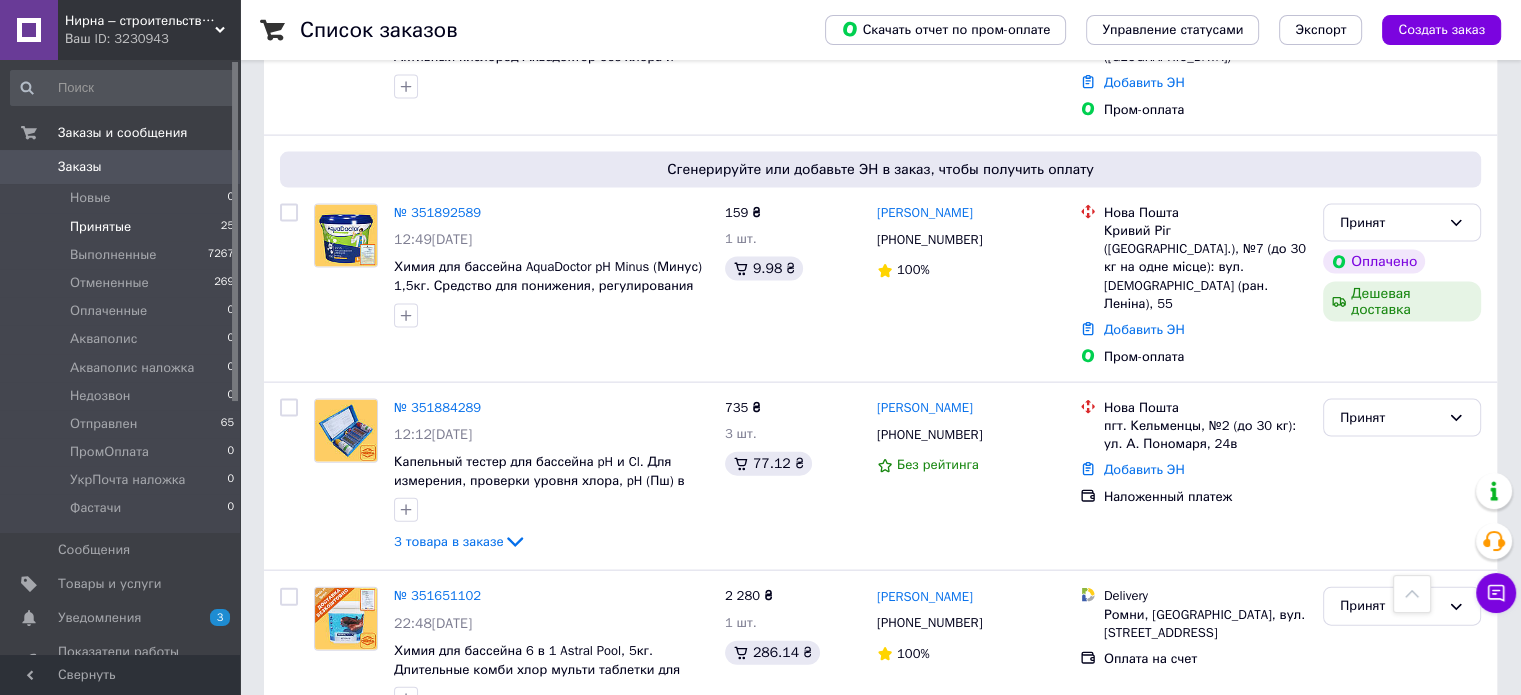scroll, scrollTop: 4320, scrollLeft: 0, axis: vertical 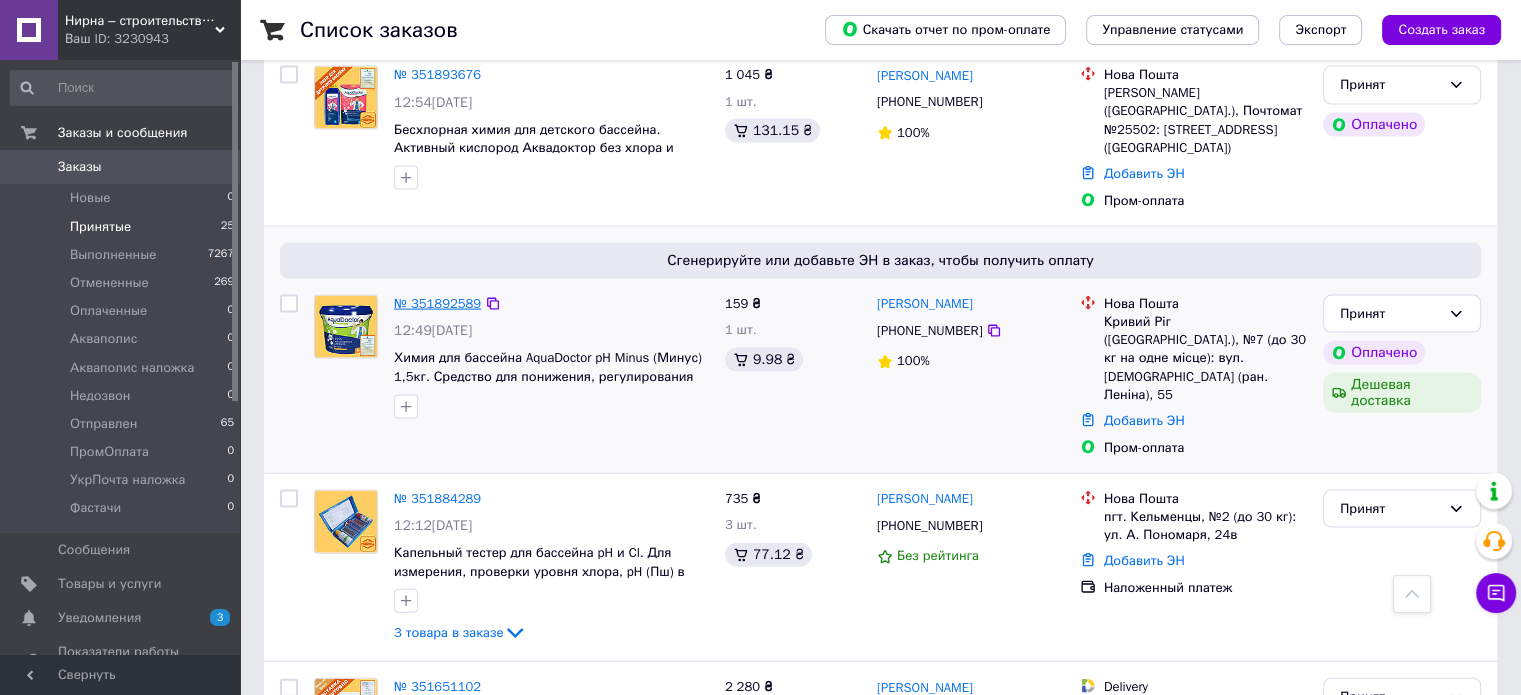 drag, startPoint x: 449, startPoint y: 203, endPoint x: 426, endPoint y: 207, distance: 23.345236 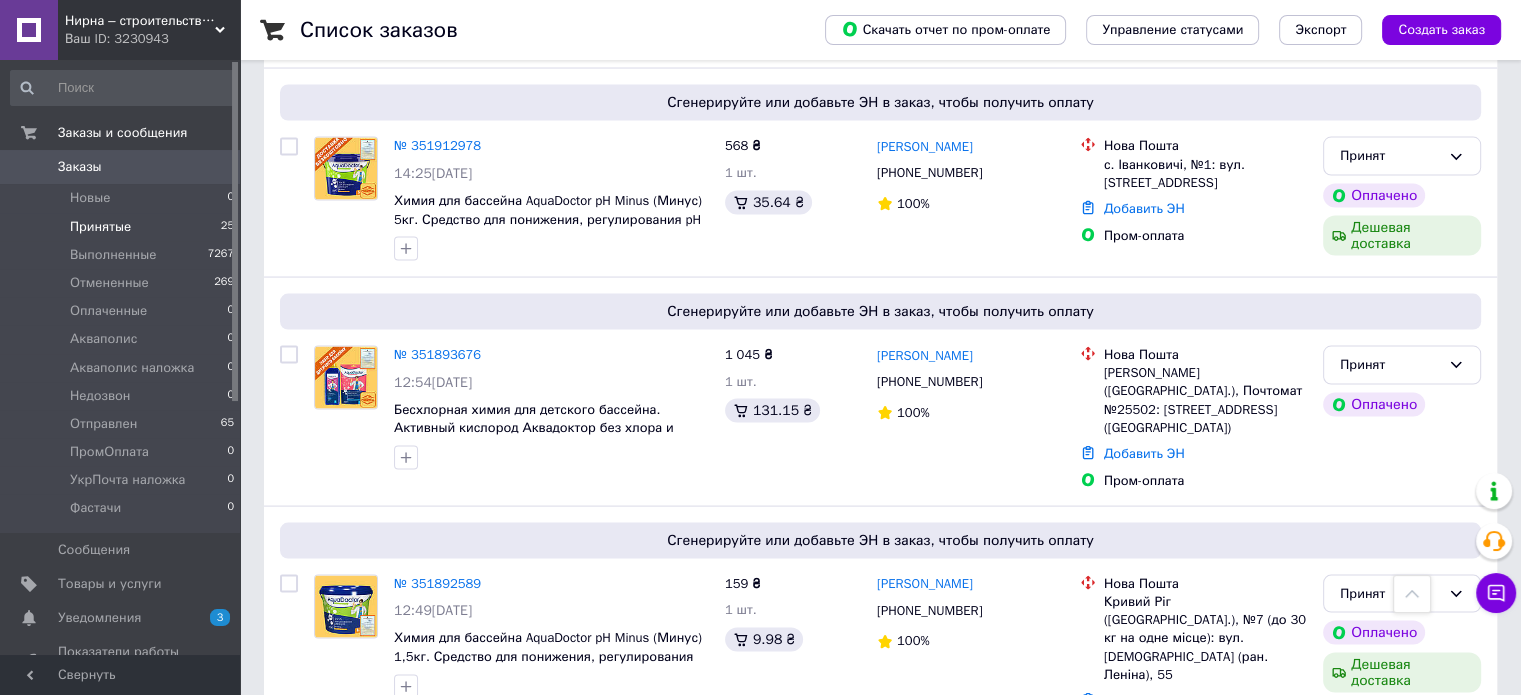 scroll, scrollTop: 3920, scrollLeft: 0, axis: vertical 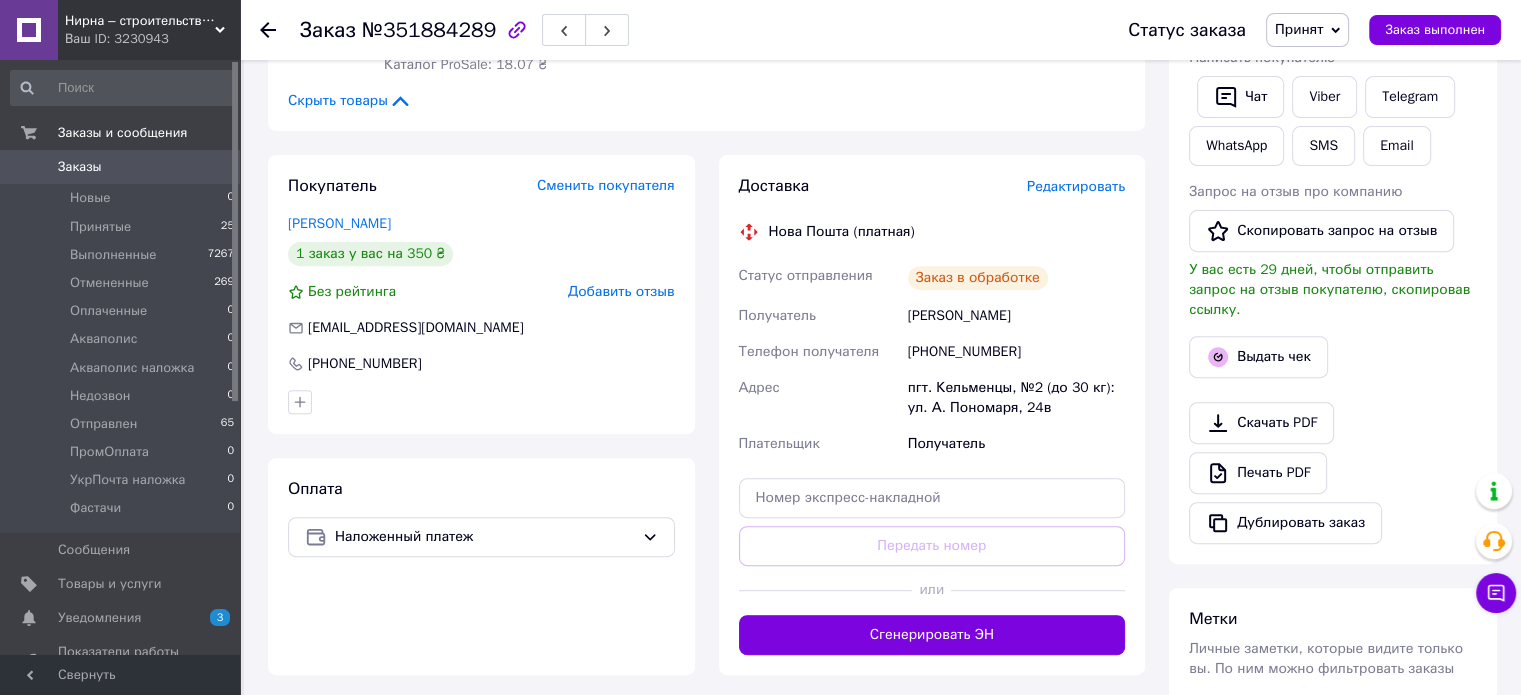 click on "+380990012319" at bounding box center [1016, 352] 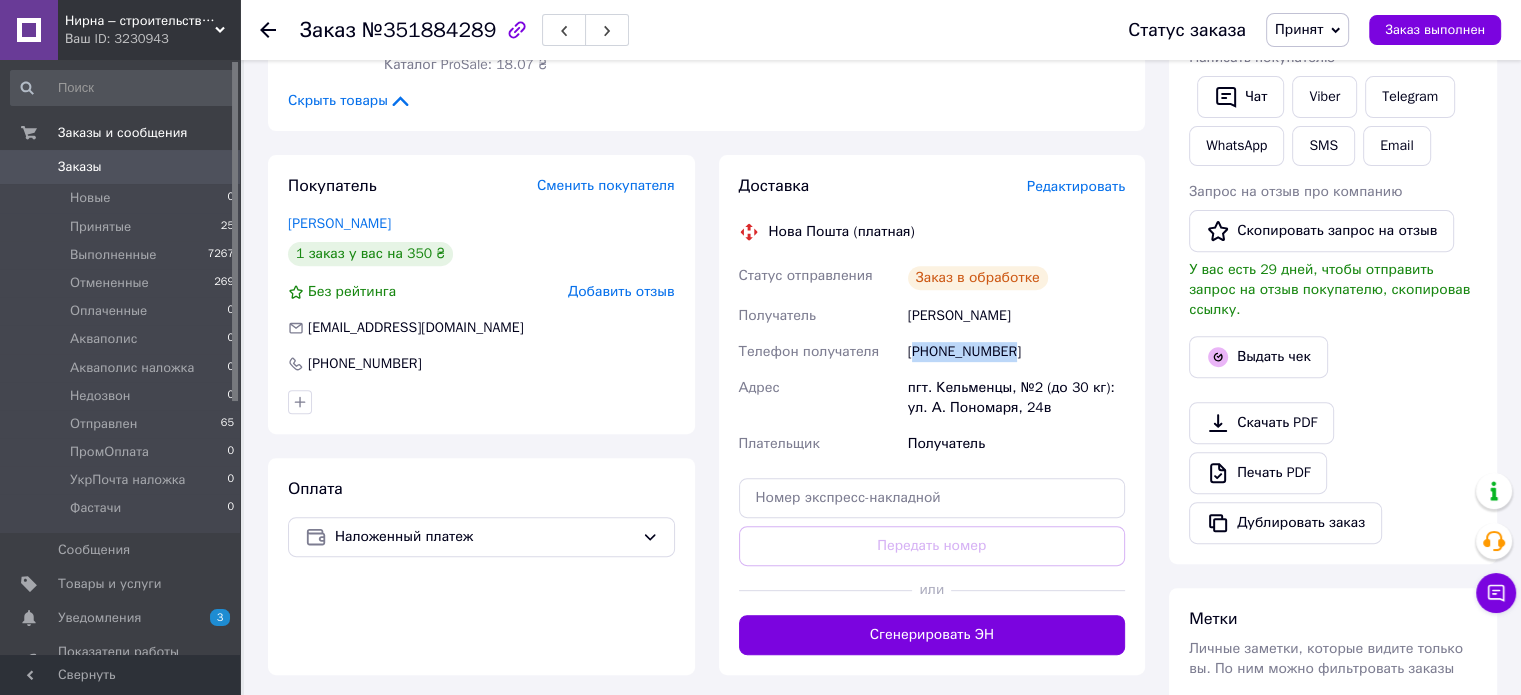 click on "+380990012319" at bounding box center [1016, 352] 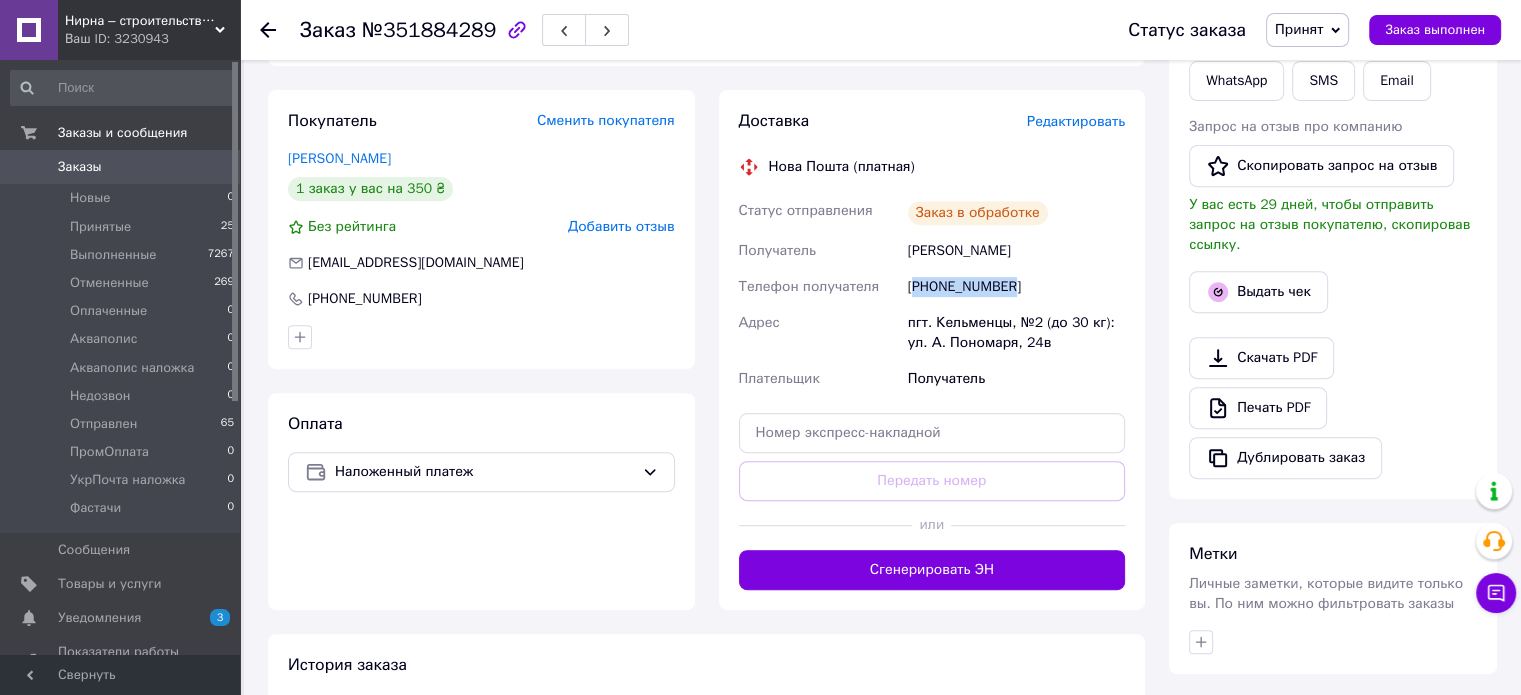 scroll, scrollTop: 800, scrollLeft: 0, axis: vertical 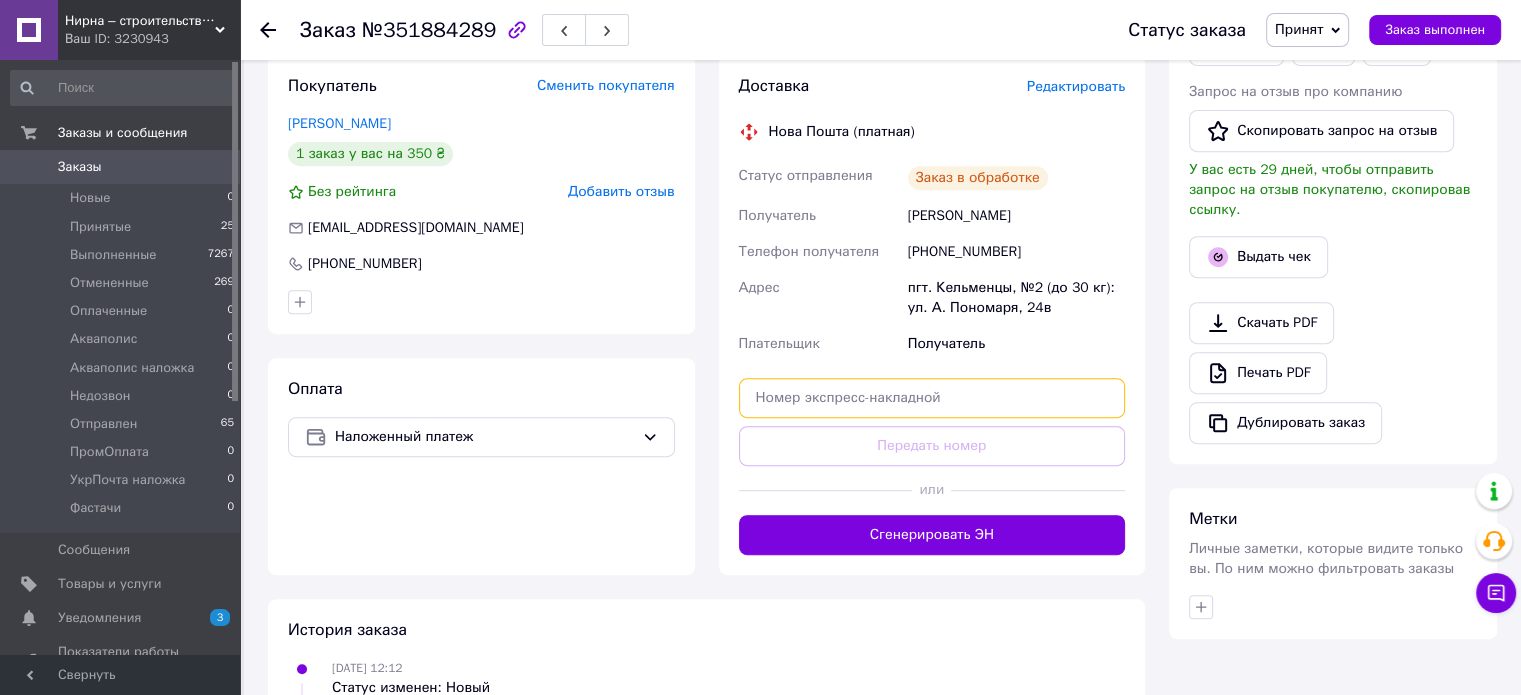 click at bounding box center (932, 398) 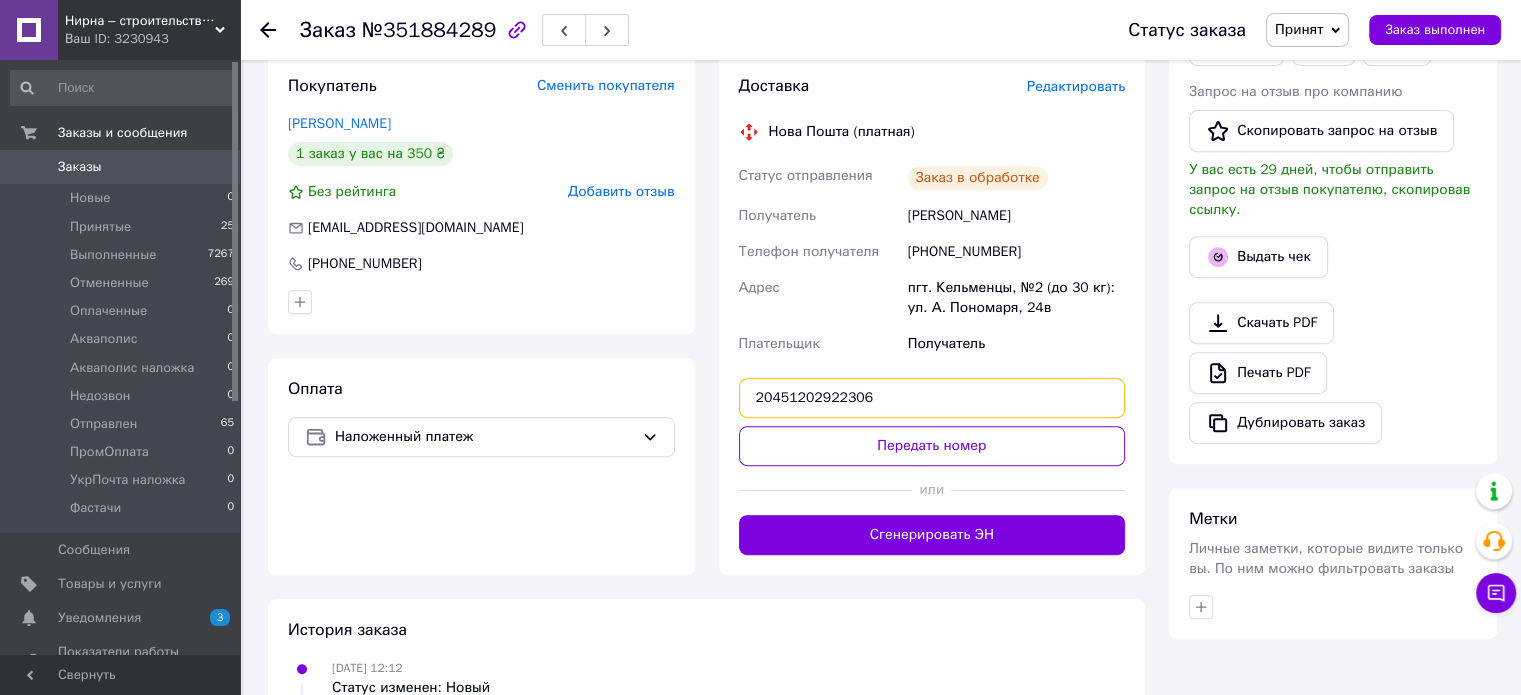 type on "20451202922306" 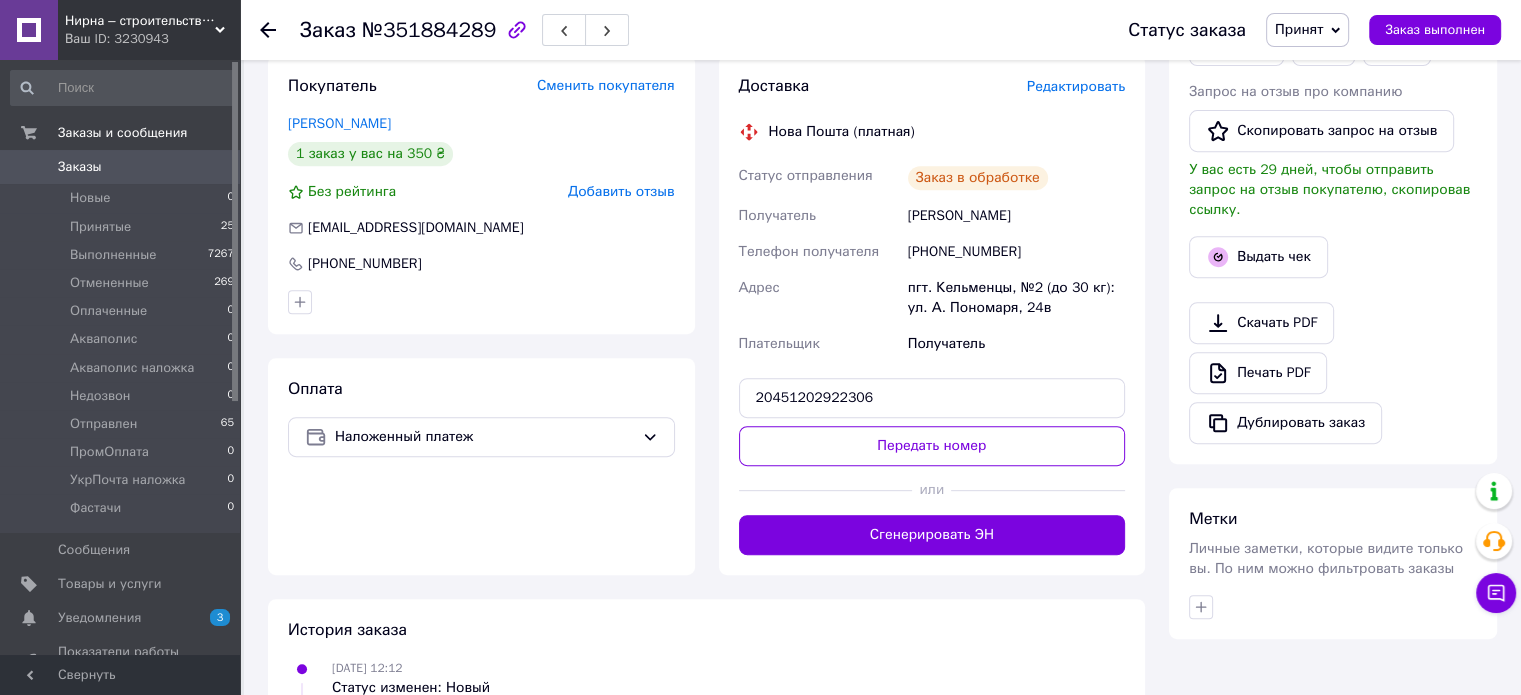 click on "Доставка Редактировать Нова Пошта (платная) Статус отправления Заказ в обработке Получатель Юзяк Оксана Телефон получателя +380990012319 Адрес пгт. Кельменцы, №2 (до 30 кг): ул. А. Пономаря, 24в Плательщик Получатель 20451202922306 Передать номер или Сгенерировать ЭН" at bounding box center (932, 315) 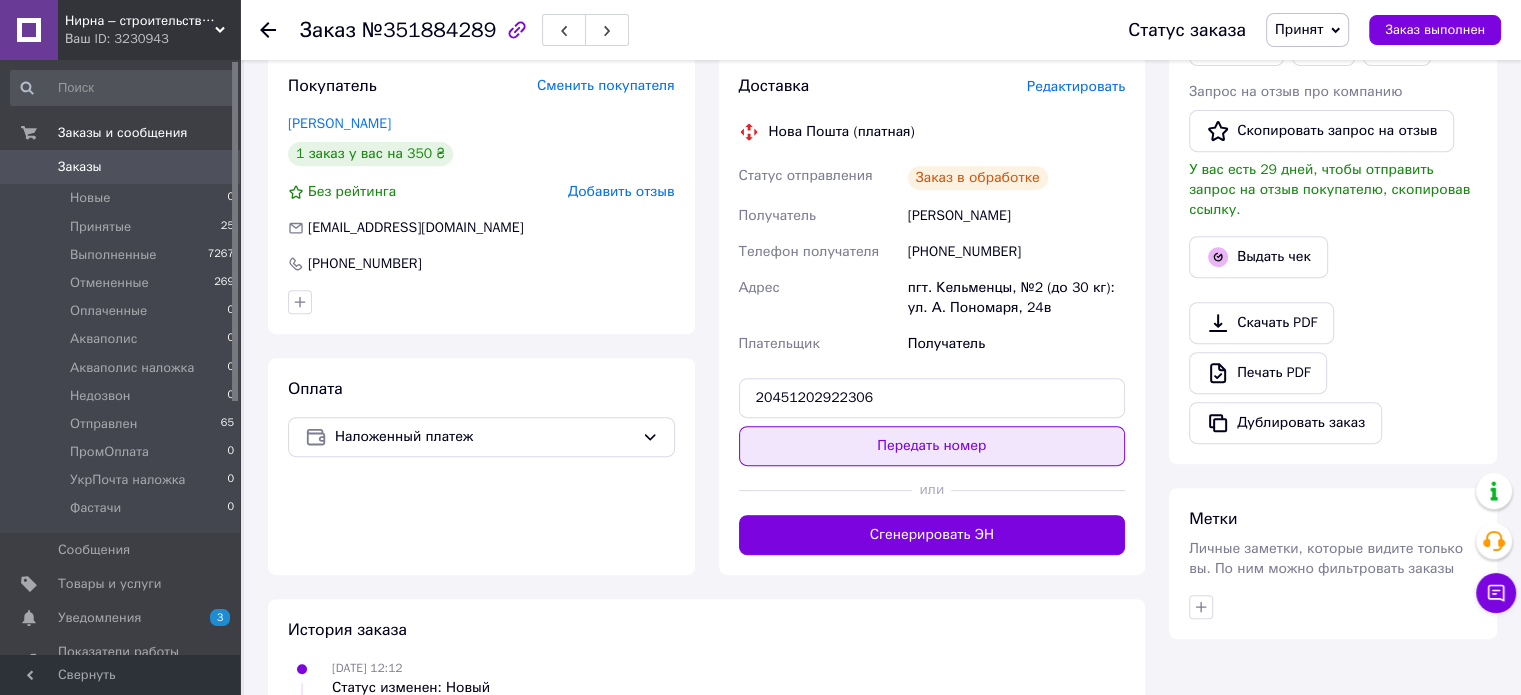 click on "Передать номер" at bounding box center [932, 446] 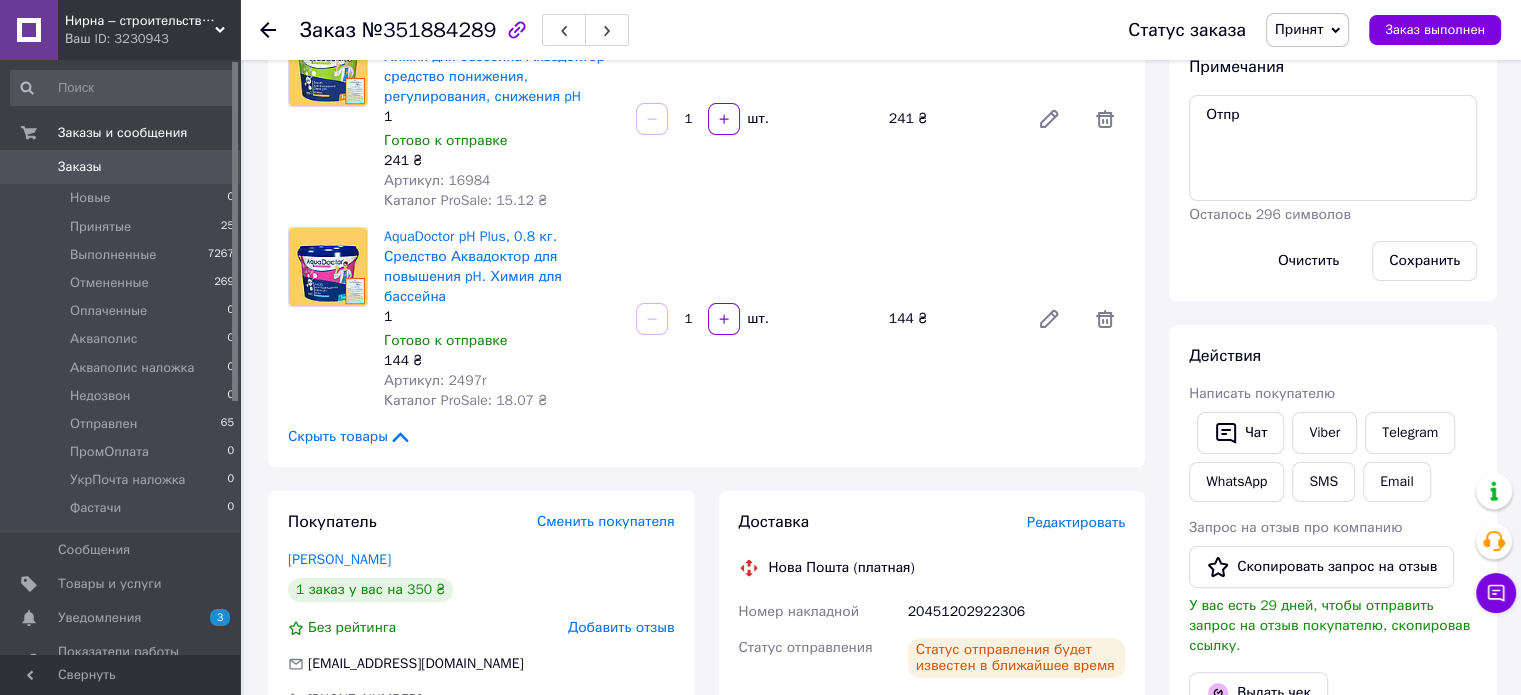 scroll, scrollTop: 400, scrollLeft: 0, axis: vertical 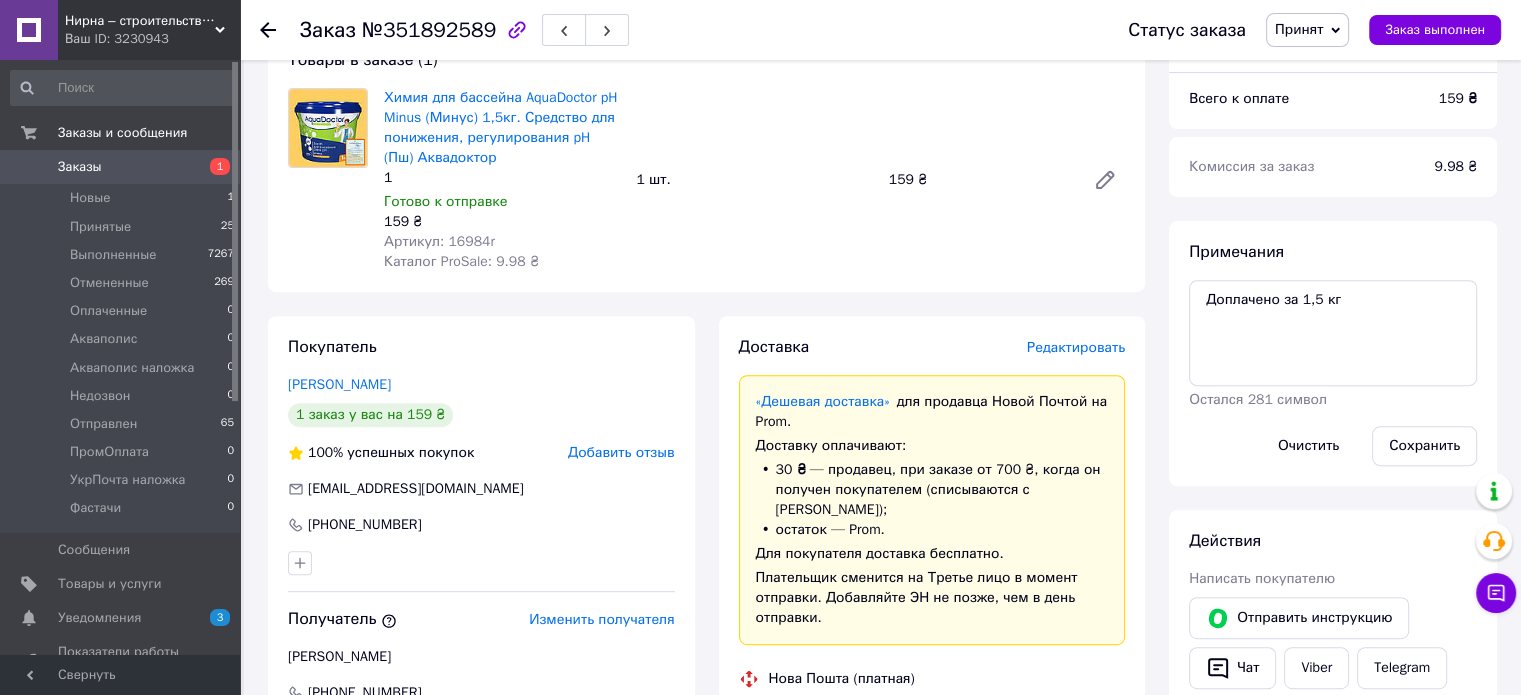 click on "Редактировать" at bounding box center [1076, 347] 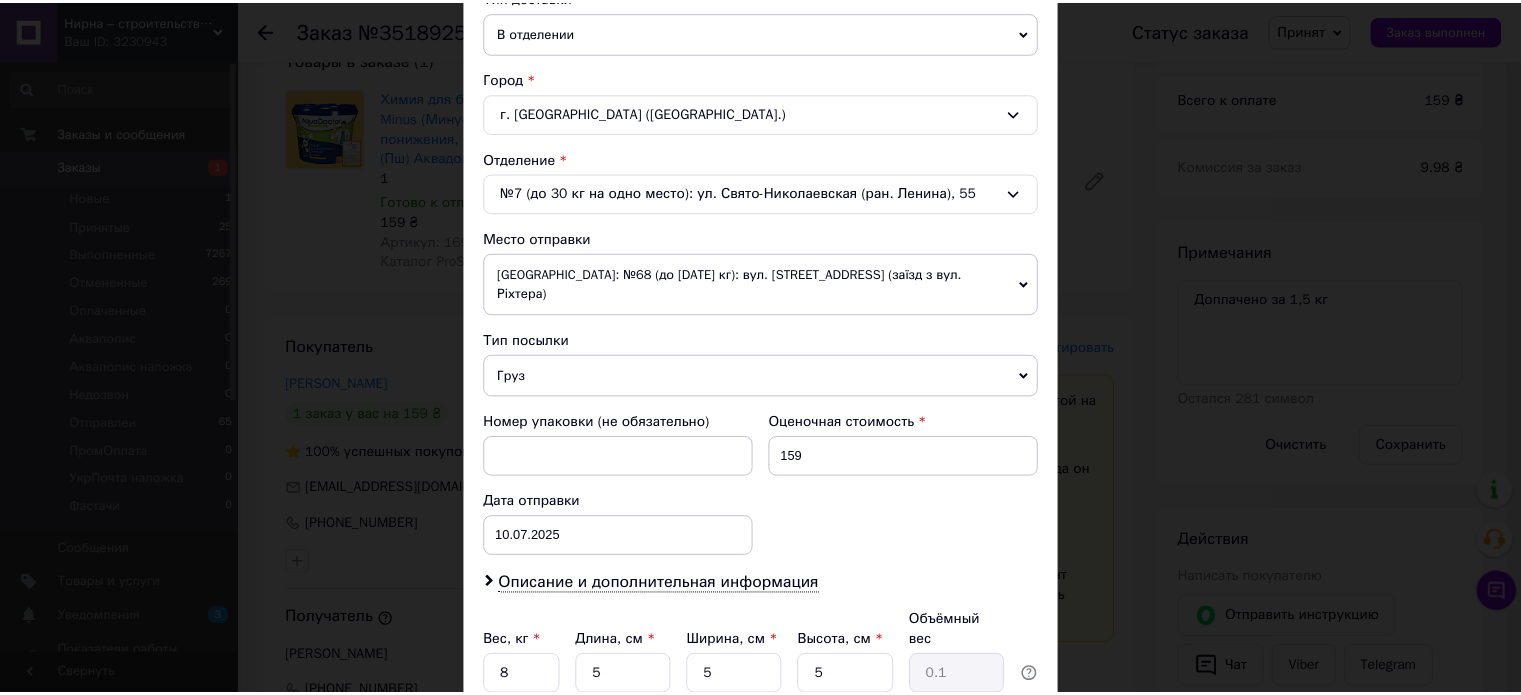 scroll, scrollTop: 627, scrollLeft: 0, axis: vertical 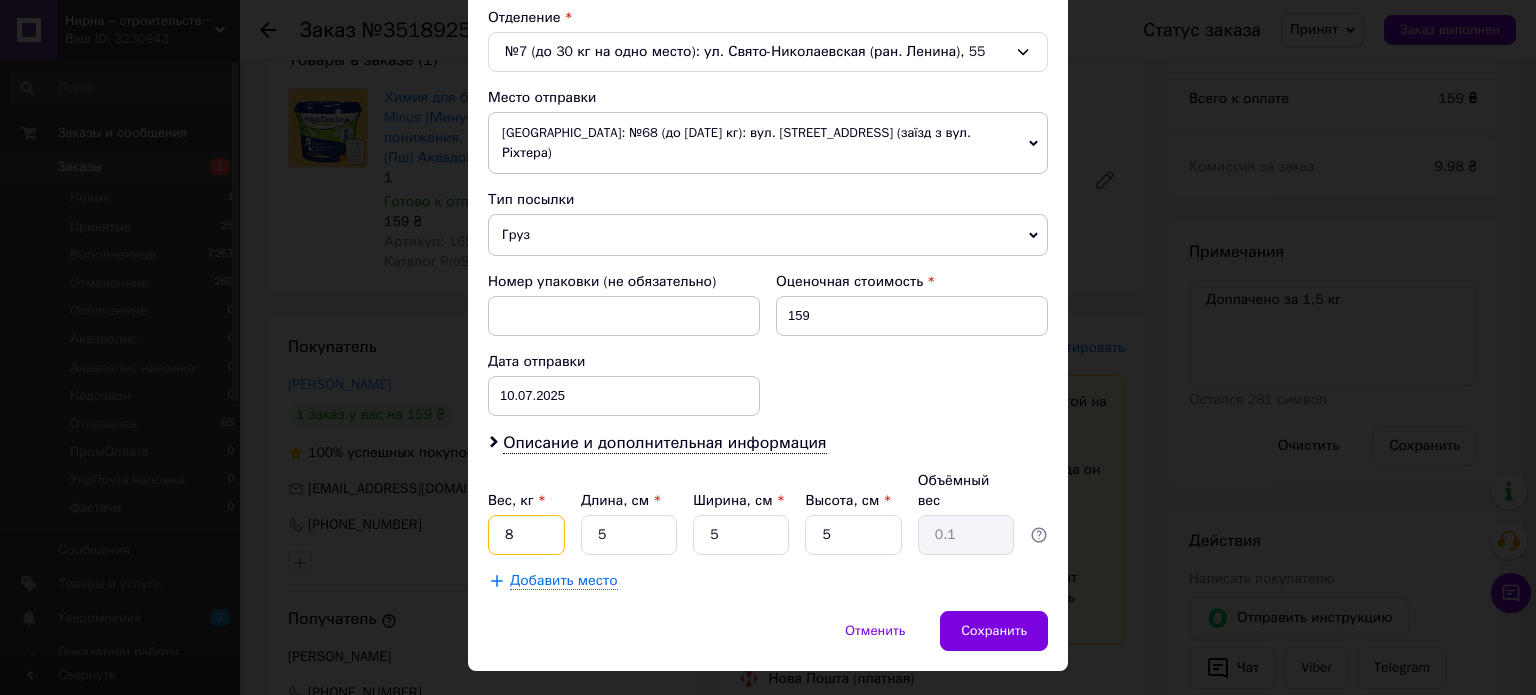 drag, startPoint x: 524, startPoint y: 487, endPoint x: 471, endPoint y: 488, distance: 53.009434 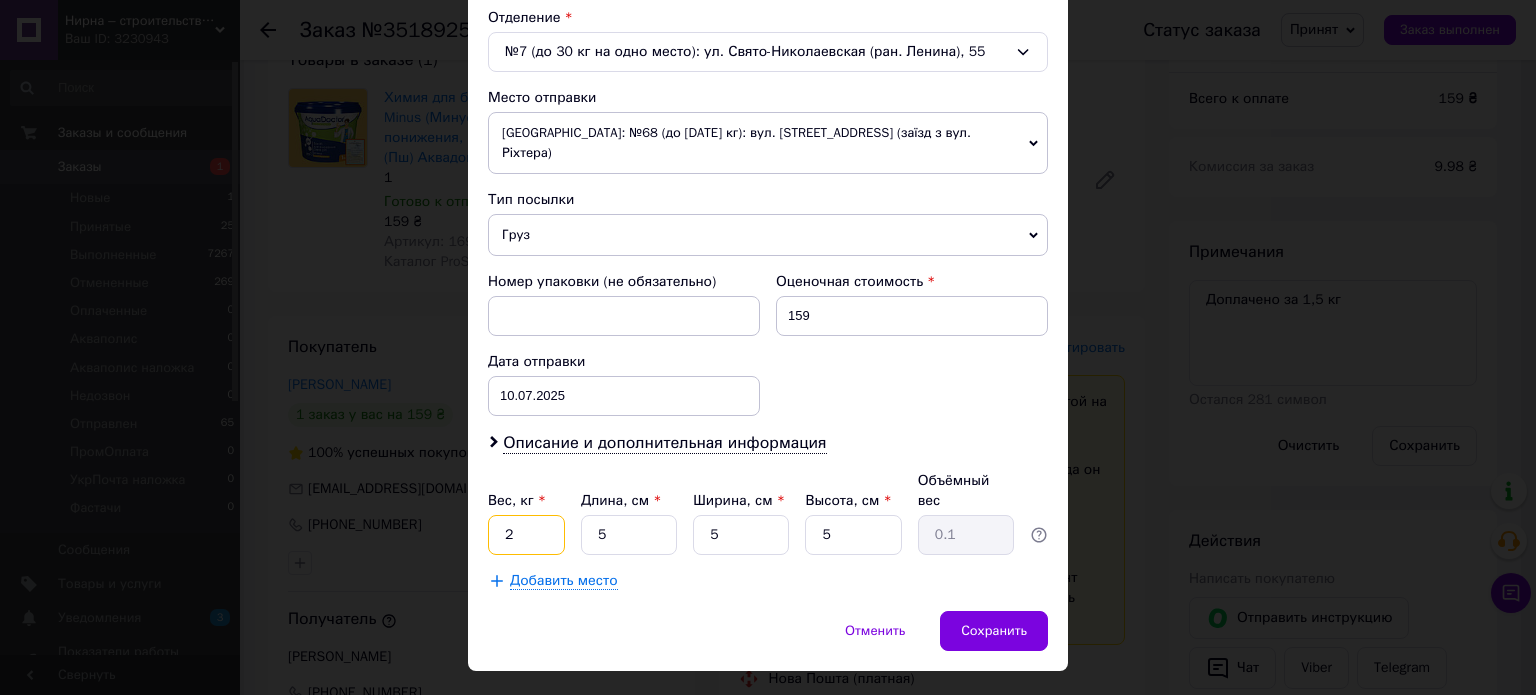 type on "2" 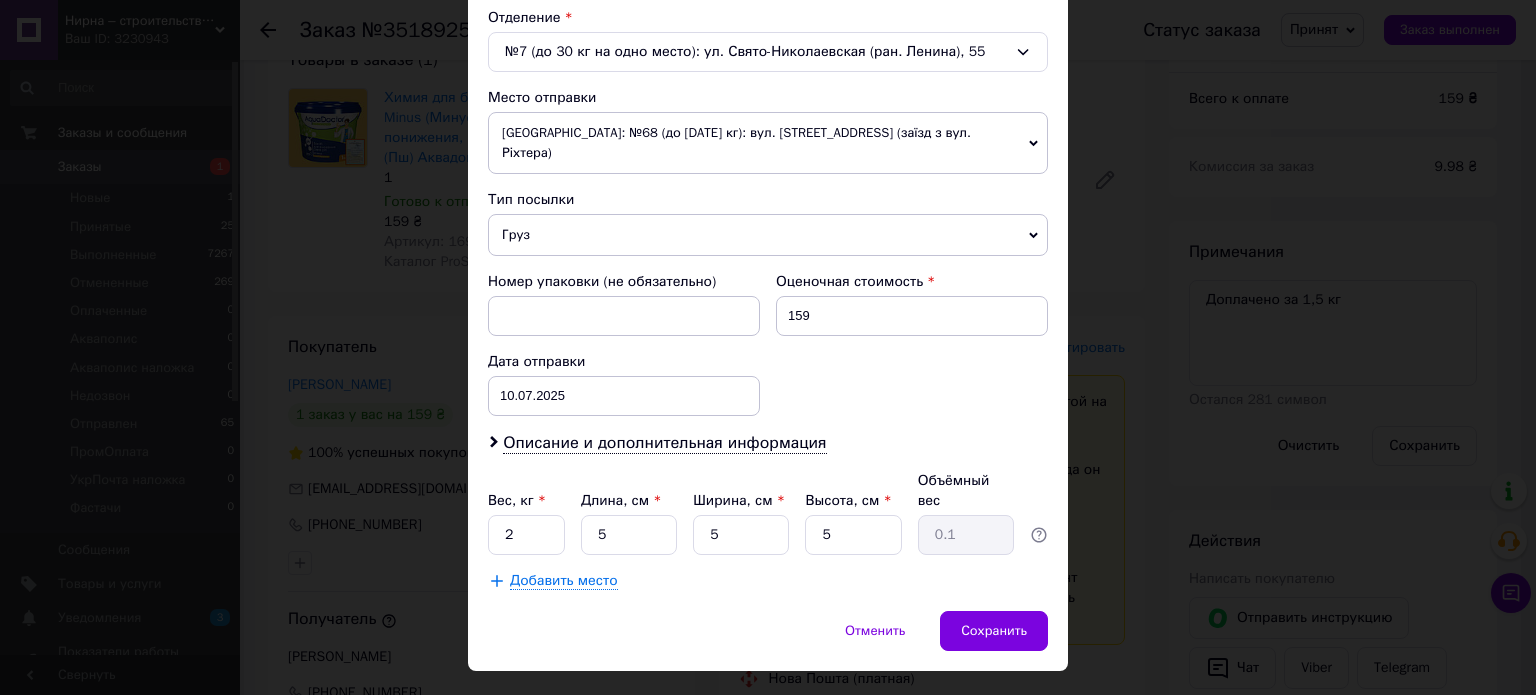 click on "Отменить   Сохранить" at bounding box center (768, 641) 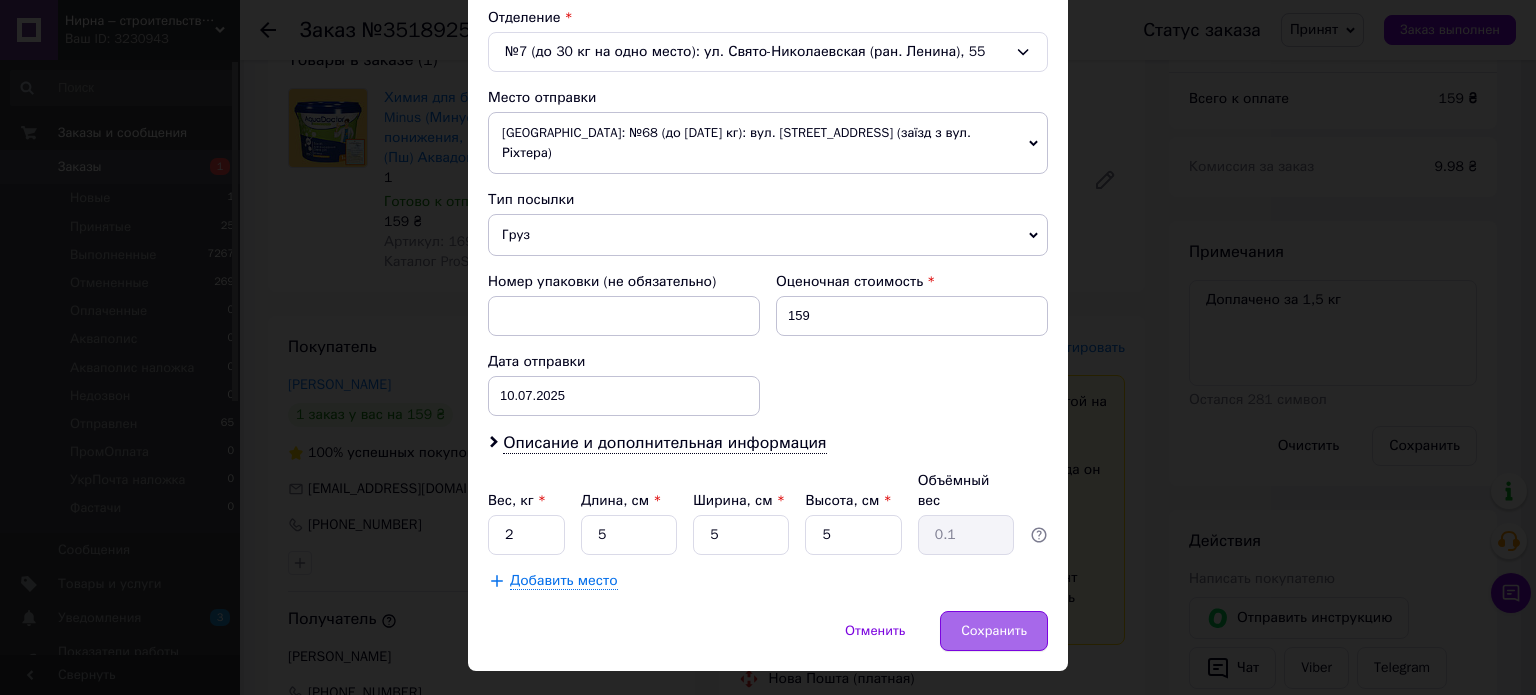 click on "Сохранить" at bounding box center [994, 631] 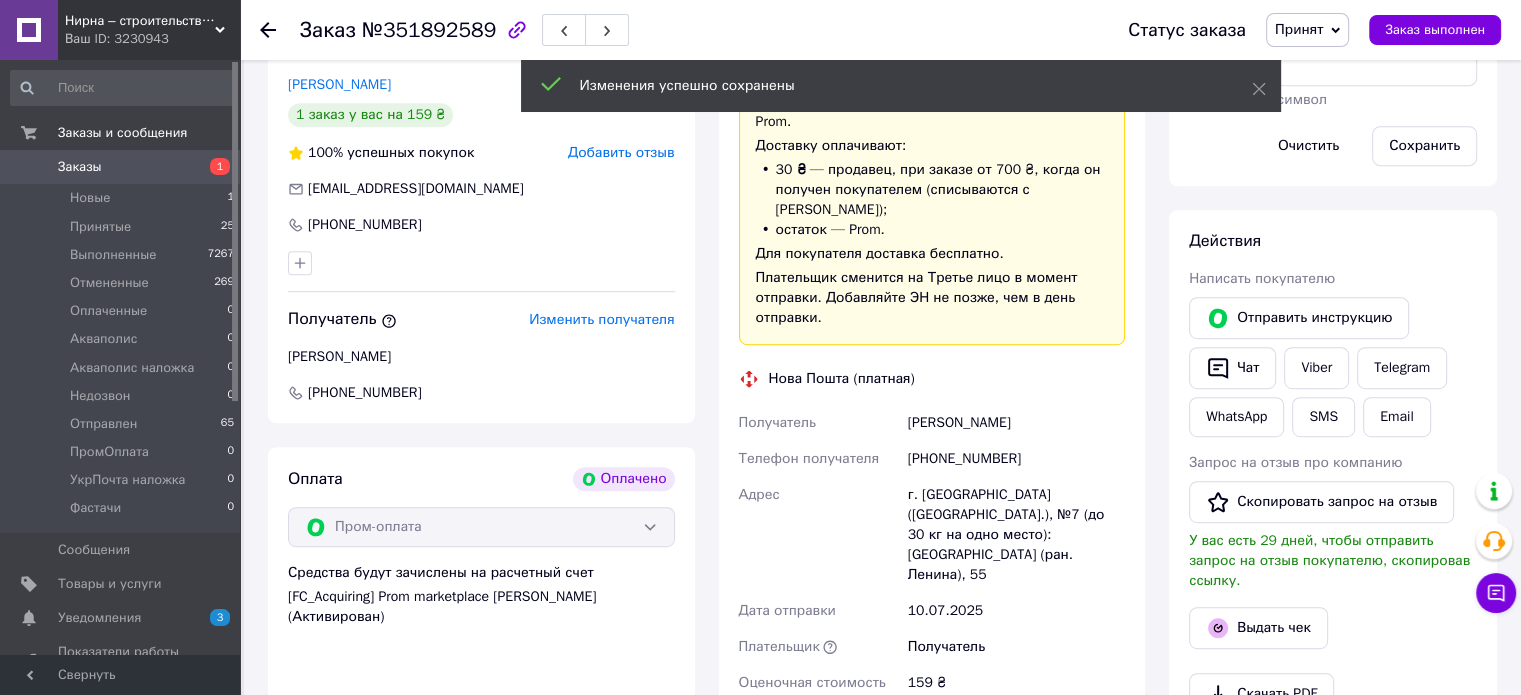 scroll, scrollTop: 1200, scrollLeft: 0, axis: vertical 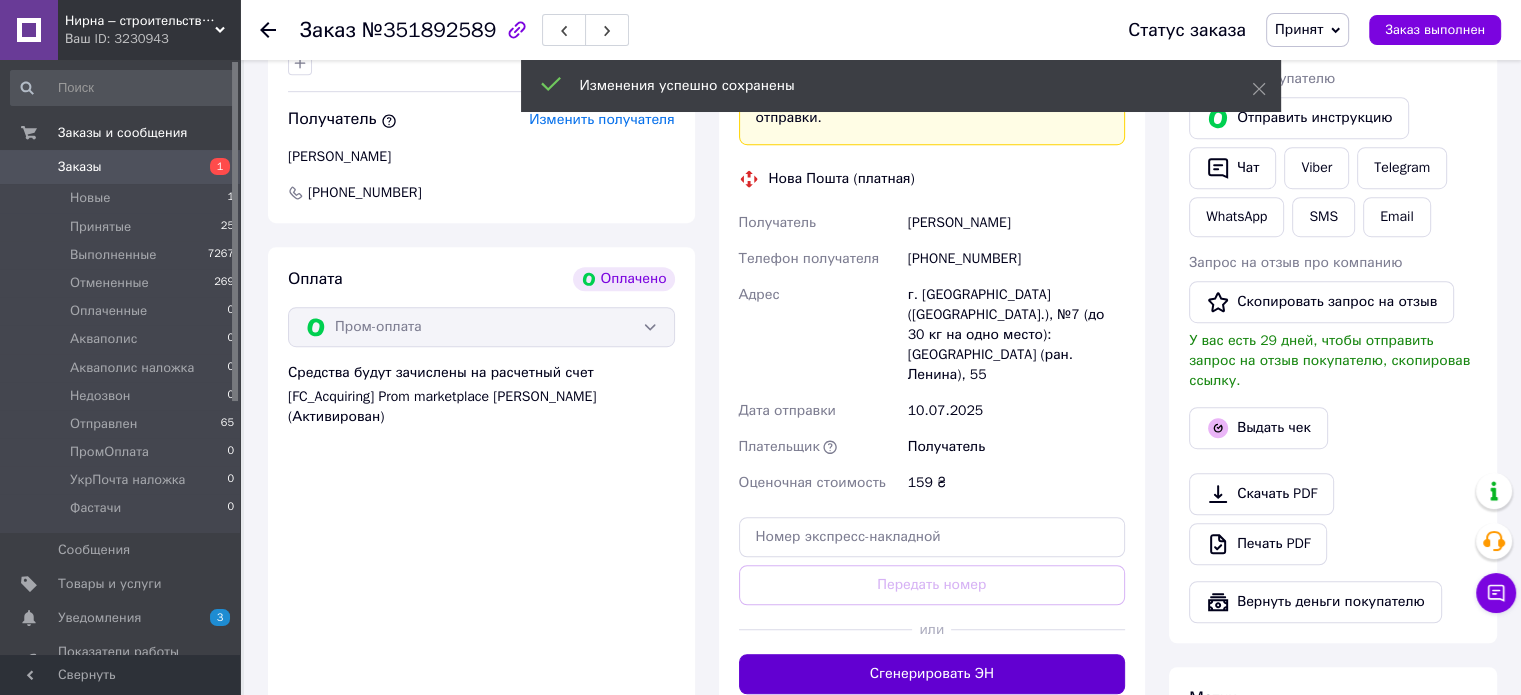 click on "Сгенерировать ЭН" at bounding box center (932, 674) 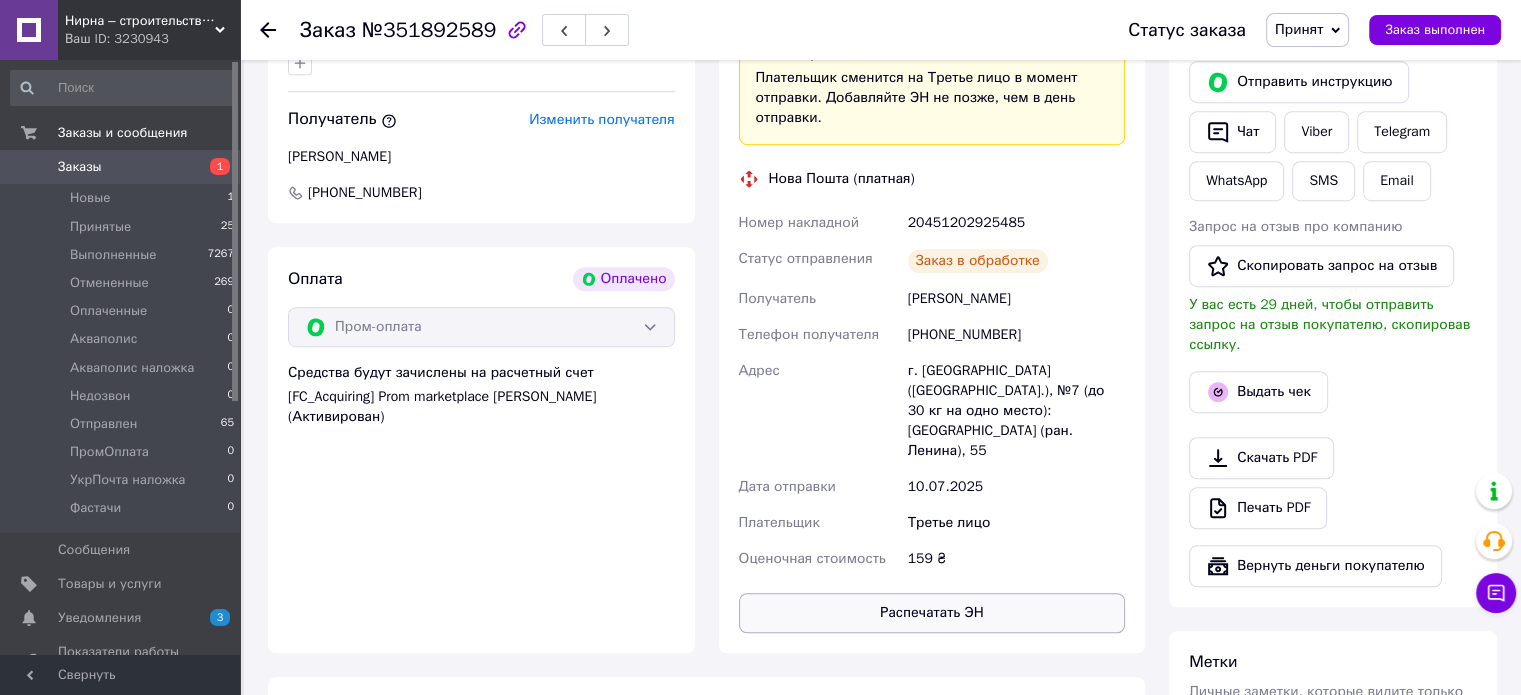 click on "Распечатать ЭН" at bounding box center [932, 613] 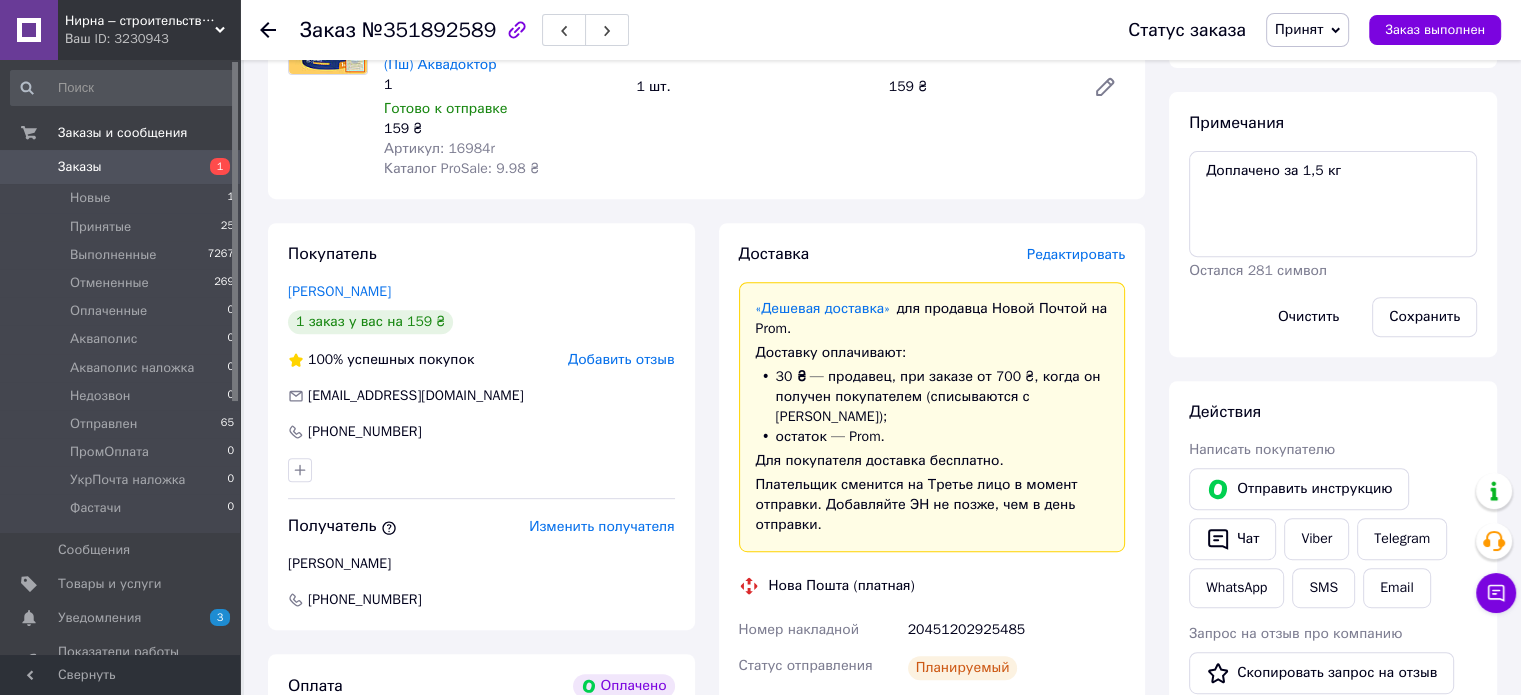 scroll, scrollTop: 700, scrollLeft: 0, axis: vertical 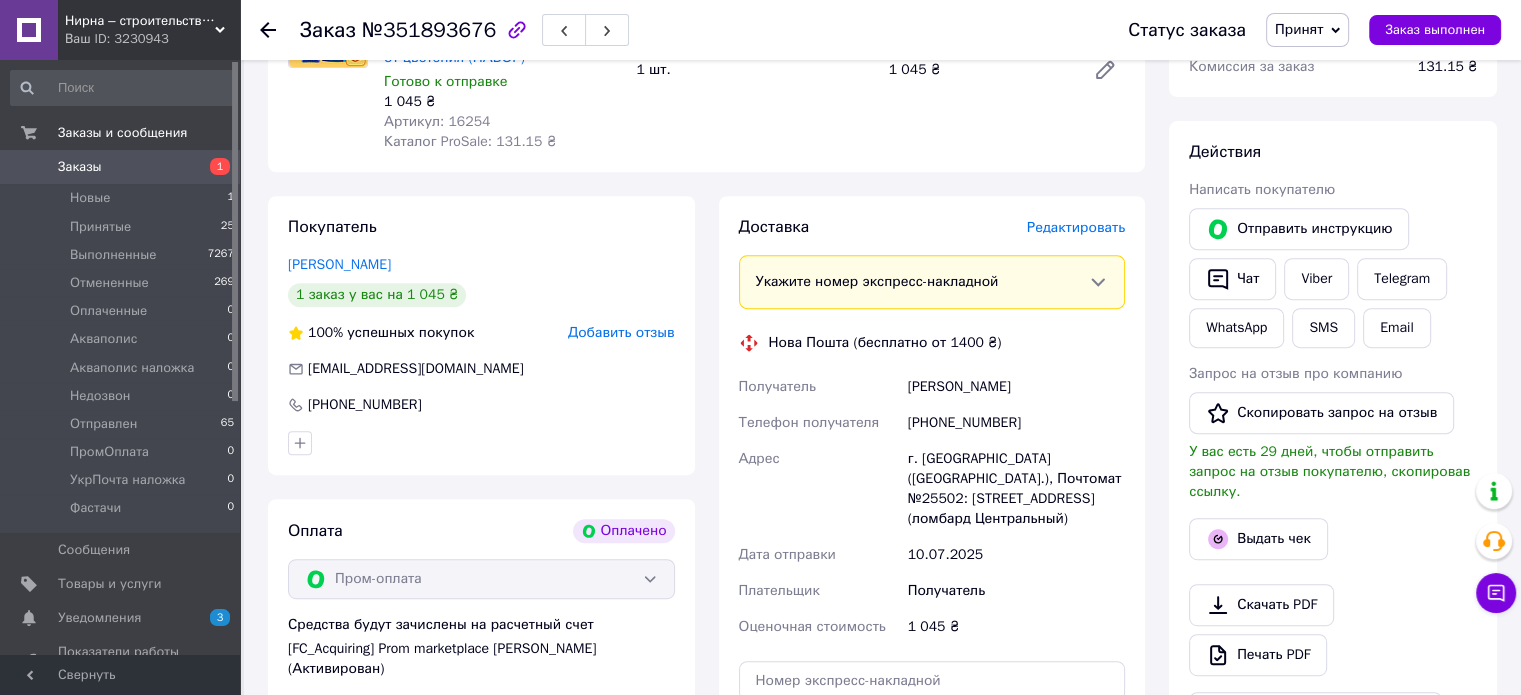 click on "Редактировать" at bounding box center (1076, 227) 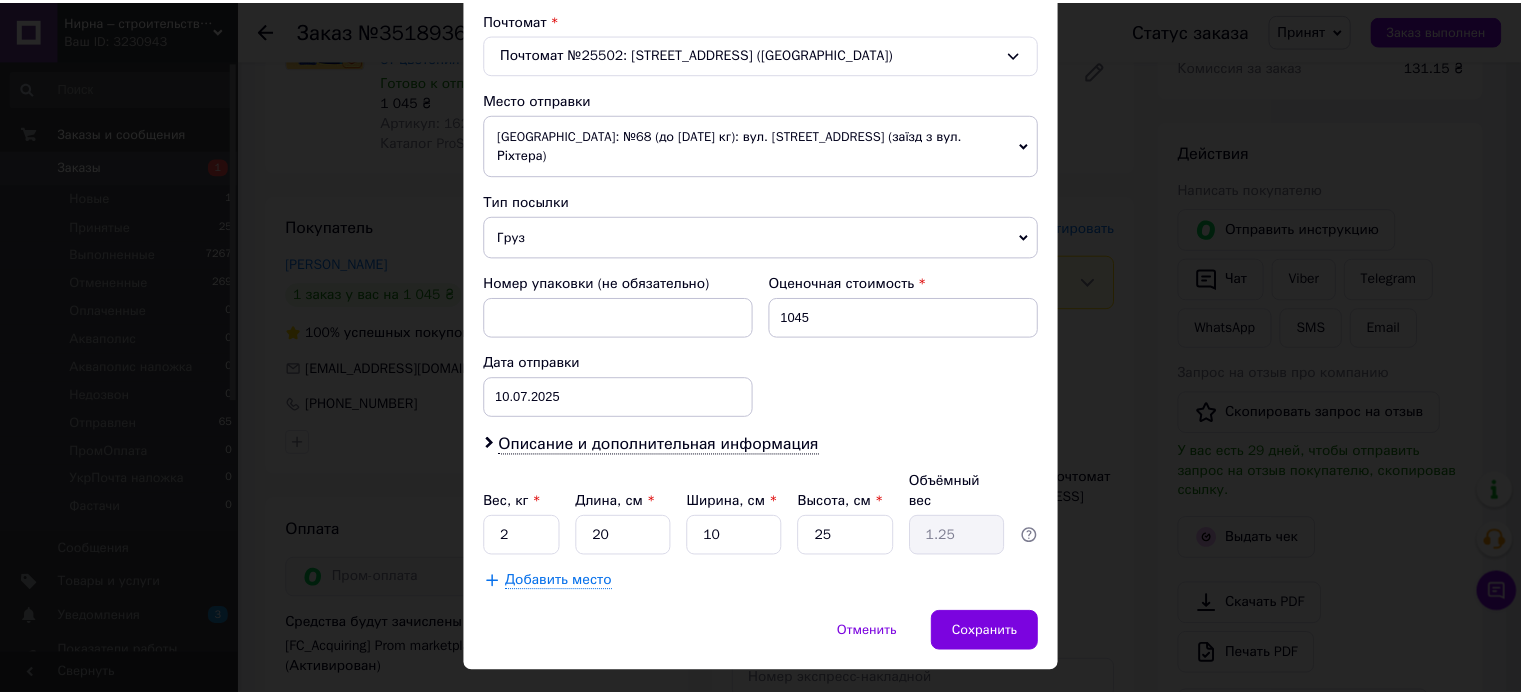 scroll, scrollTop: 627, scrollLeft: 0, axis: vertical 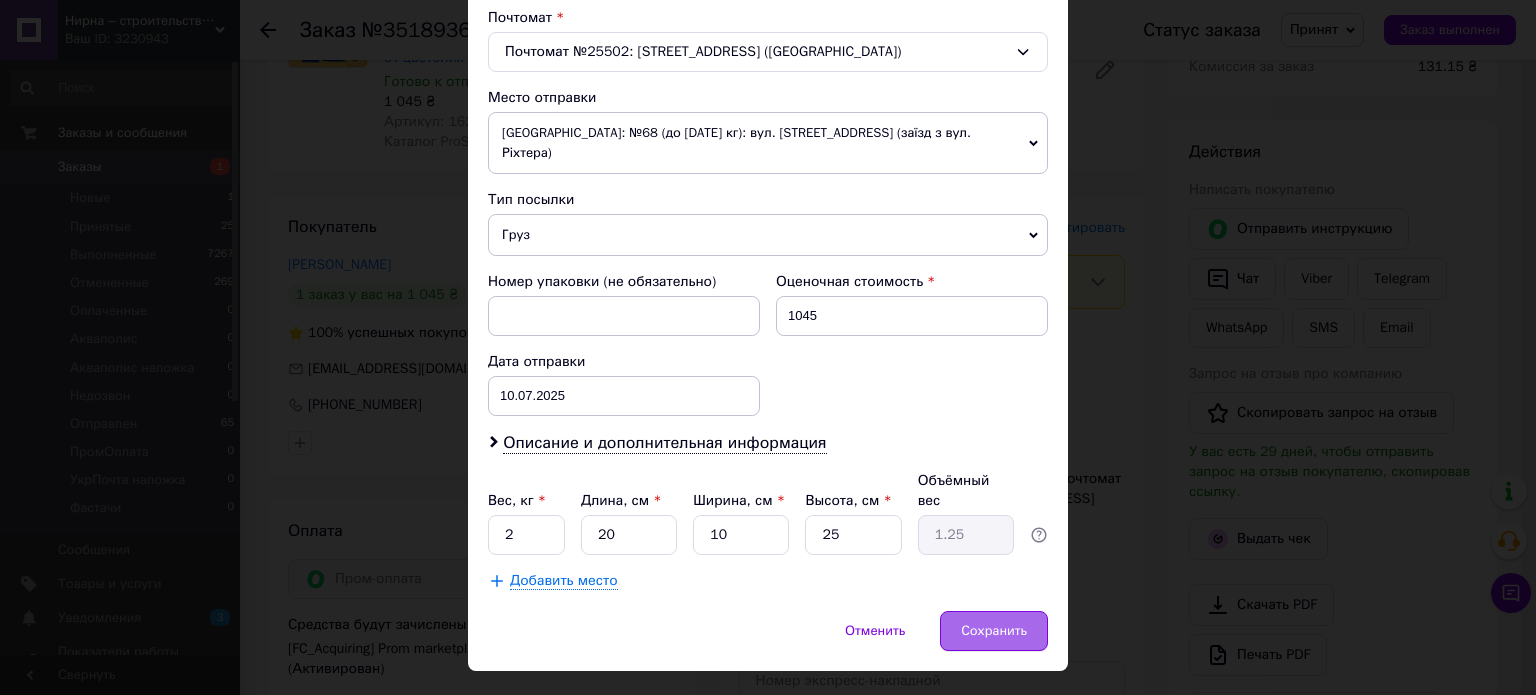 click on "Сохранить" at bounding box center [994, 631] 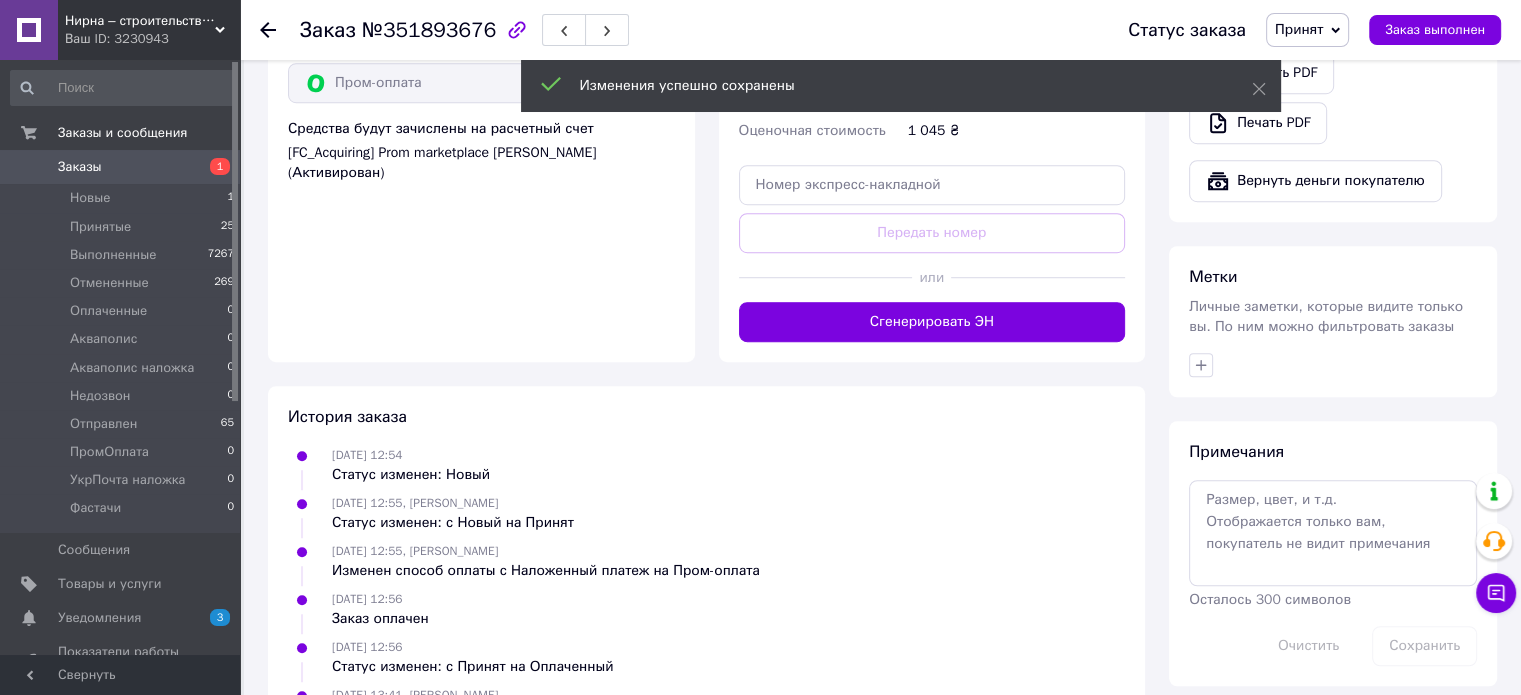 scroll, scrollTop: 1300, scrollLeft: 0, axis: vertical 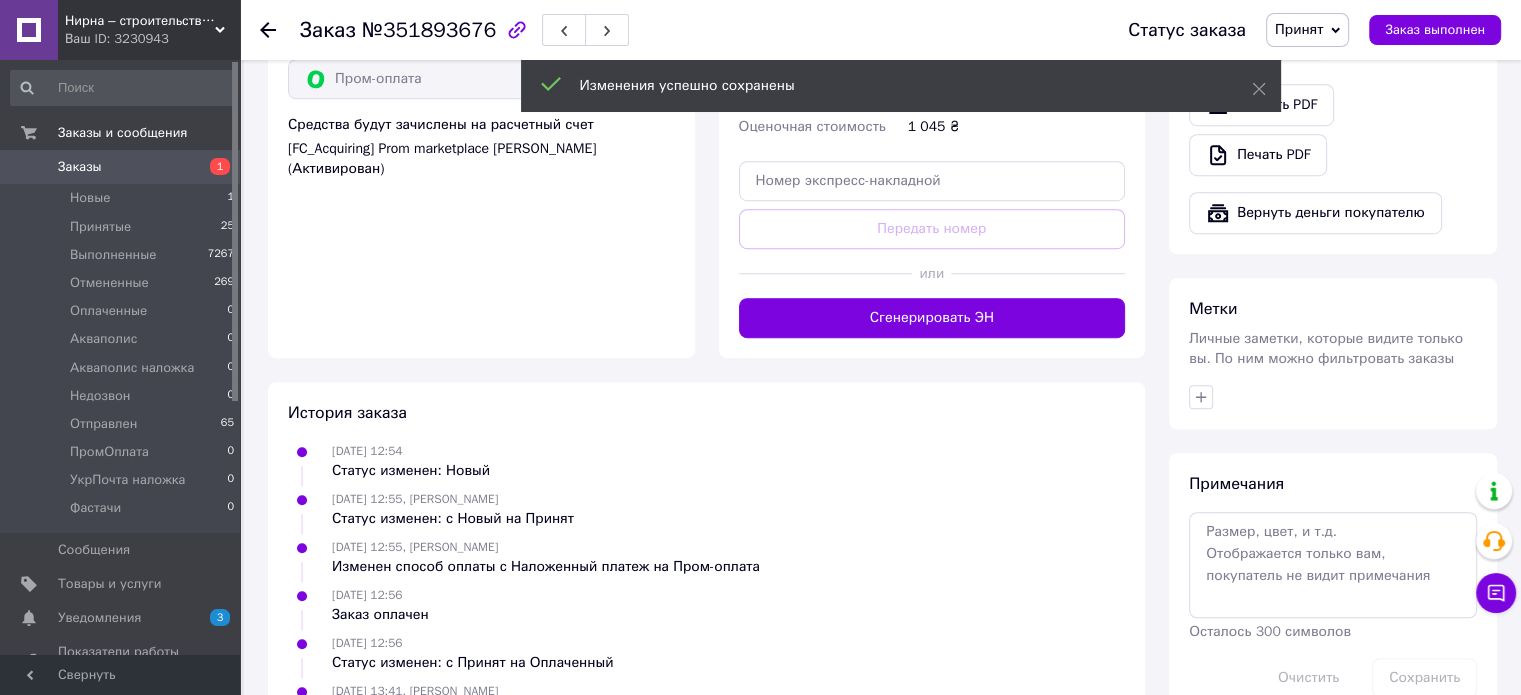 click on "или" at bounding box center [932, 273] 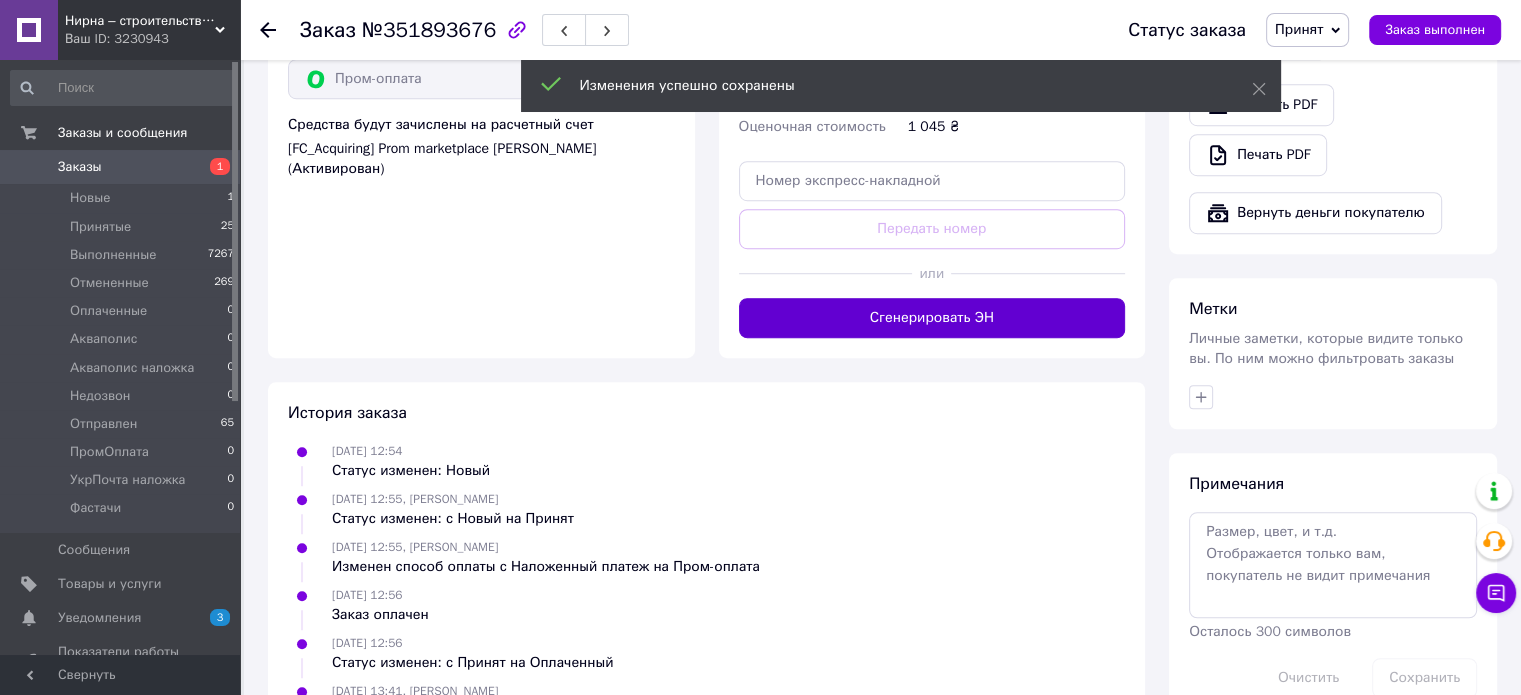 click on "Сгенерировать ЭН" at bounding box center [932, 318] 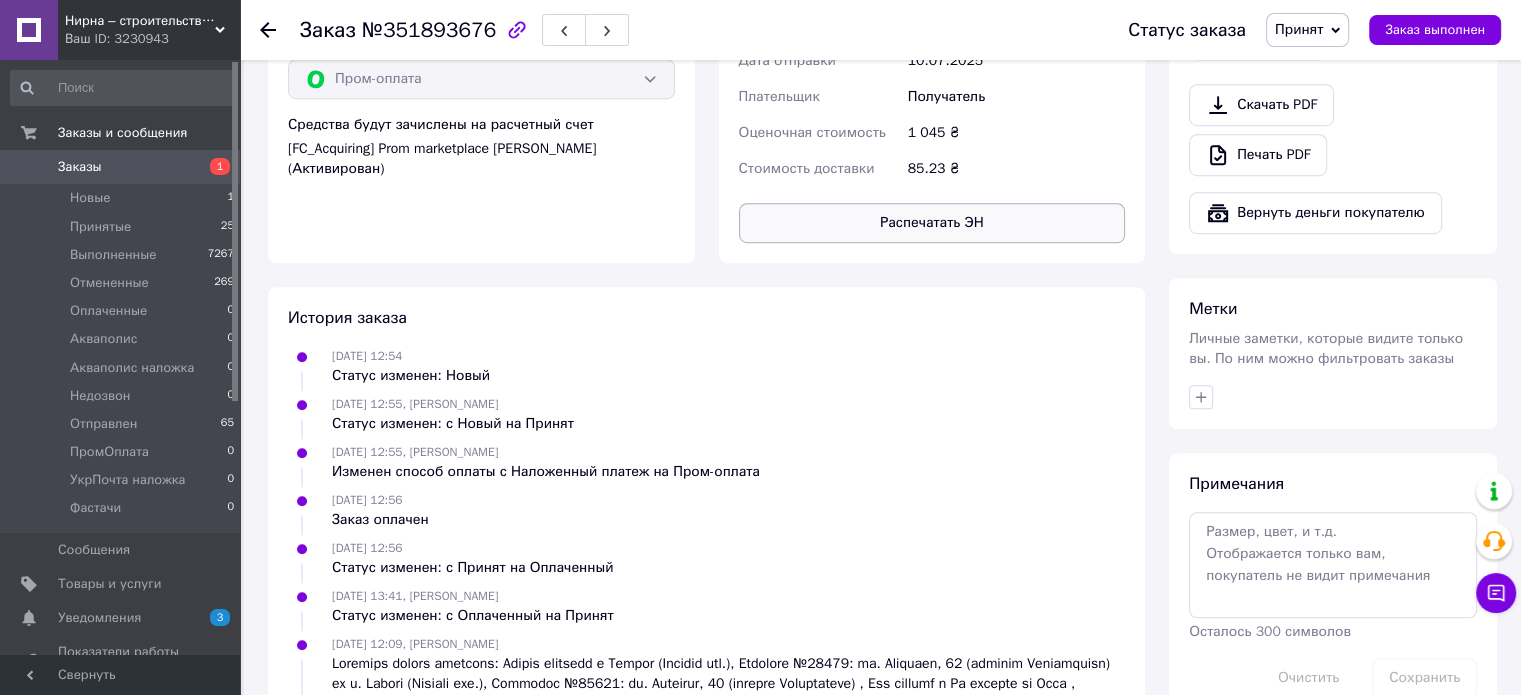 click on "Распечатать ЭН" at bounding box center [932, 223] 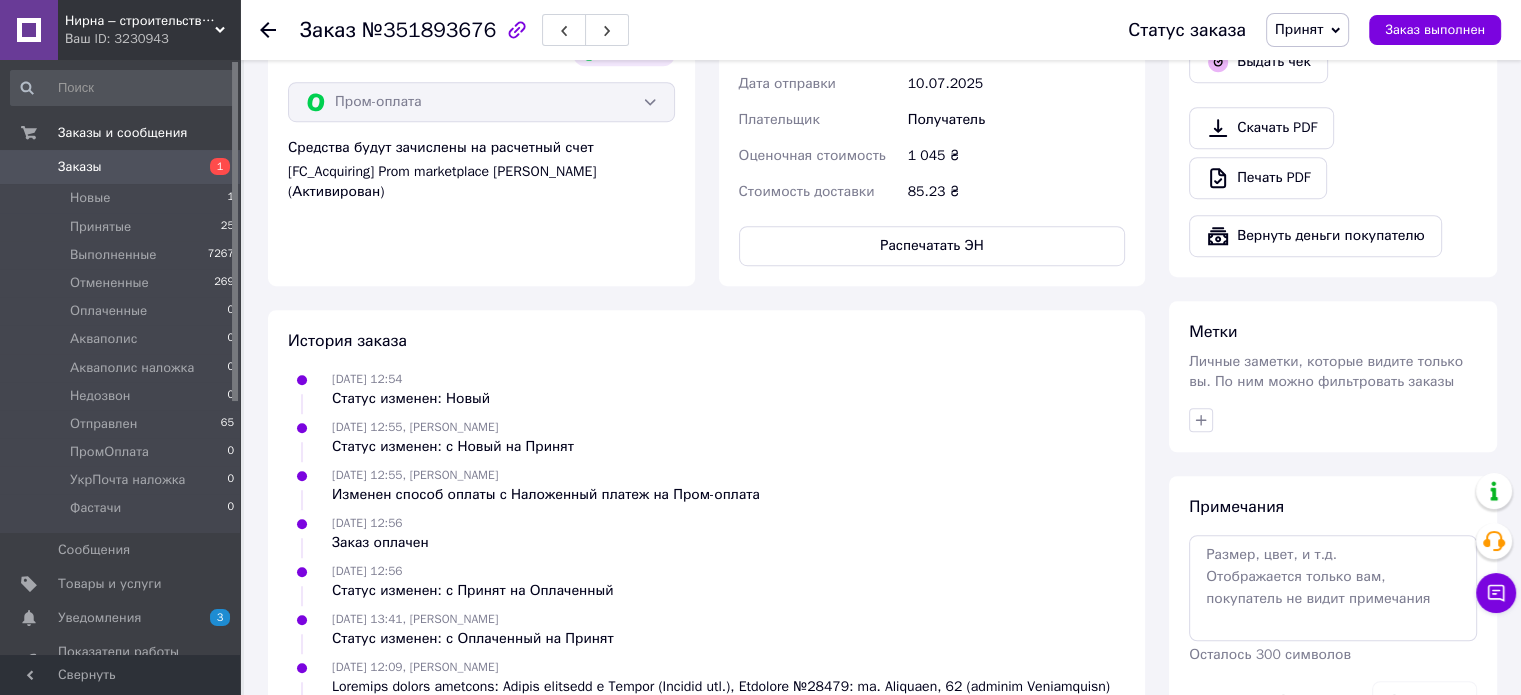 scroll, scrollTop: 1300, scrollLeft: 0, axis: vertical 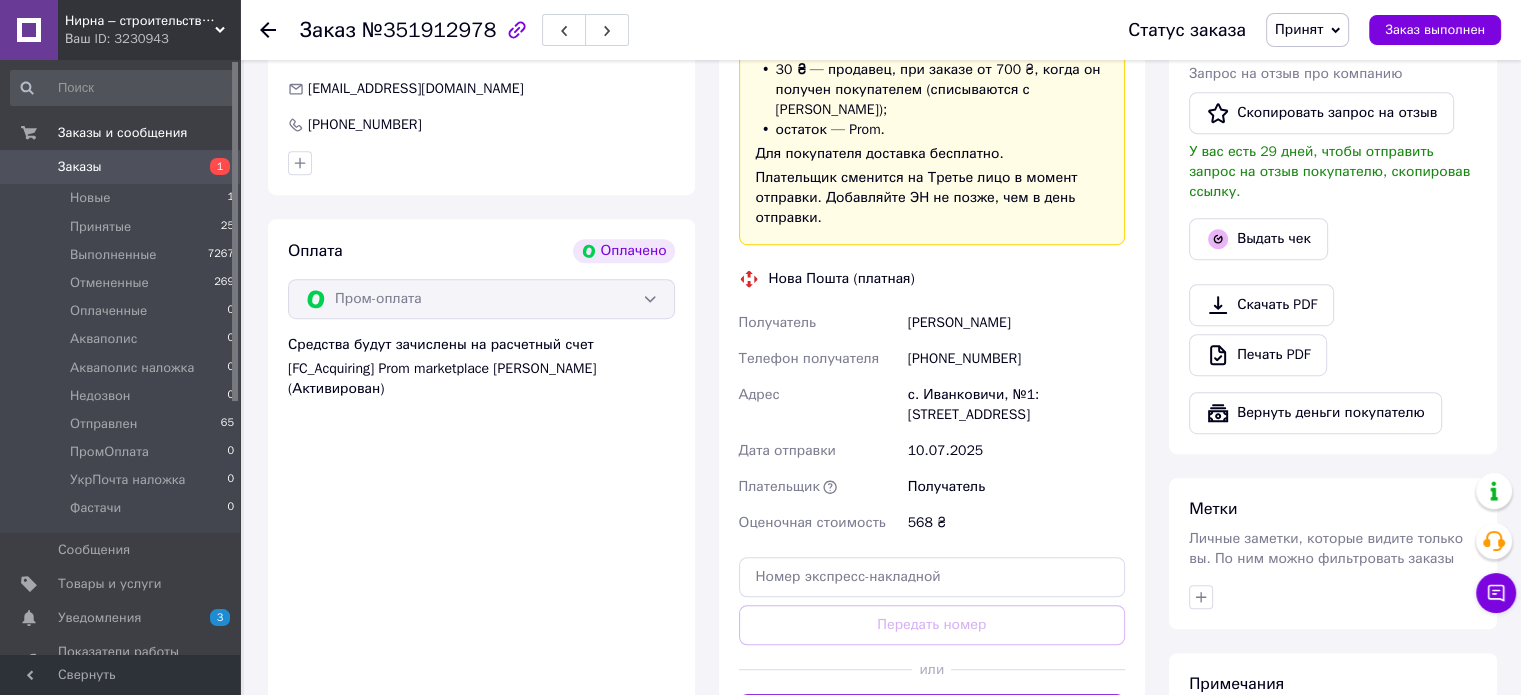 click on "[PHONE_NUMBER]" at bounding box center (1016, 359) 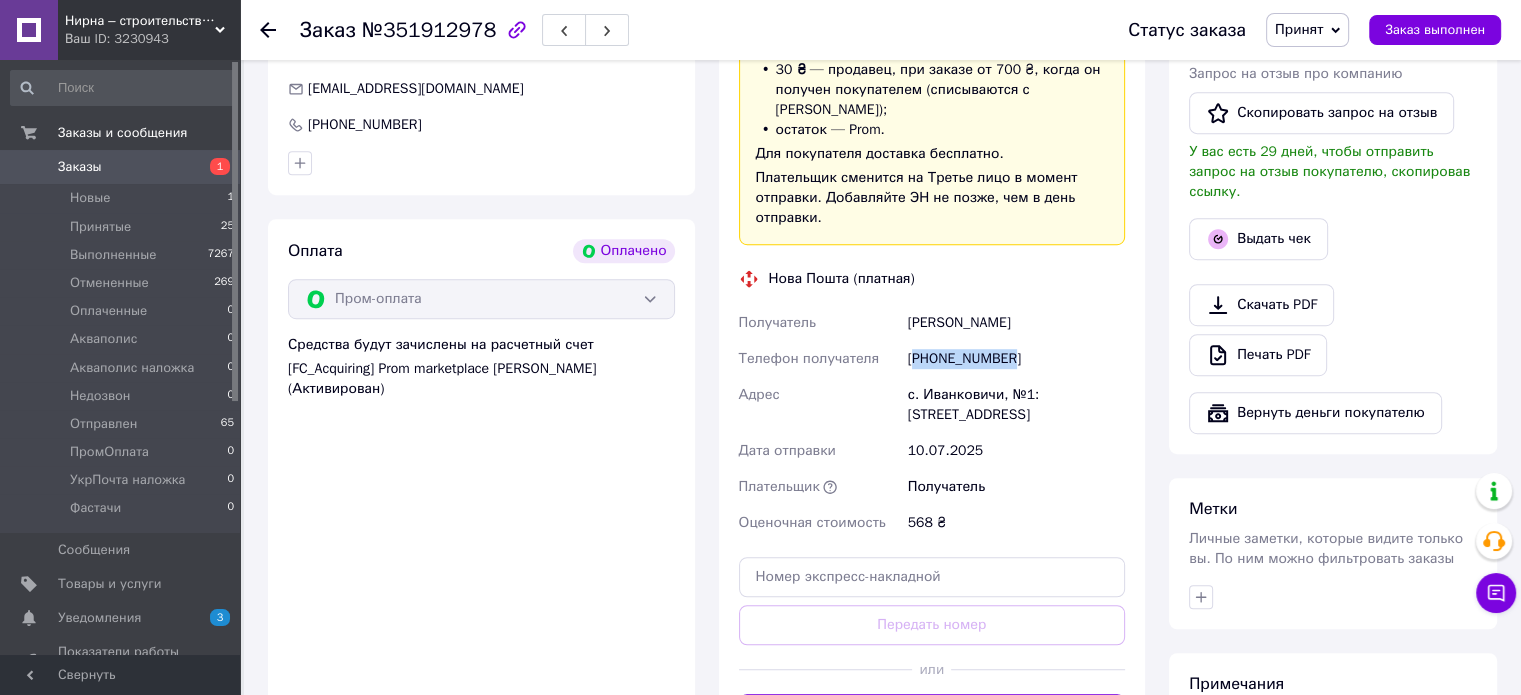 click on "[PHONE_NUMBER]" at bounding box center [1016, 359] 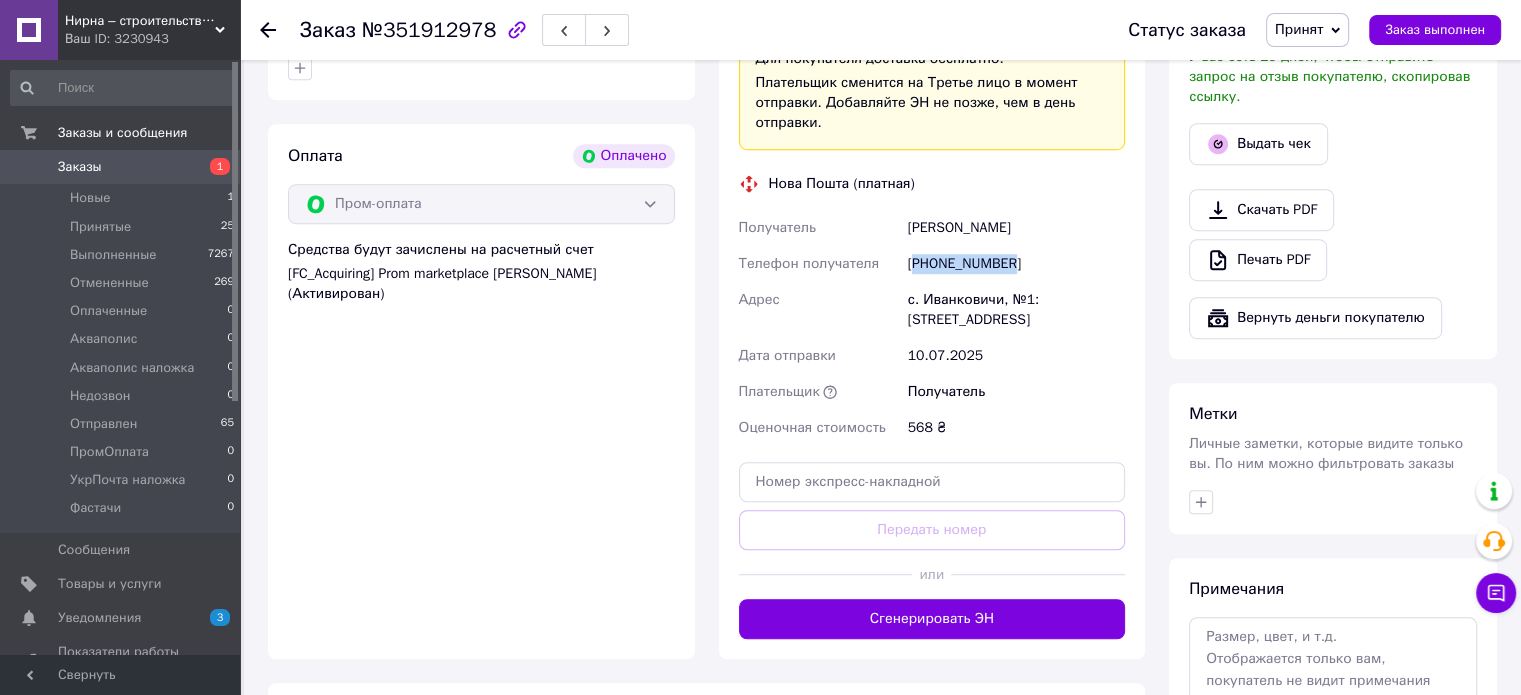 scroll, scrollTop: 1200, scrollLeft: 0, axis: vertical 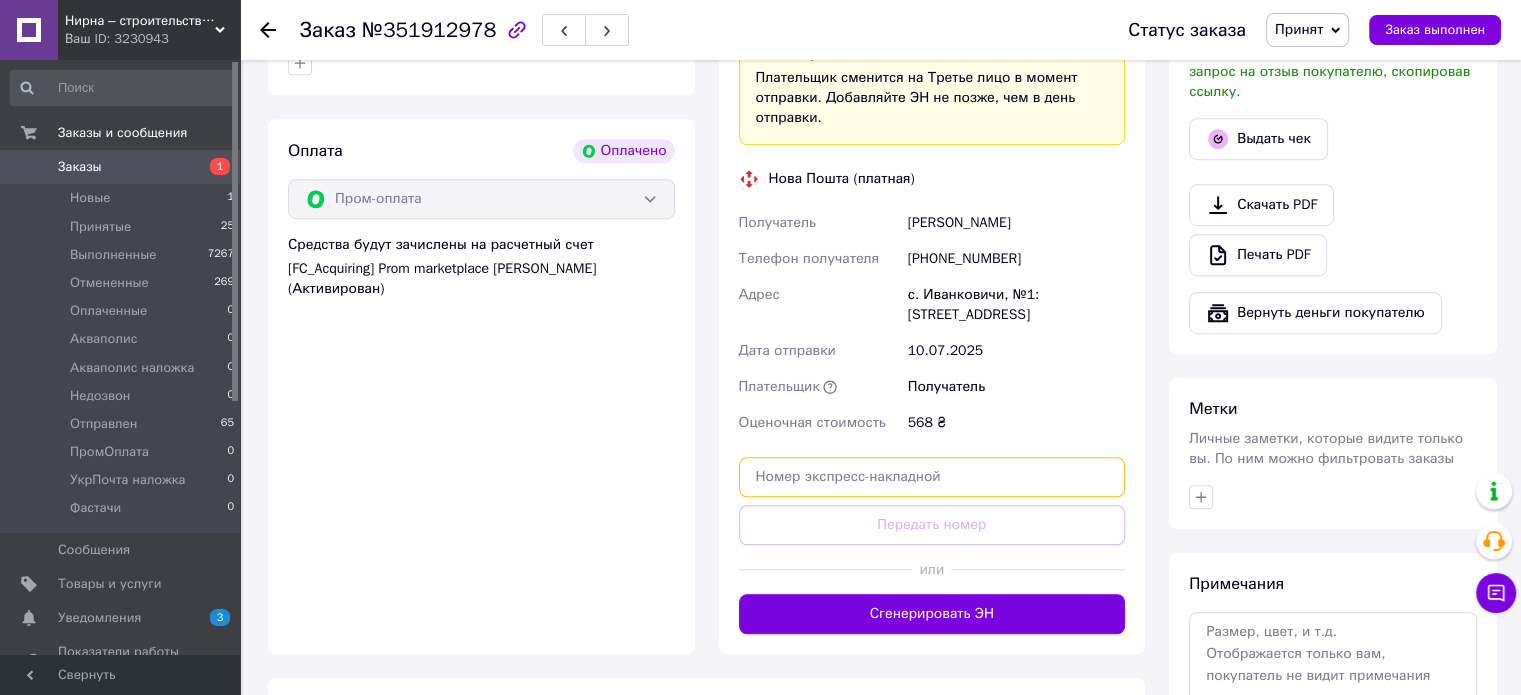 click at bounding box center (932, 477) 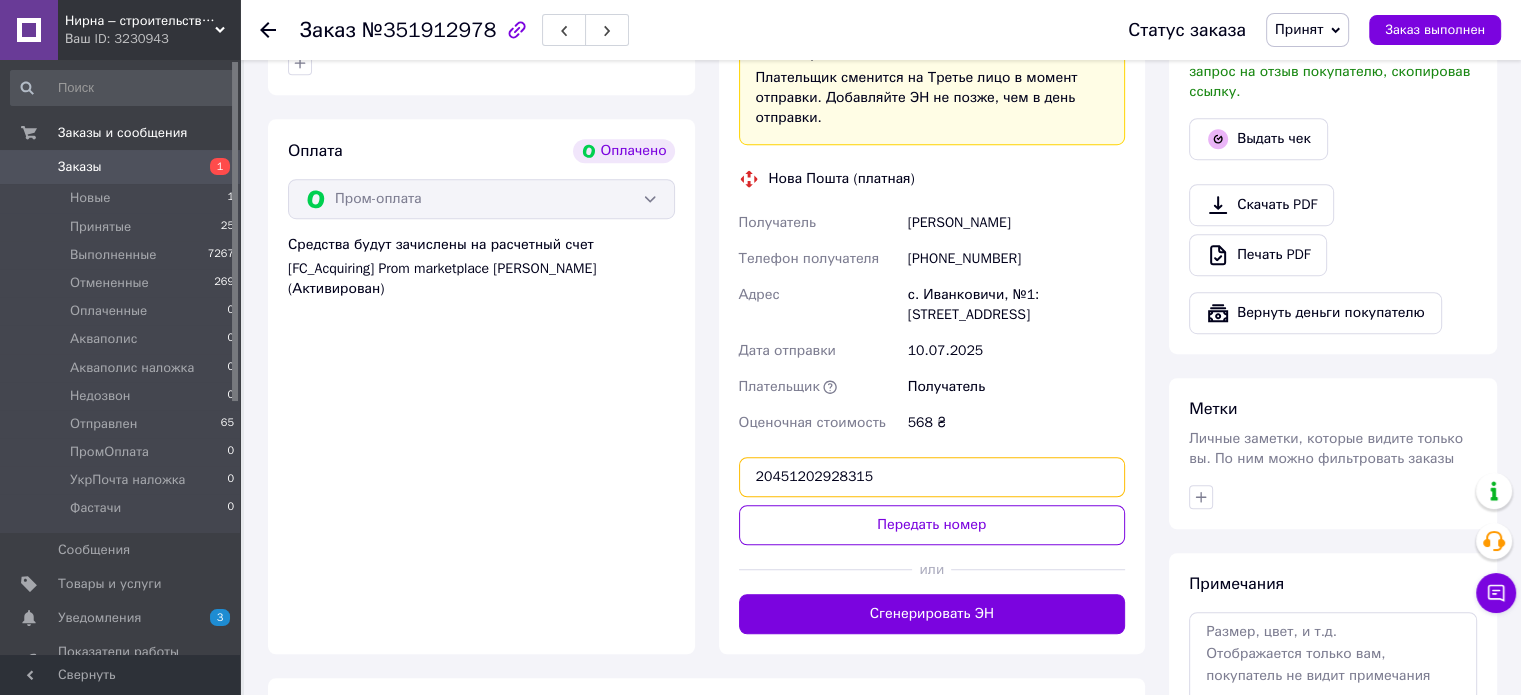 type on "20451202928315" 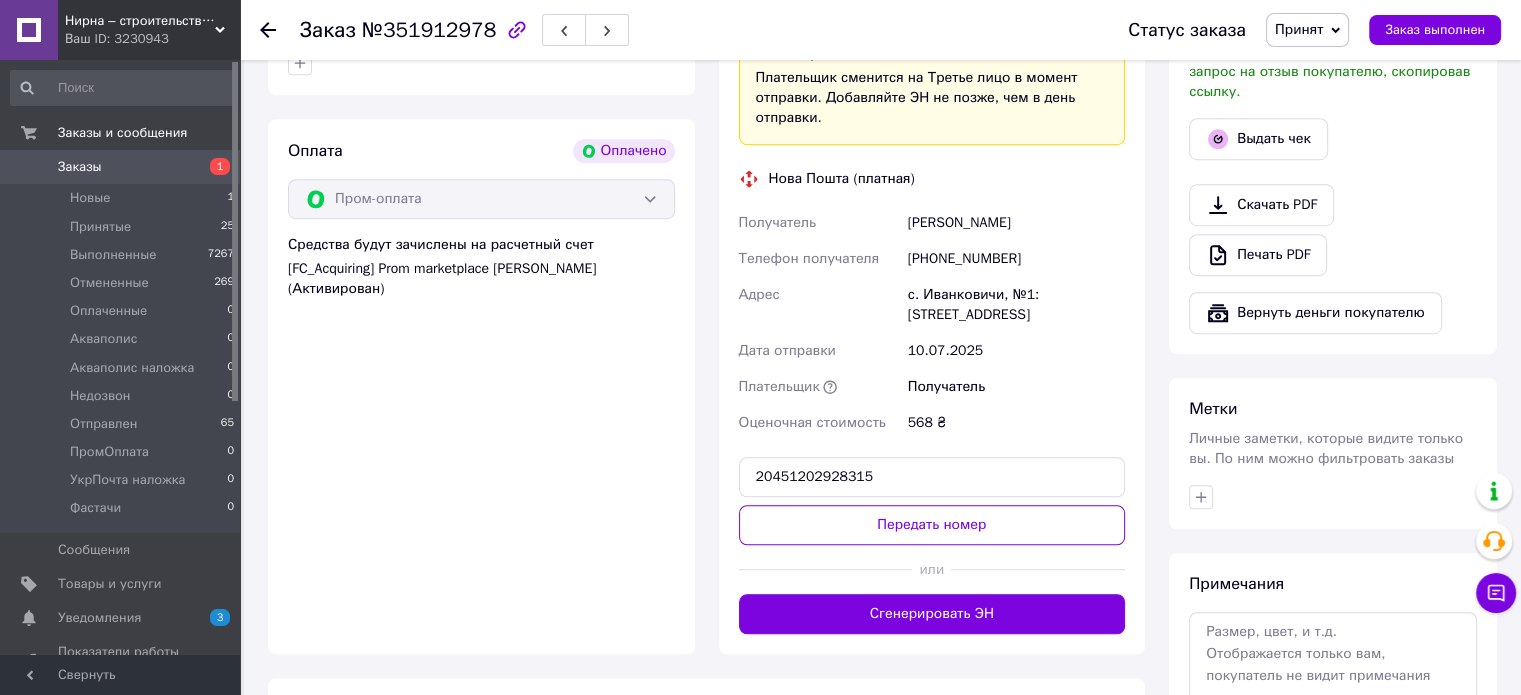 click on "Передать номер" at bounding box center [932, 525] 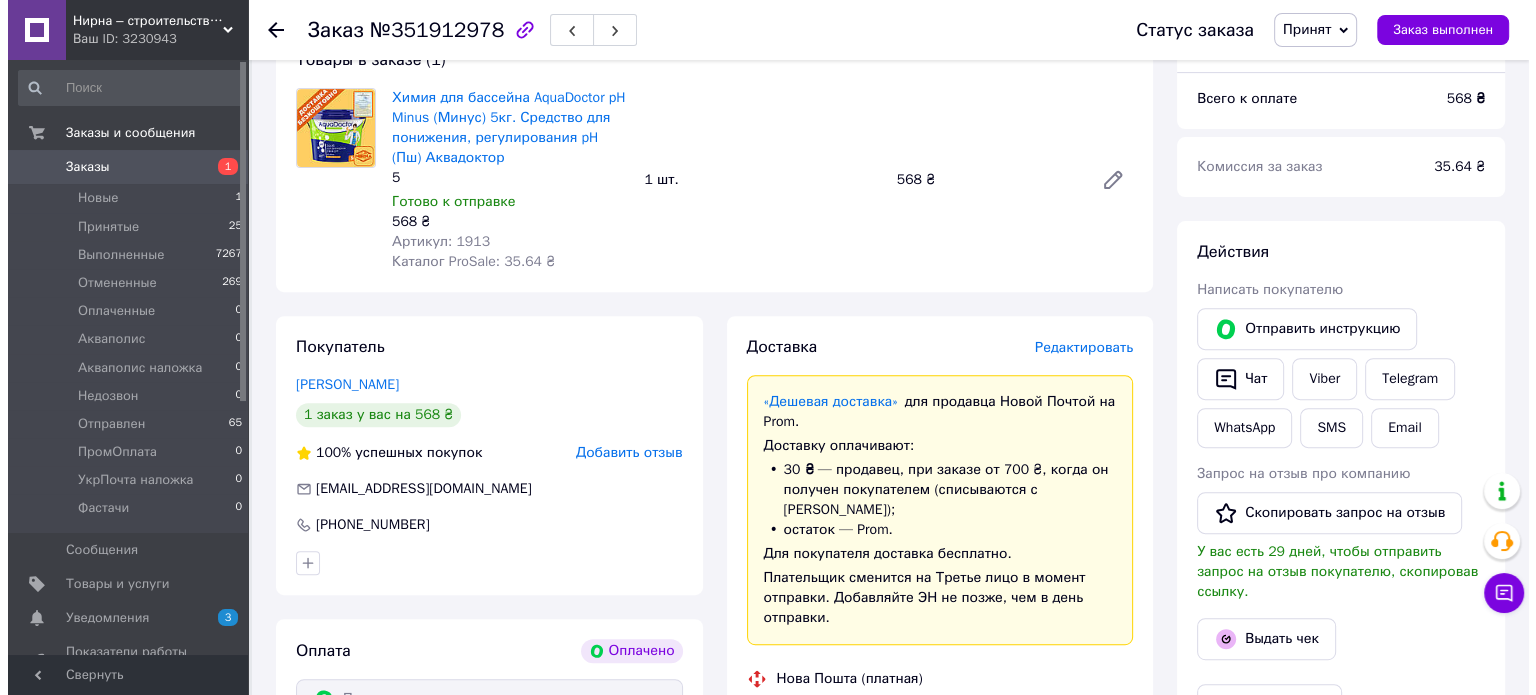 scroll, scrollTop: 600, scrollLeft: 0, axis: vertical 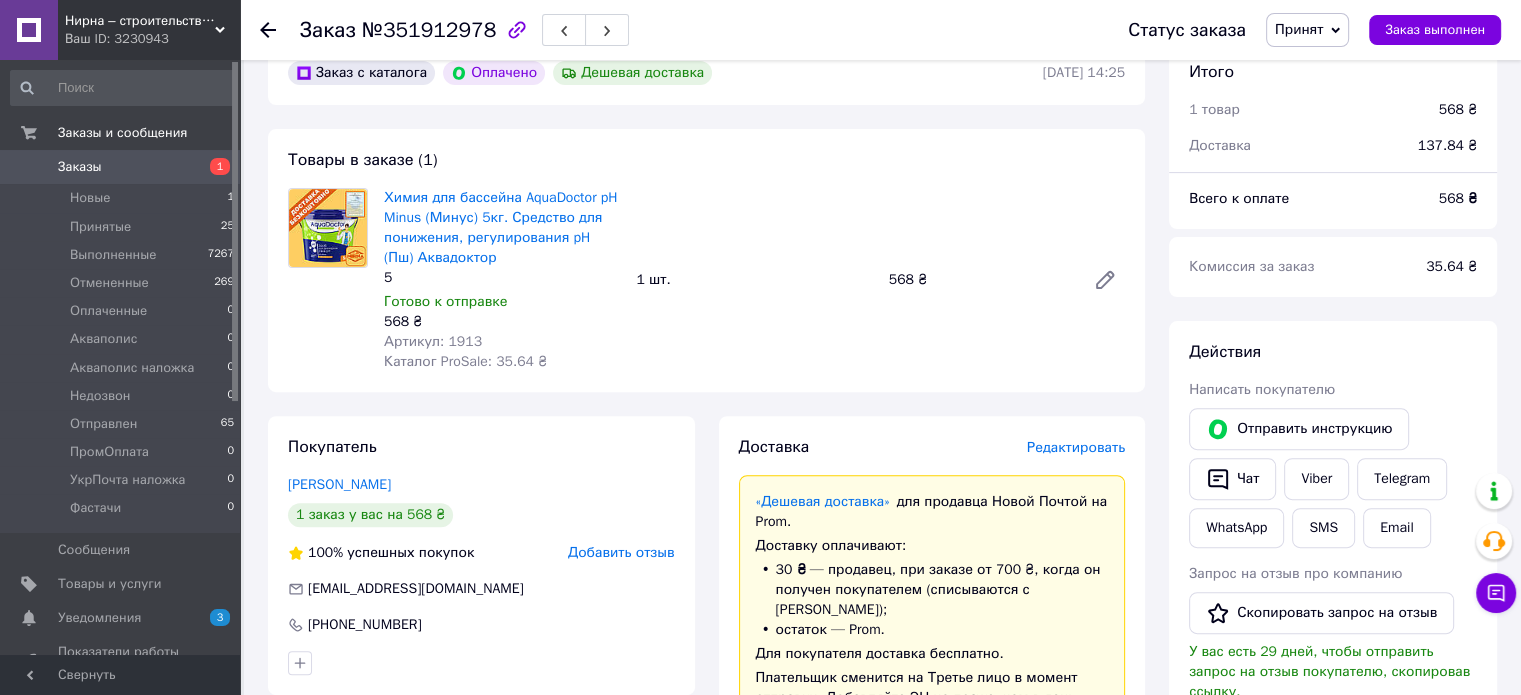 click on "Редактировать" at bounding box center (1076, 447) 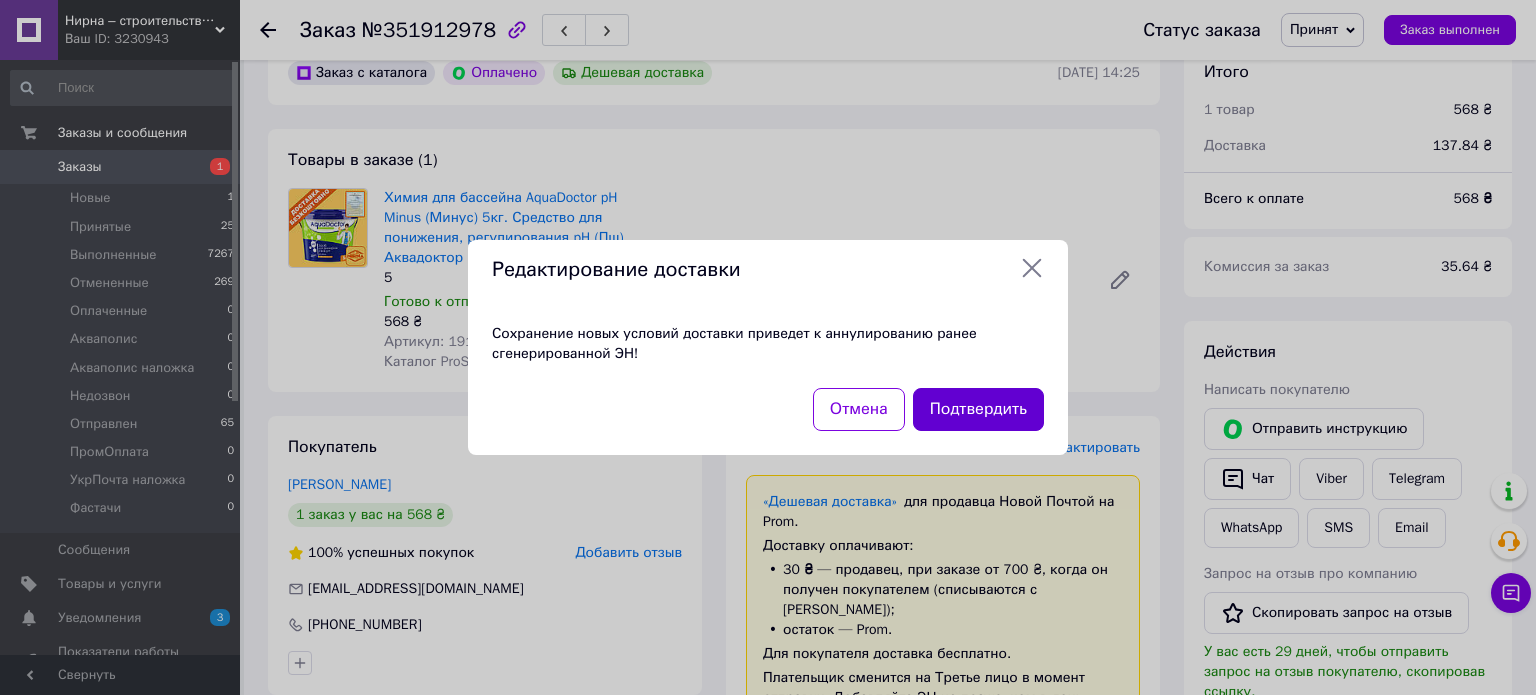 click on "Подтвердить" at bounding box center [978, 409] 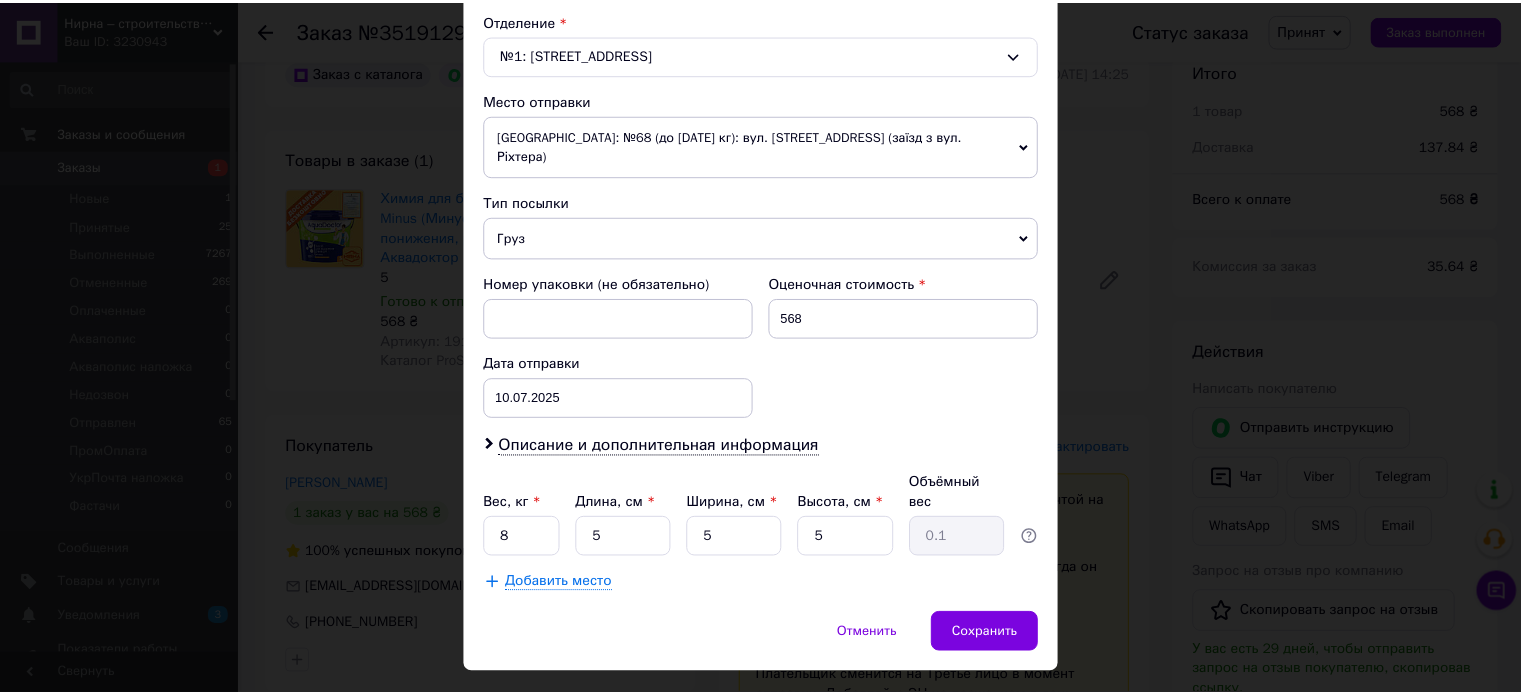 scroll, scrollTop: 627, scrollLeft: 0, axis: vertical 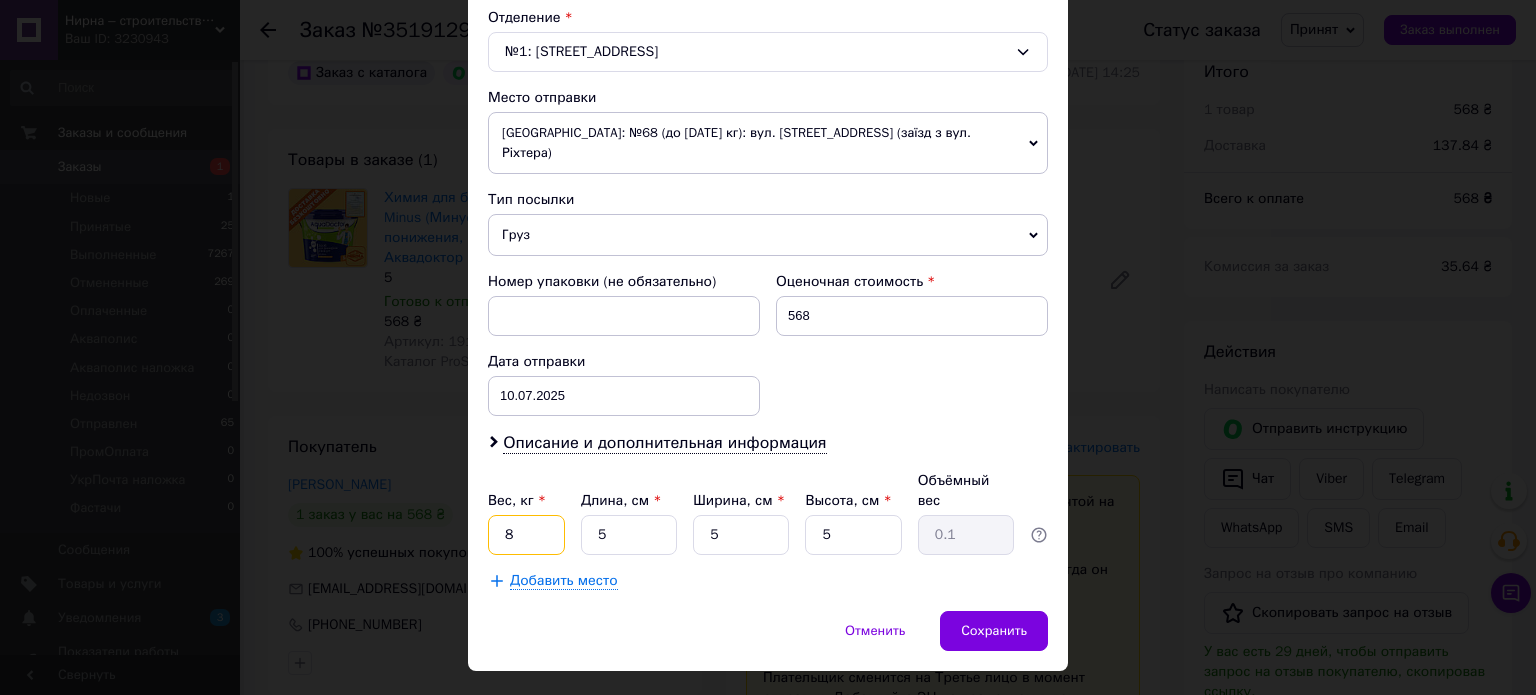 drag, startPoint x: 542, startPoint y: 495, endPoint x: 499, endPoint y: 493, distance: 43.046486 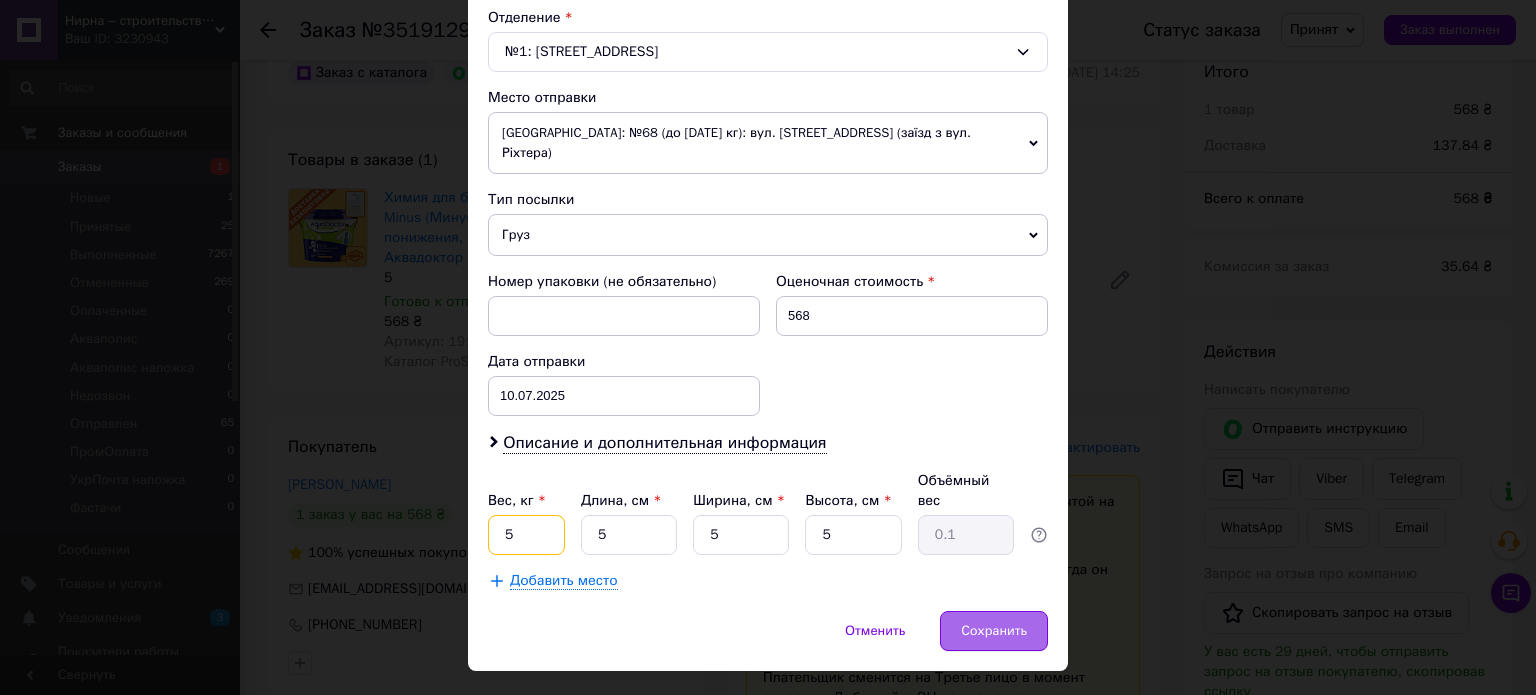 type on "5" 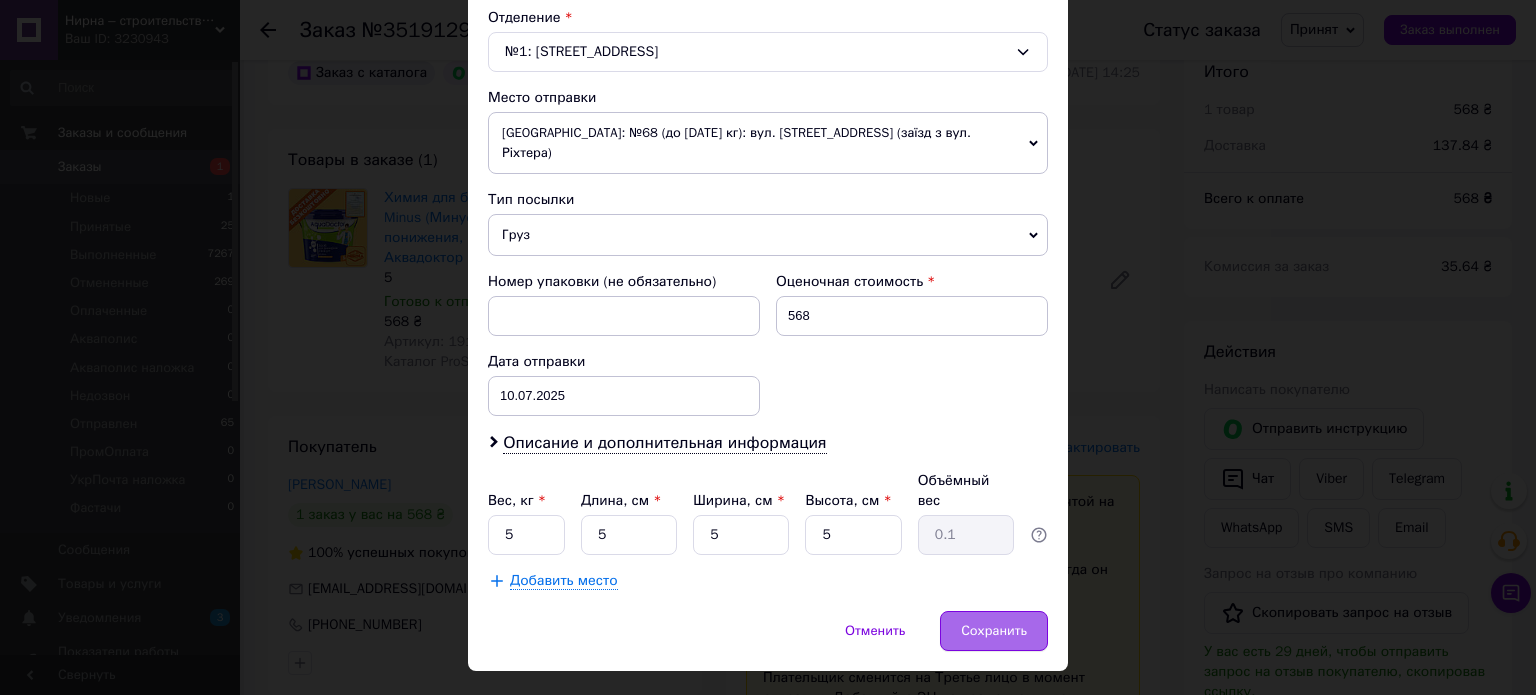 click on "Сохранить" at bounding box center [994, 631] 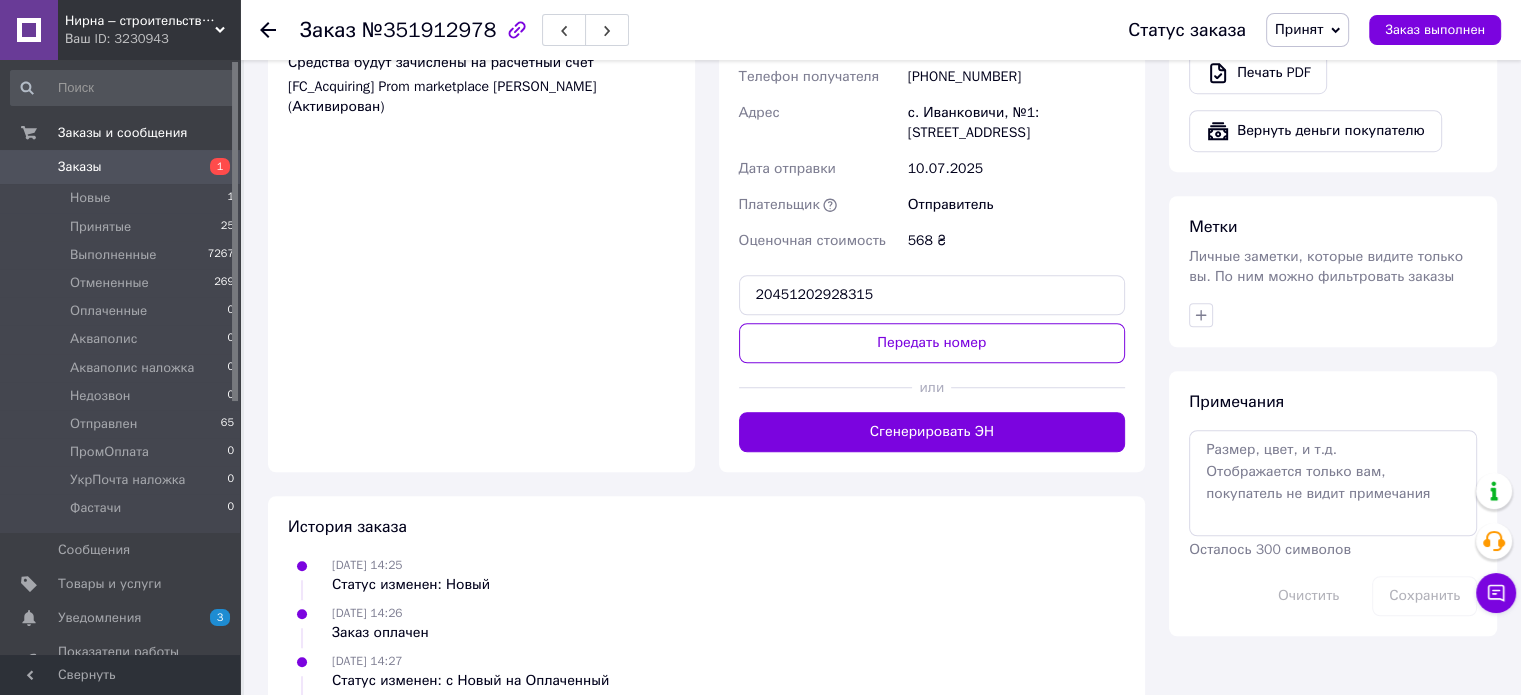 scroll, scrollTop: 1400, scrollLeft: 0, axis: vertical 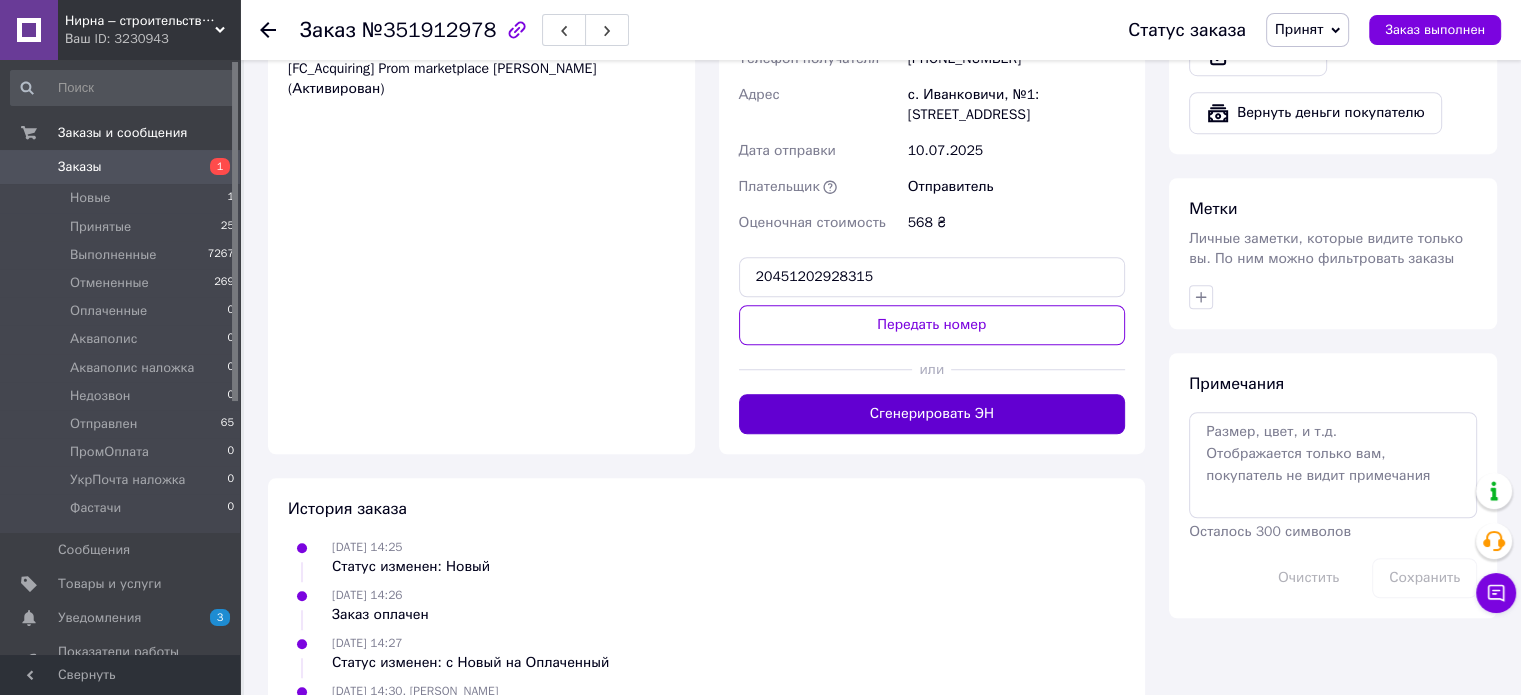 click on "Сгенерировать ЭН" at bounding box center (932, 414) 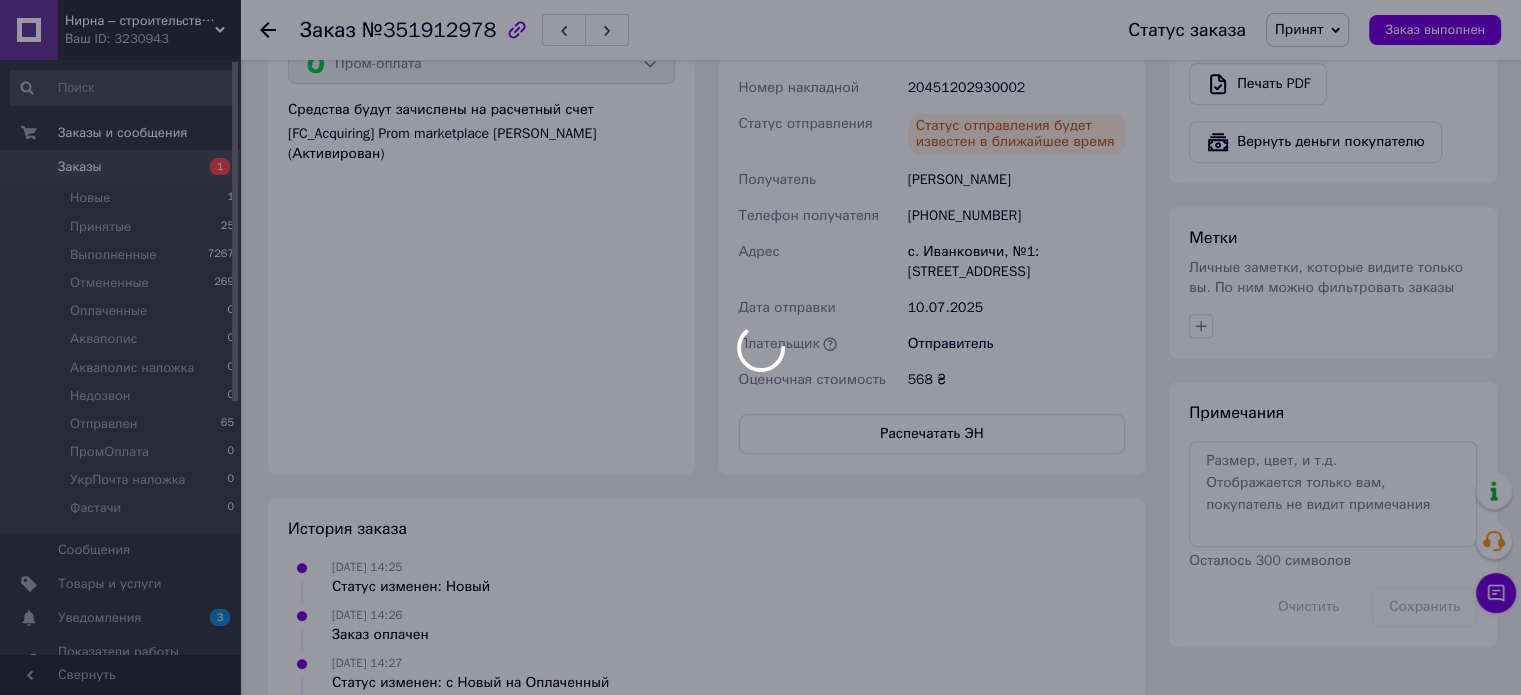 scroll, scrollTop: 1200, scrollLeft: 0, axis: vertical 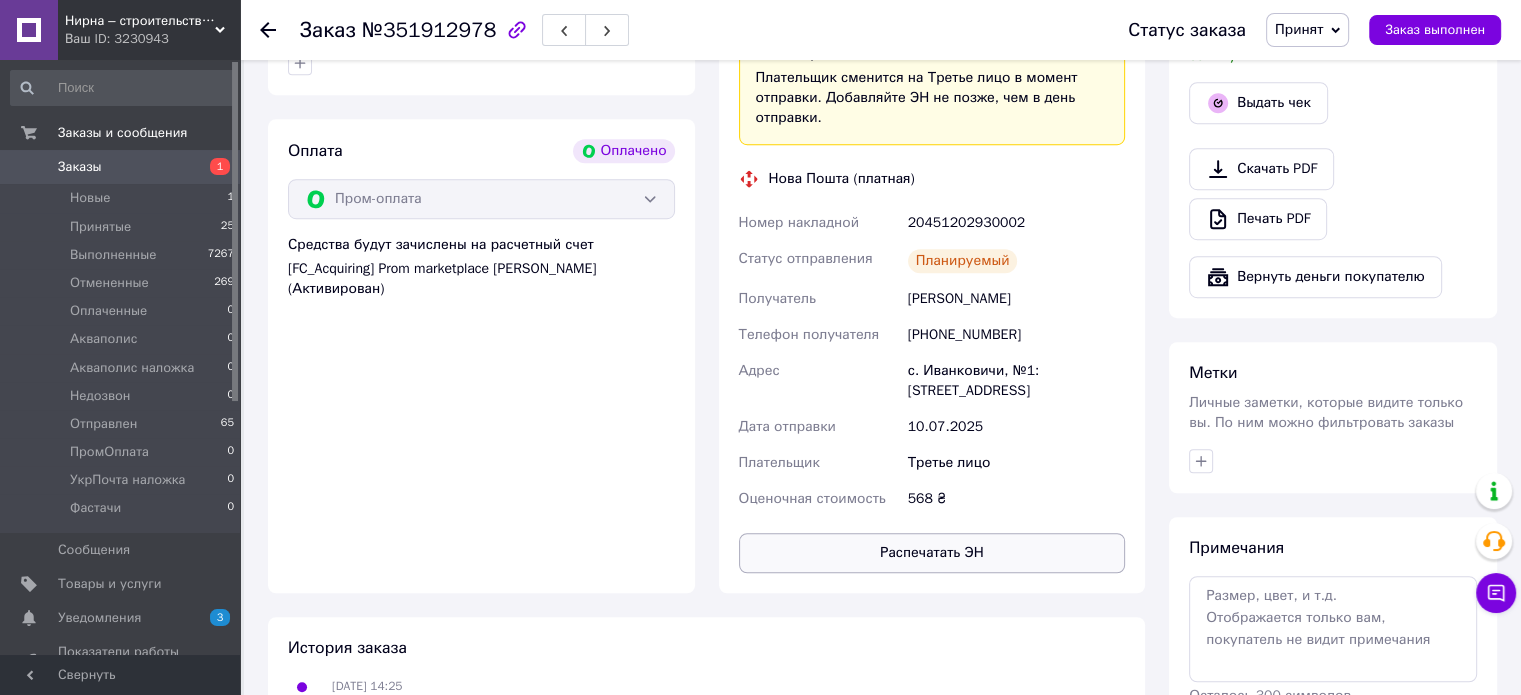 click on "Распечатать ЭН" at bounding box center [932, 553] 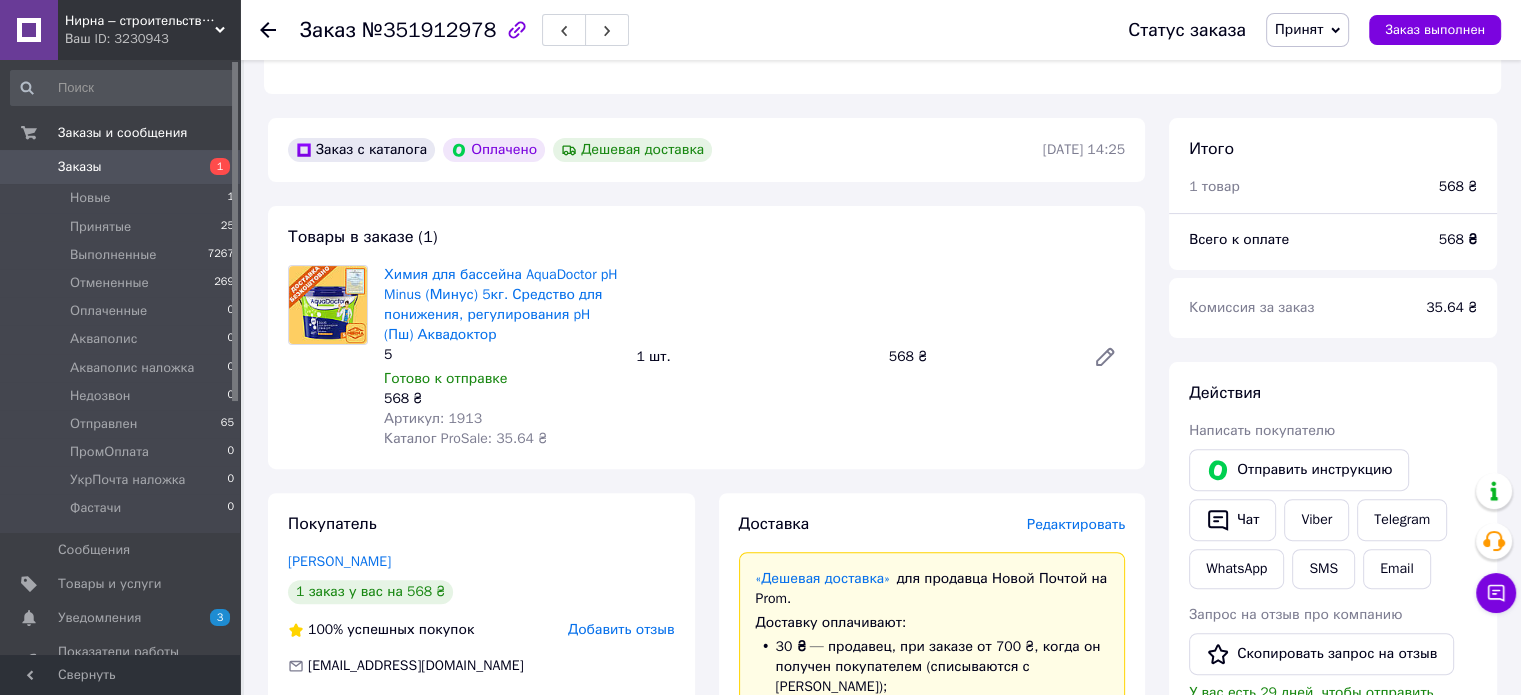 scroll, scrollTop: 500, scrollLeft: 0, axis: vertical 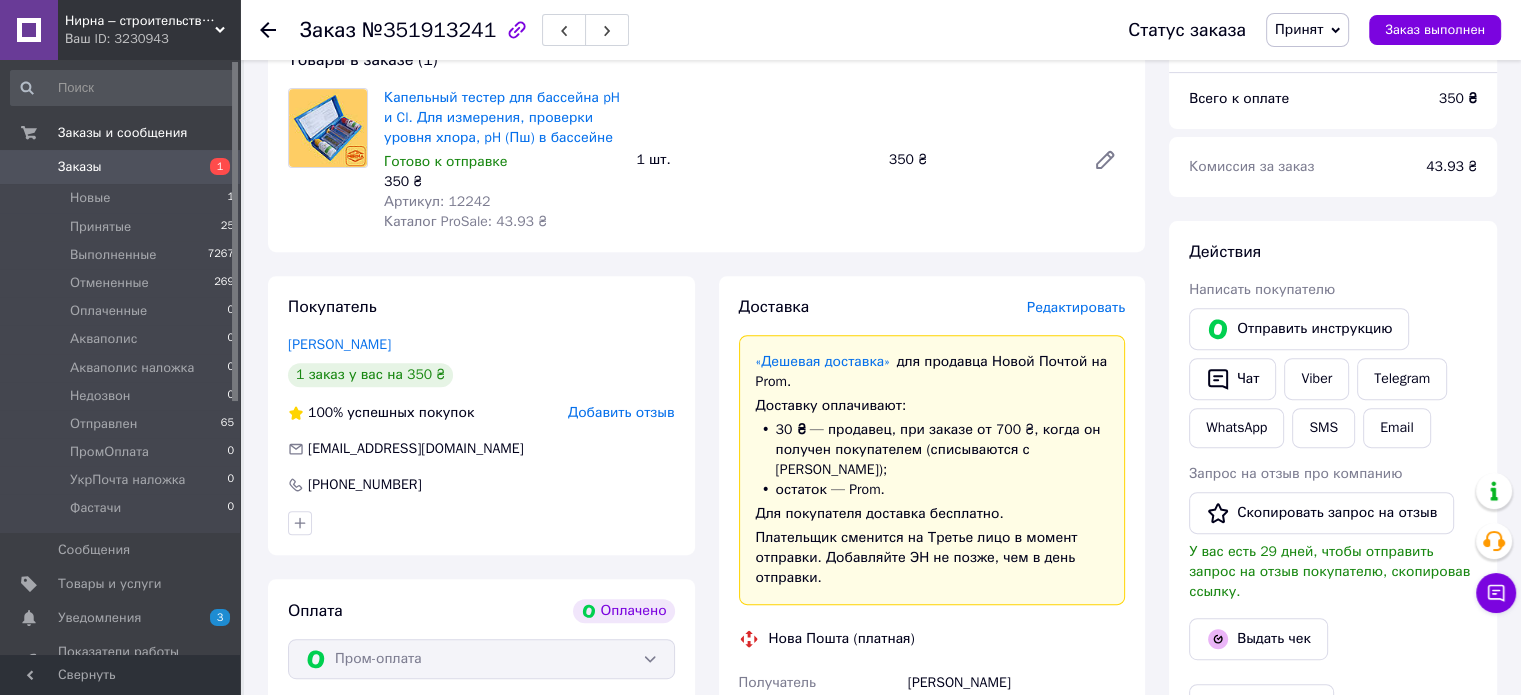 click on "Редактировать" at bounding box center (1076, 307) 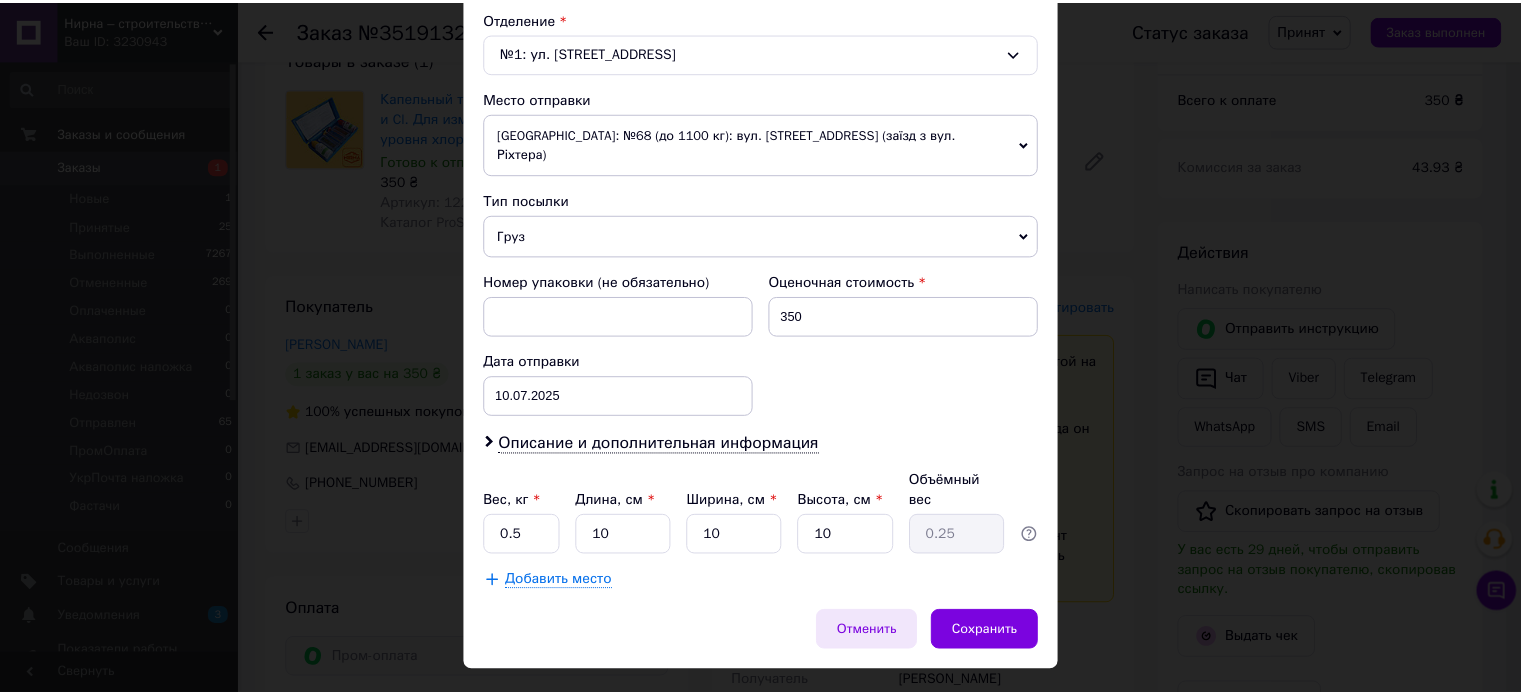 scroll, scrollTop: 627, scrollLeft: 0, axis: vertical 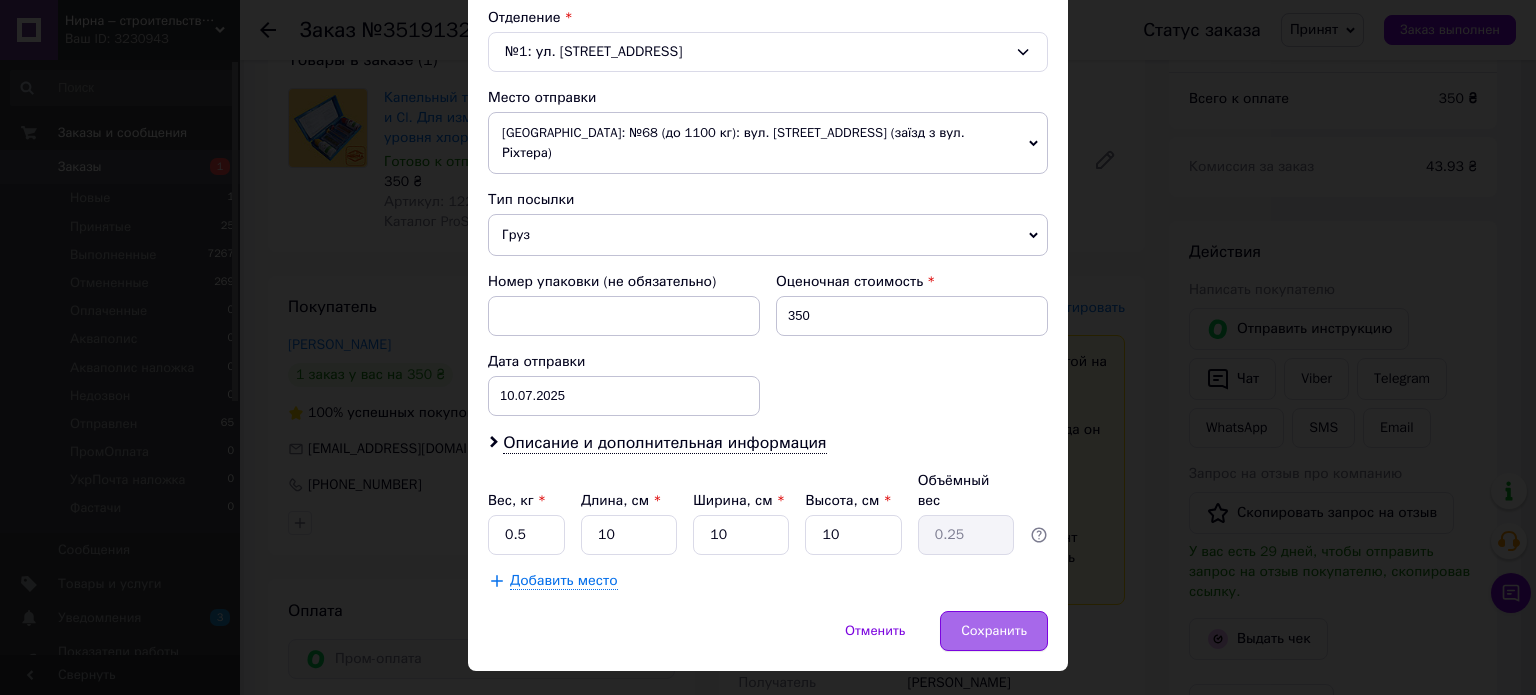 click on "Сохранить" at bounding box center [994, 631] 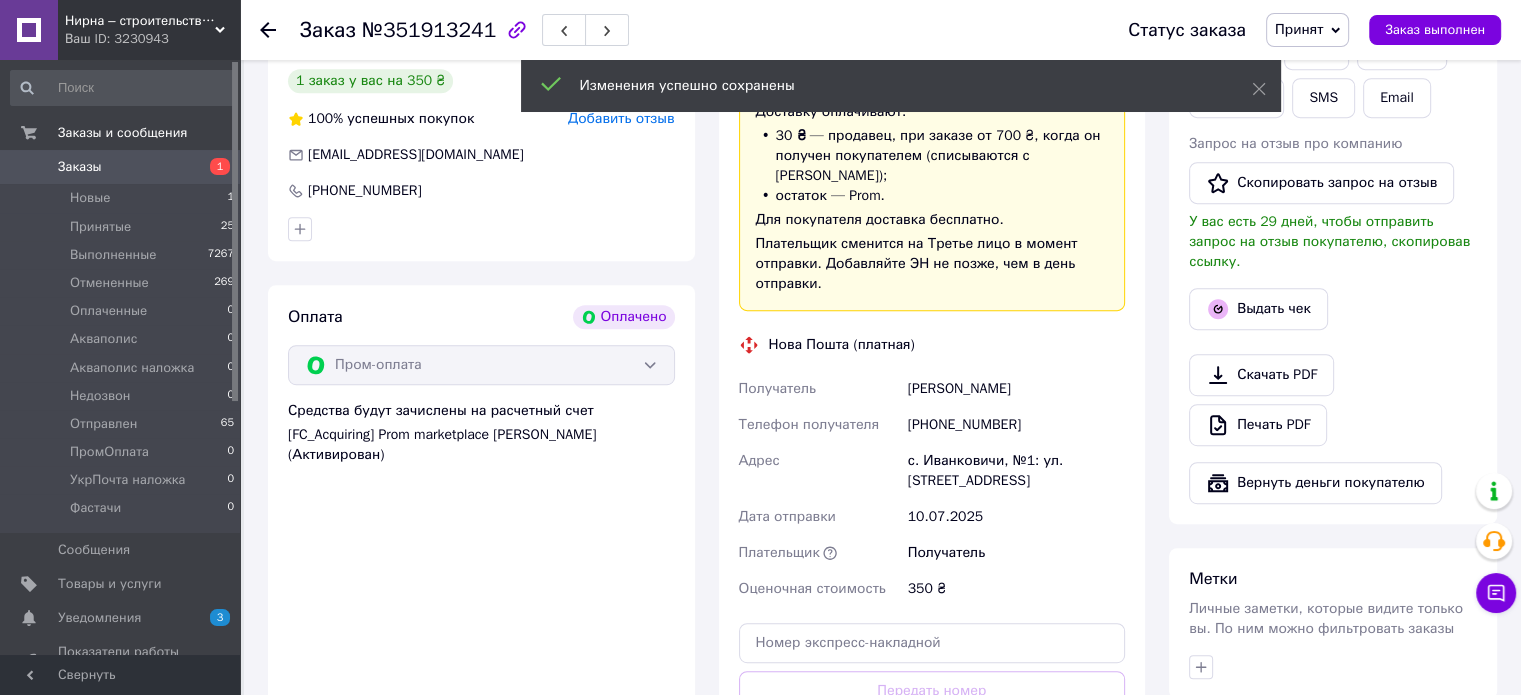 scroll, scrollTop: 1200, scrollLeft: 0, axis: vertical 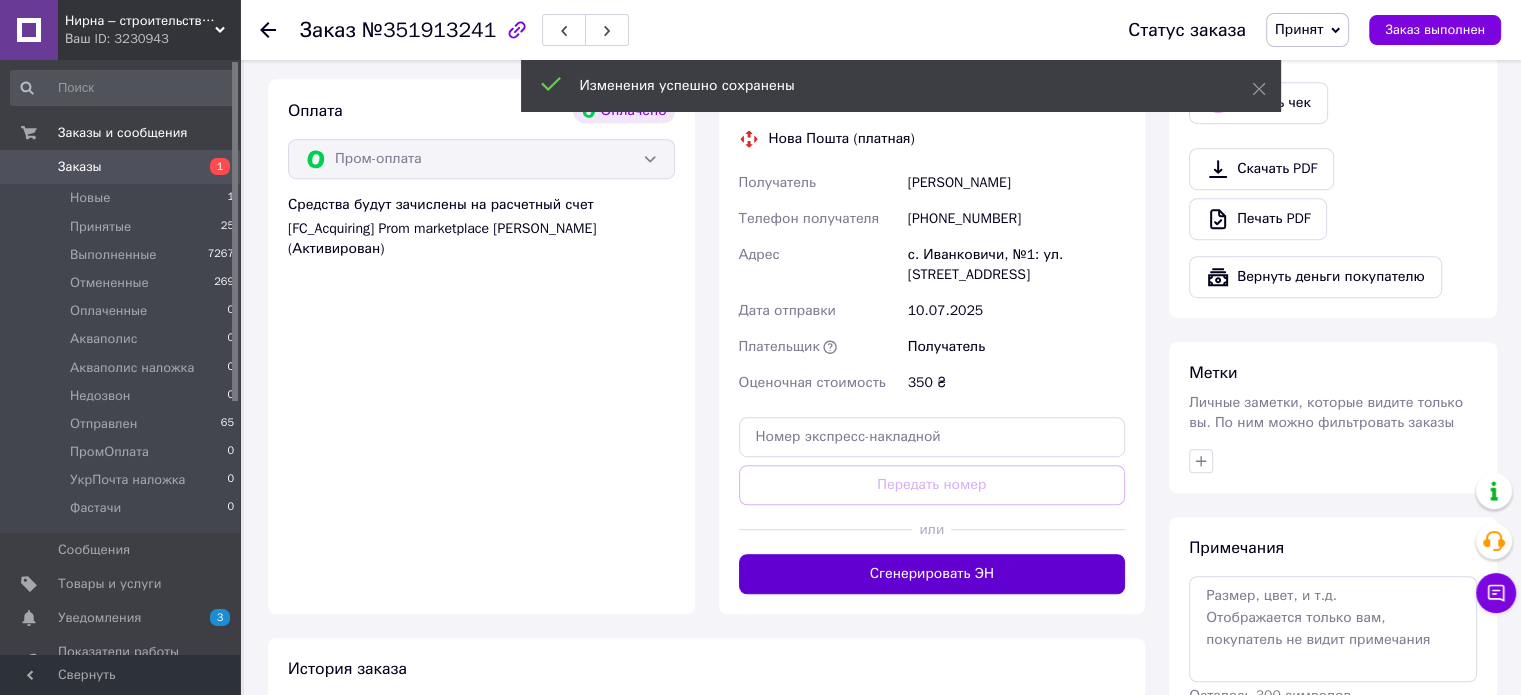 click on "Сгенерировать ЭН" at bounding box center [932, 574] 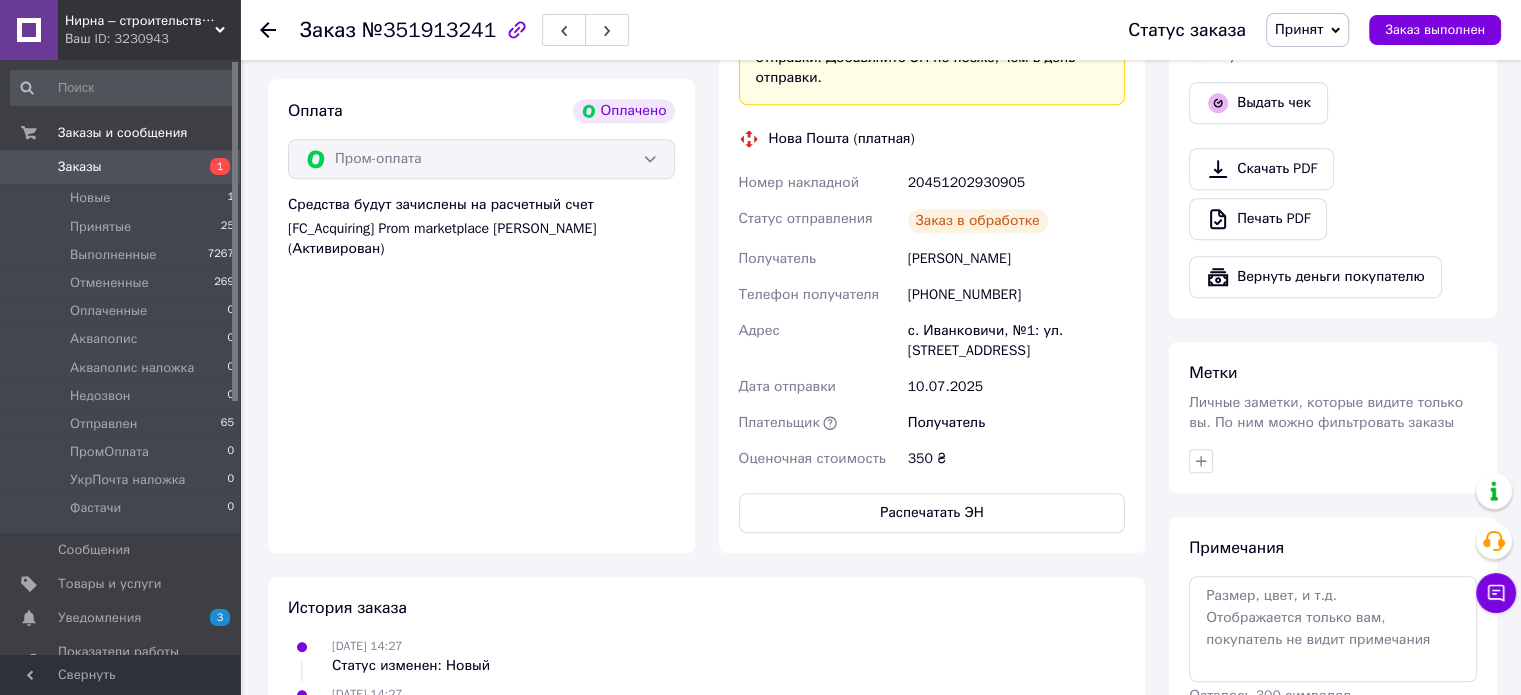 click on "Распечатать ЭН" at bounding box center [932, 513] 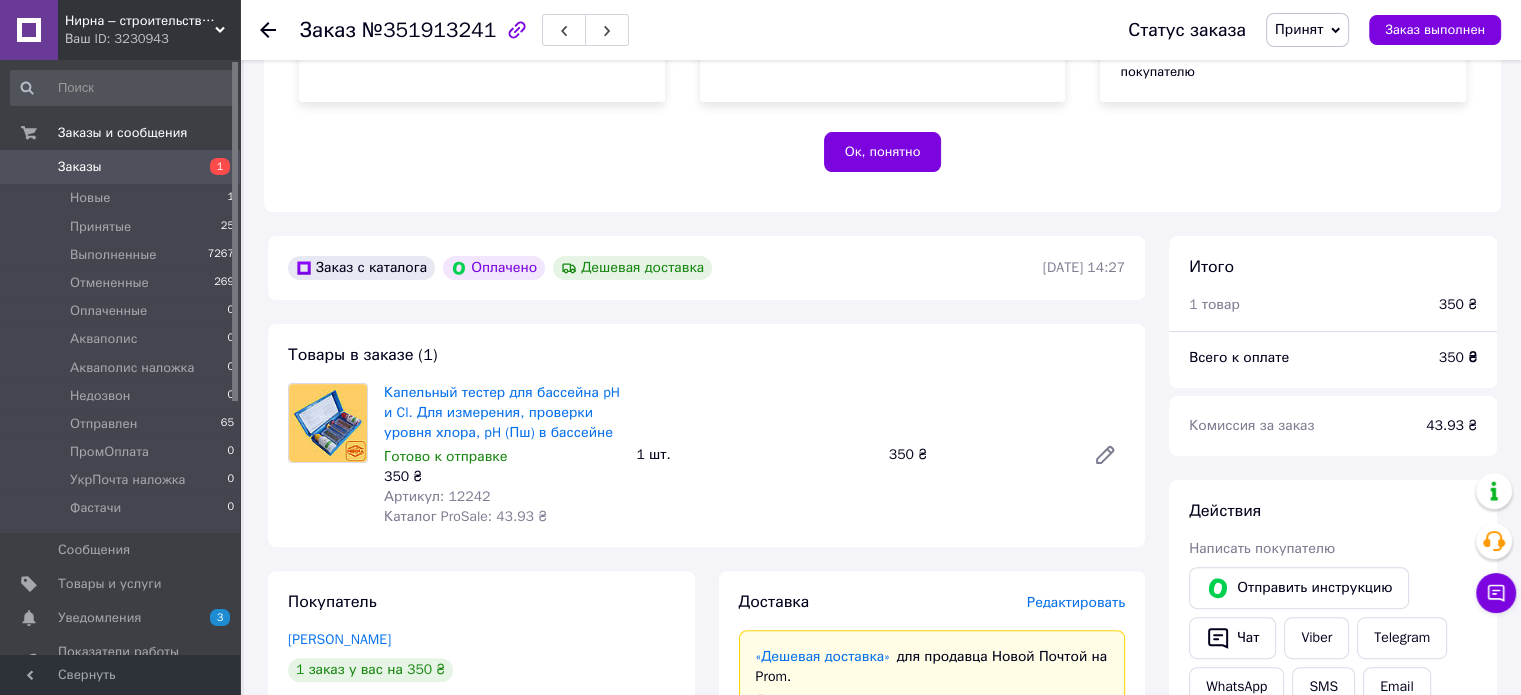 scroll, scrollTop: 400, scrollLeft: 0, axis: vertical 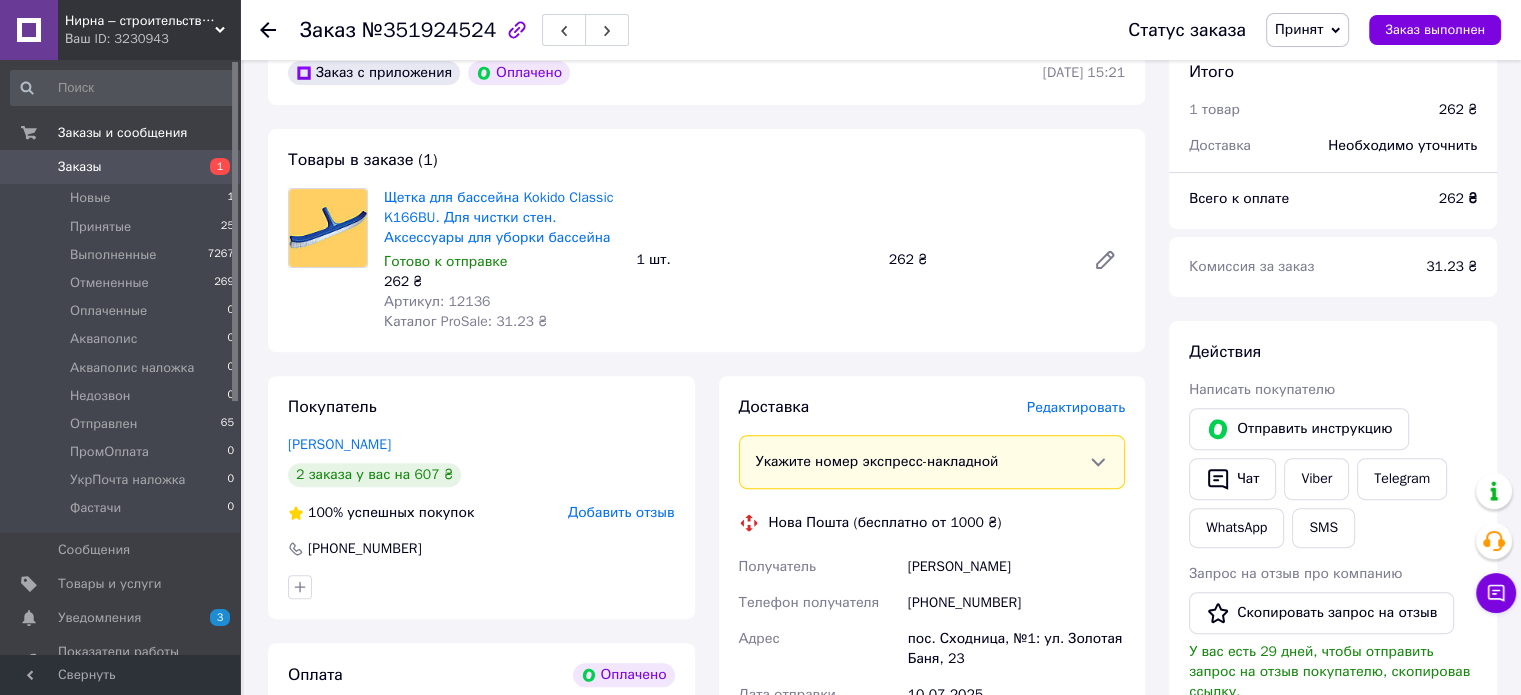 click on "Редактировать" at bounding box center [1076, 407] 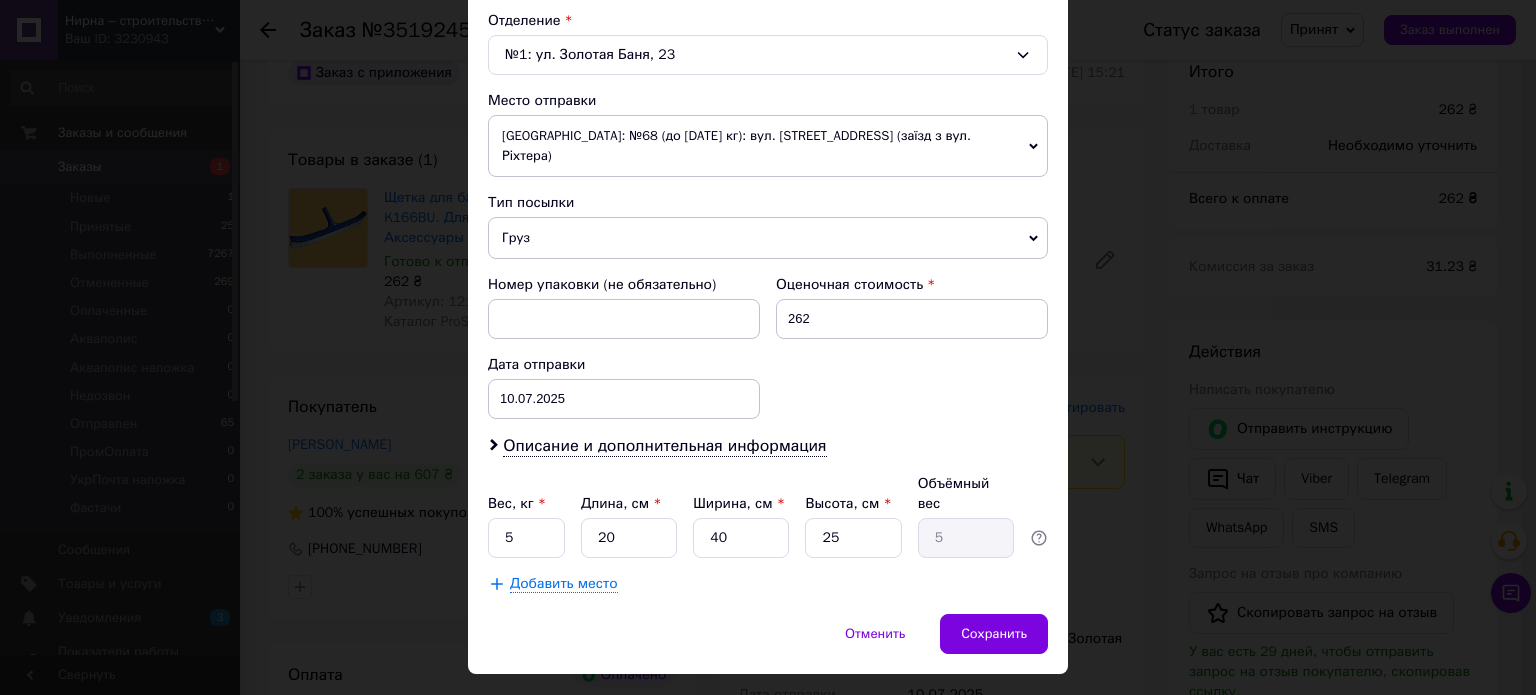 scroll, scrollTop: 627, scrollLeft: 0, axis: vertical 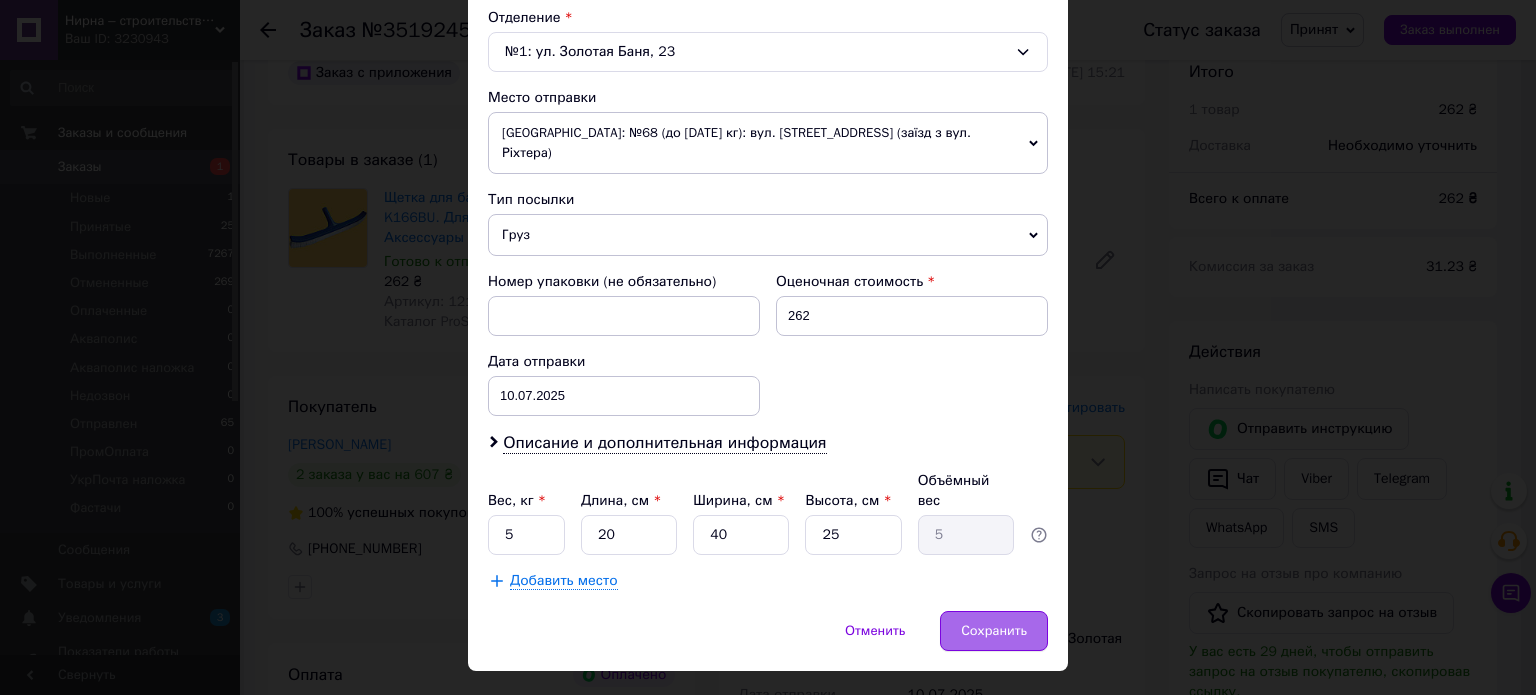 click on "Сохранить" at bounding box center (994, 631) 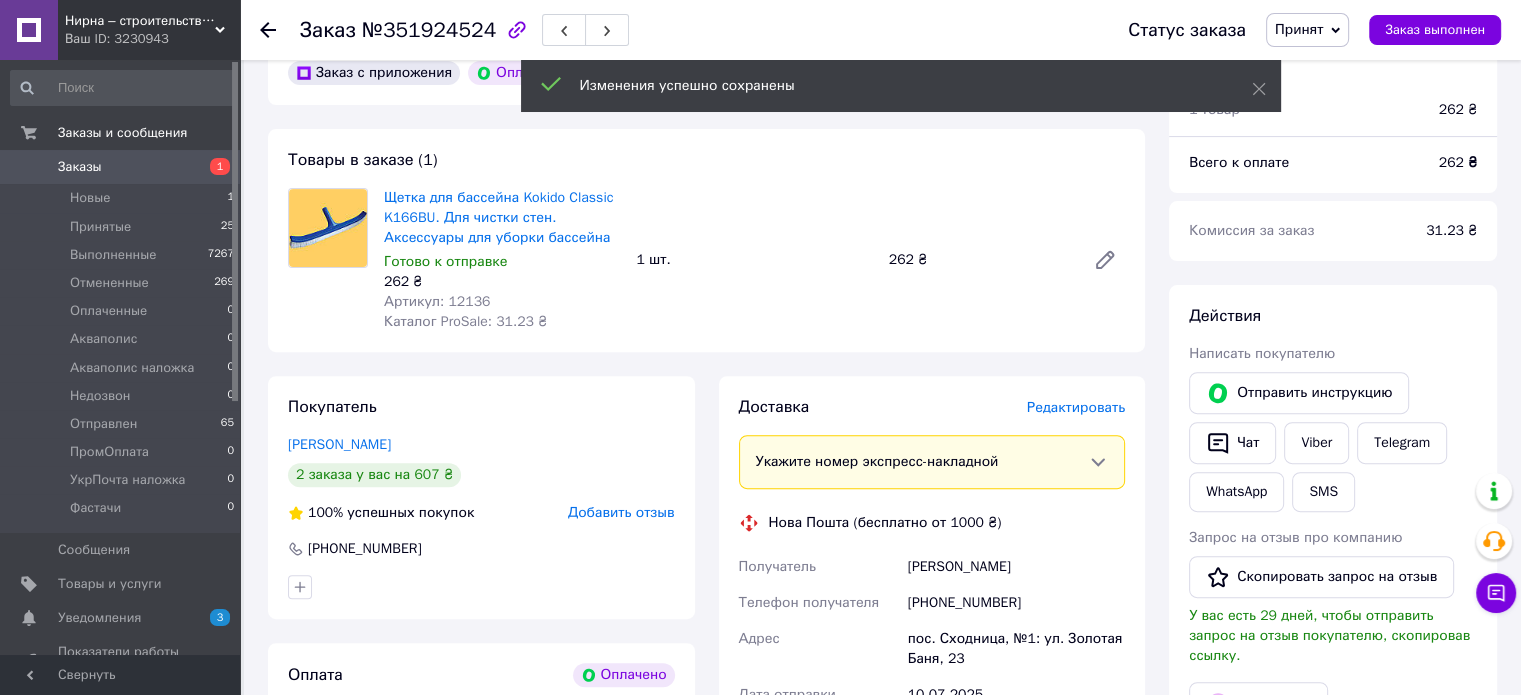 click on "Редактировать" at bounding box center [1076, 407] 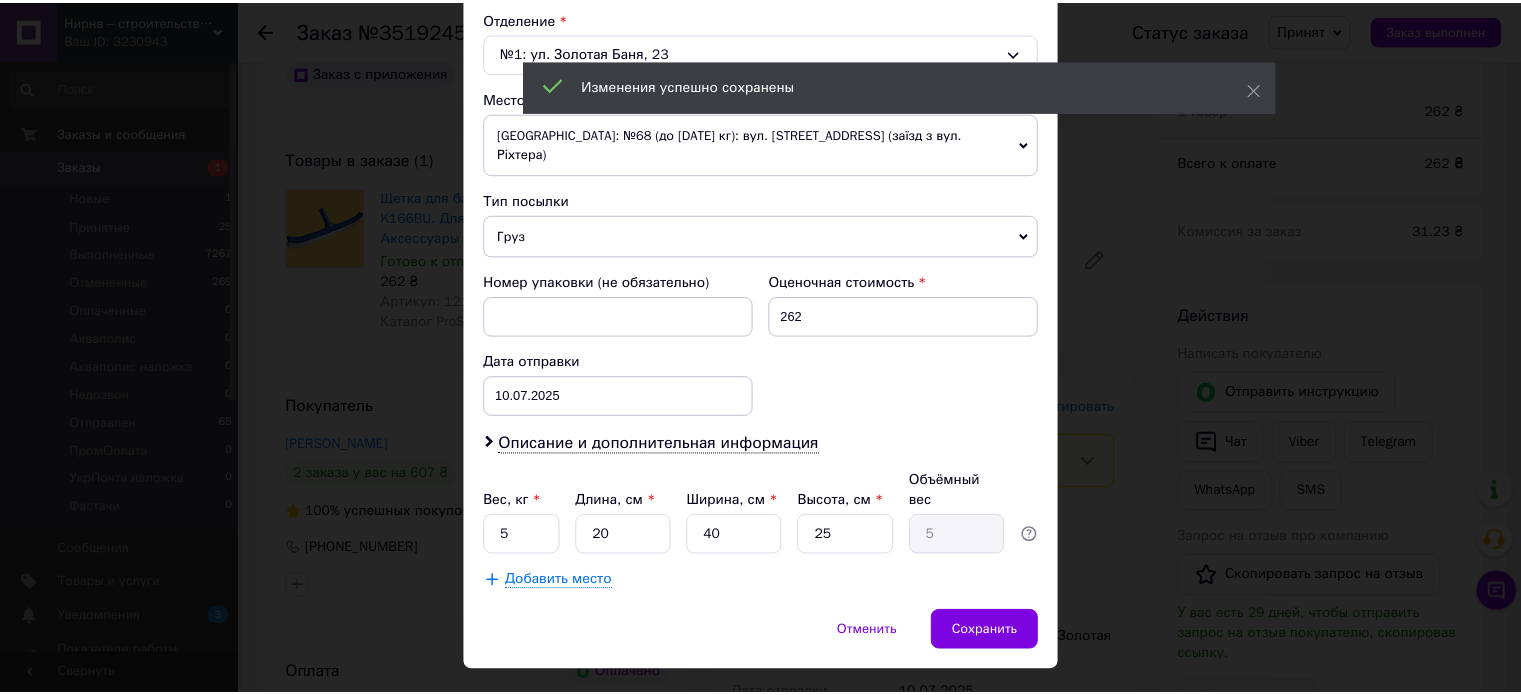 scroll, scrollTop: 627, scrollLeft: 0, axis: vertical 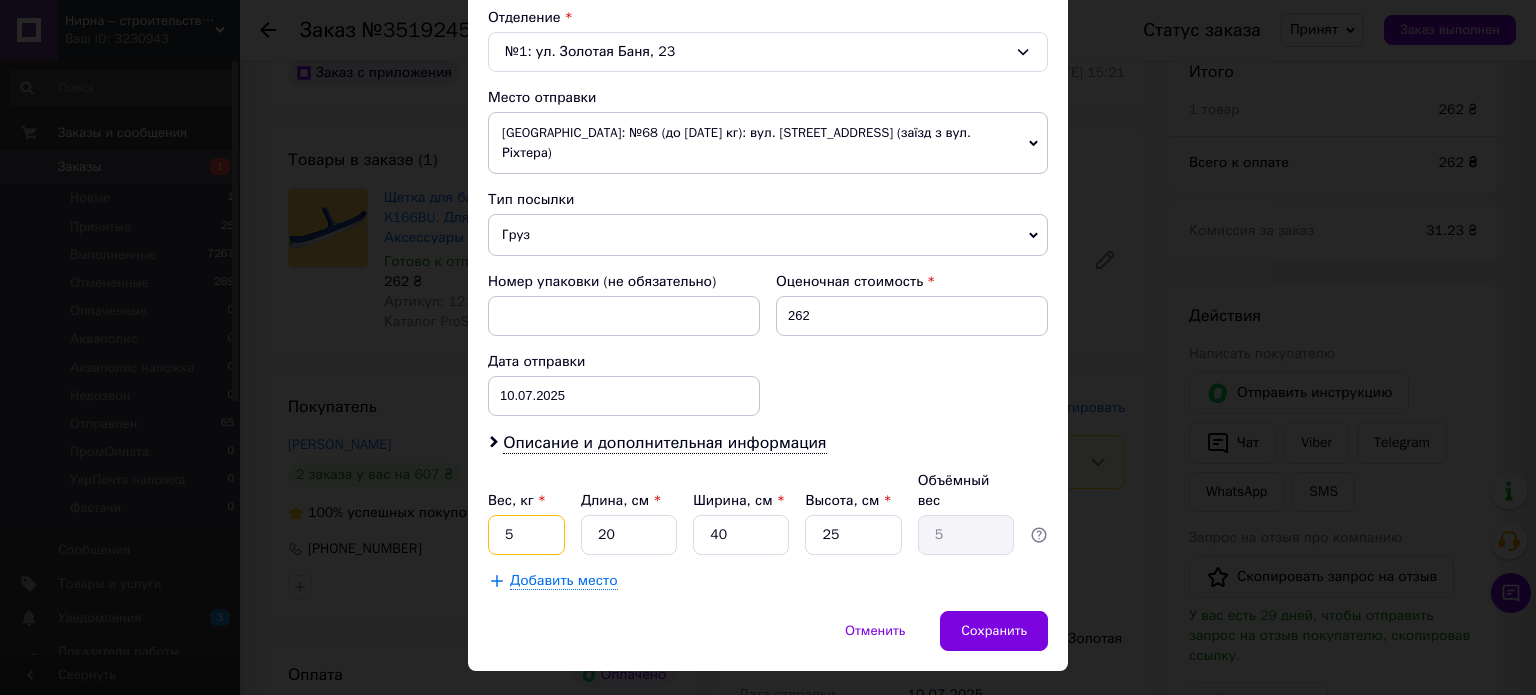drag, startPoint x: 547, startPoint y: 484, endPoint x: 497, endPoint y: 483, distance: 50.01 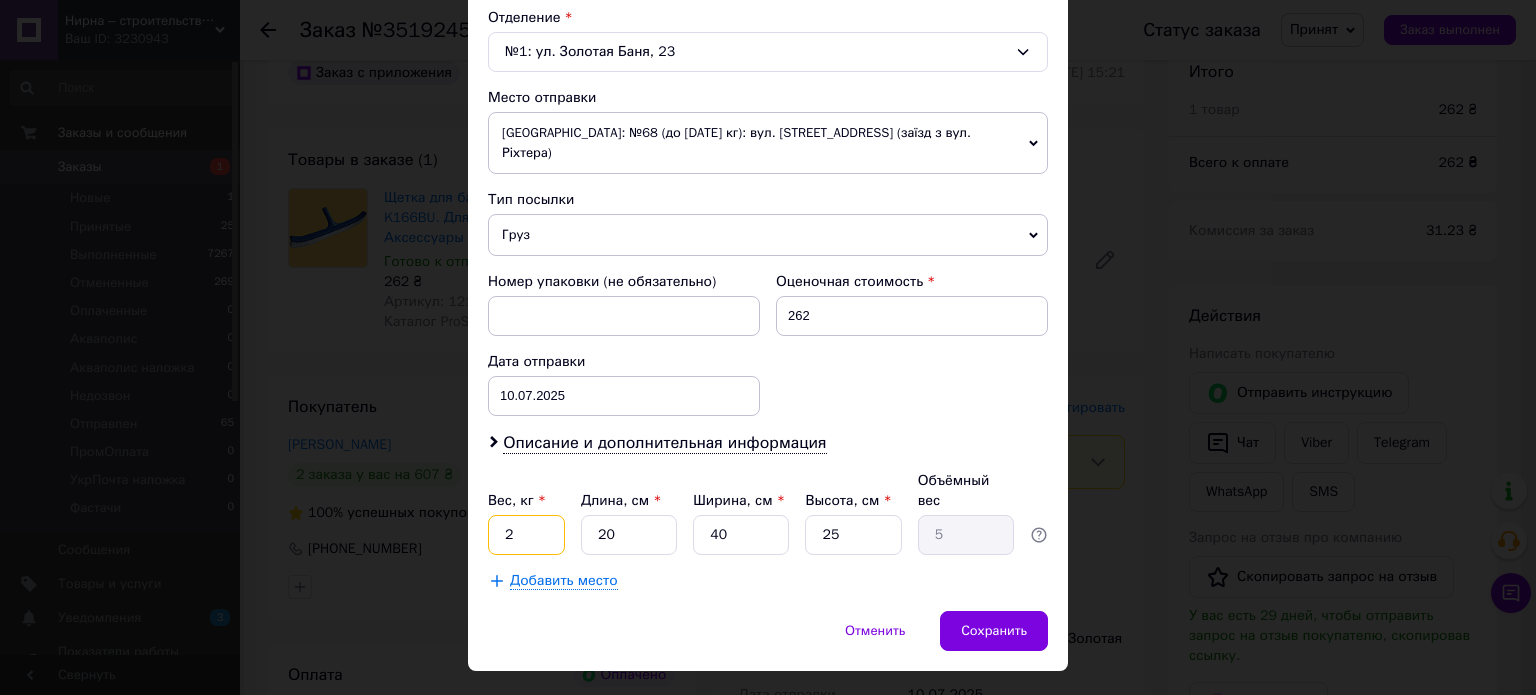type on "2" 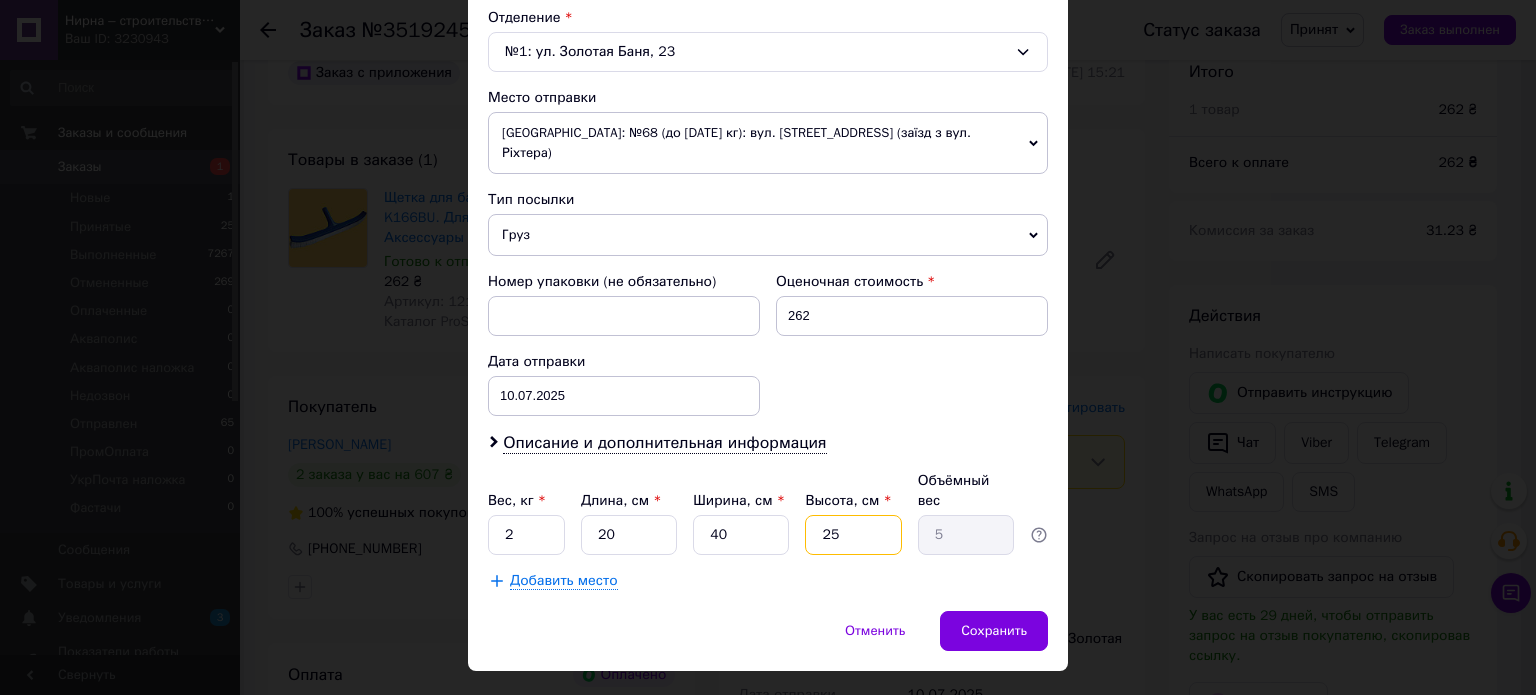 drag, startPoint x: 865, startPoint y: 500, endPoint x: 777, endPoint y: 494, distance: 88.20431 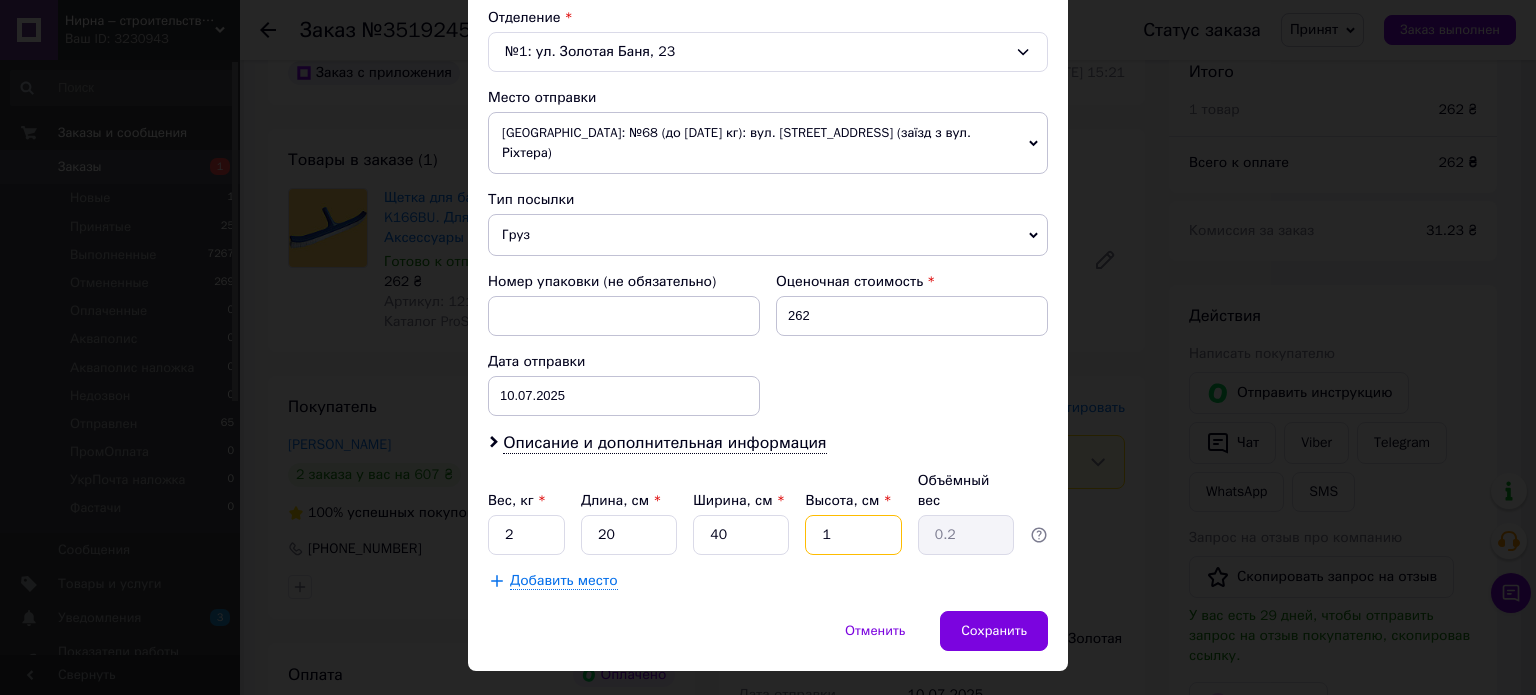 type on "10" 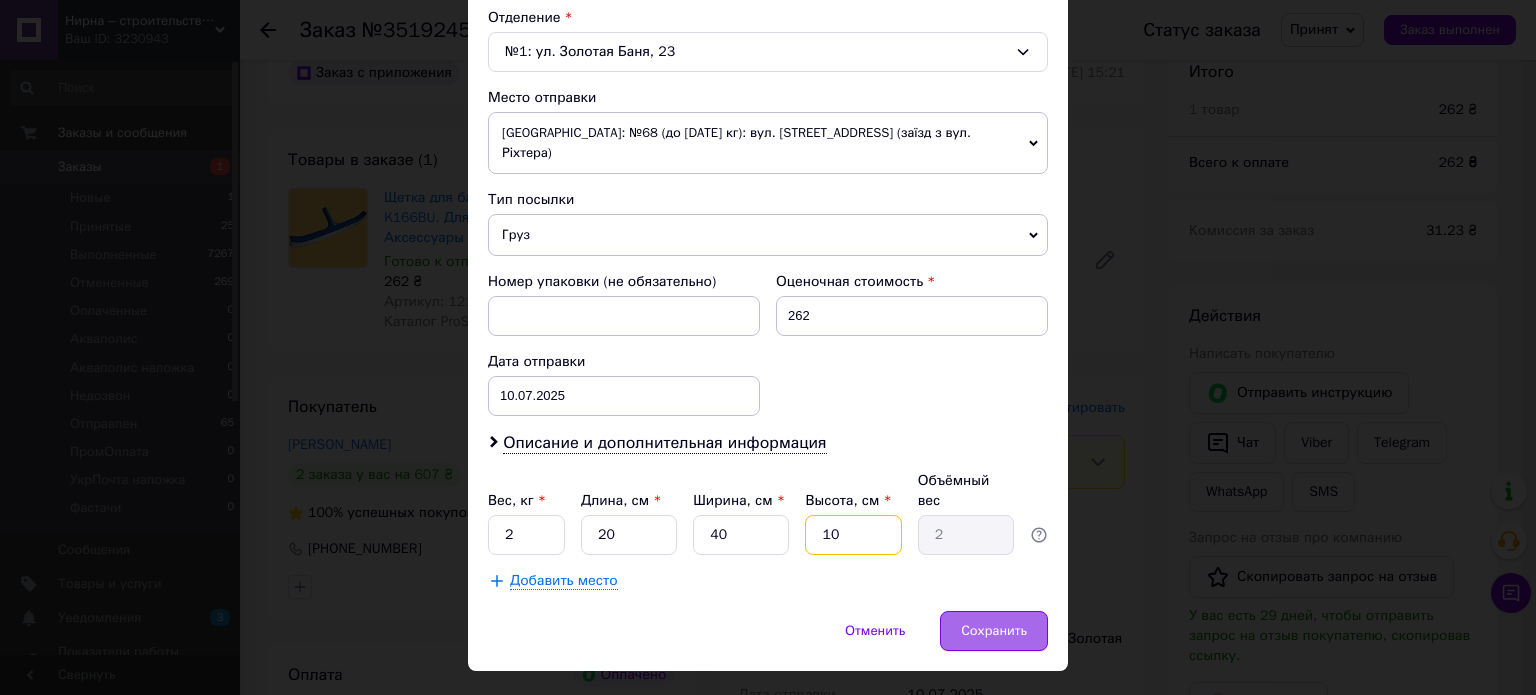 type on "10" 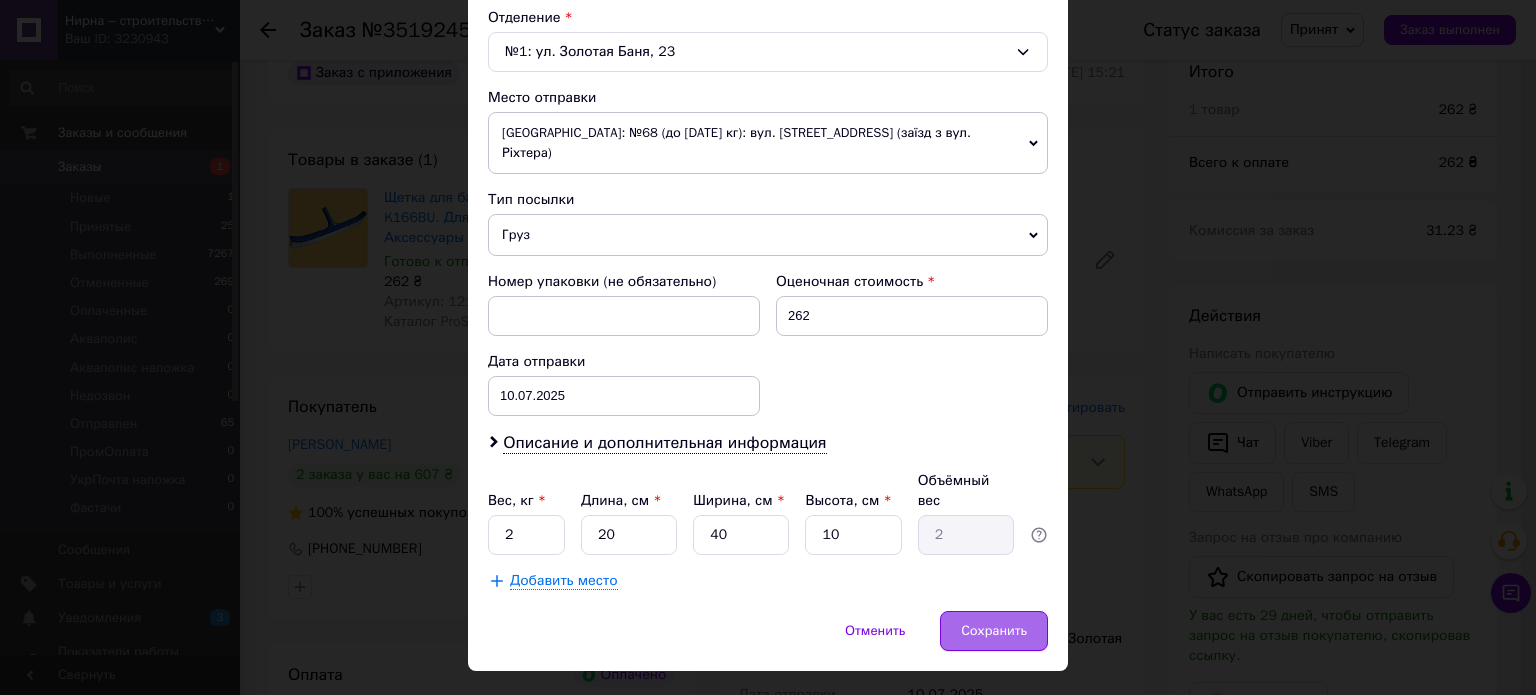 click on "Сохранить" at bounding box center (994, 631) 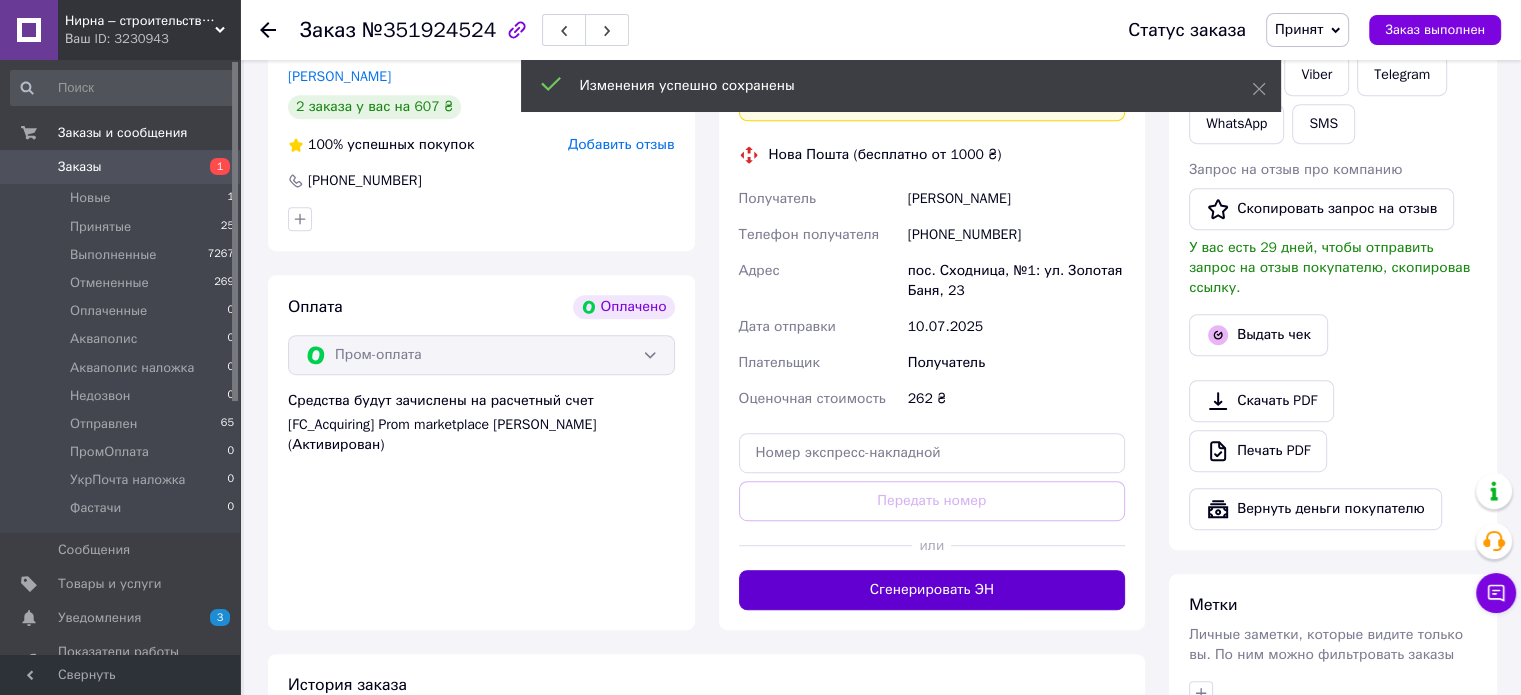 scroll, scrollTop: 1000, scrollLeft: 0, axis: vertical 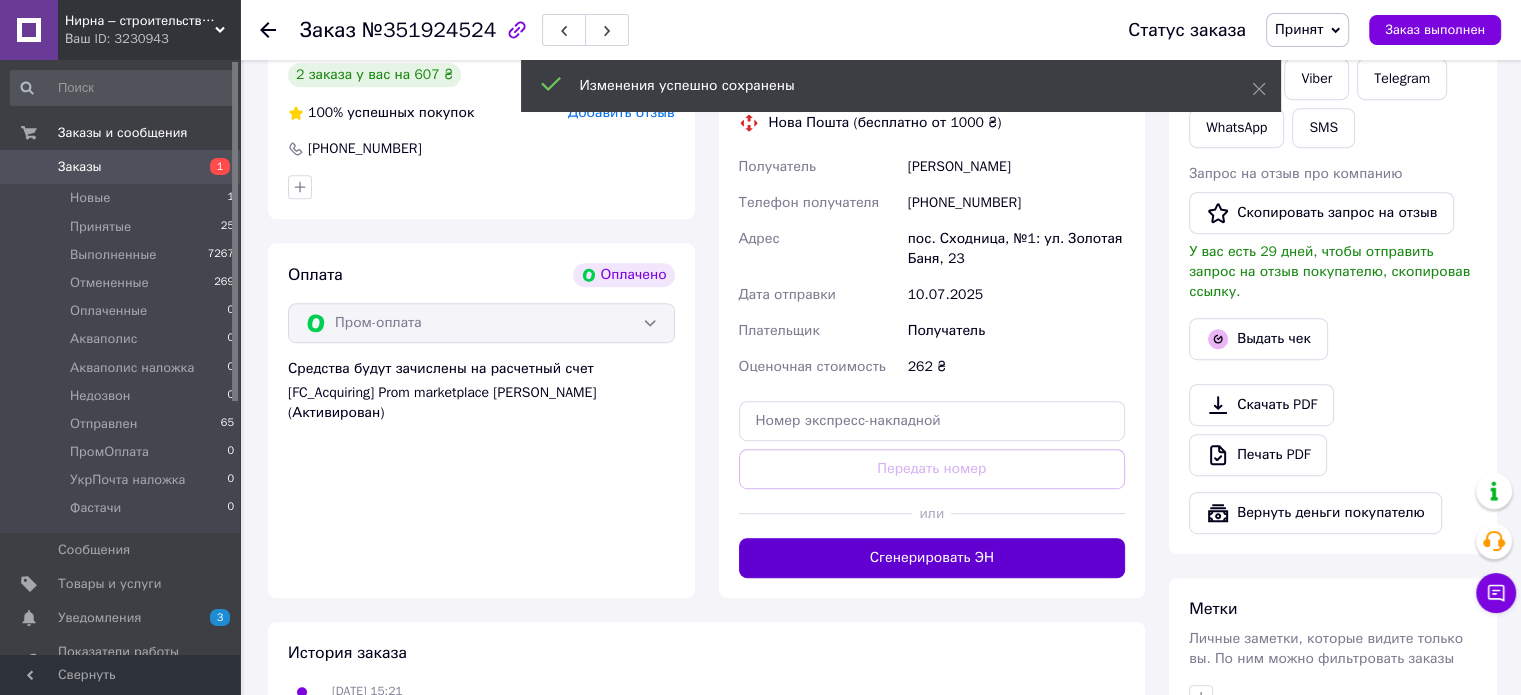 click on "Сгенерировать ЭН" at bounding box center [932, 558] 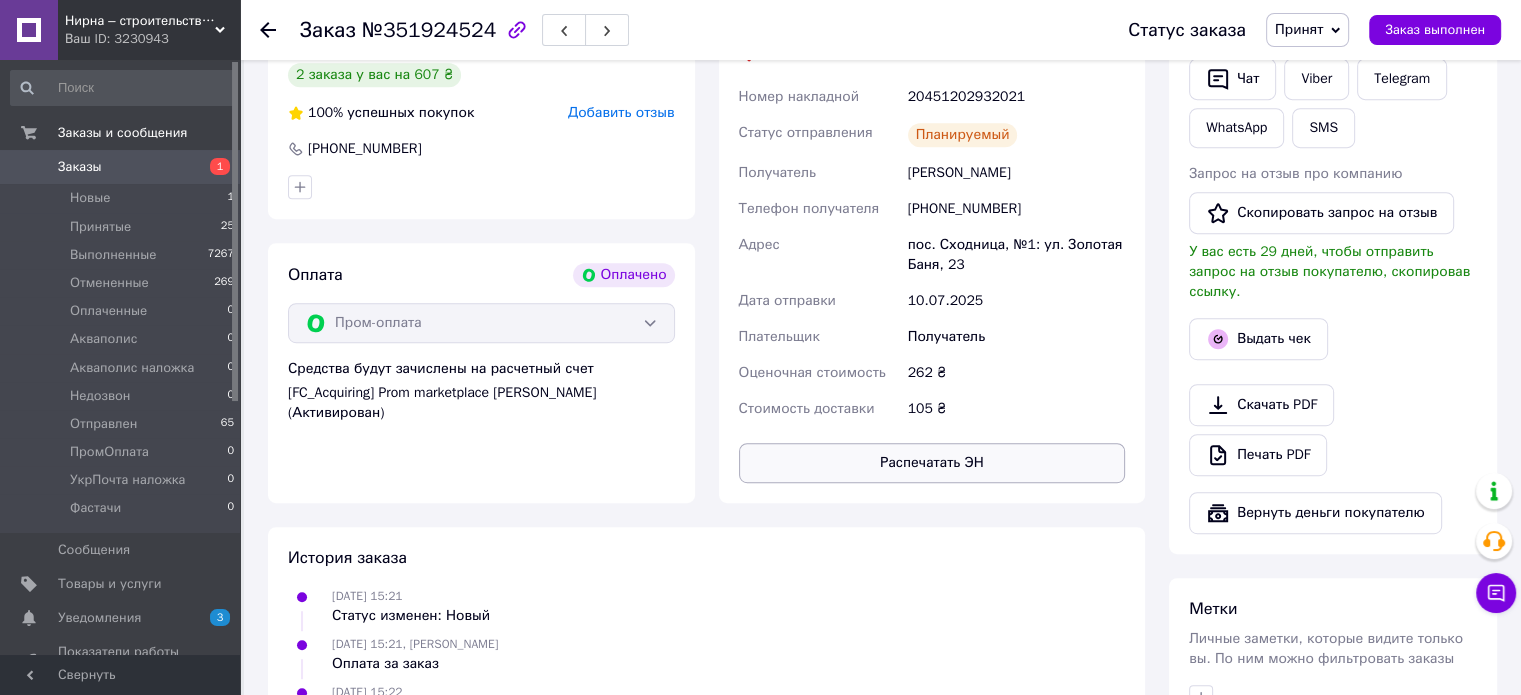 click on "Распечатать ЭН" at bounding box center (932, 463) 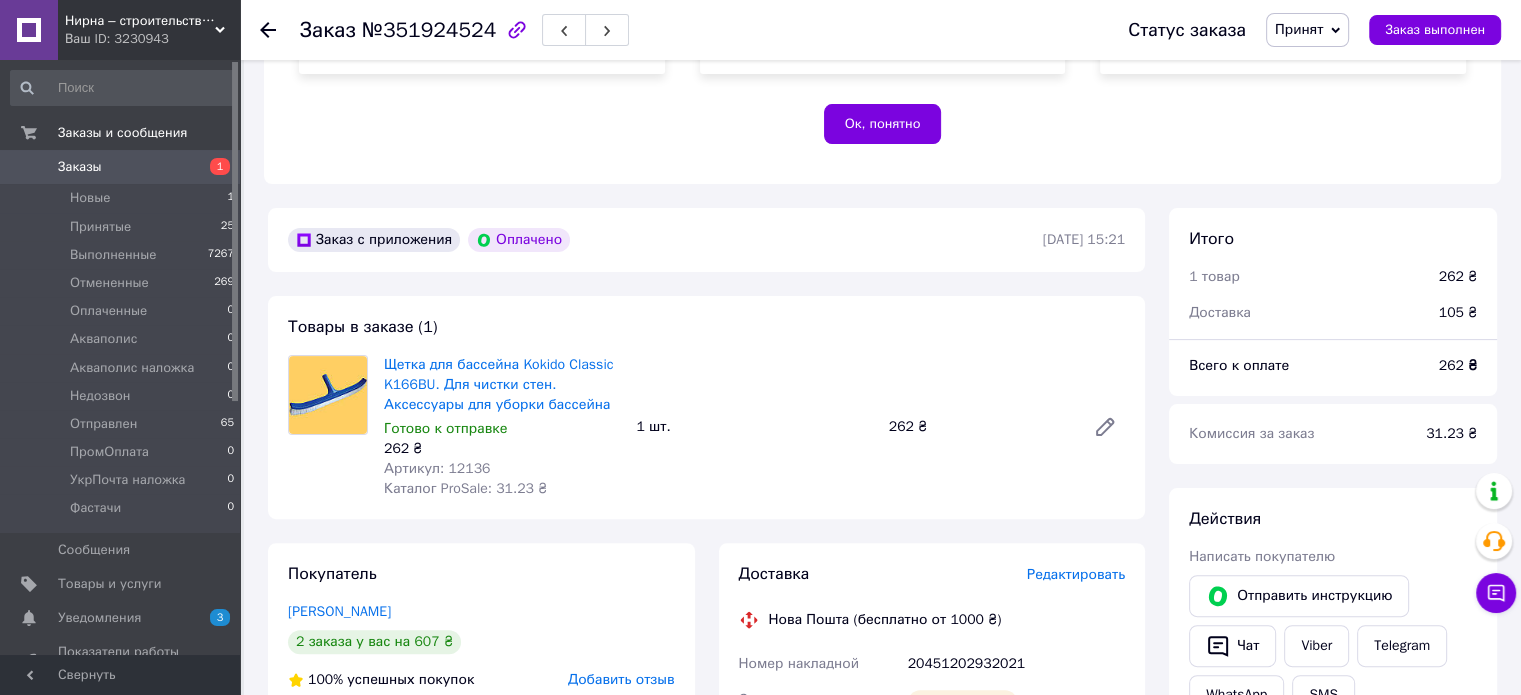scroll, scrollTop: 400, scrollLeft: 0, axis: vertical 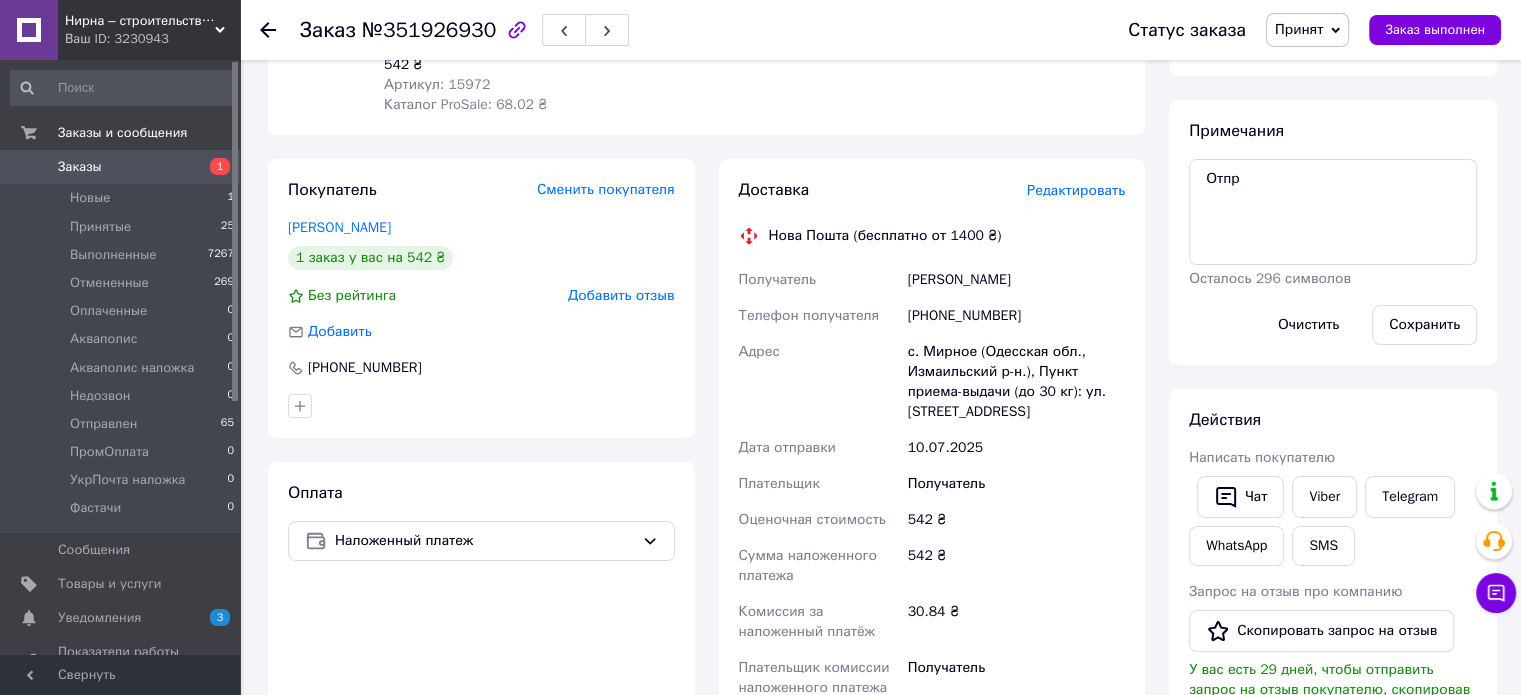 click on "[PHONE_NUMBER]" at bounding box center (1016, 316) 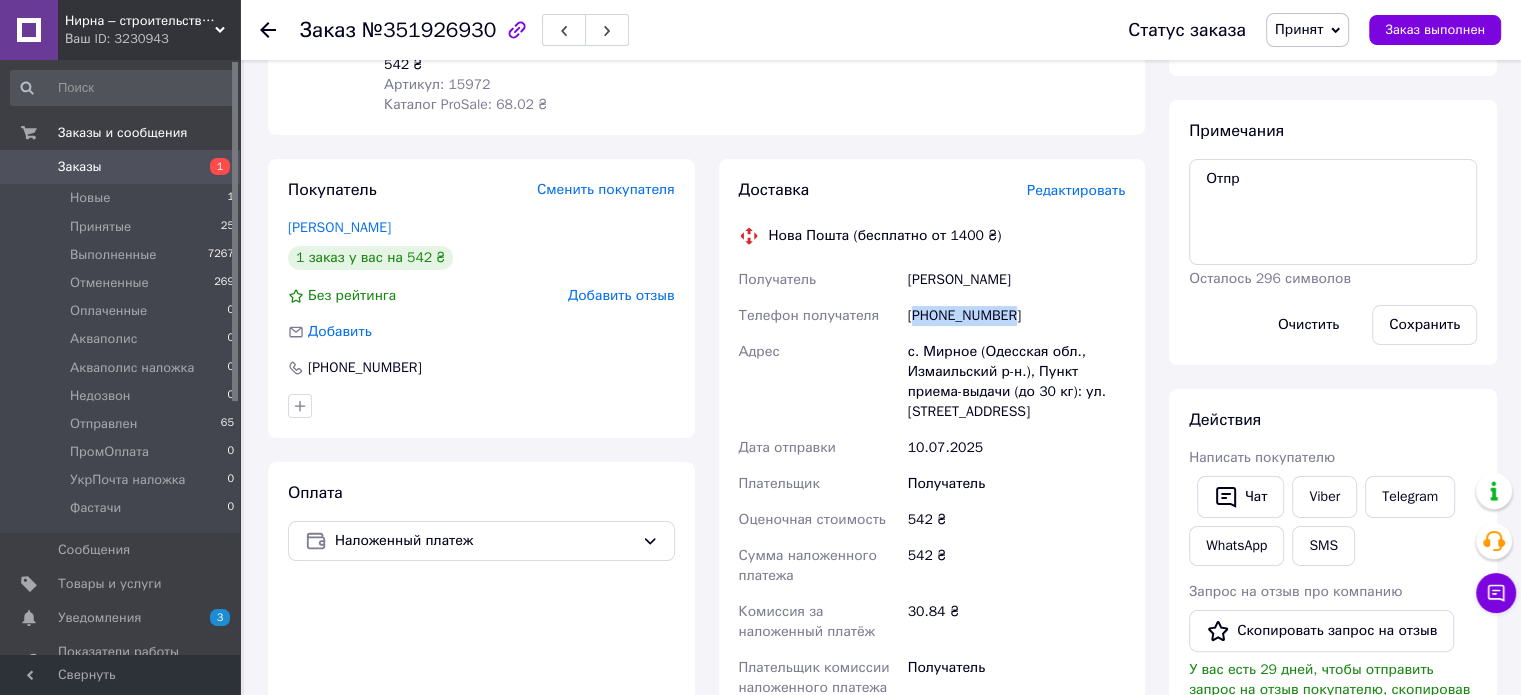 click on "[PHONE_NUMBER]" at bounding box center (1016, 316) 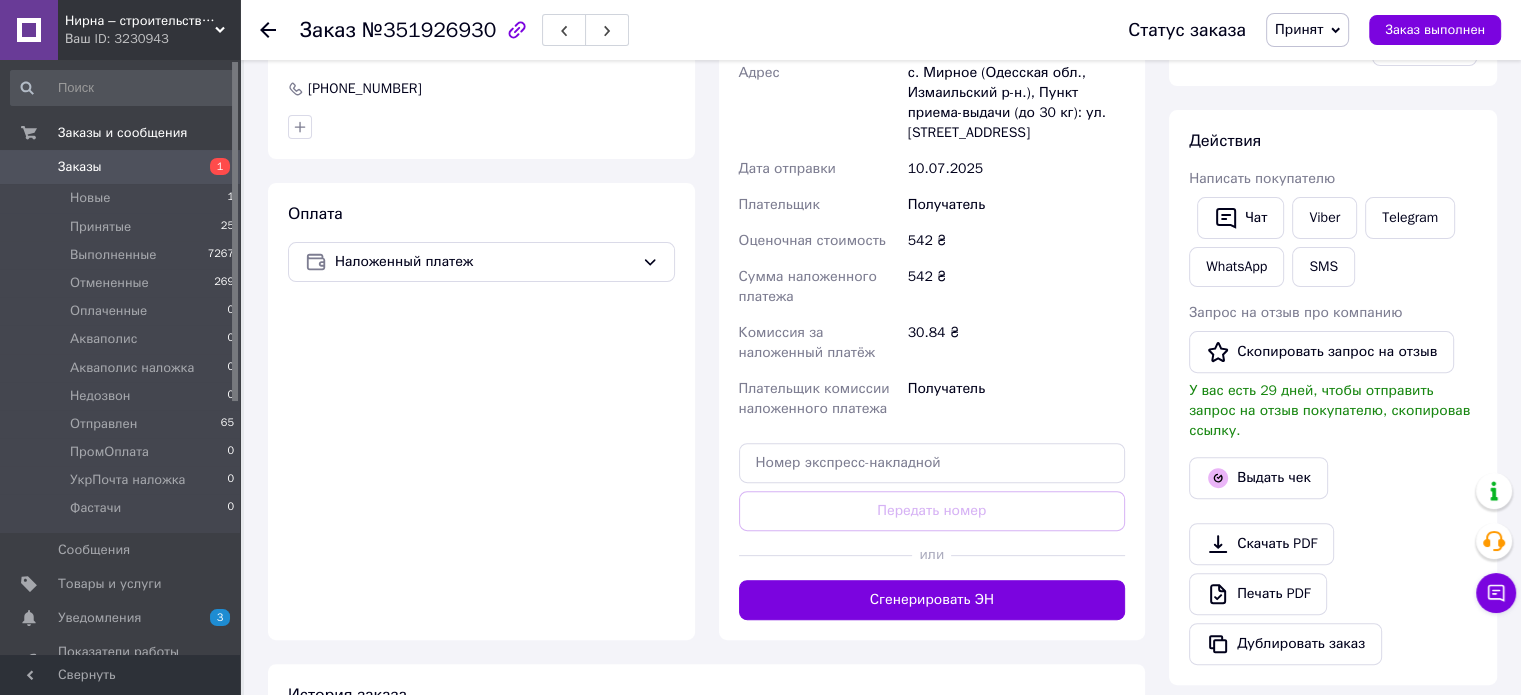 scroll, scrollTop: 700, scrollLeft: 0, axis: vertical 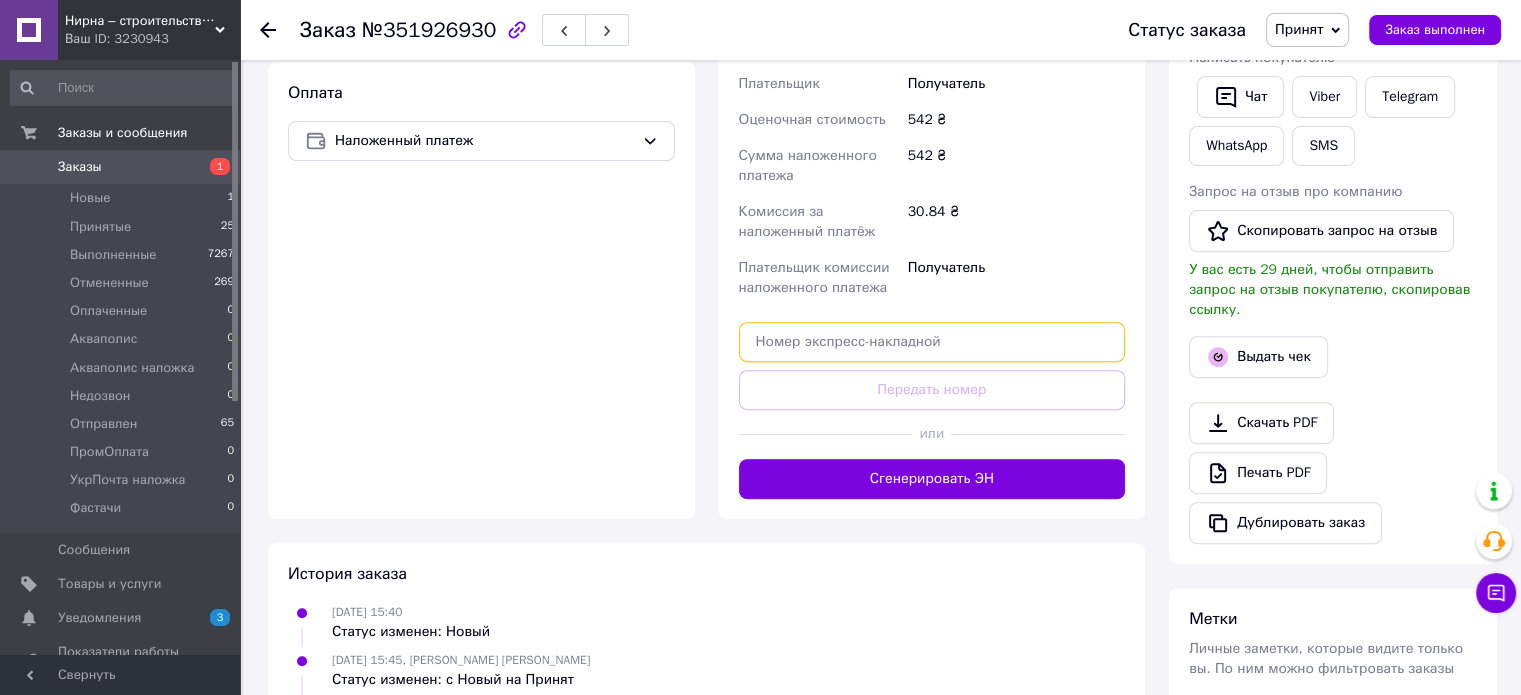 click at bounding box center [932, 342] 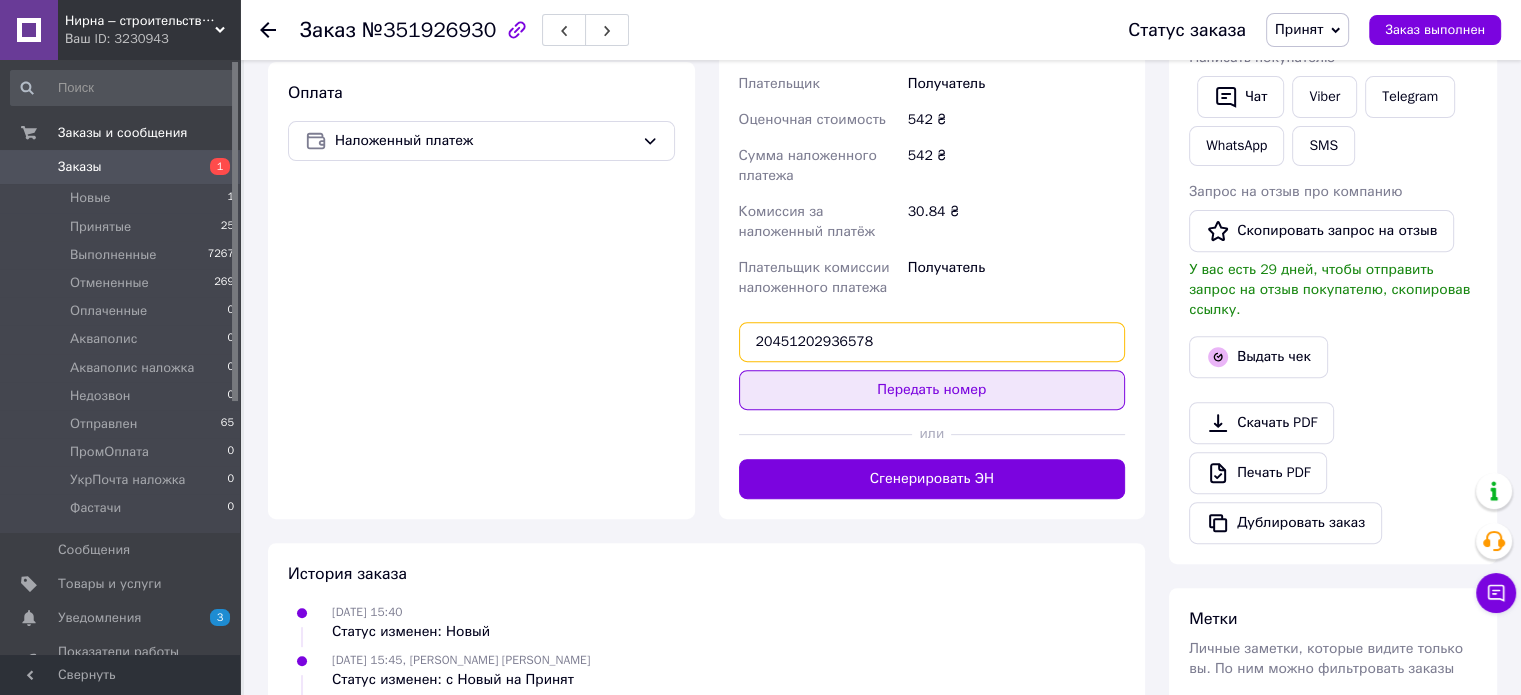 type on "20451202936578" 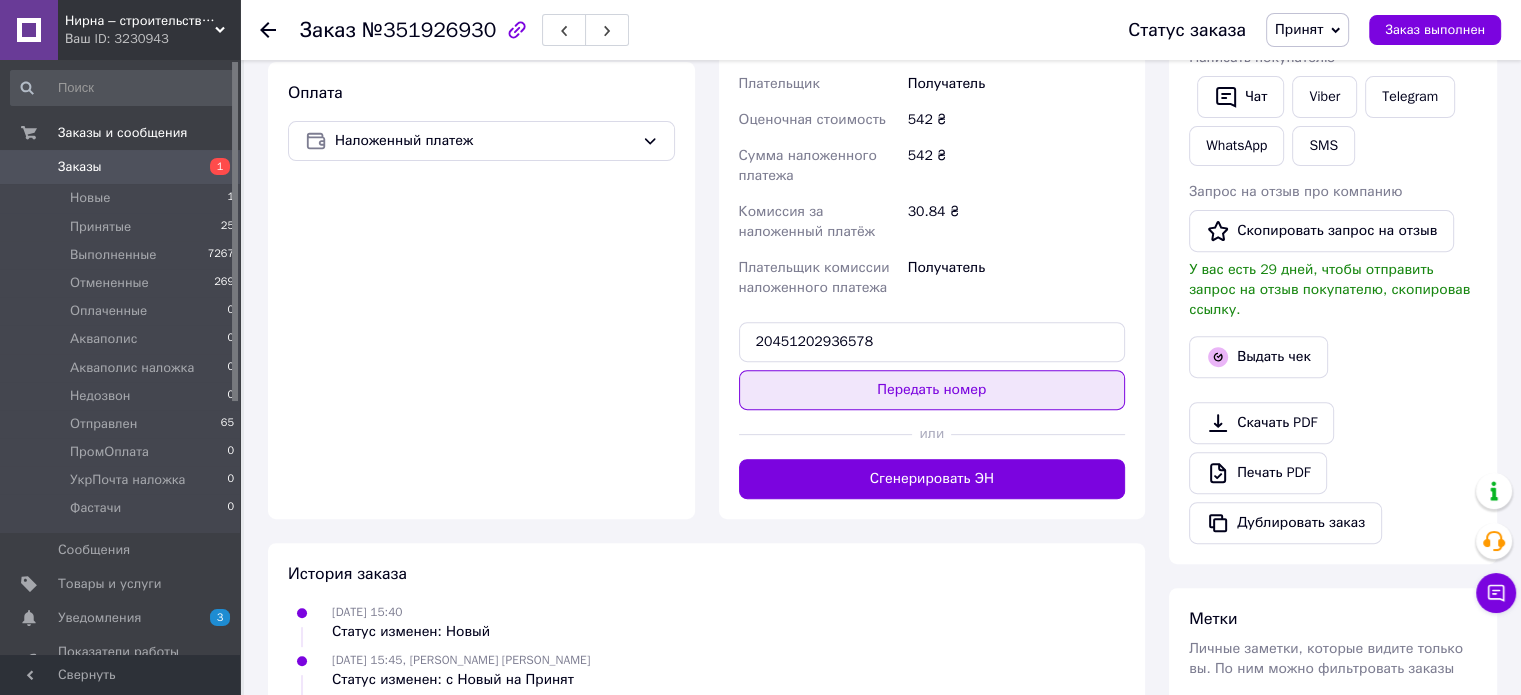 click on "Передать номер" at bounding box center (932, 390) 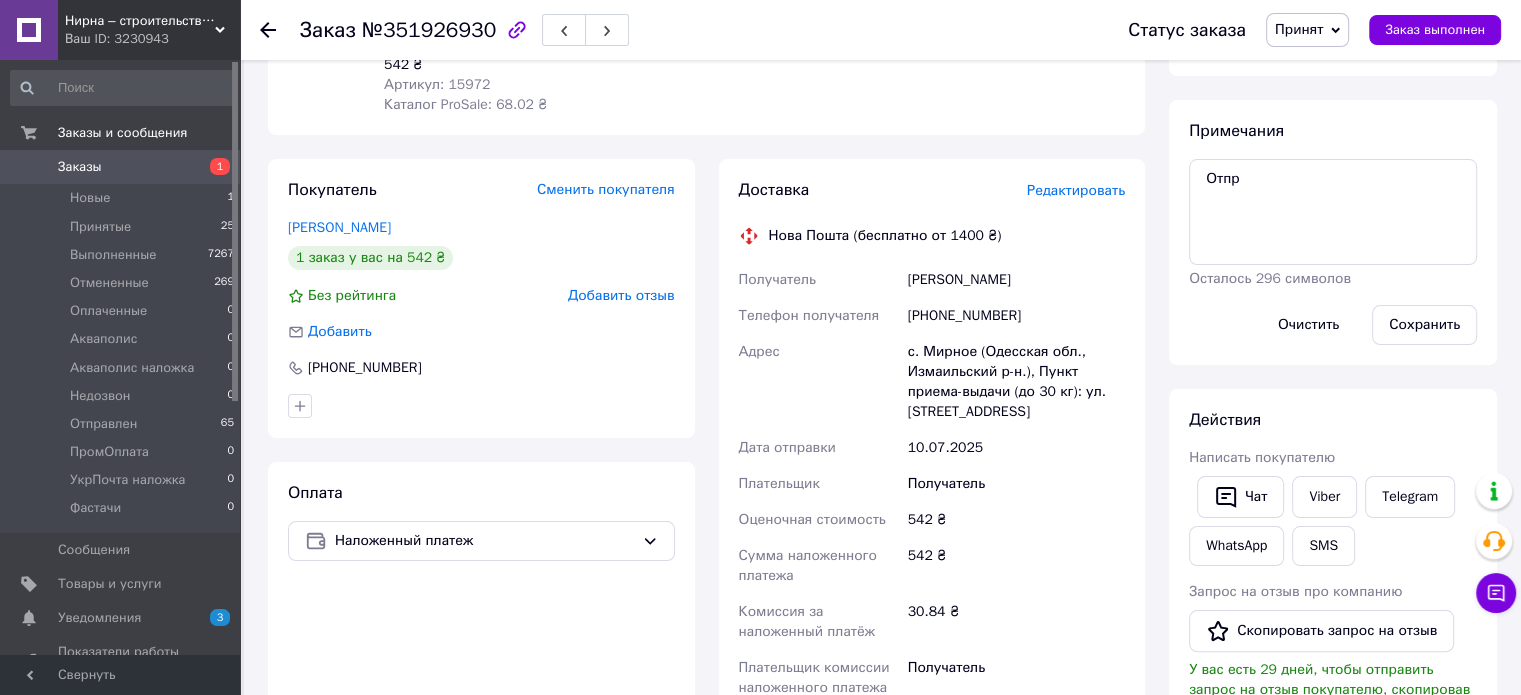 scroll, scrollTop: 0, scrollLeft: 0, axis: both 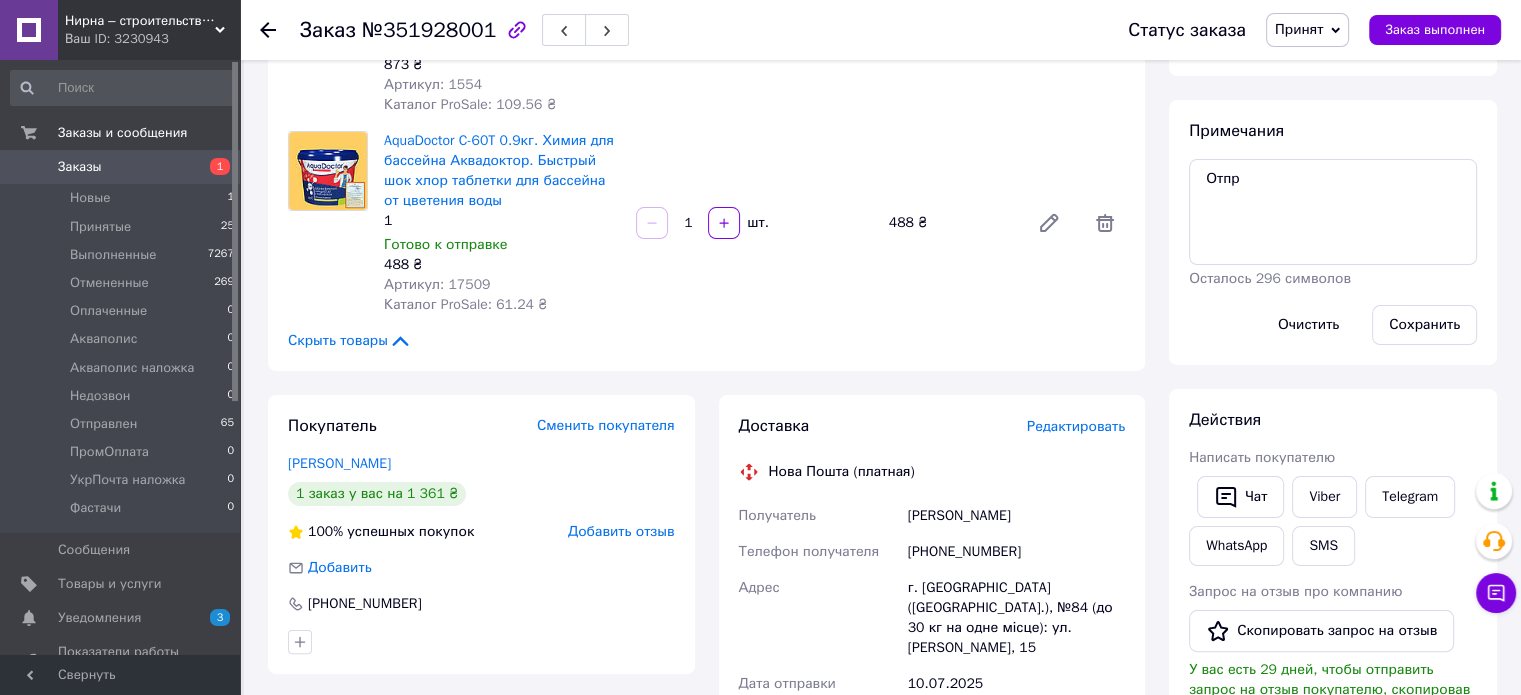 click on "[PHONE_NUMBER]" at bounding box center [1016, 552] 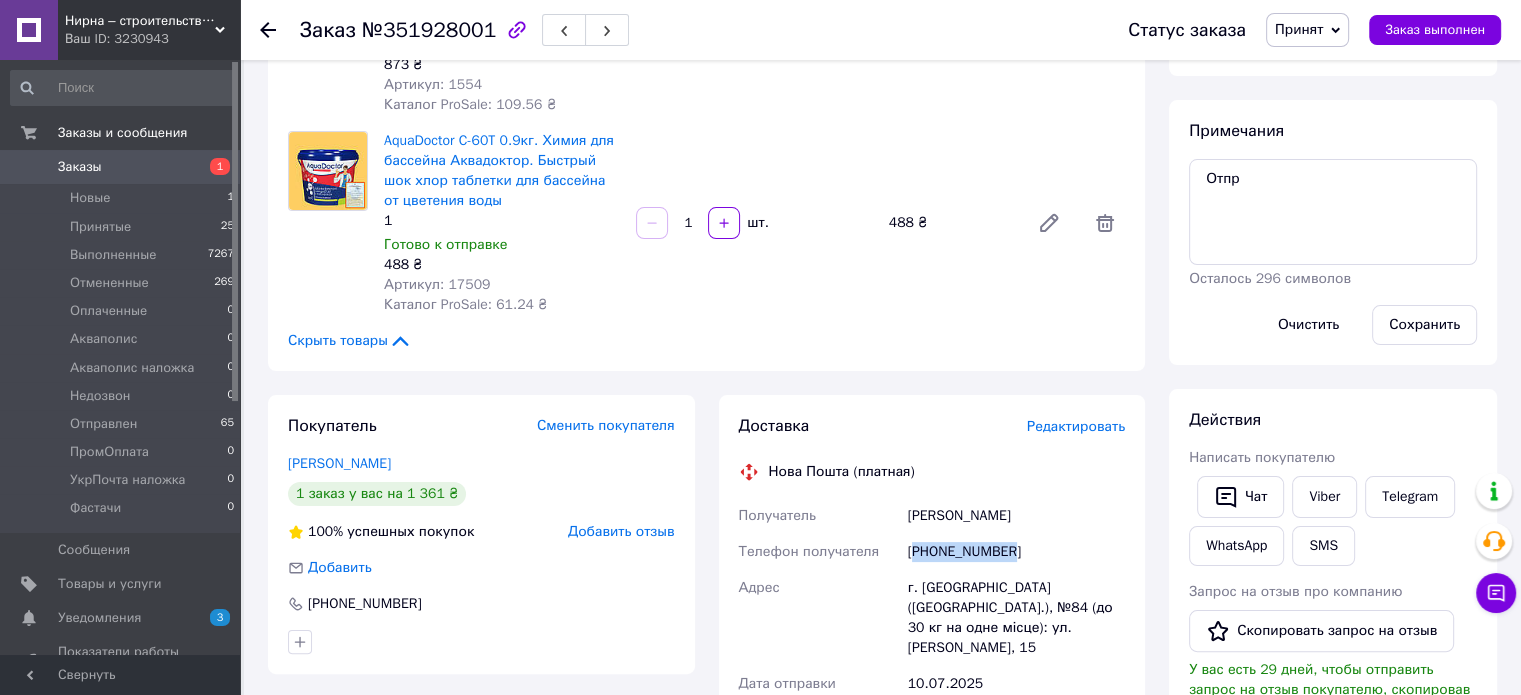 click on "[PHONE_NUMBER]" at bounding box center [1016, 552] 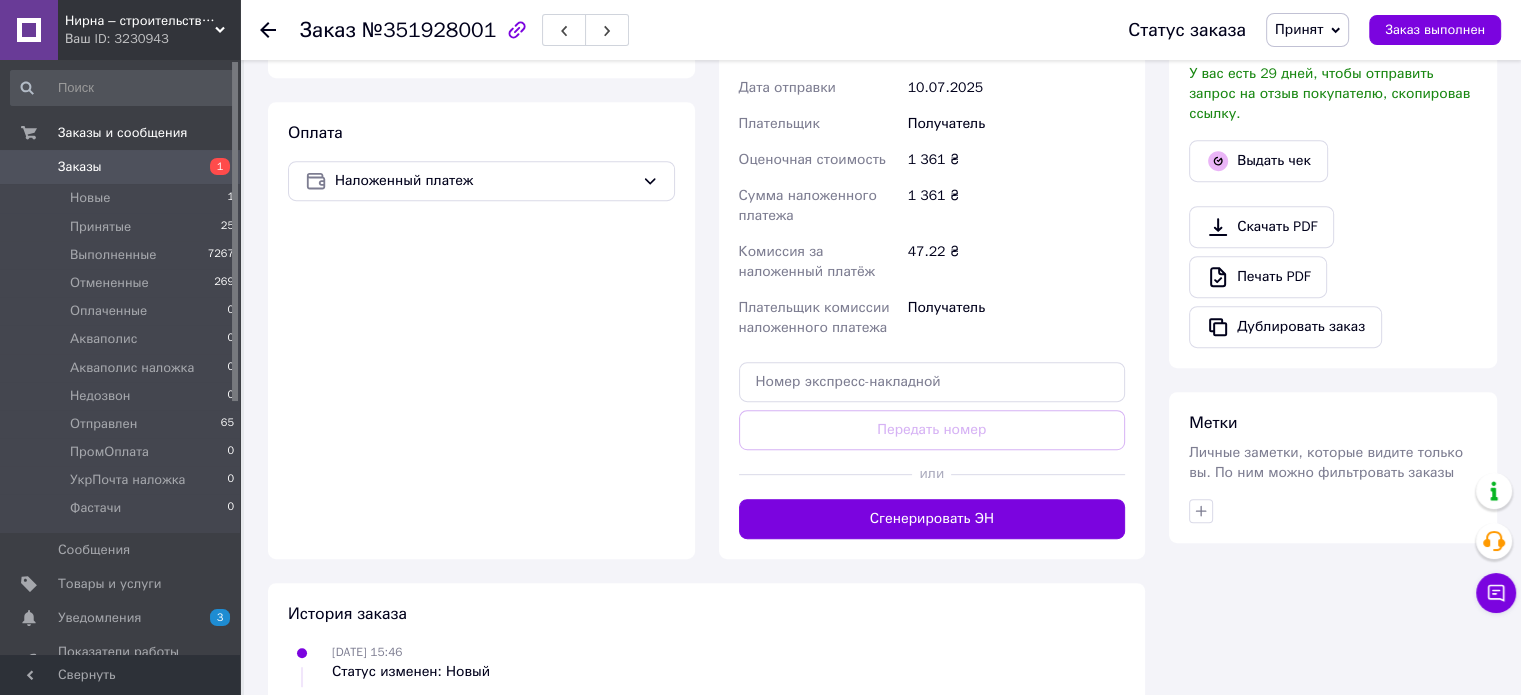 scroll, scrollTop: 900, scrollLeft: 0, axis: vertical 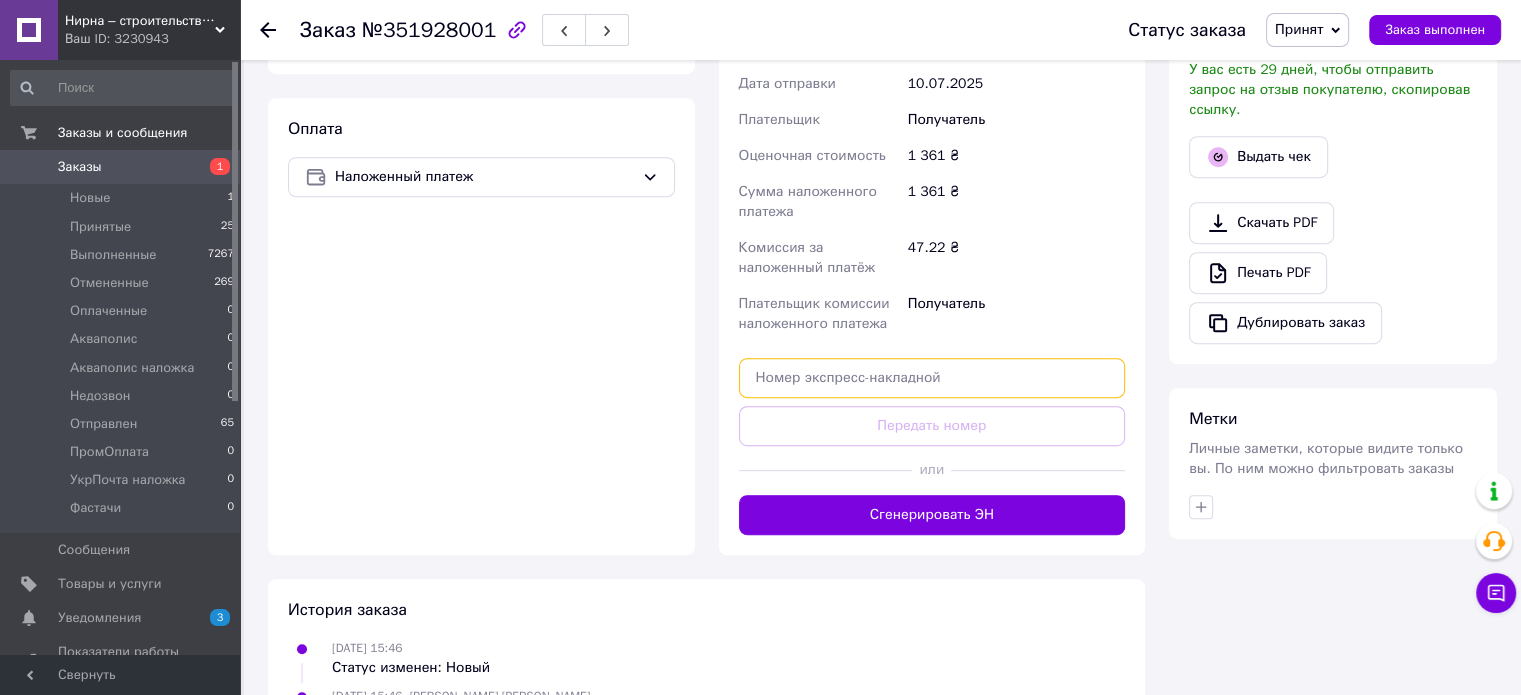 click at bounding box center (932, 378) 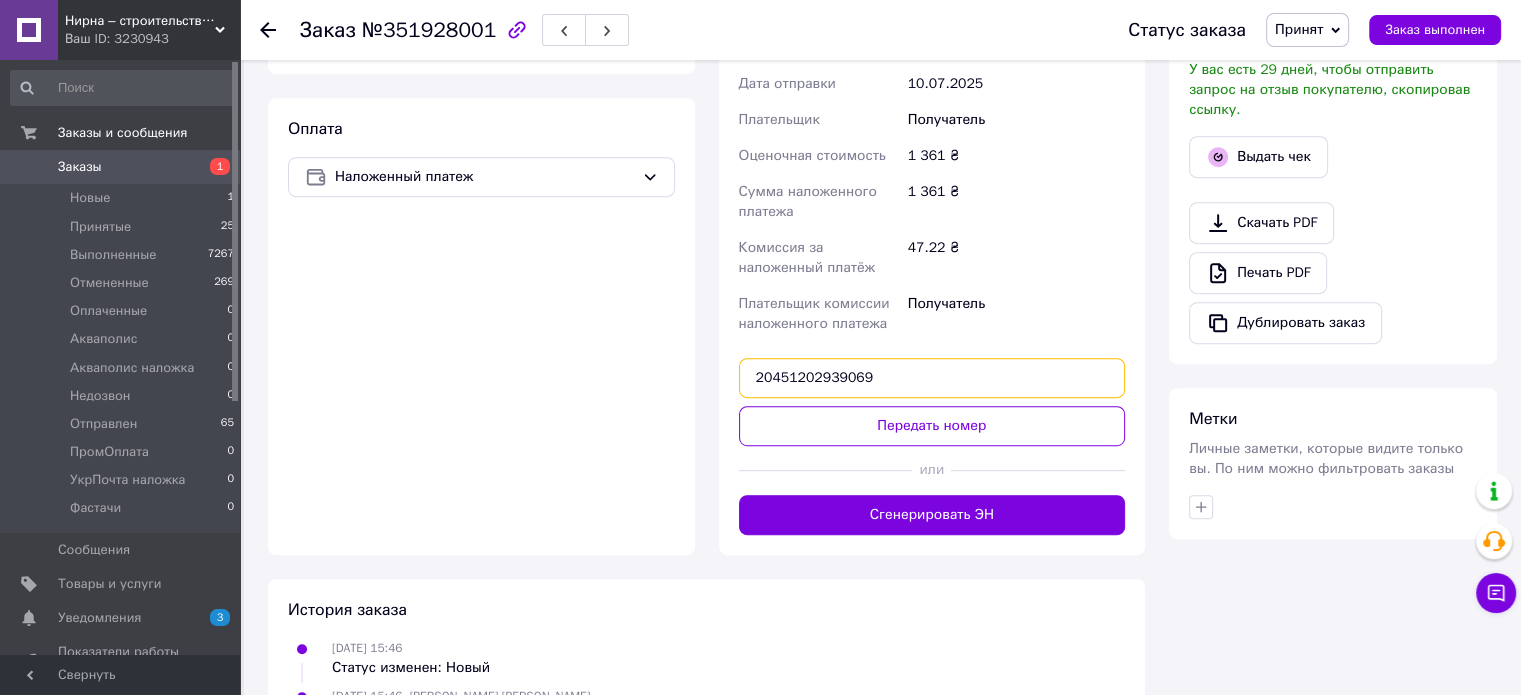 type on "20451202939069" 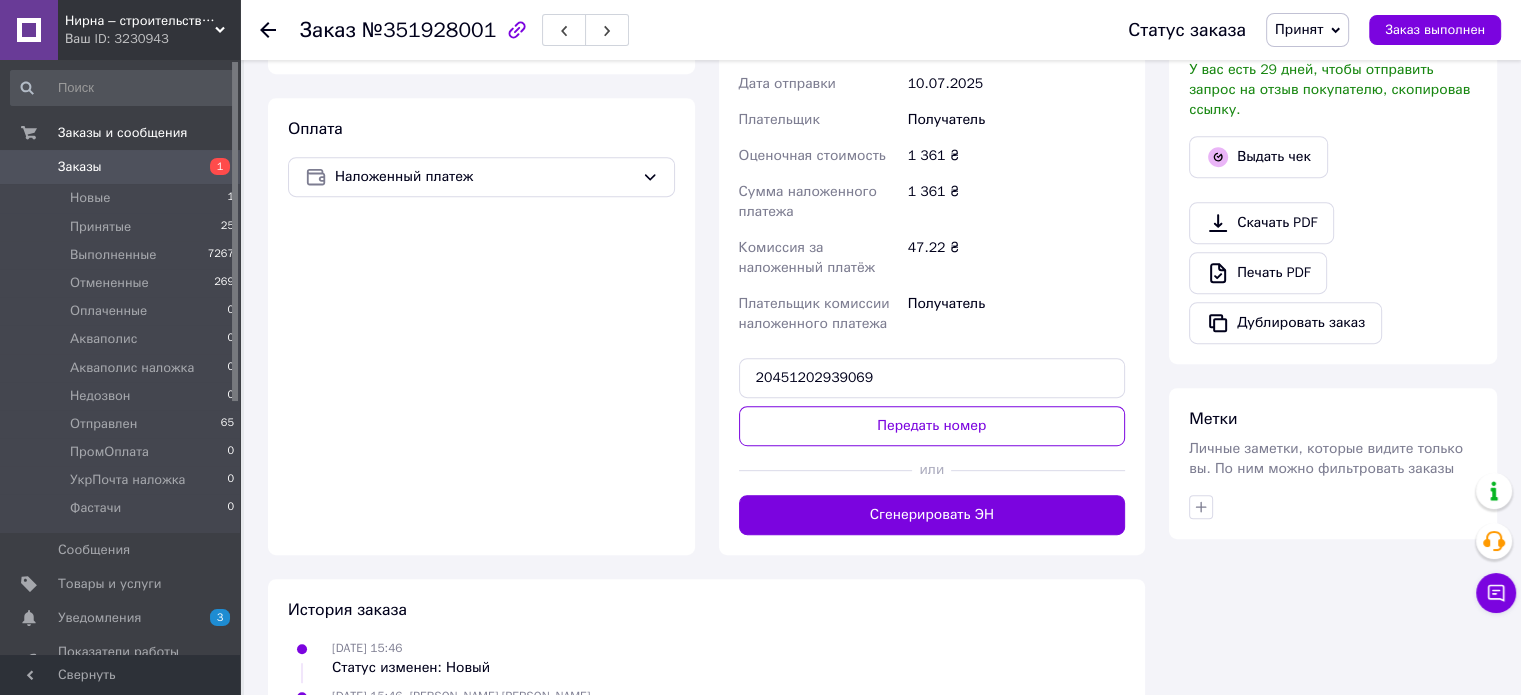 click at bounding box center (1038, 470) 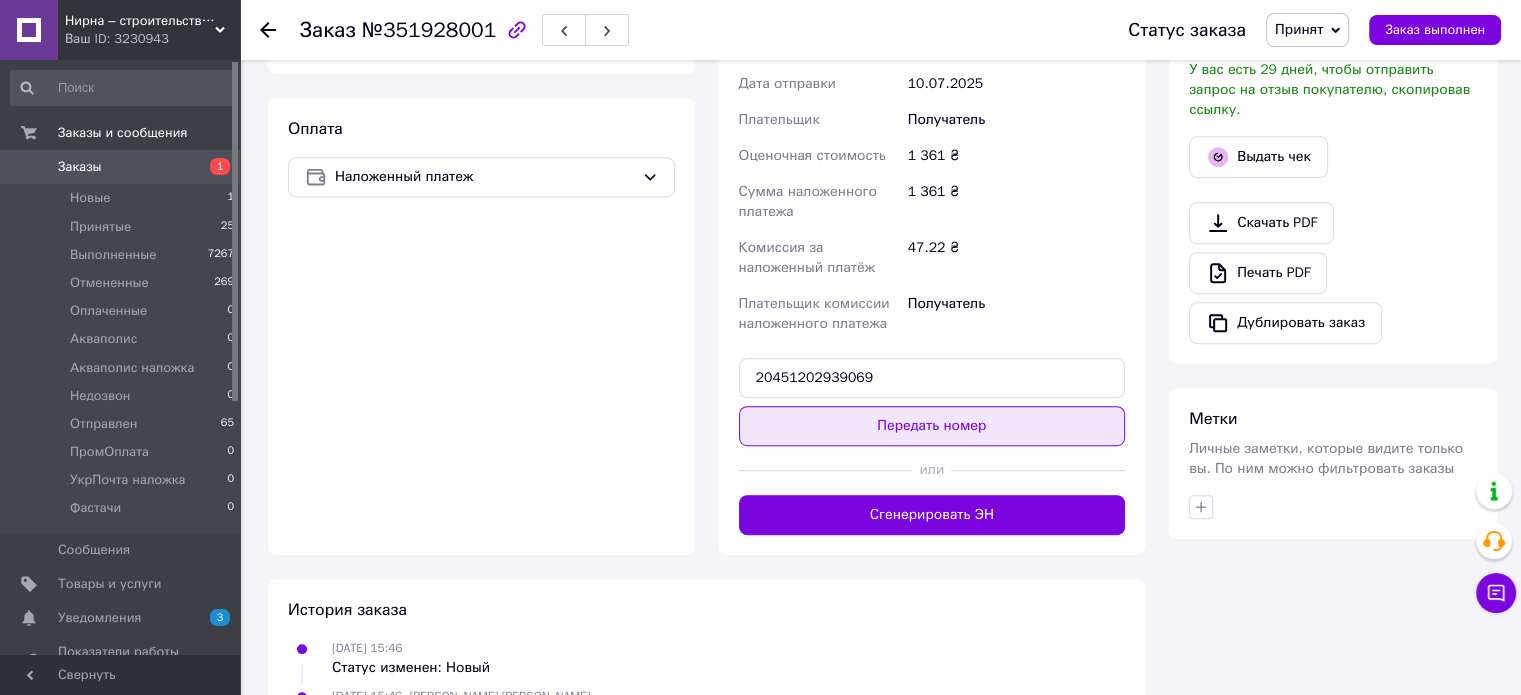 click on "Передать номер" at bounding box center (932, 426) 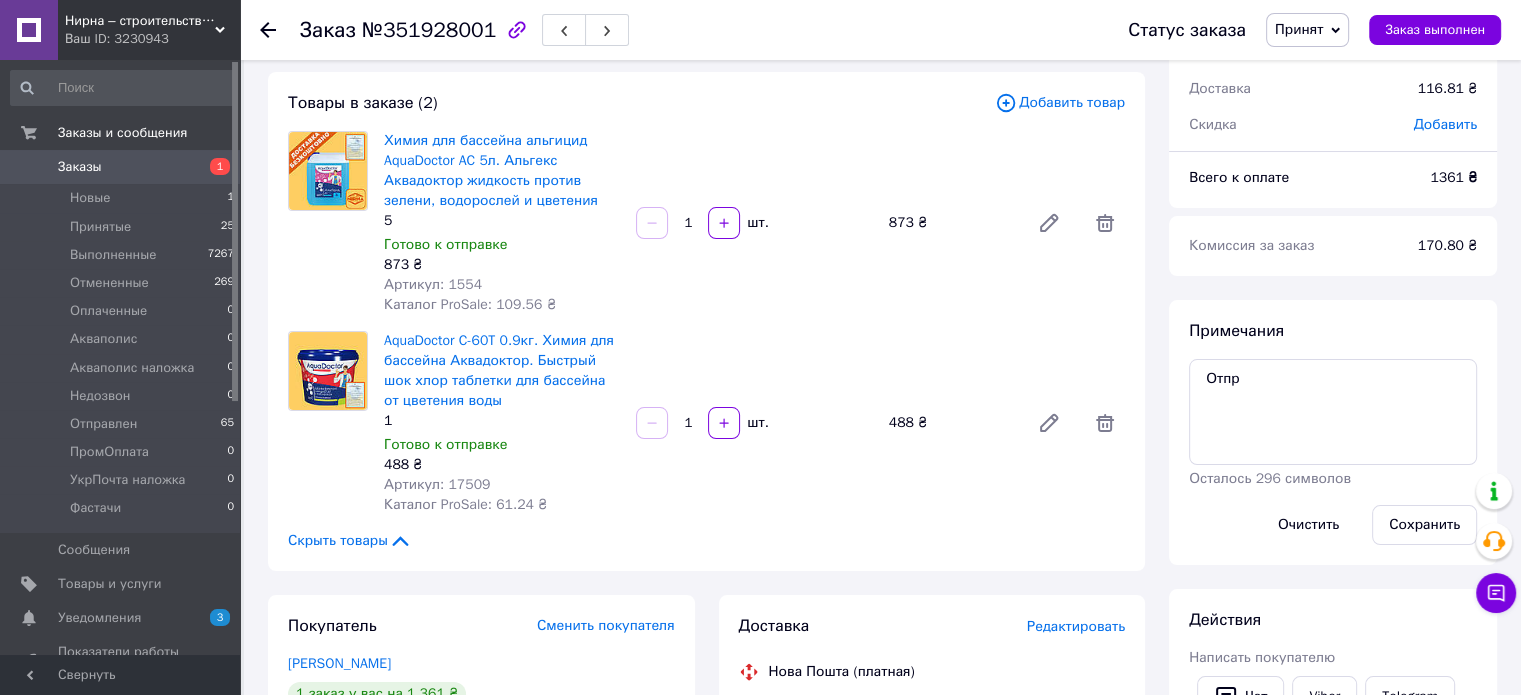 scroll, scrollTop: 300, scrollLeft: 0, axis: vertical 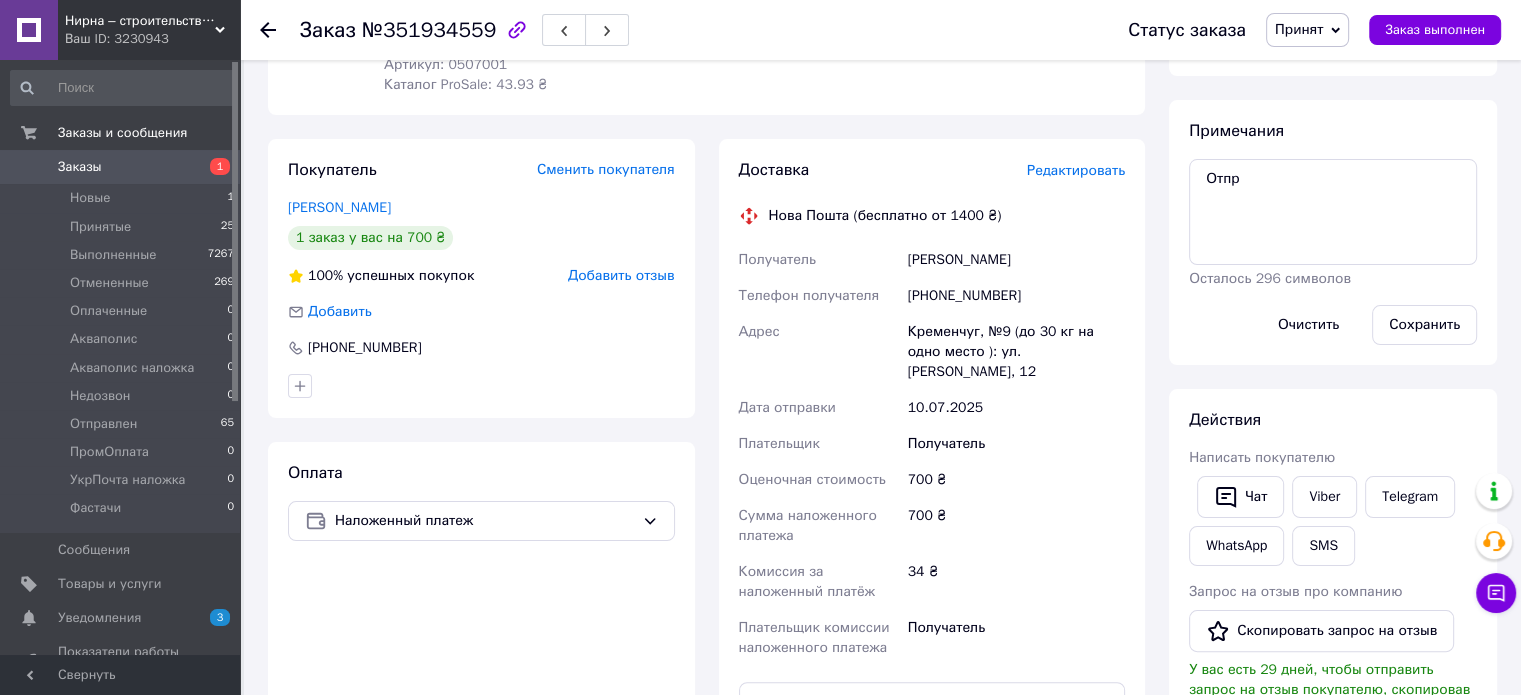 click on "[PHONE_NUMBER]" at bounding box center [1016, 296] 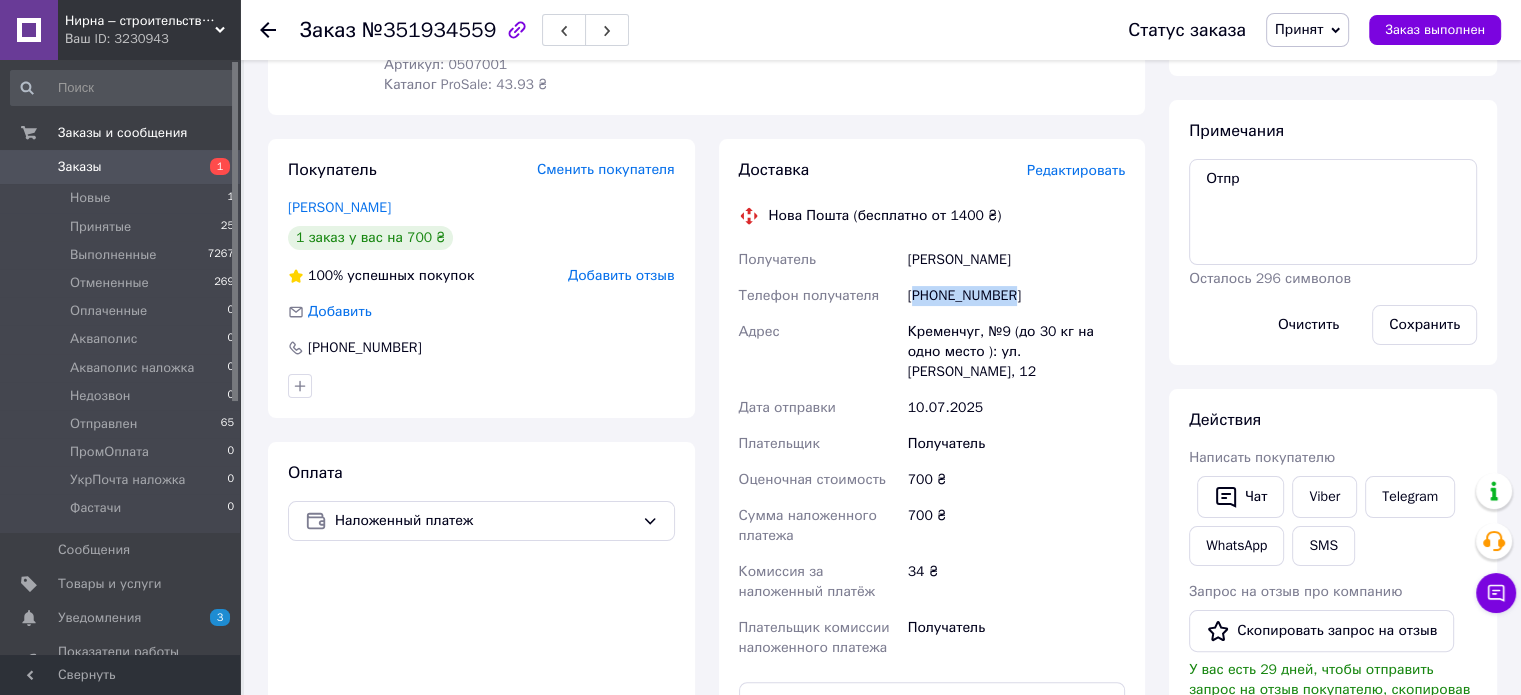 click on "[PHONE_NUMBER]" at bounding box center (1016, 296) 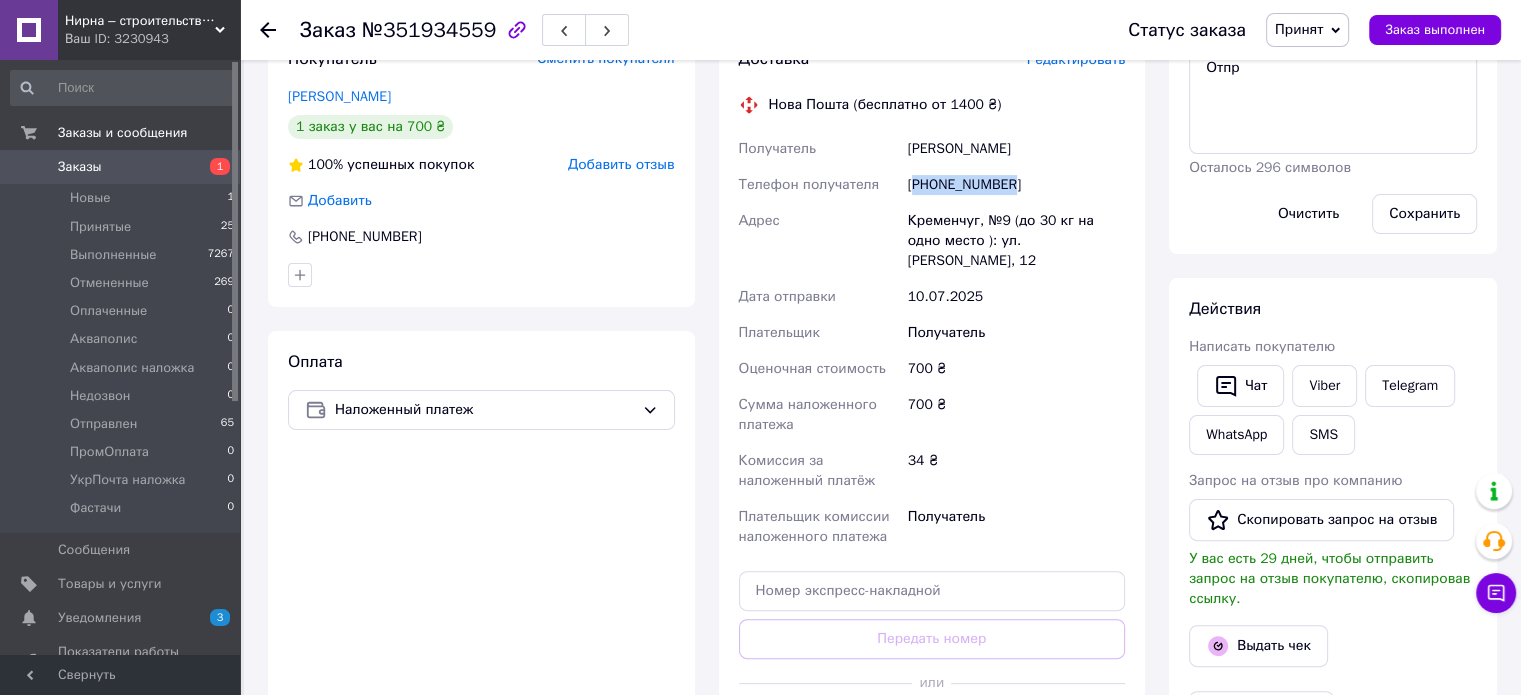 scroll, scrollTop: 500, scrollLeft: 0, axis: vertical 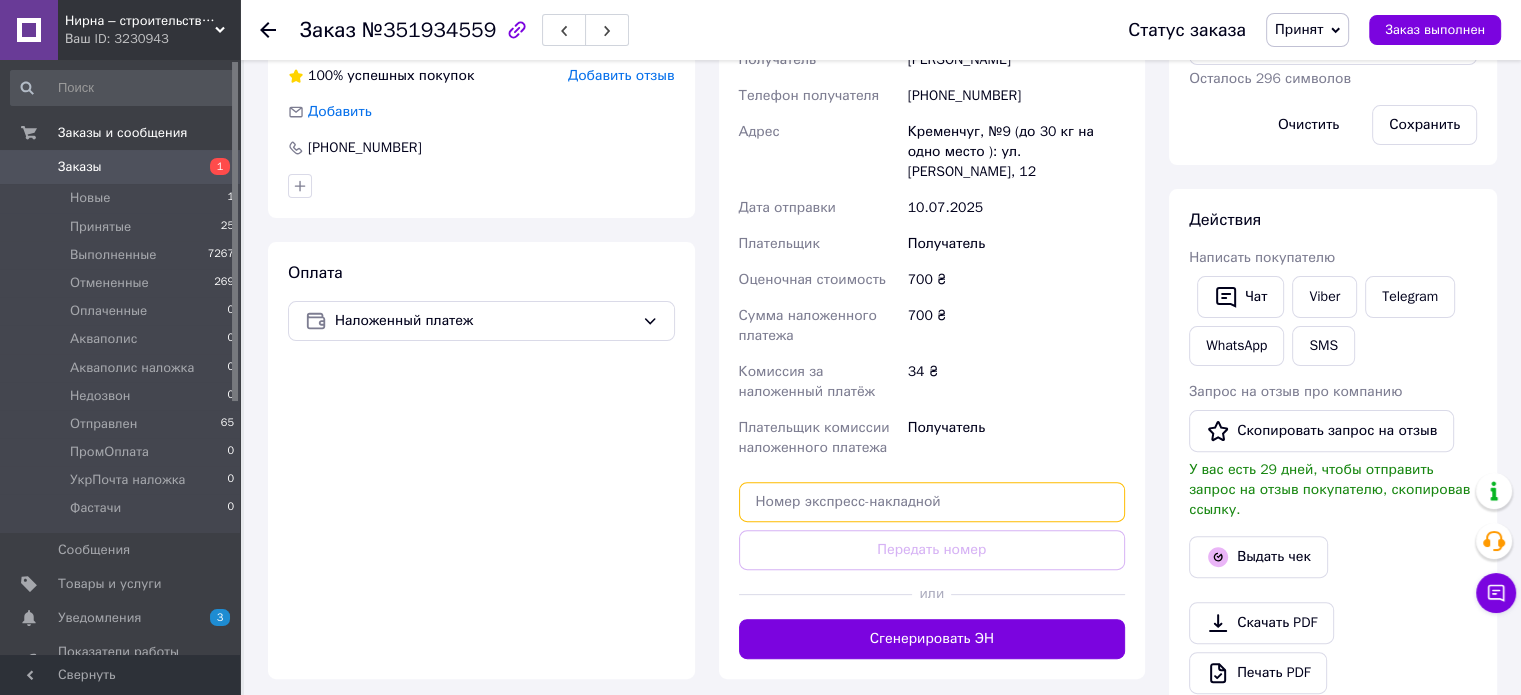 click at bounding box center [932, 502] 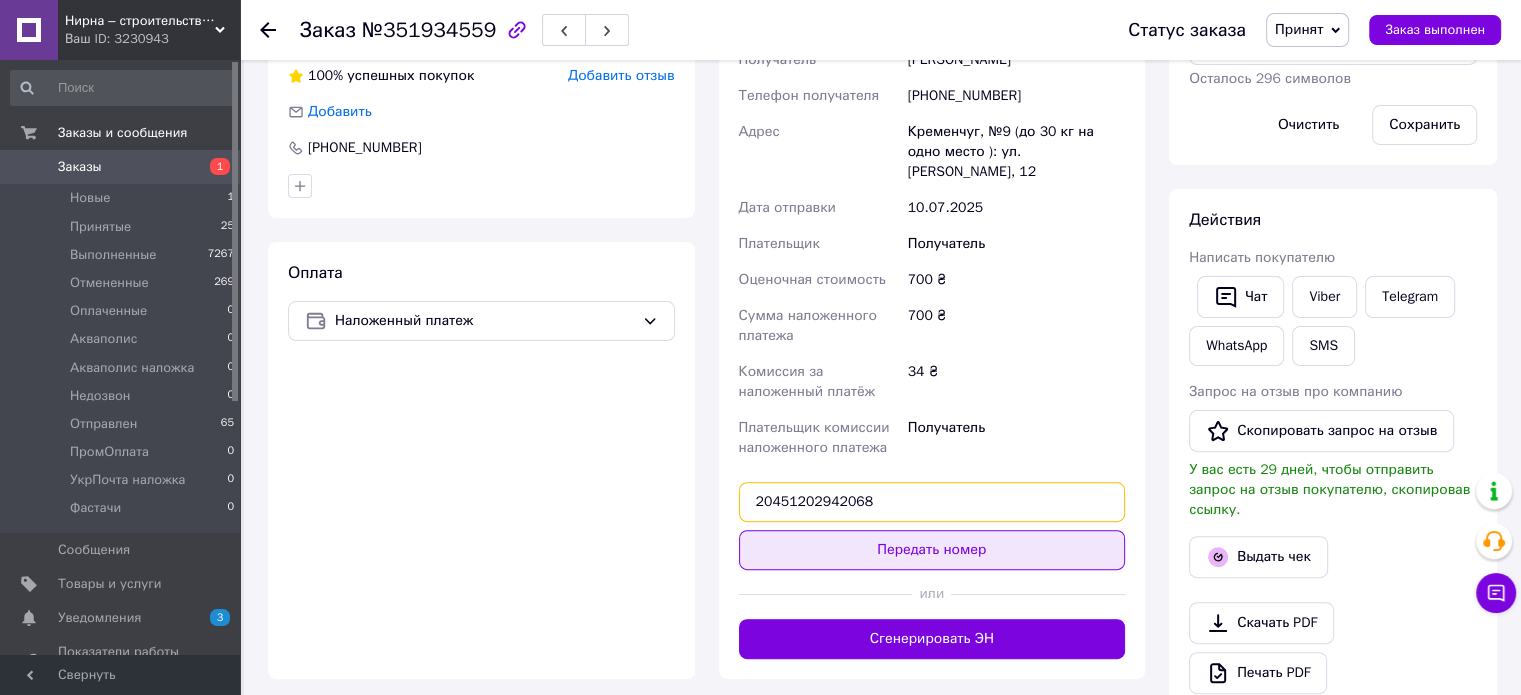 type on "20451202942068" 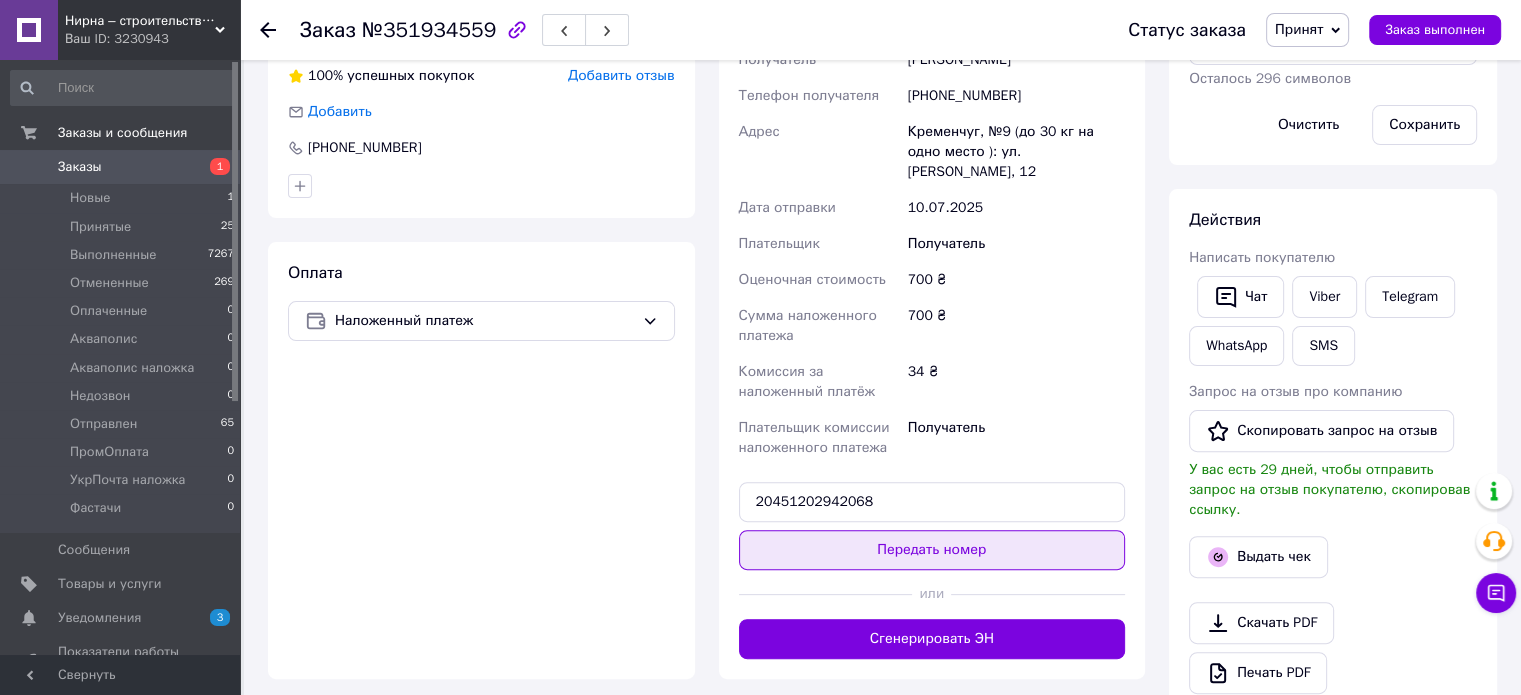 click on "Передать номер" at bounding box center (932, 550) 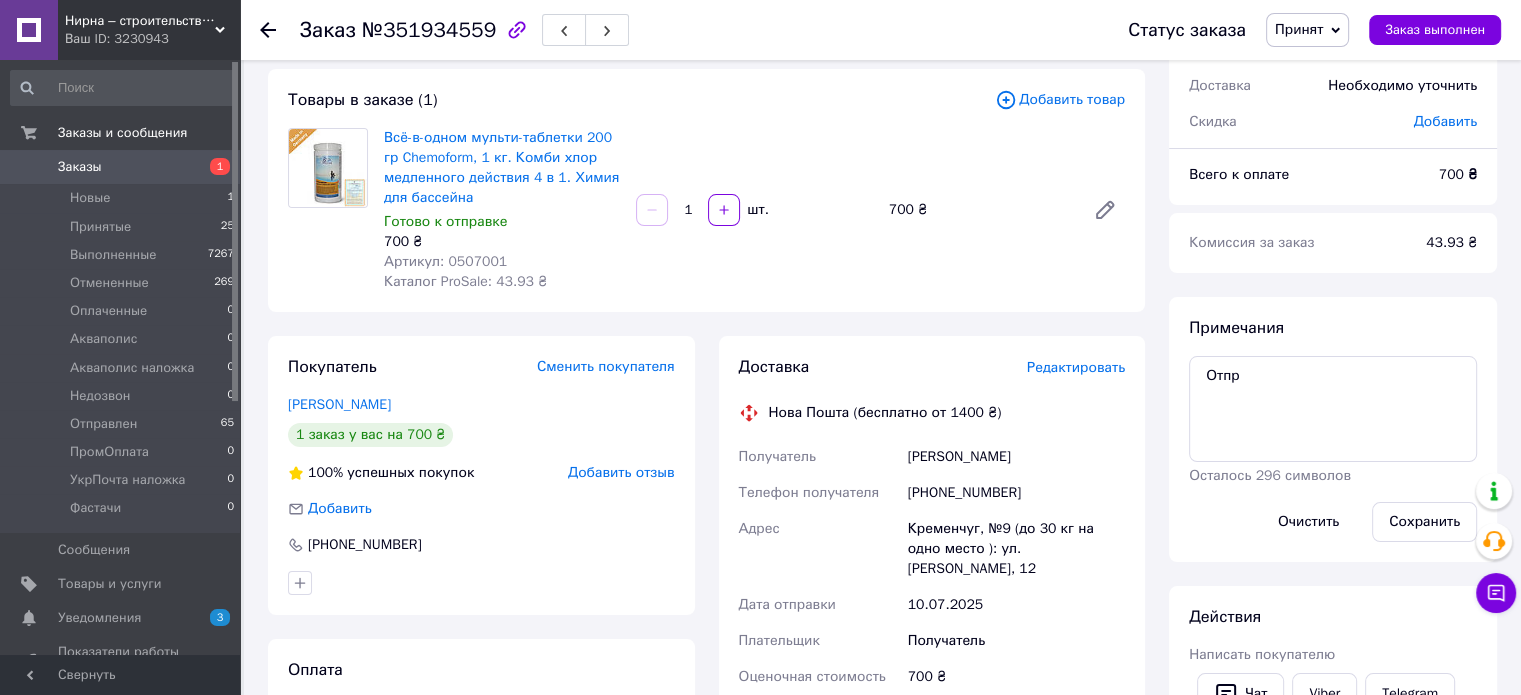 scroll, scrollTop: 100, scrollLeft: 0, axis: vertical 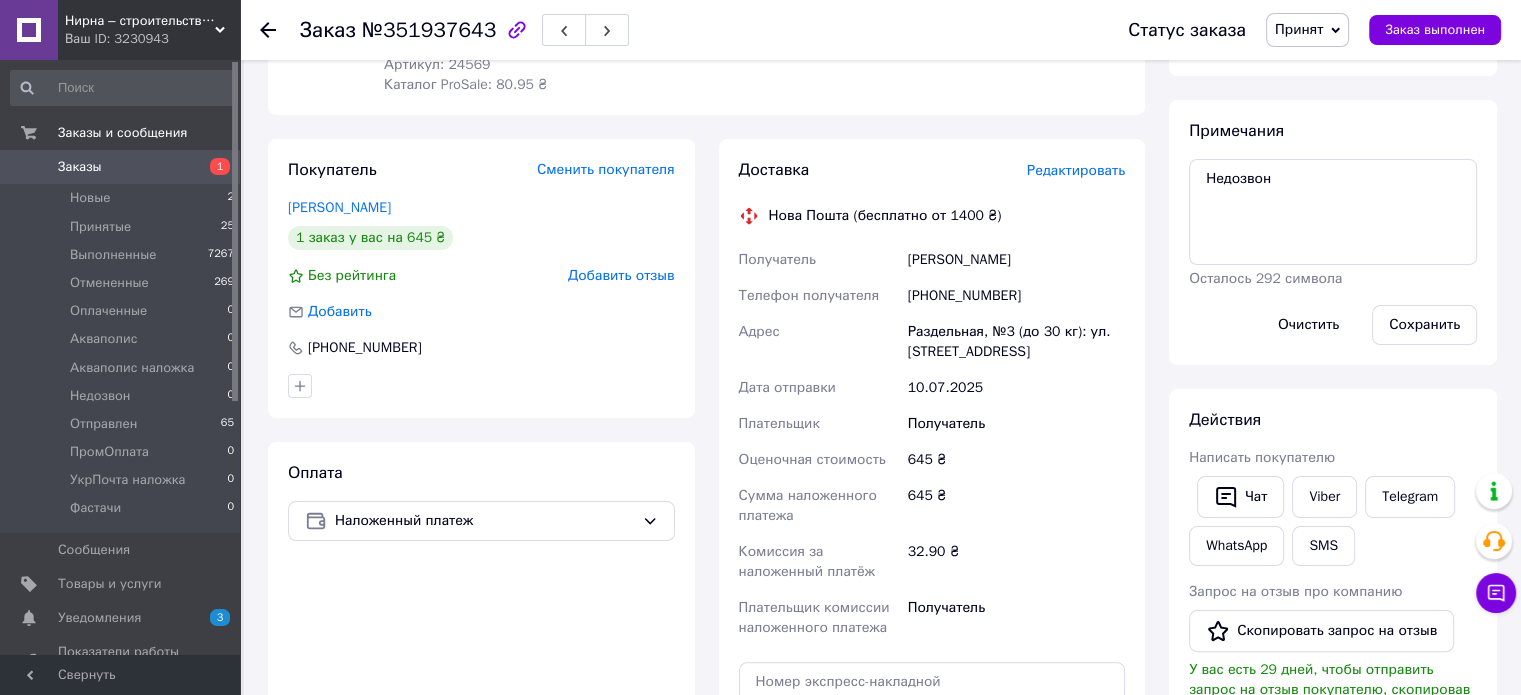 click on "[PHONE_NUMBER]" at bounding box center [1016, 296] 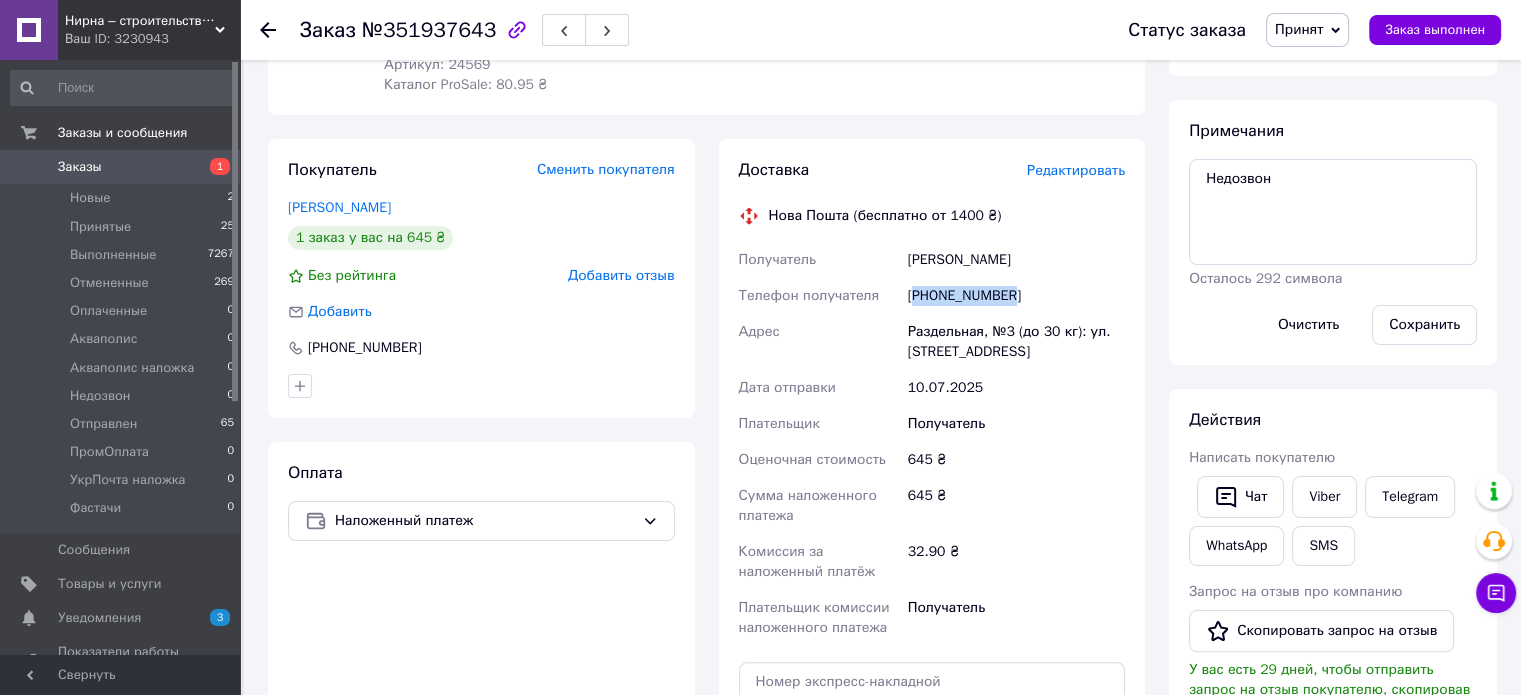 click on "[PHONE_NUMBER]" at bounding box center [1016, 296] 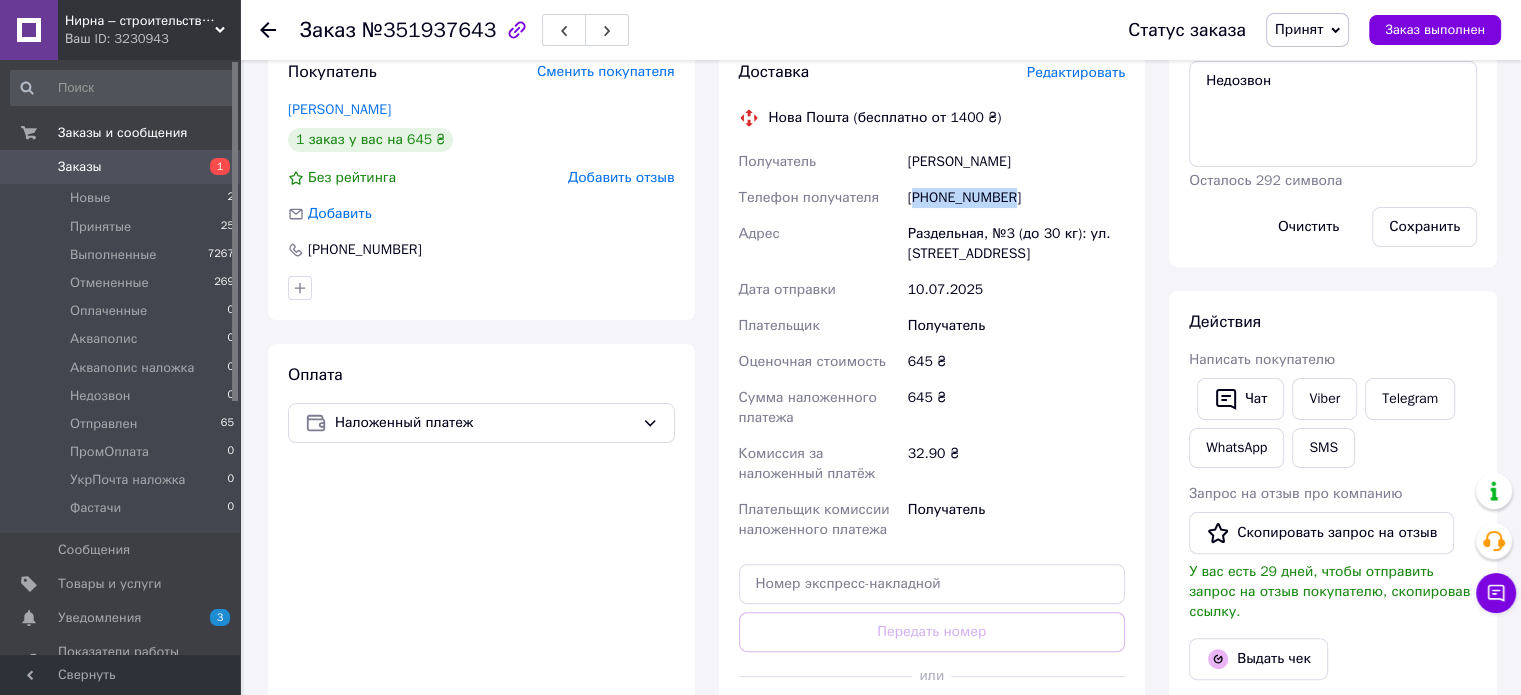 scroll, scrollTop: 500, scrollLeft: 0, axis: vertical 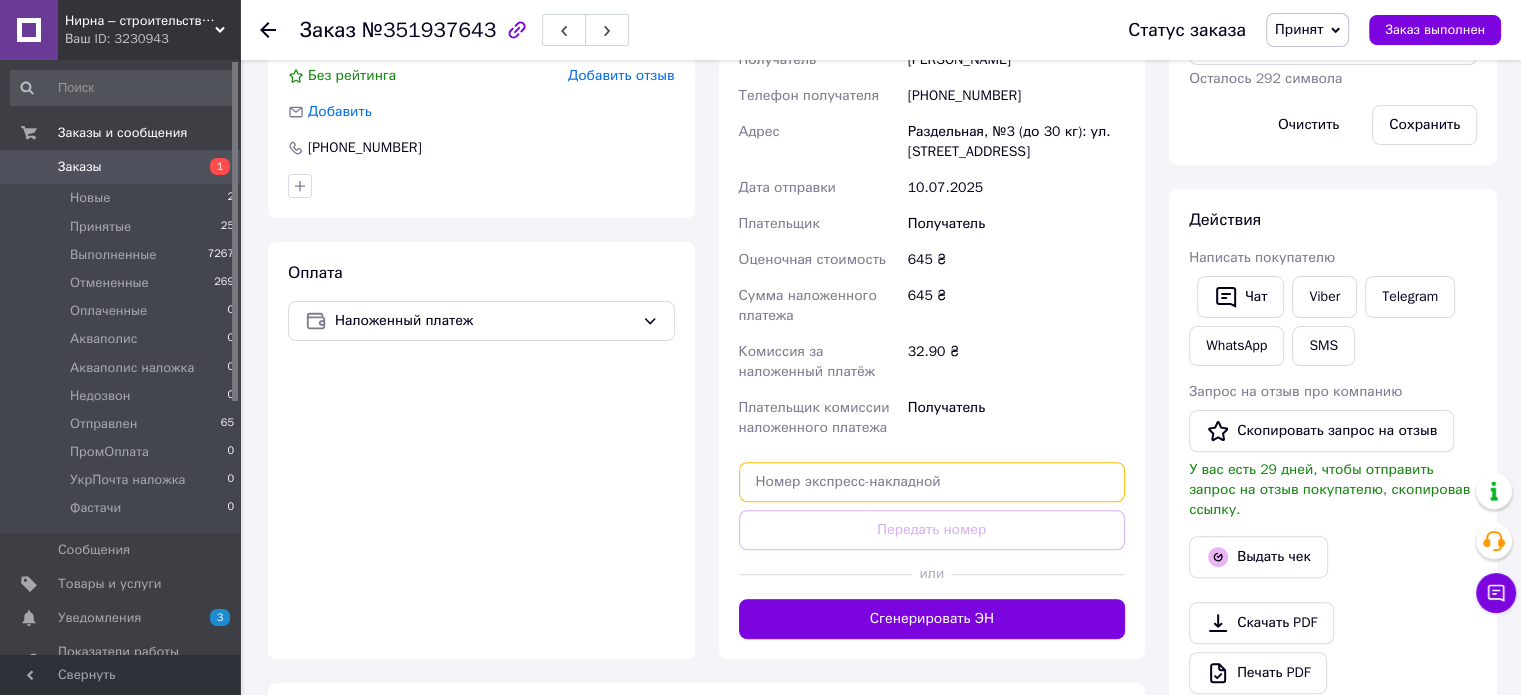 click at bounding box center (932, 482) 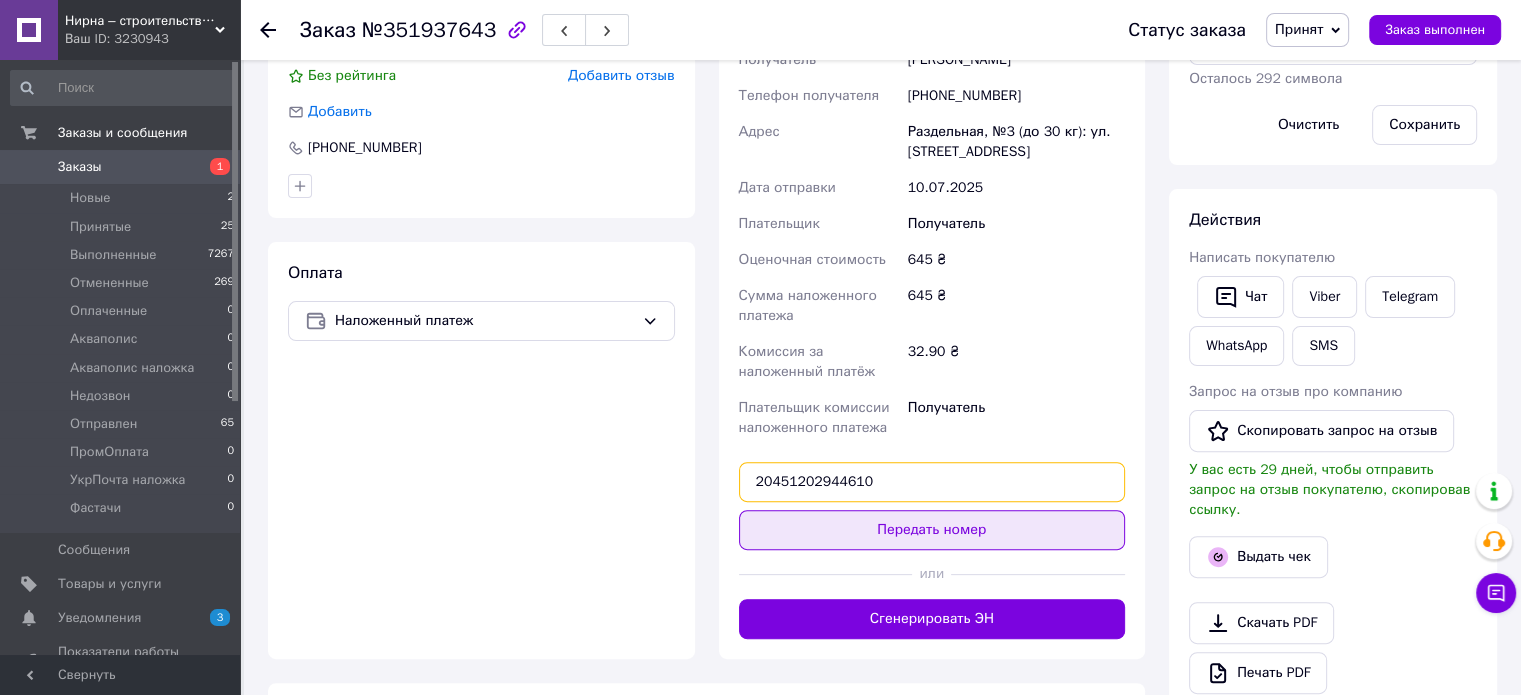 type on "20451202944610" 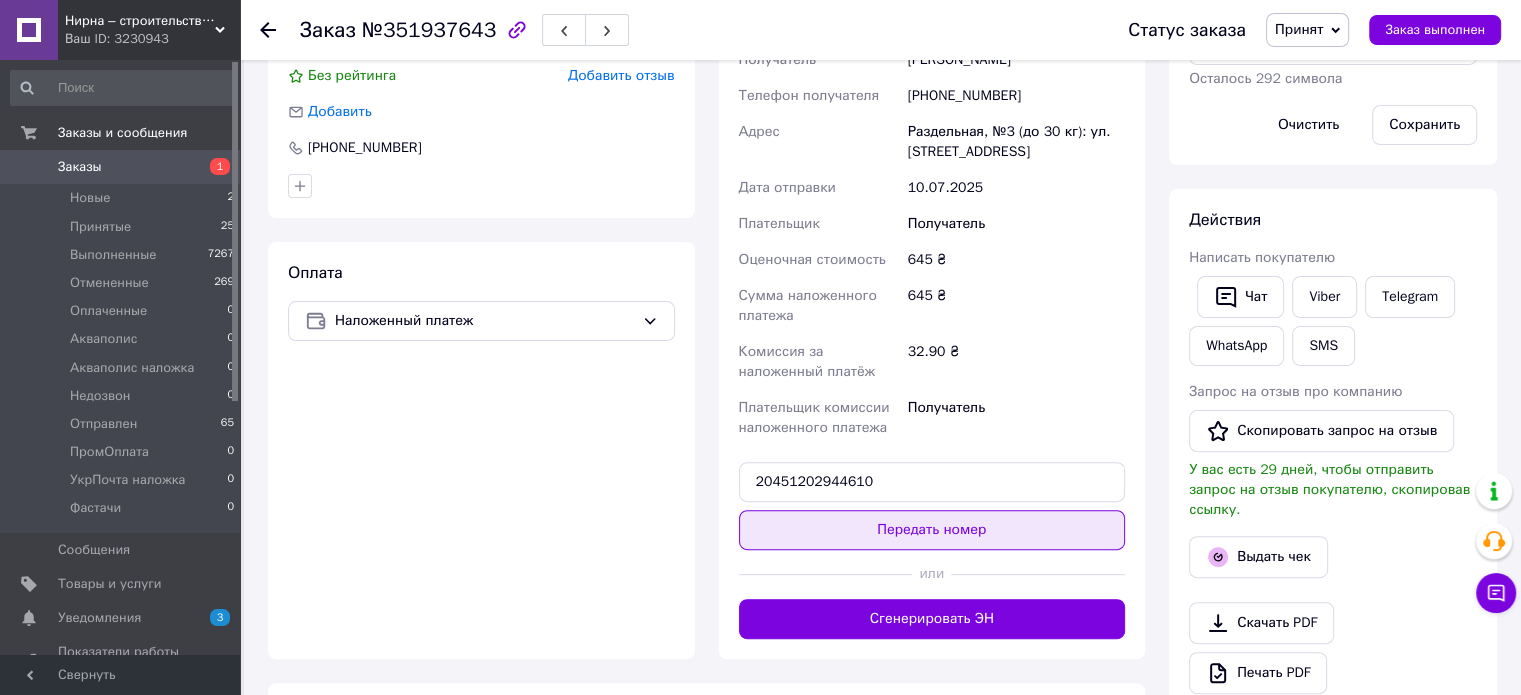 click on "Передать номер" at bounding box center [932, 530] 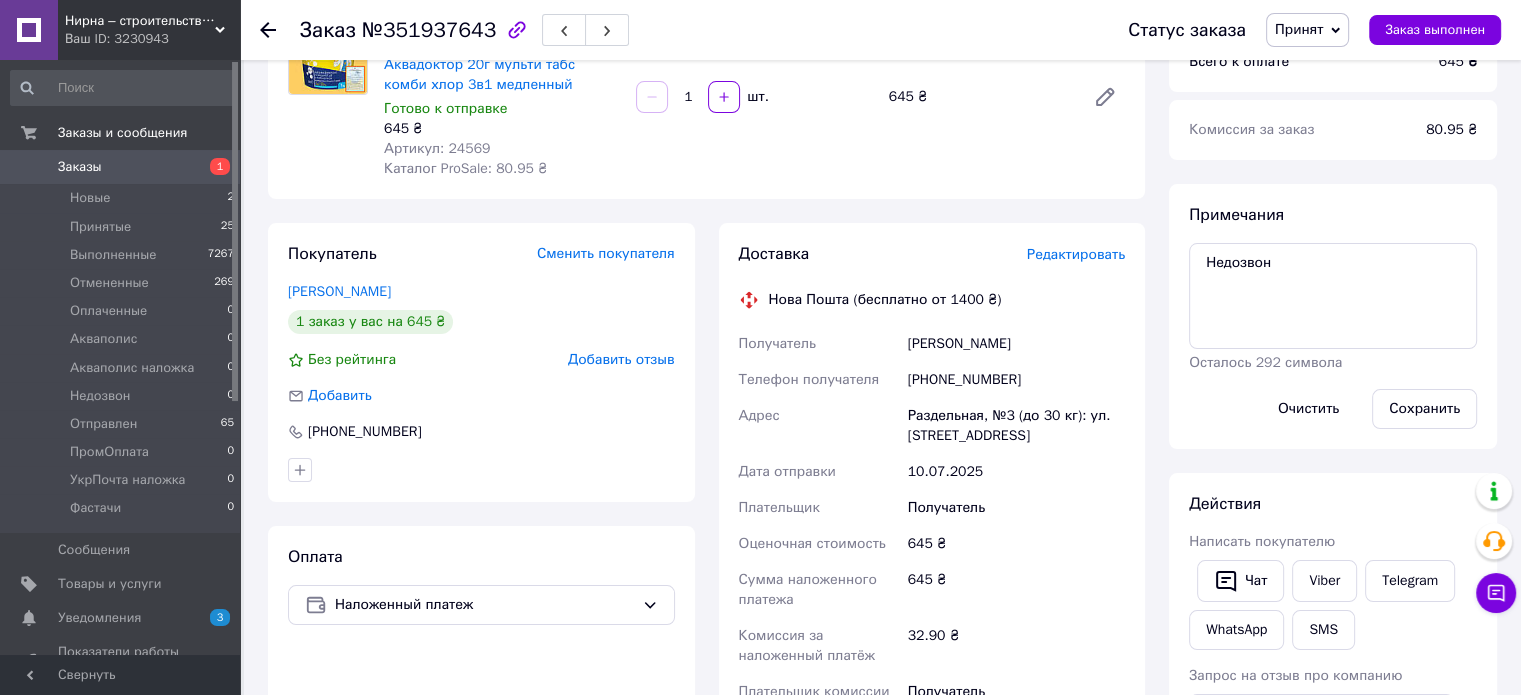 scroll, scrollTop: 0, scrollLeft: 0, axis: both 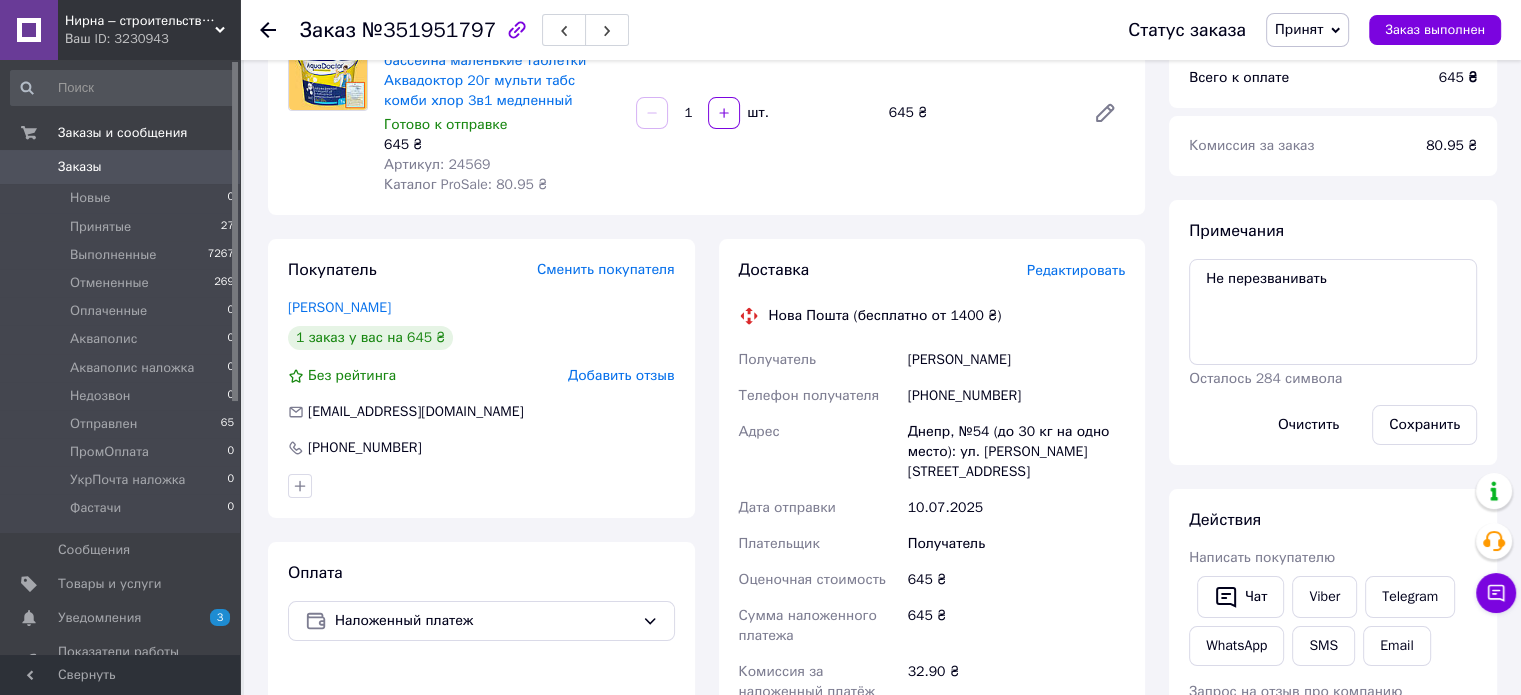 click on "+380675617873" at bounding box center (1016, 396) 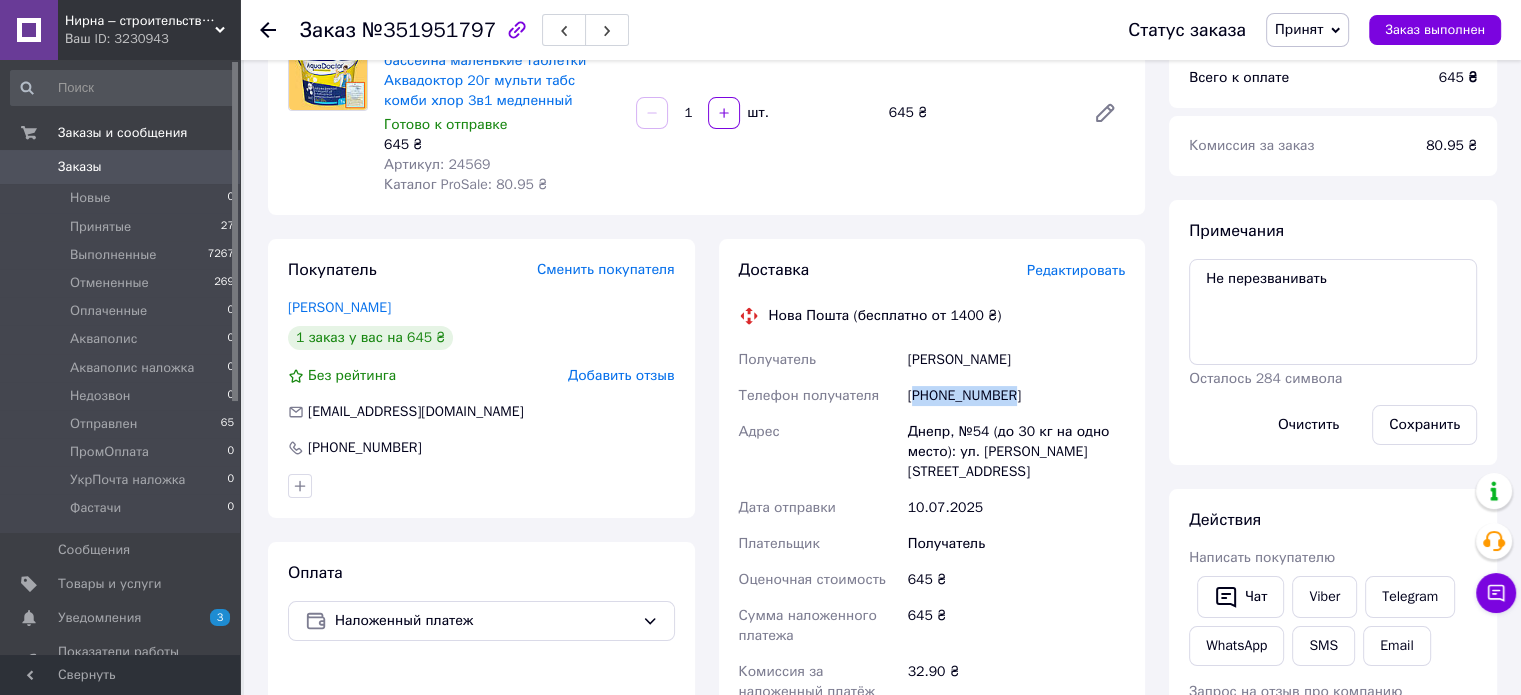 click on "+380675617873" at bounding box center (1016, 396) 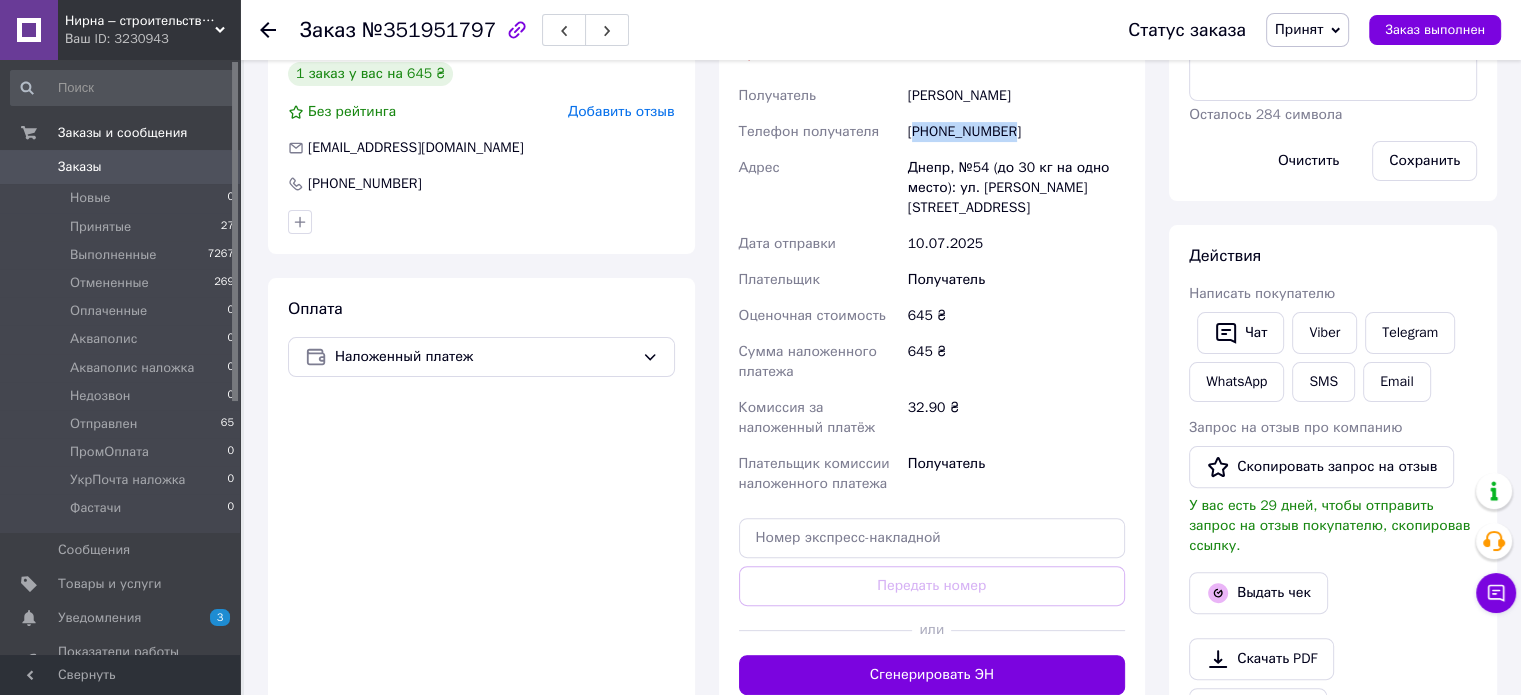 scroll, scrollTop: 500, scrollLeft: 0, axis: vertical 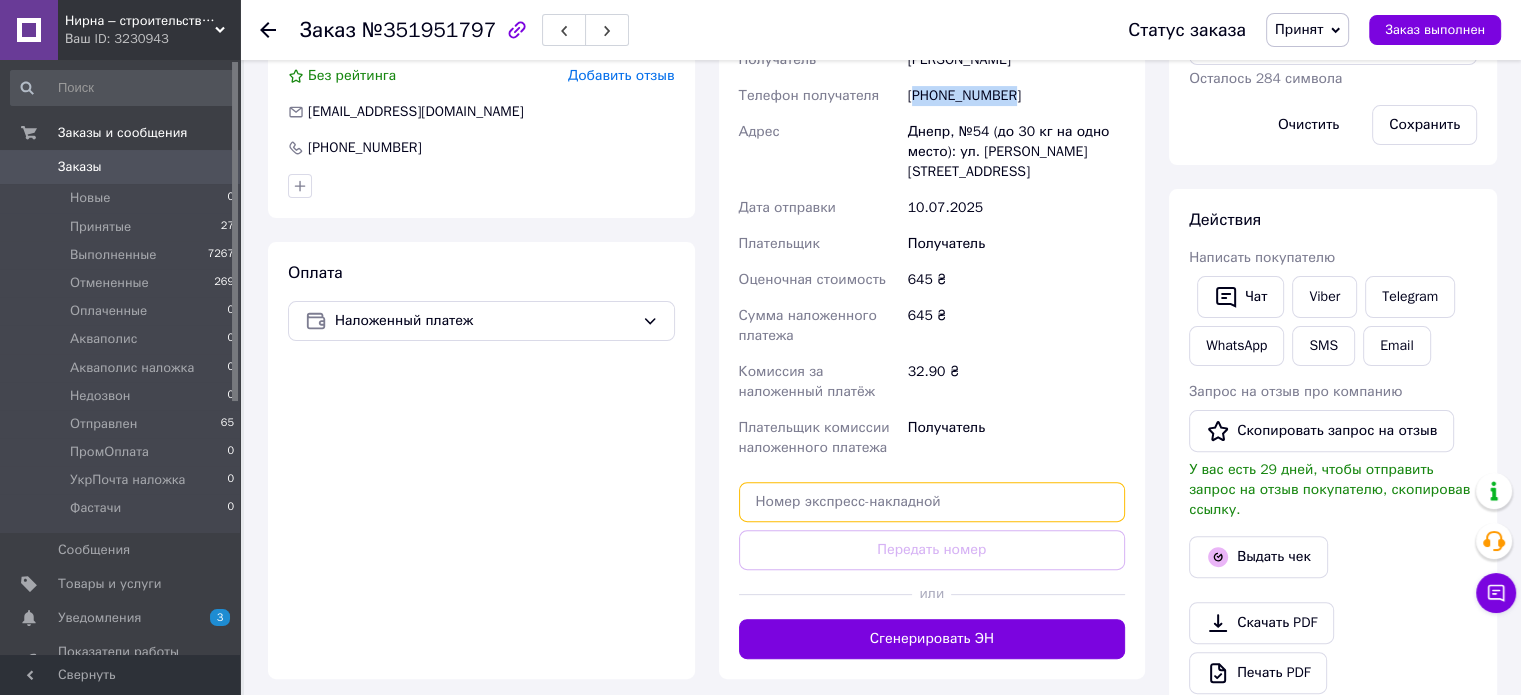 click at bounding box center (932, 502) 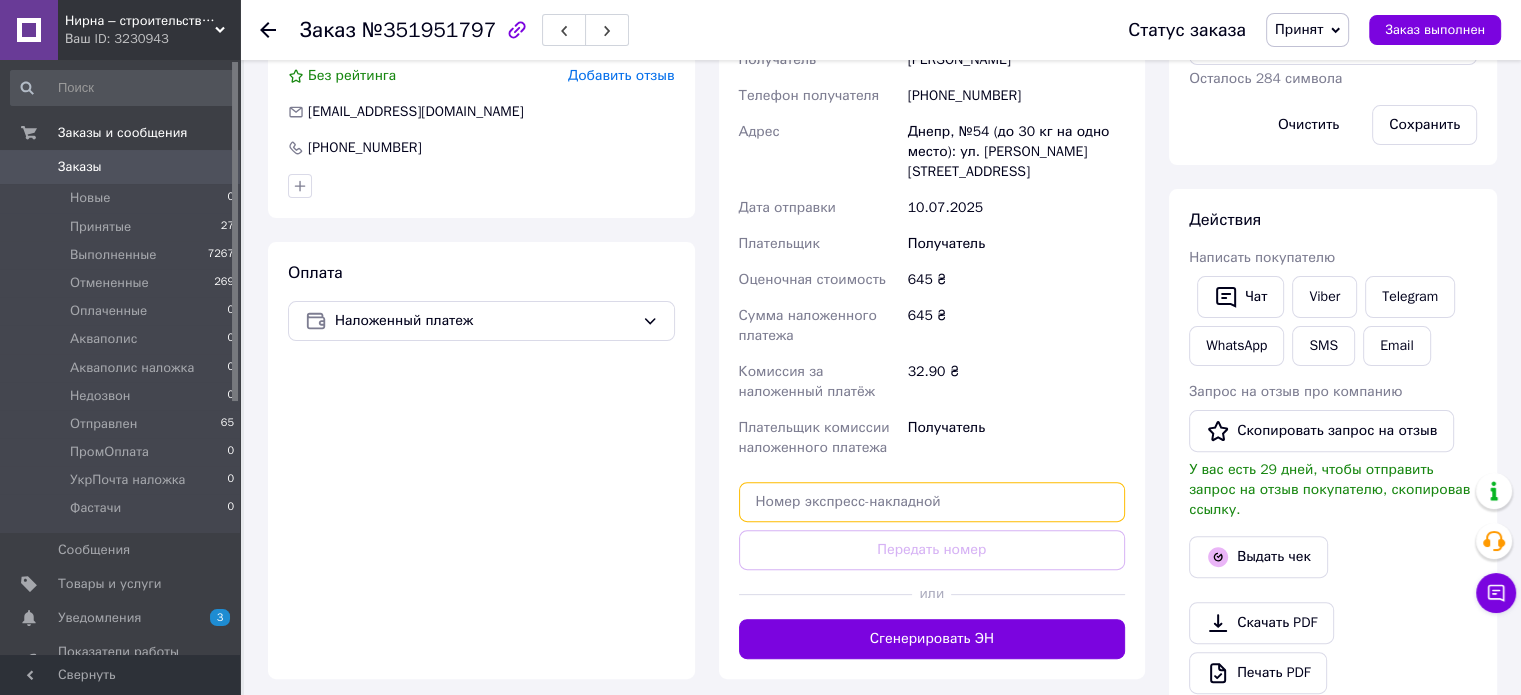 paste on "20451202946722" 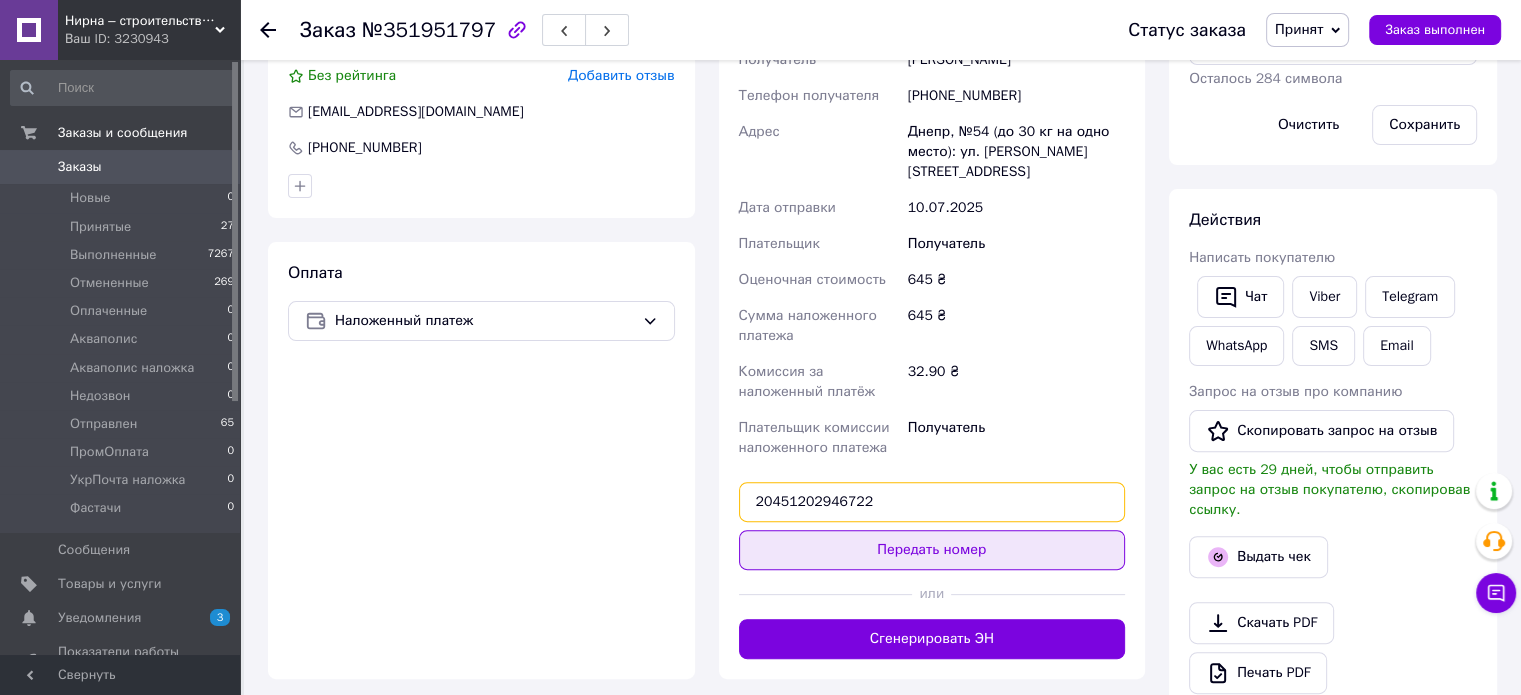 type on "20451202946722" 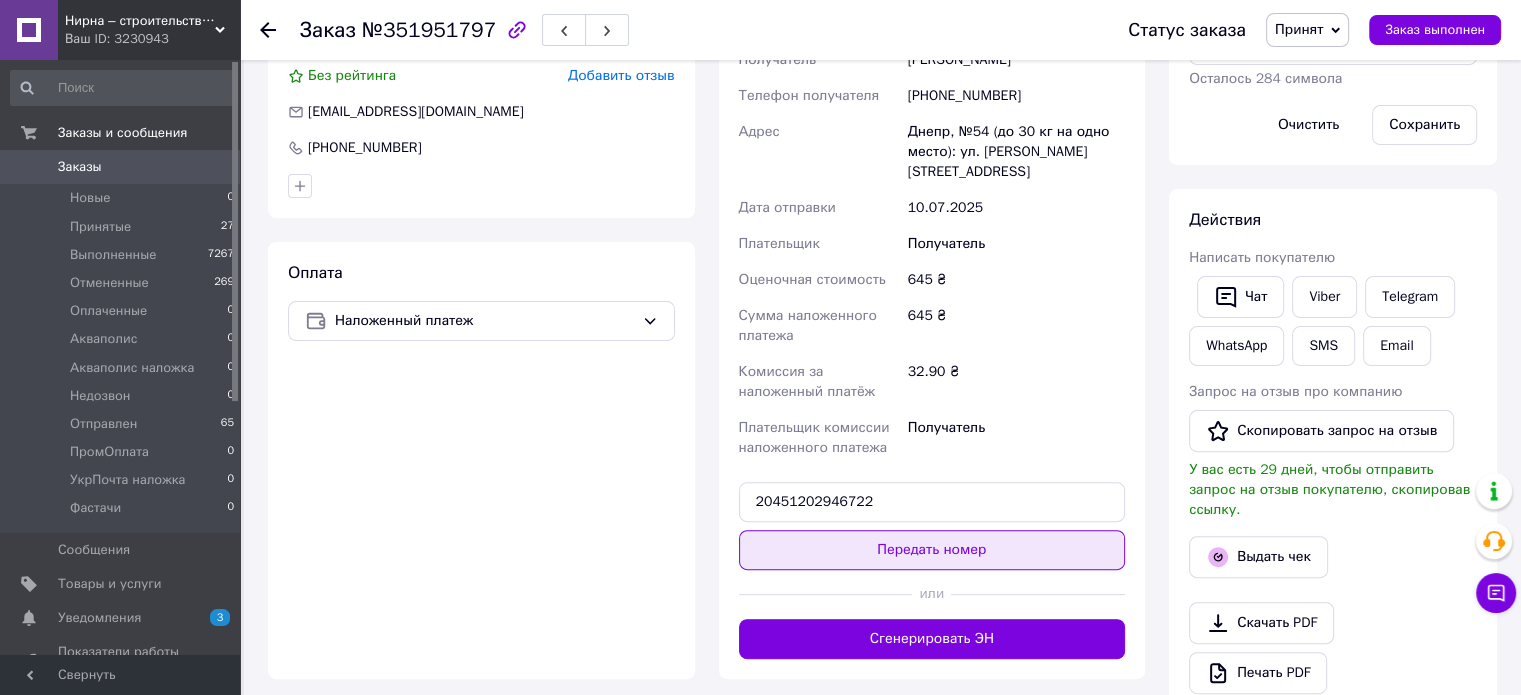 click on "Передать номер" at bounding box center (932, 550) 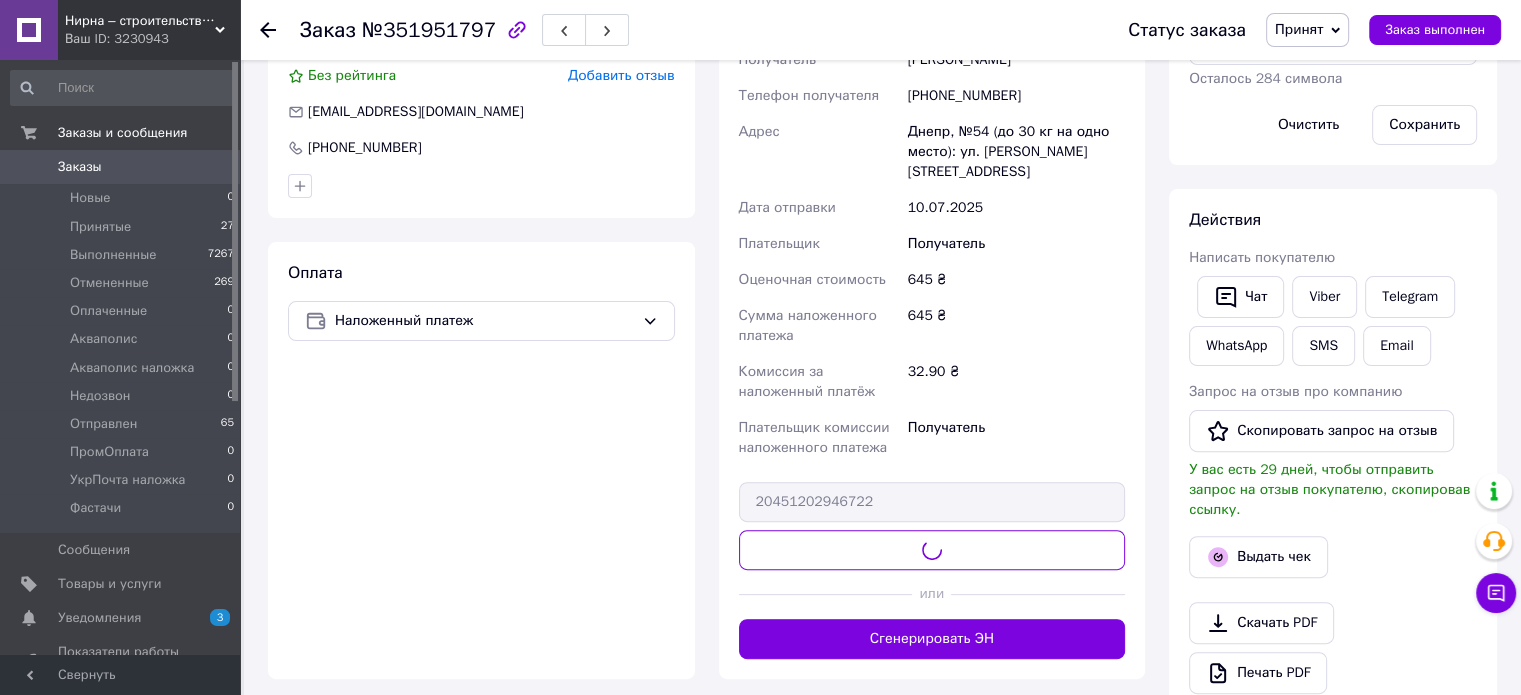 scroll, scrollTop: 0, scrollLeft: 0, axis: both 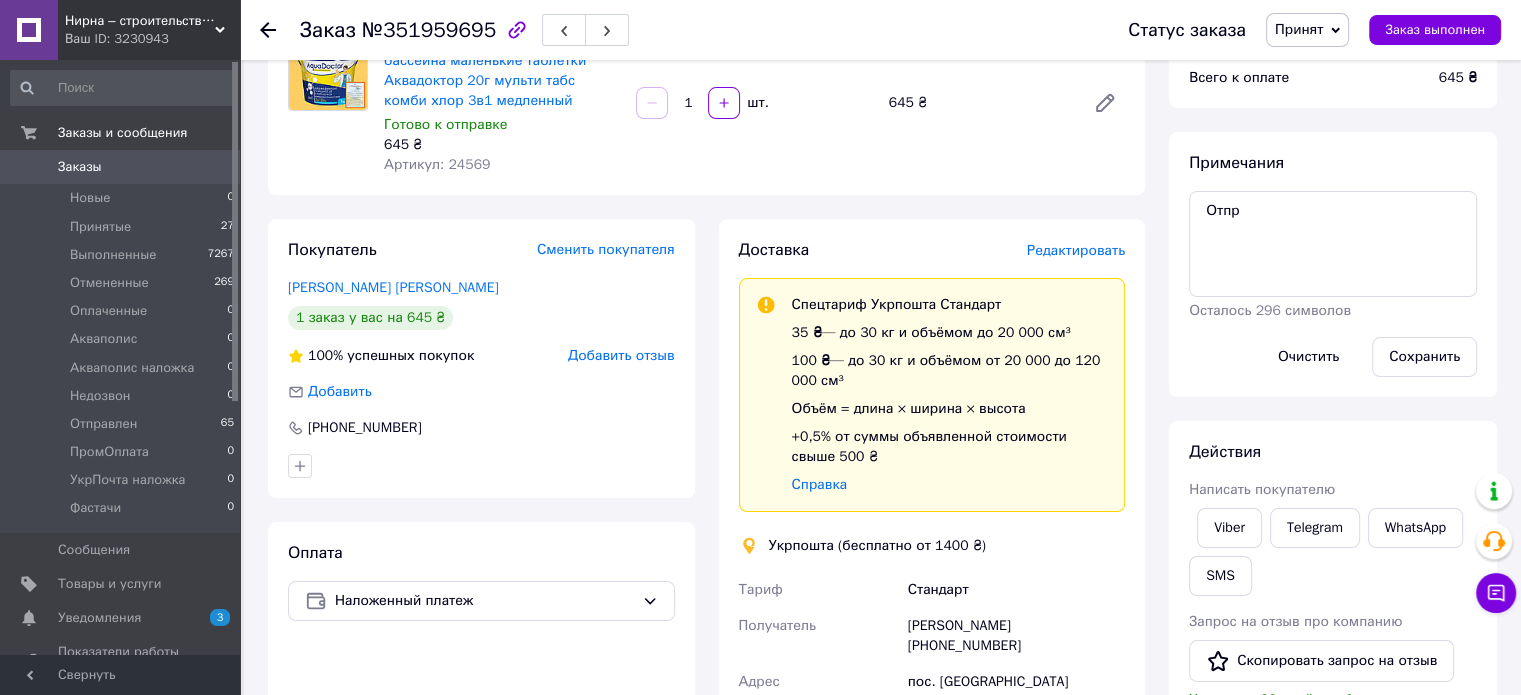 click on "Доставка Редактировать" at bounding box center (932, 250) 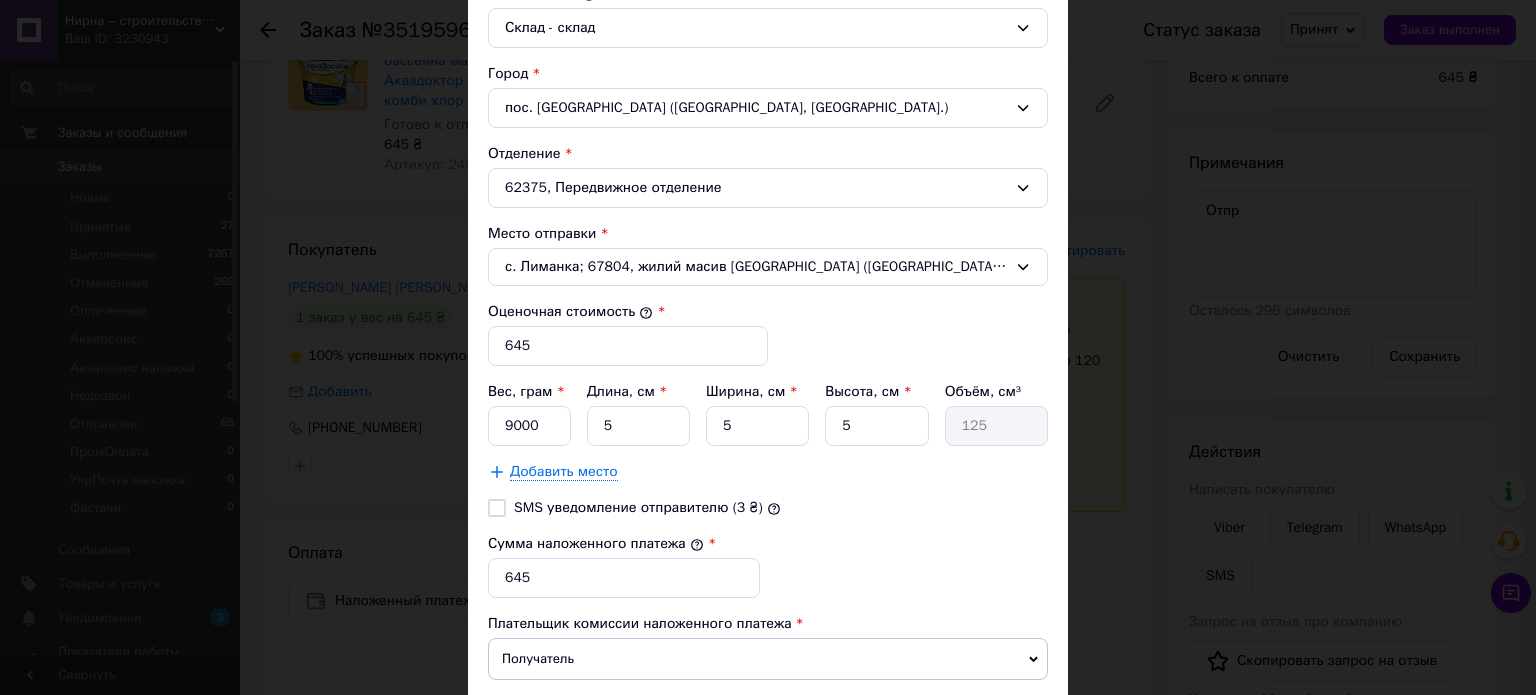 scroll, scrollTop: 600, scrollLeft: 0, axis: vertical 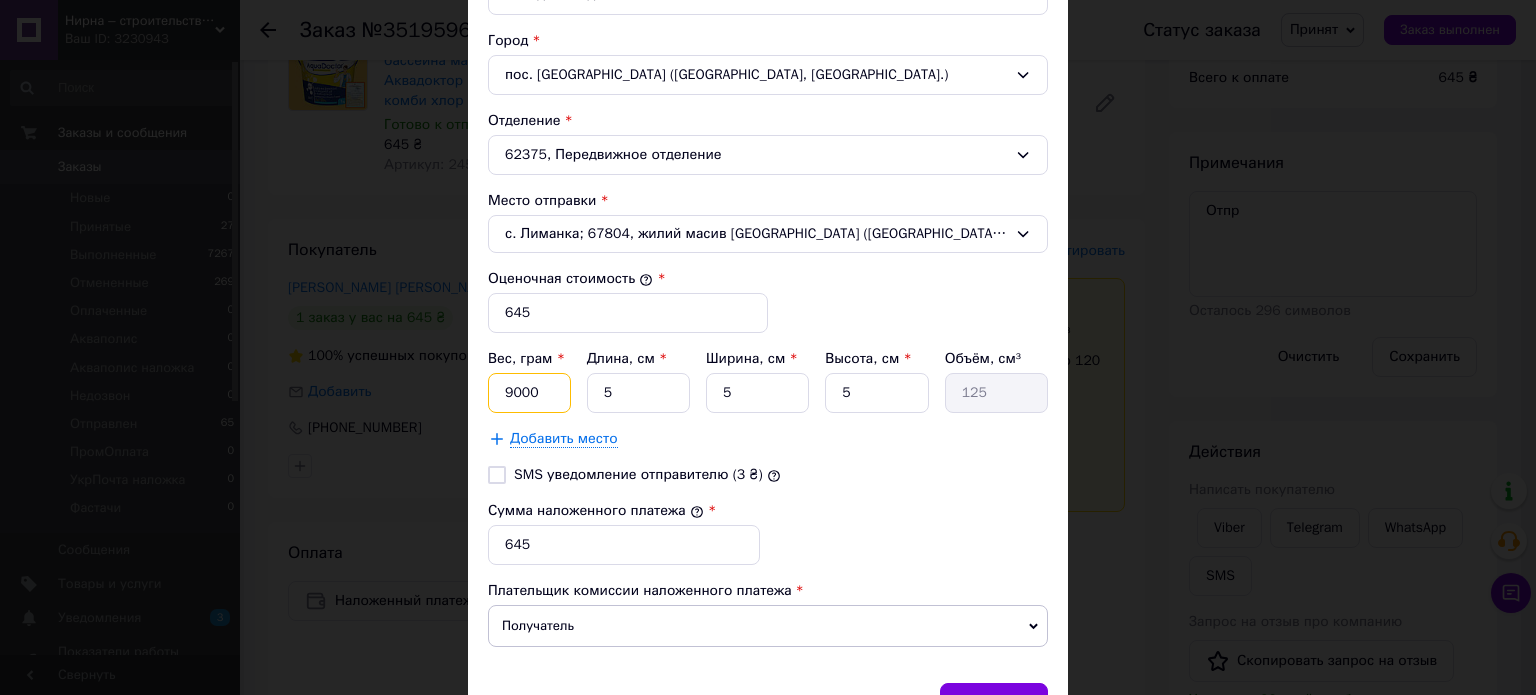 drag, startPoint x: 547, startPoint y: 394, endPoint x: 489, endPoint y: 393, distance: 58.00862 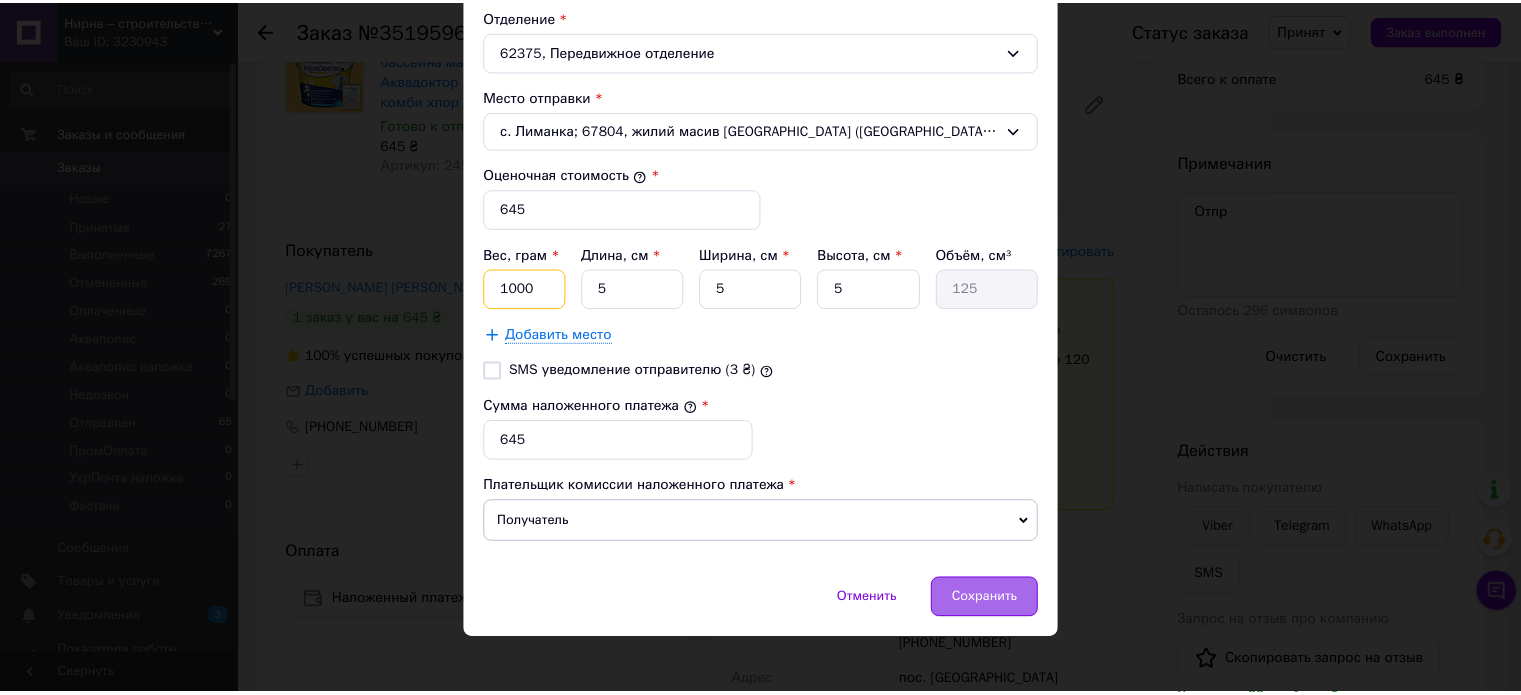 scroll, scrollTop: 712, scrollLeft: 0, axis: vertical 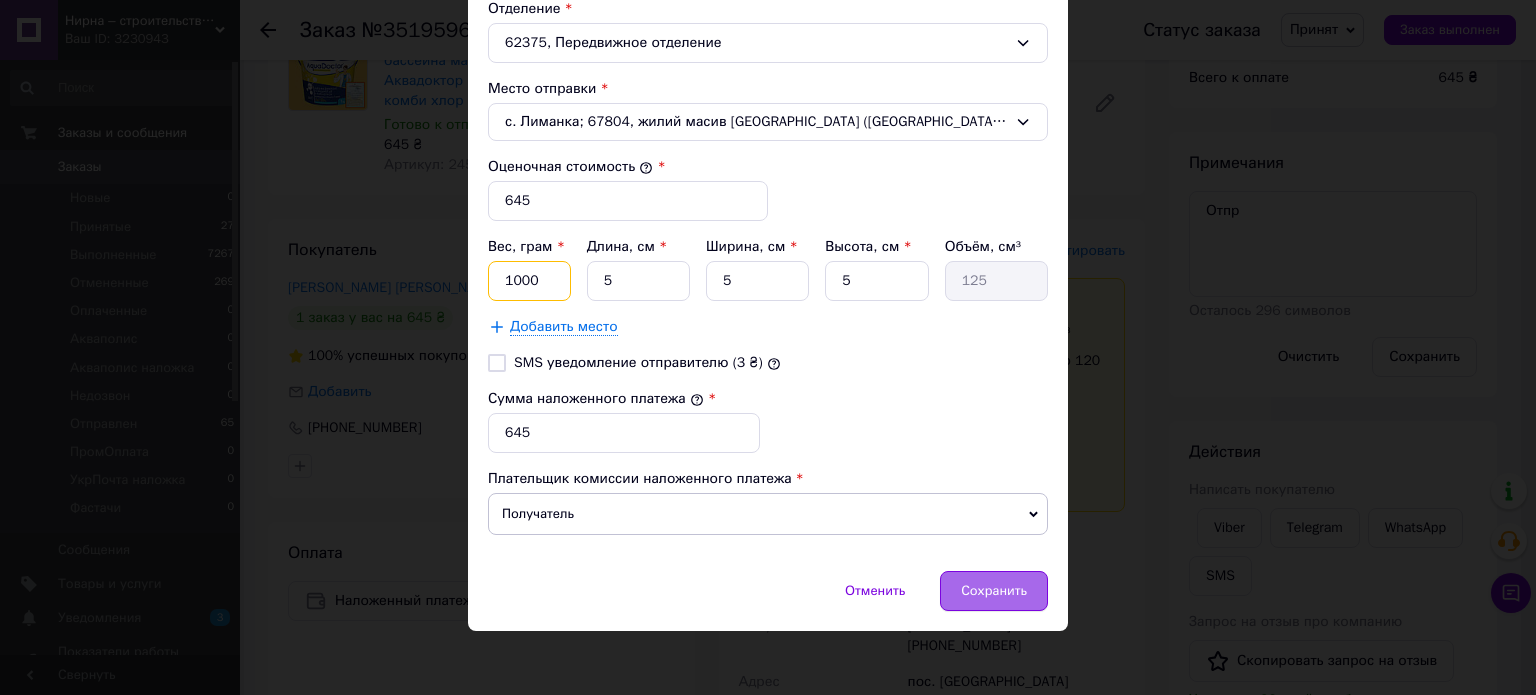 type on "1000" 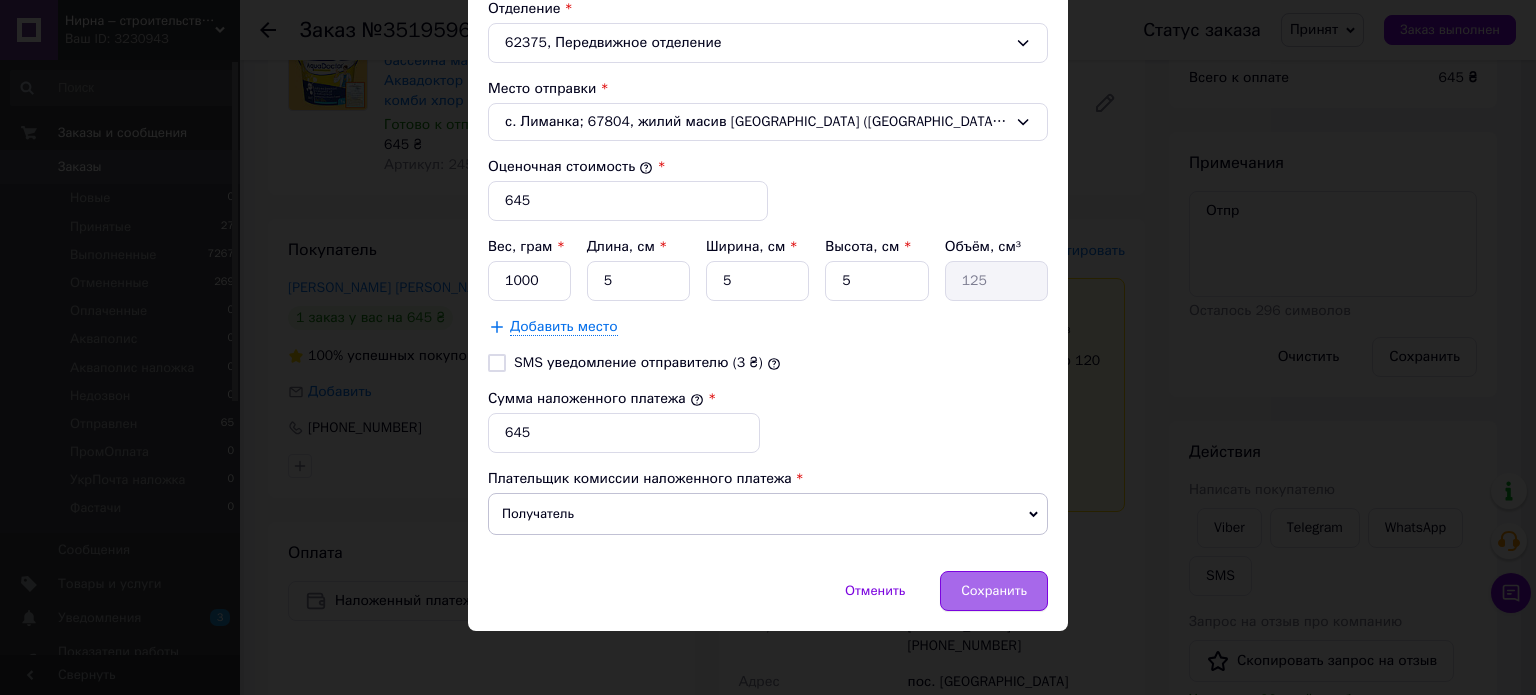 click on "Сохранить" at bounding box center (994, 591) 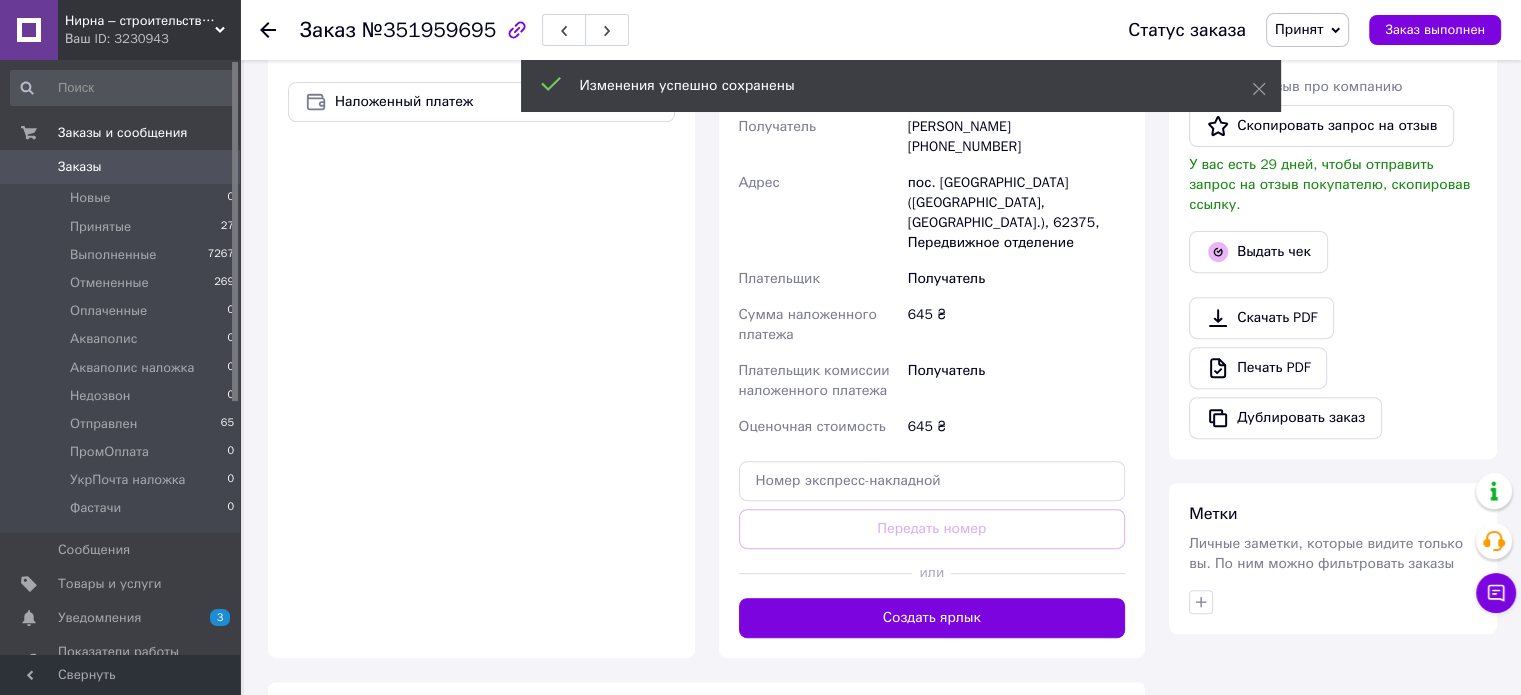 scroll, scrollTop: 700, scrollLeft: 0, axis: vertical 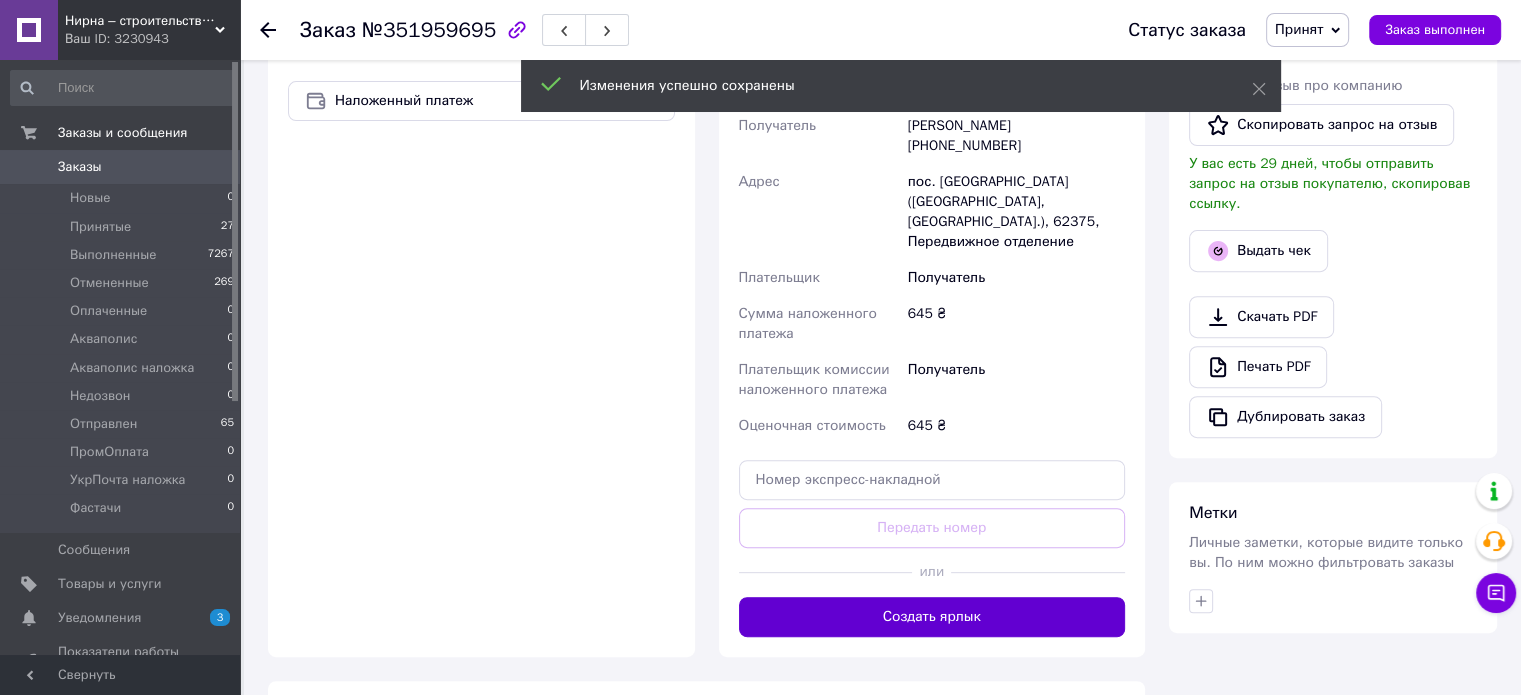 click on "Создать ярлык" at bounding box center (932, 617) 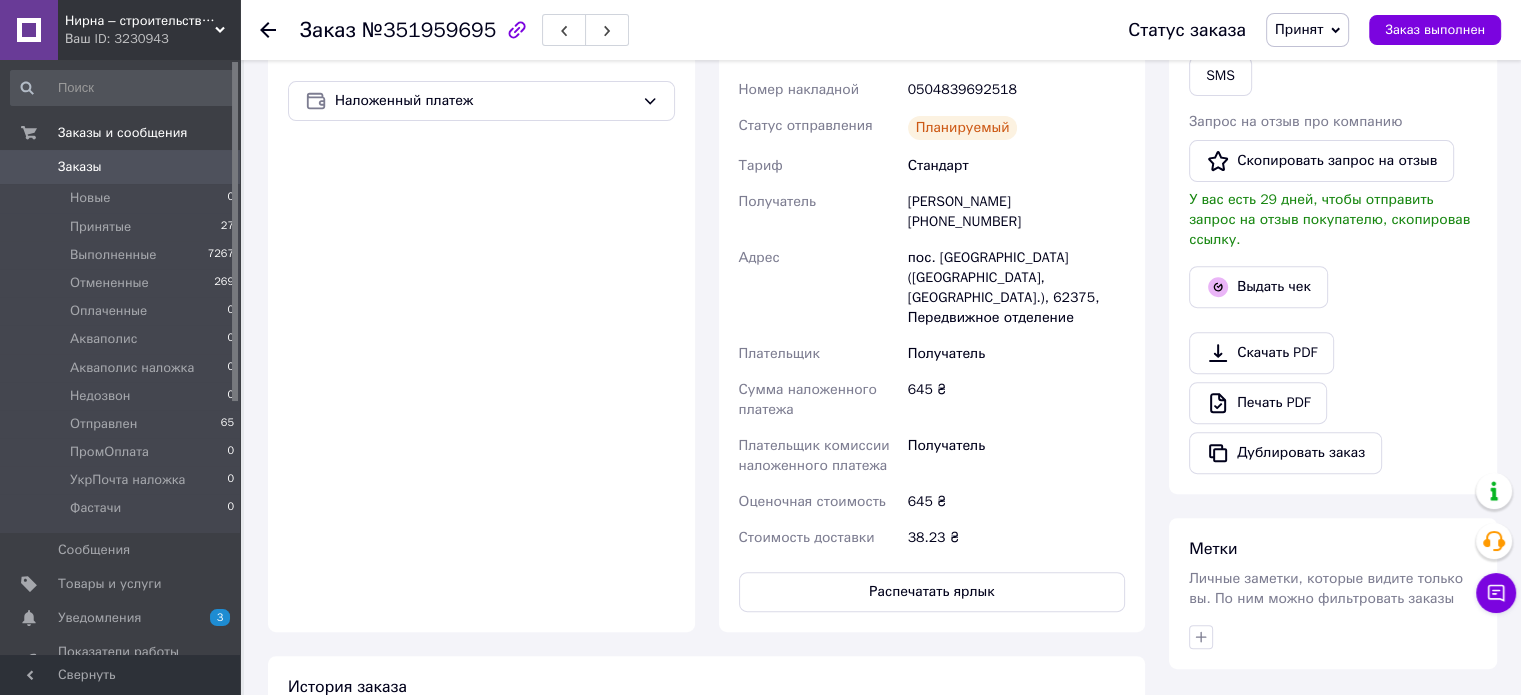 click on "Распечатать ярлык" at bounding box center (932, 592) 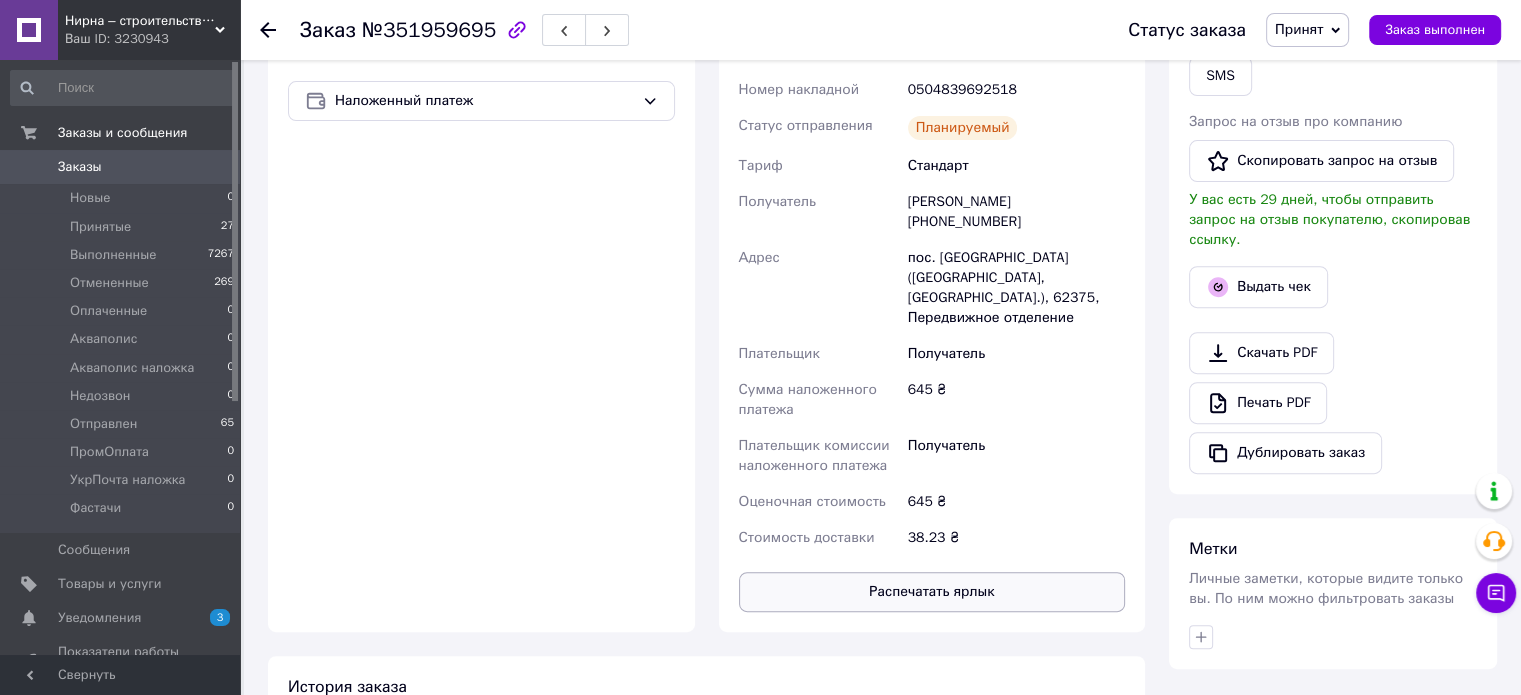 click on "Распечатать ярлык" at bounding box center [932, 592] 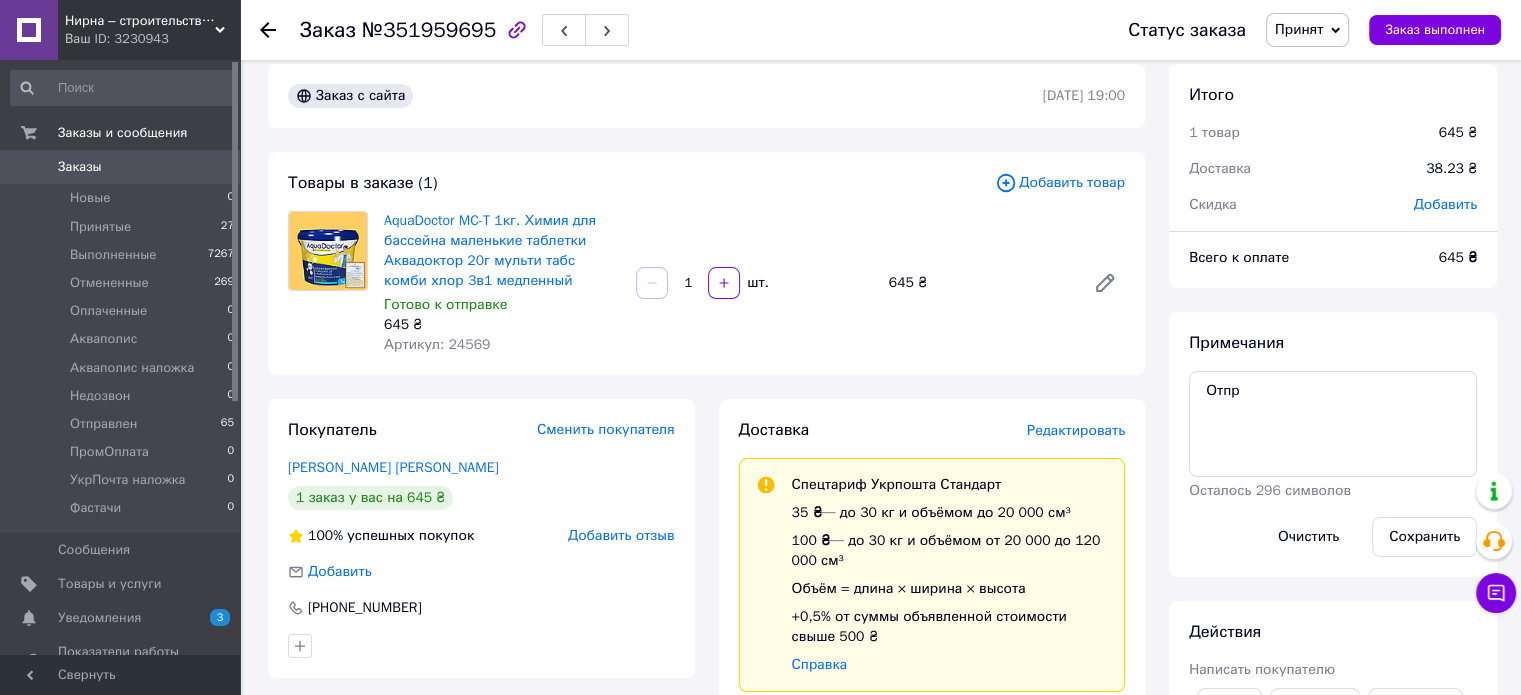 scroll, scrollTop: 0, scrollLeft: 0, axis: both 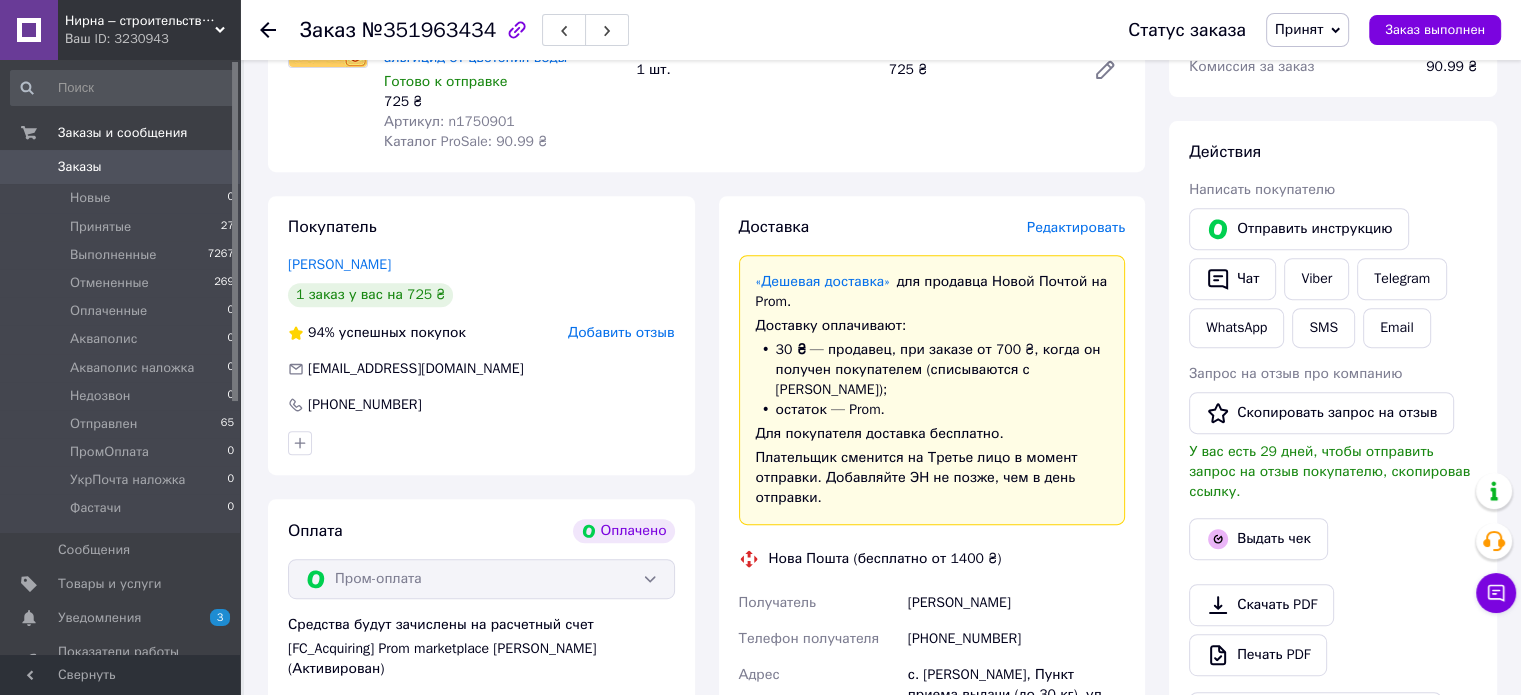 click on "Редактировать" at bounding box center [1076, 227] 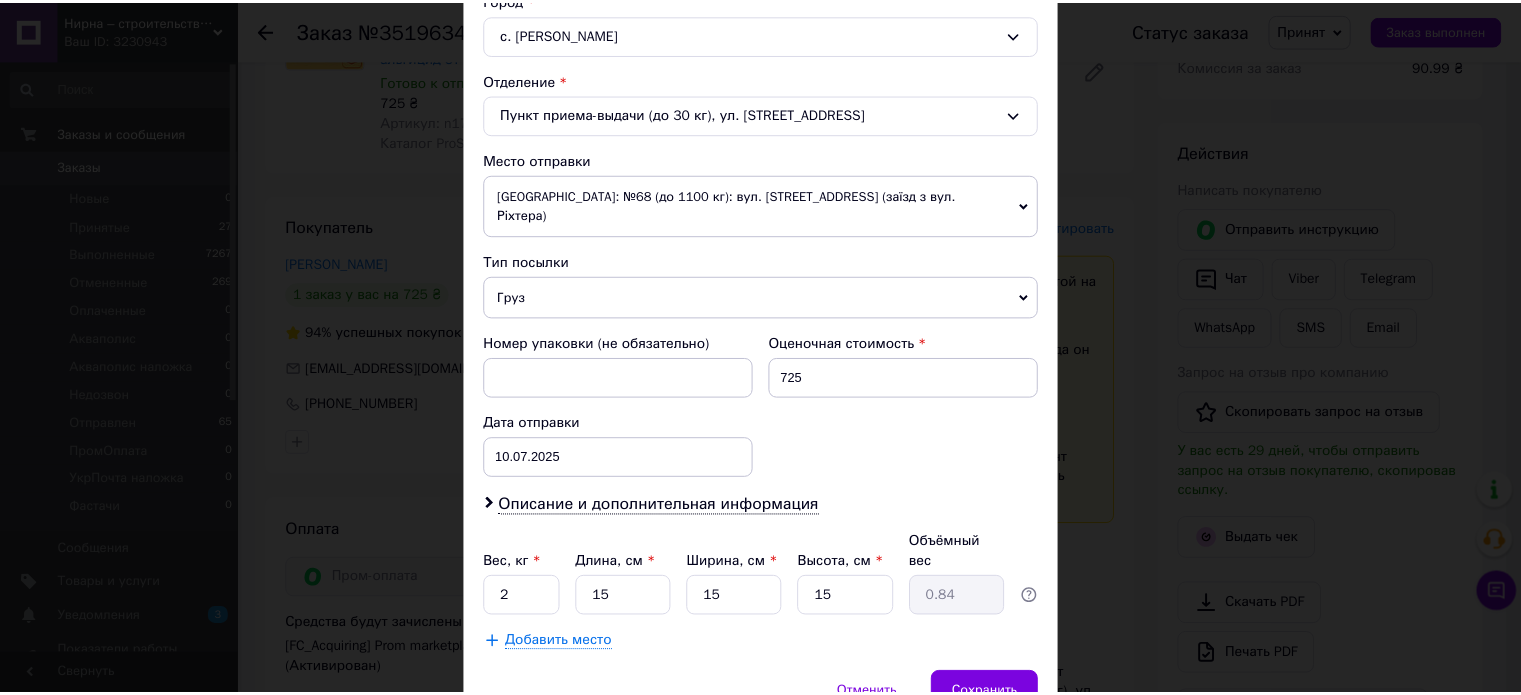 scroll, scrollTop: 600, scrollLeft: 0, axis: vertical 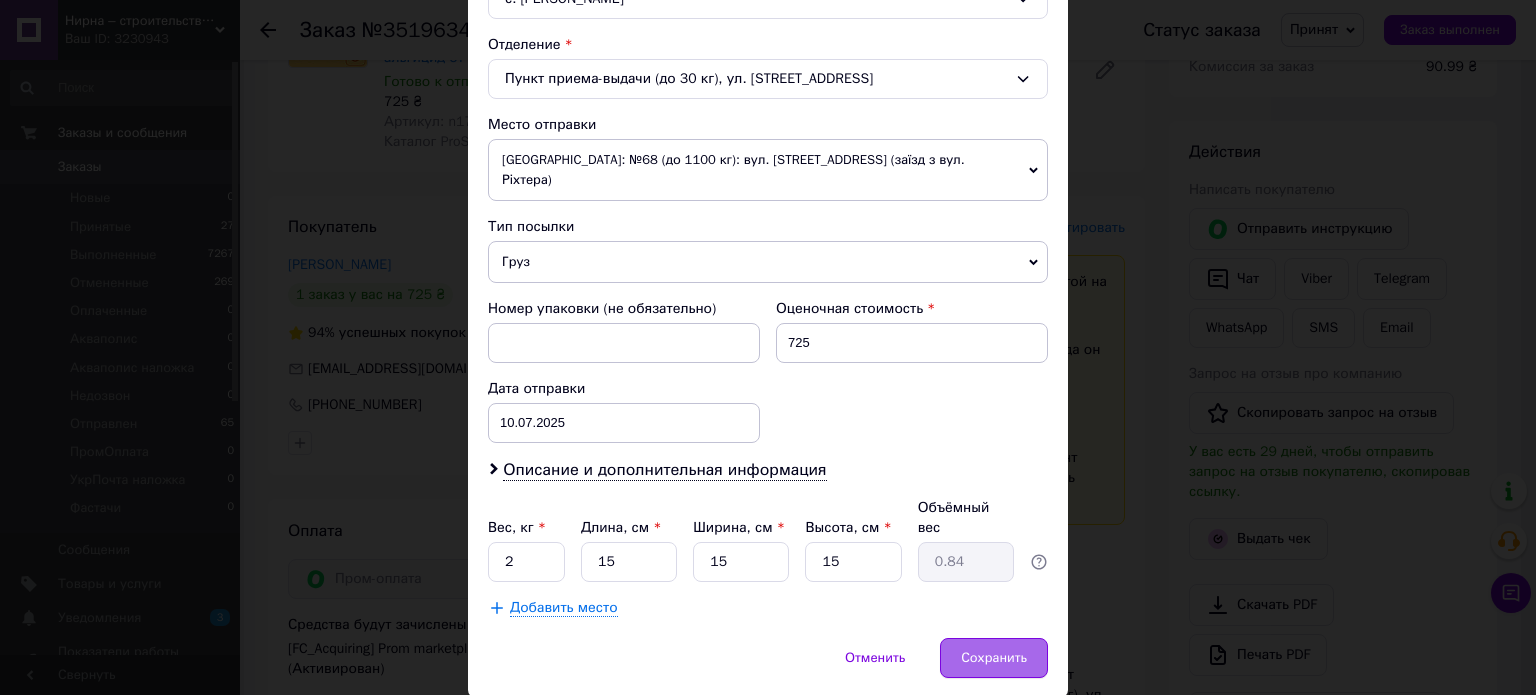 click on "Сохранить" at bounding box center (994, 658) 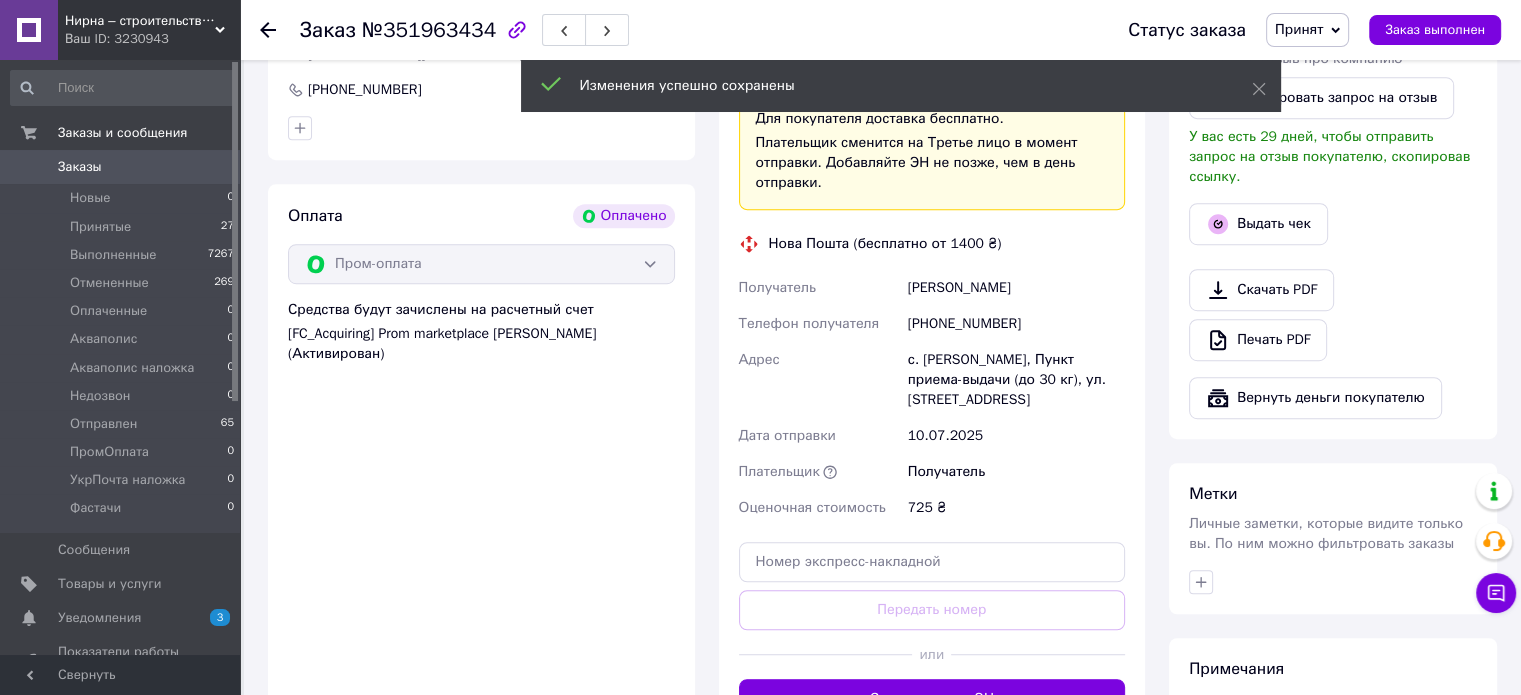 scroll, scrollTop: 1300, scrollLeft: 0, axis: vertical 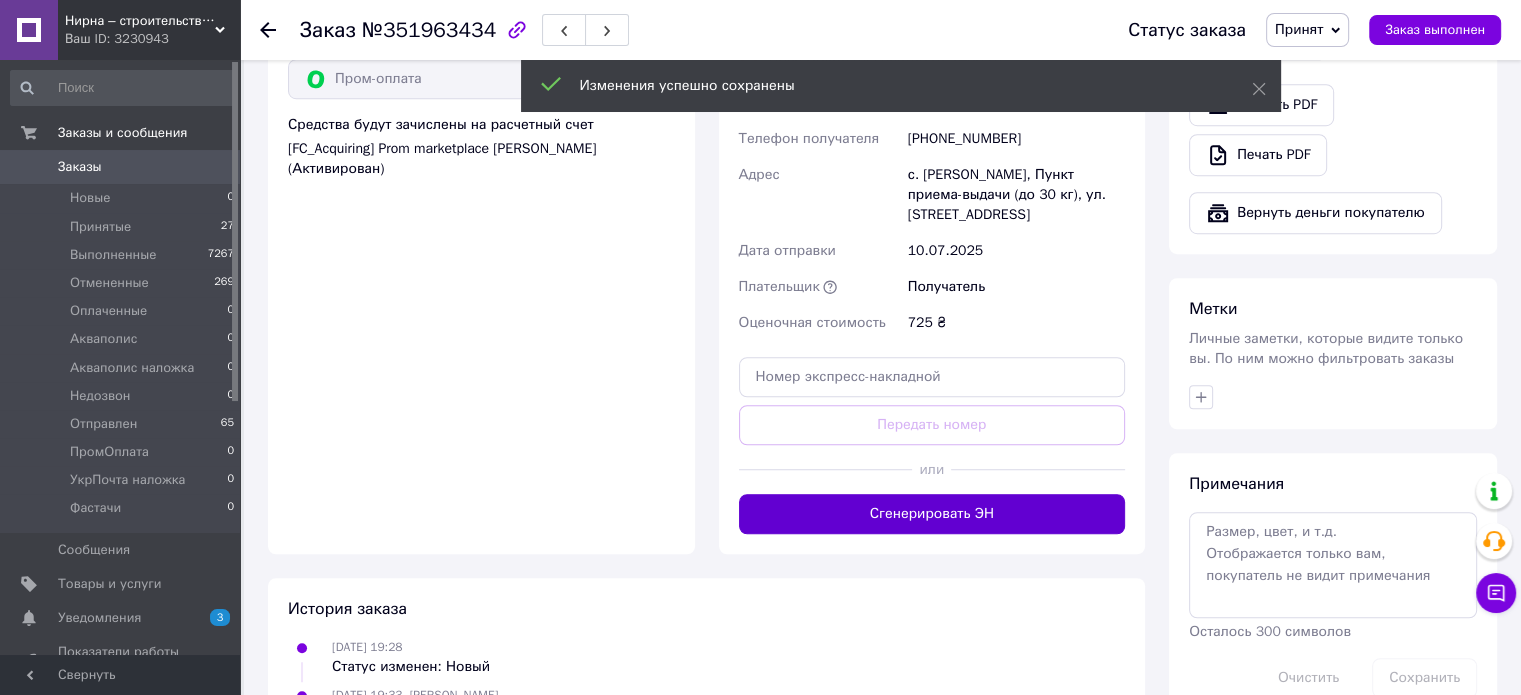 click on "Сгенерировать ЭН" at bounding box center [932, 514] 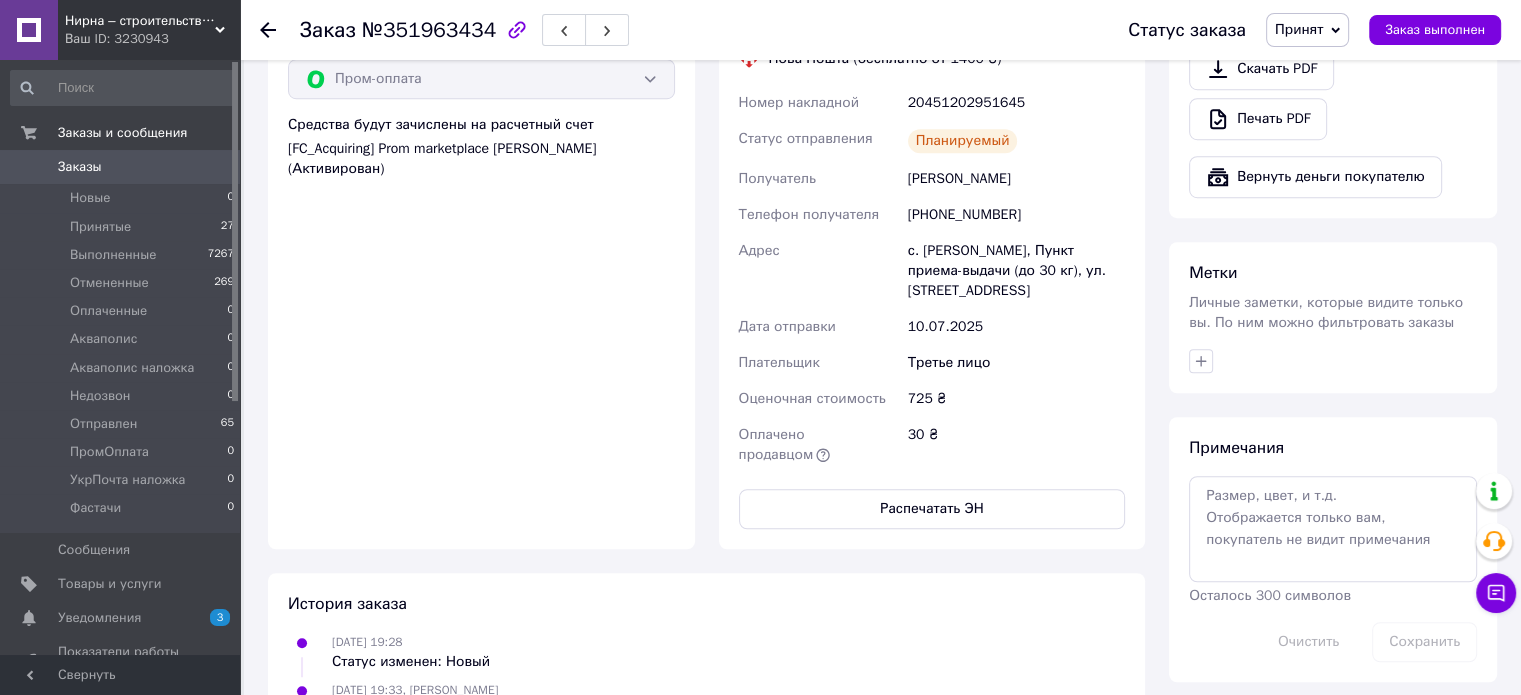 click on "Распечатать ЭН" at bounding box center [932, 509] 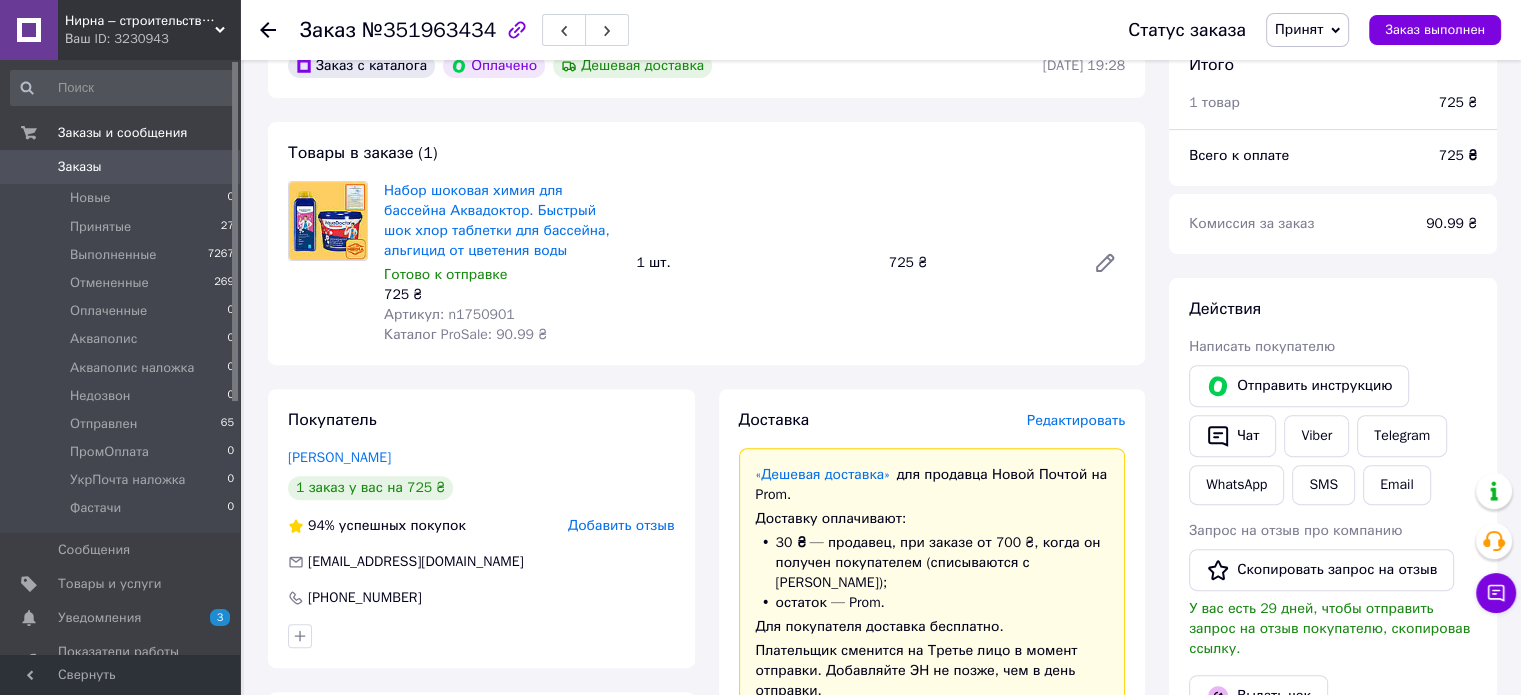 scroll, scrollTop: 600, scrollLeft: 0, axis: vertical 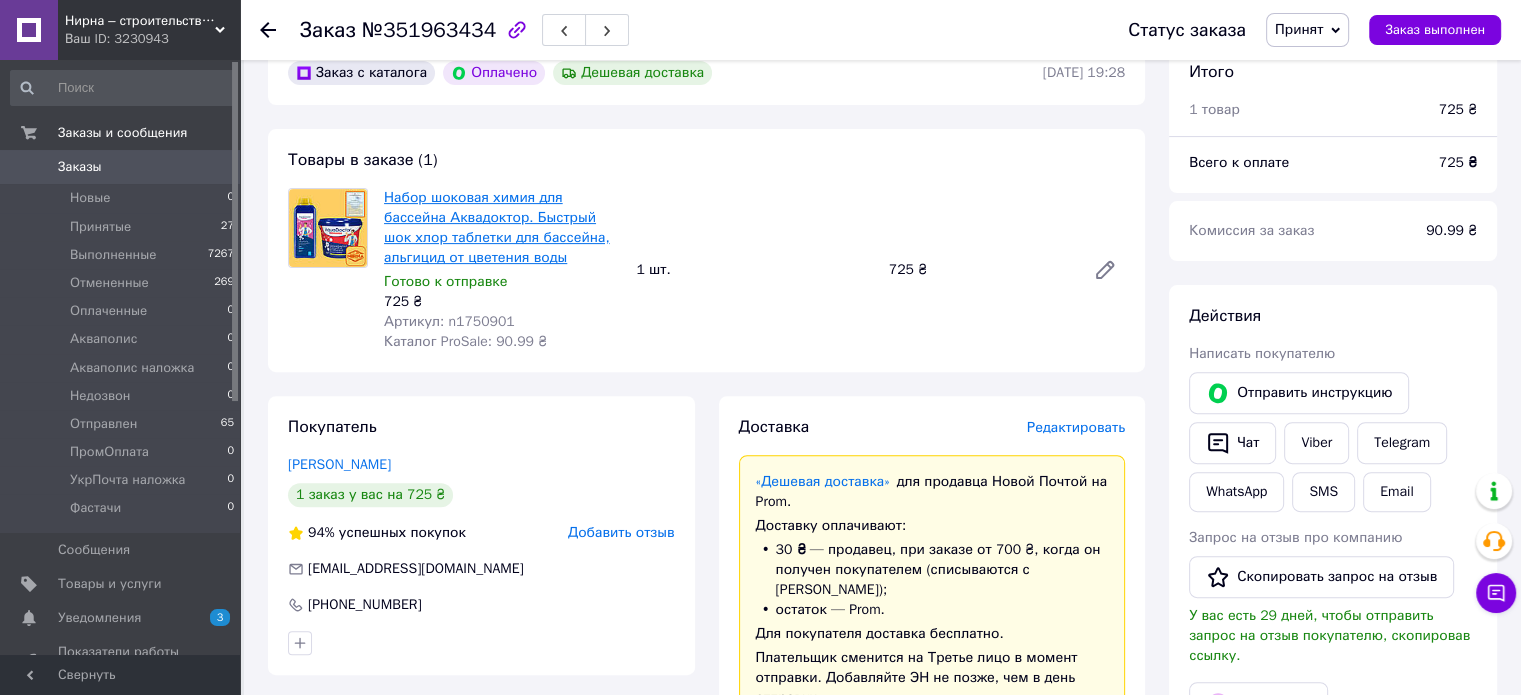 click on "Набор шоковая химия для бассейна Аквадоктор. Быстрый шок хлор таблетки для бассейна, альгицид от цветения воды" at bounding box center (497, 227) 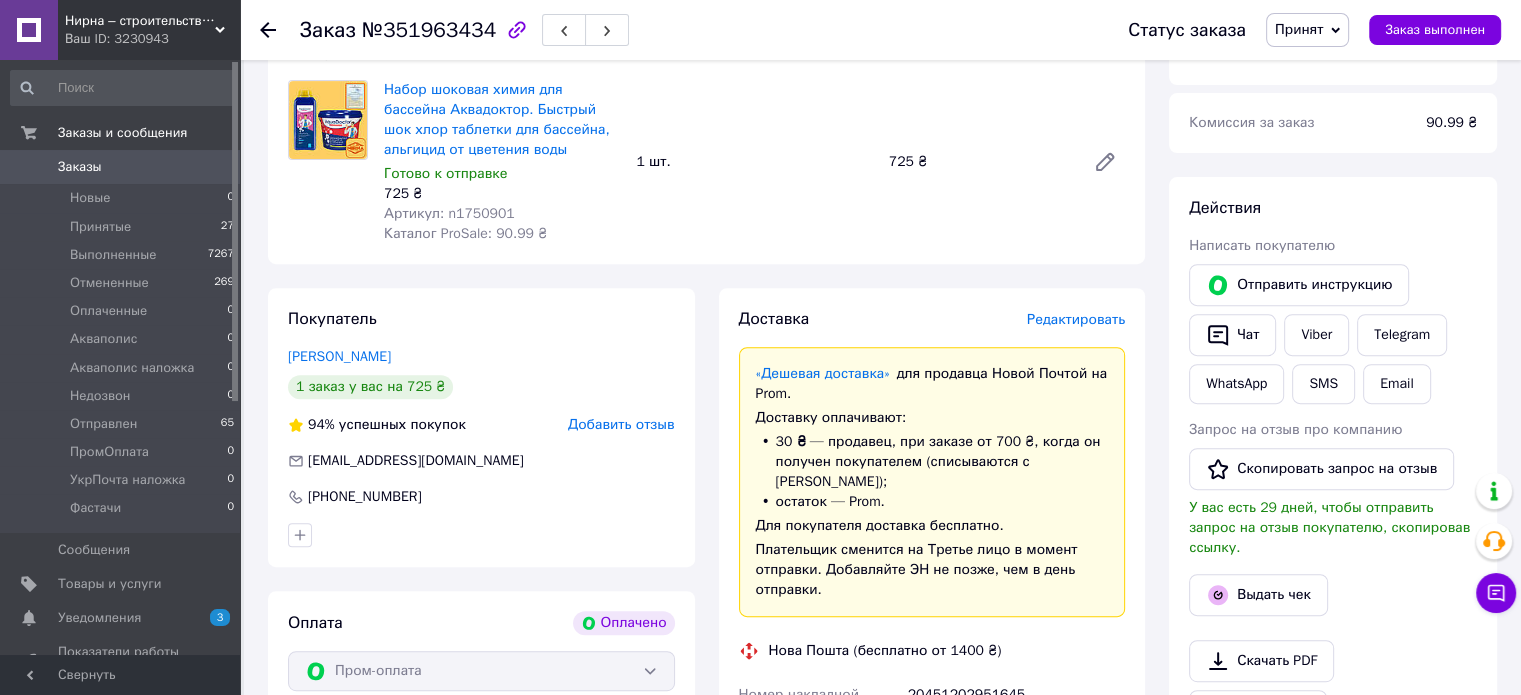 scroll, scrollTop: 900, scrollLeft: 0, axis: vertical 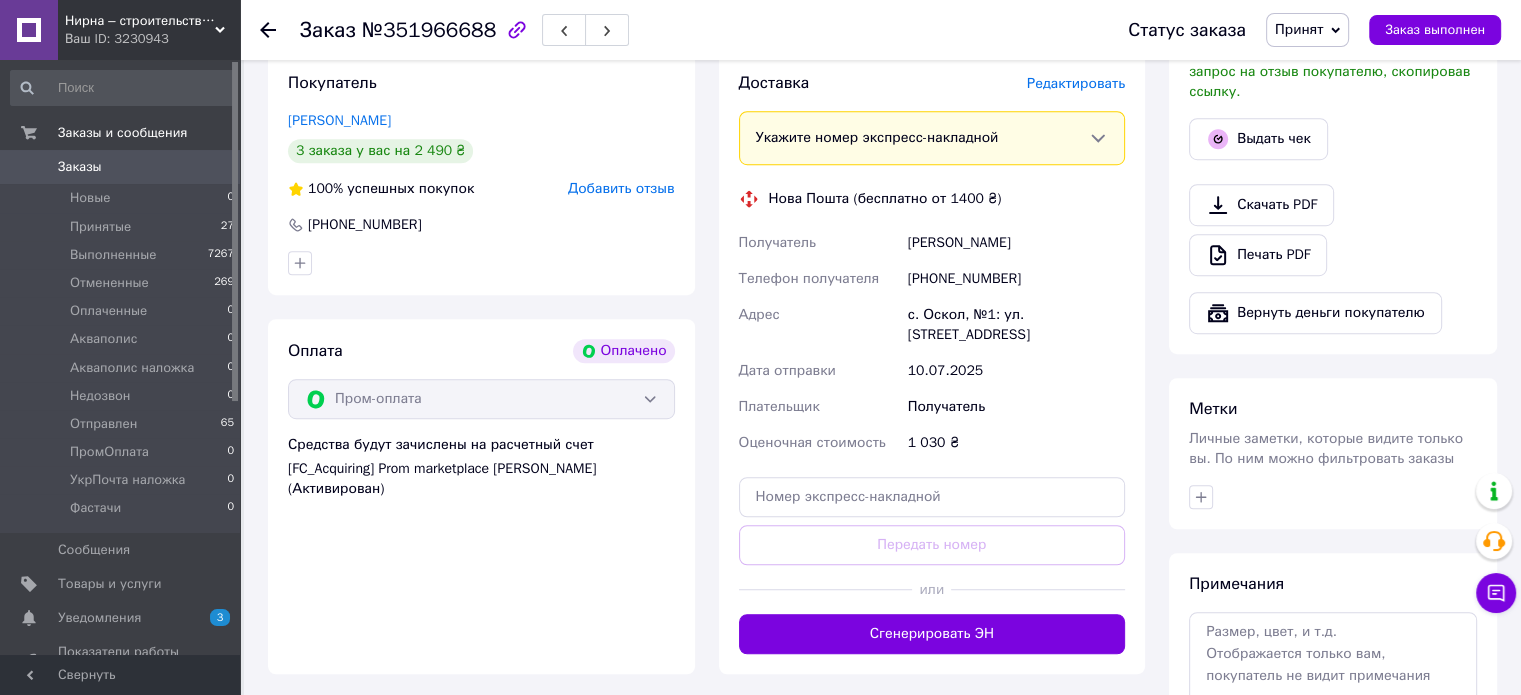 click on "Редактировать" at bounding box center [1076, 83] 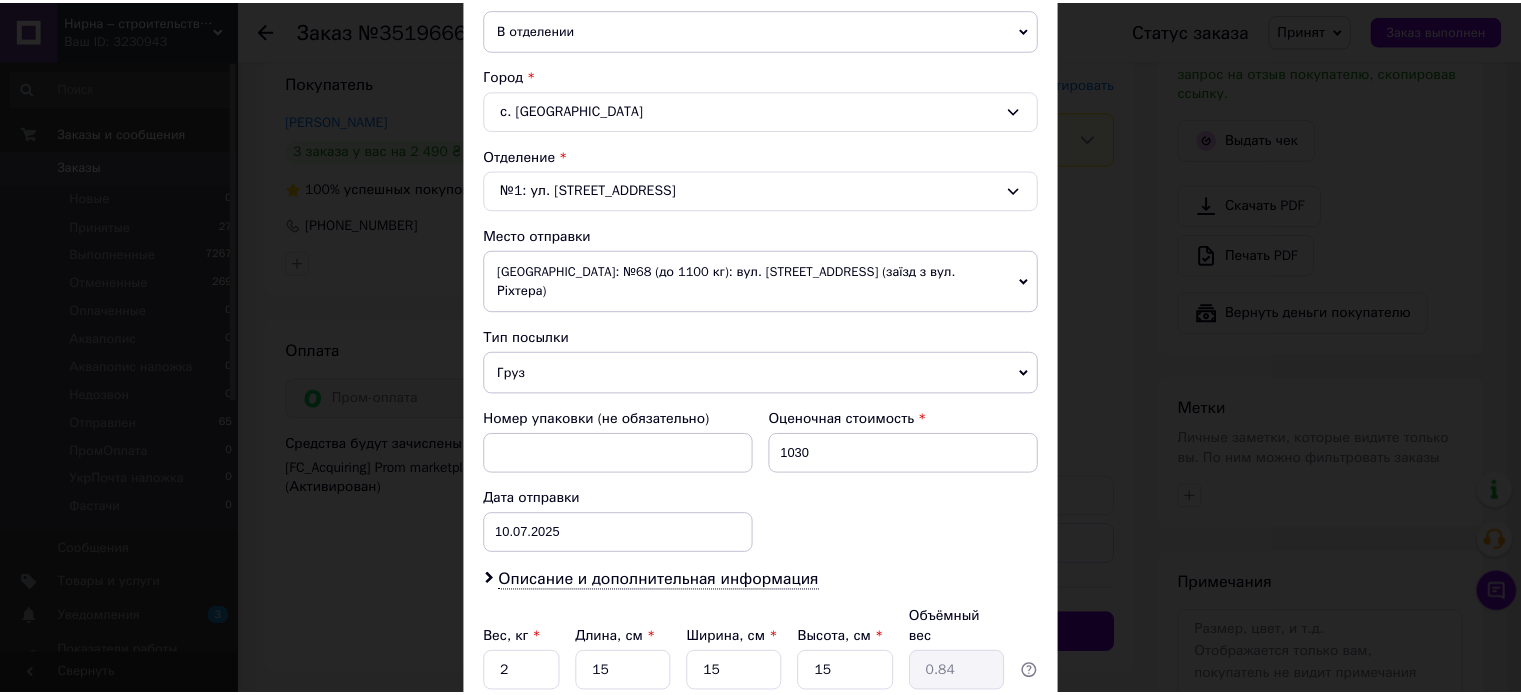 scroll, scrollTop: 627, scrollLeft: 0, axis: vertical 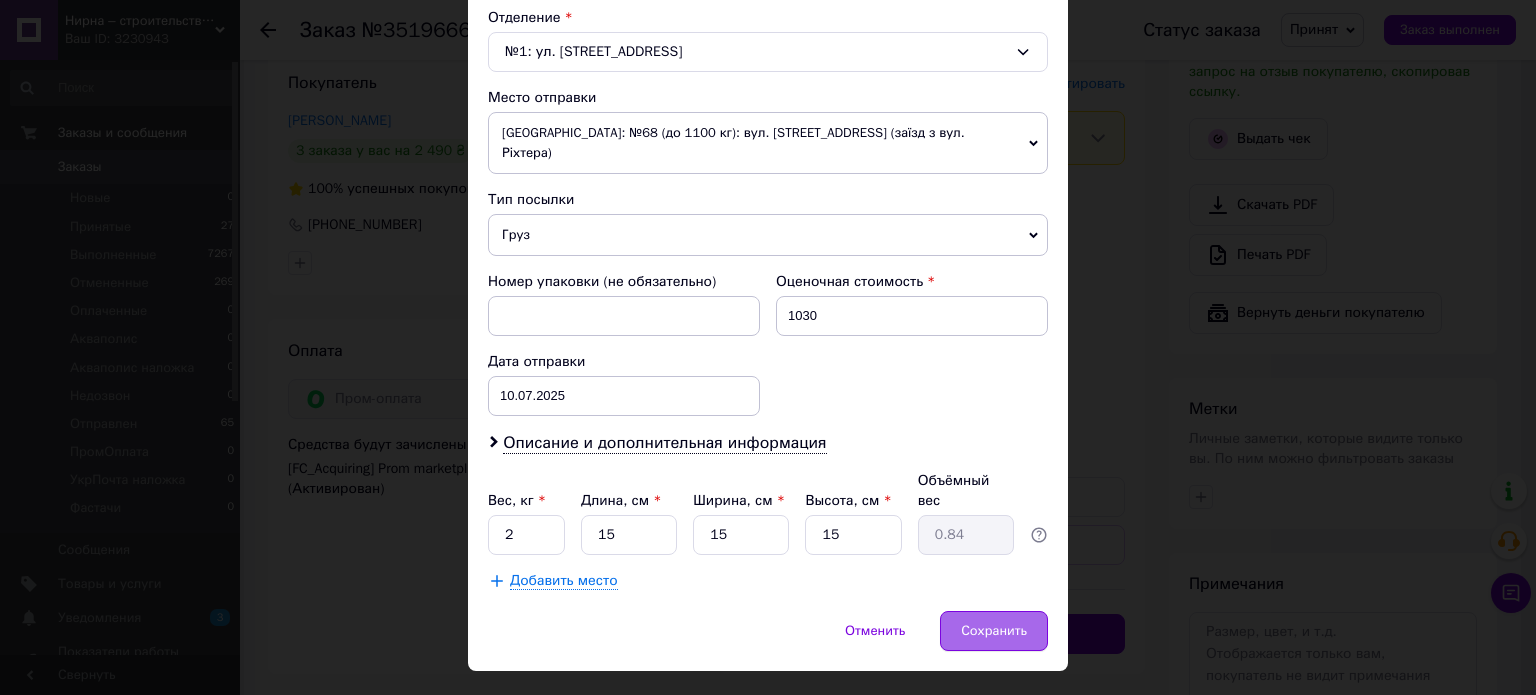 click on "Сохранить" at bounding box center [994, 631] 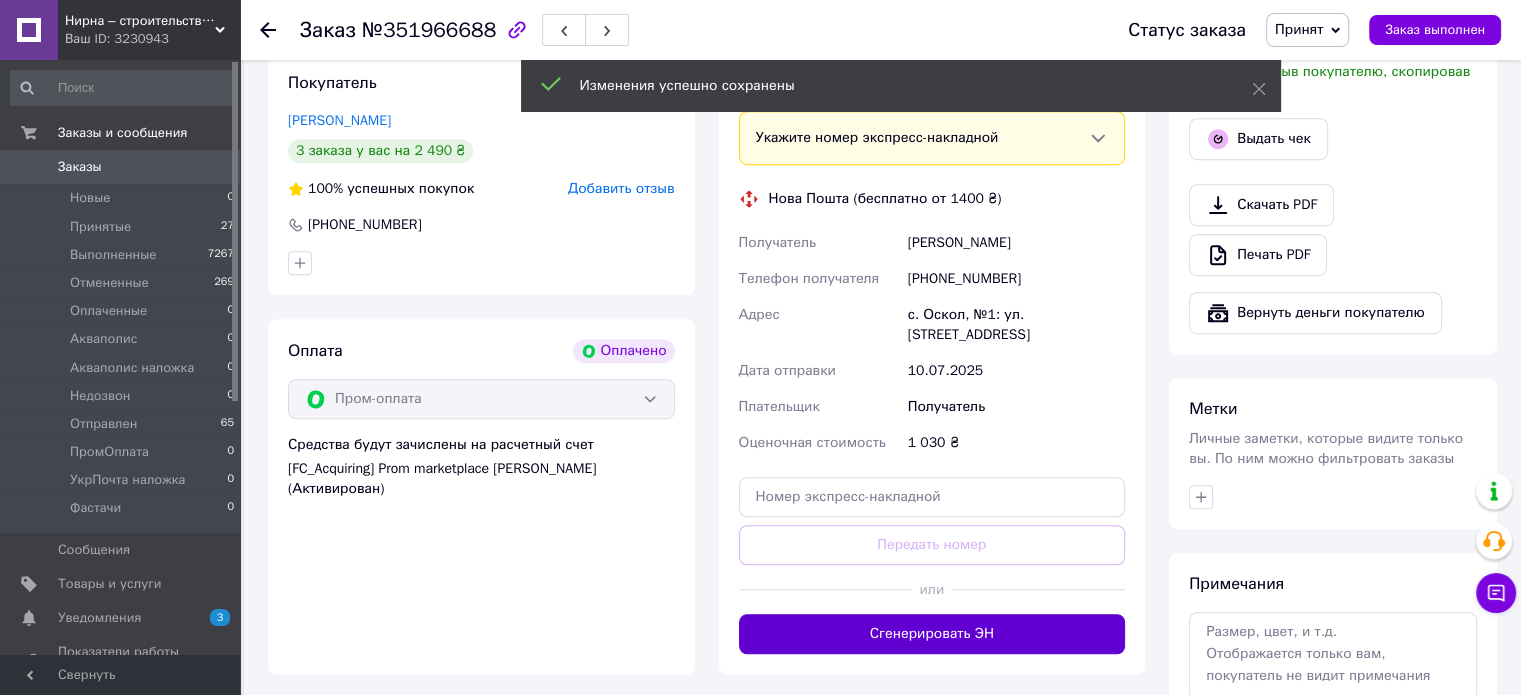 click on "Сгенерировать ЭН" at bounding box center [932, 634] 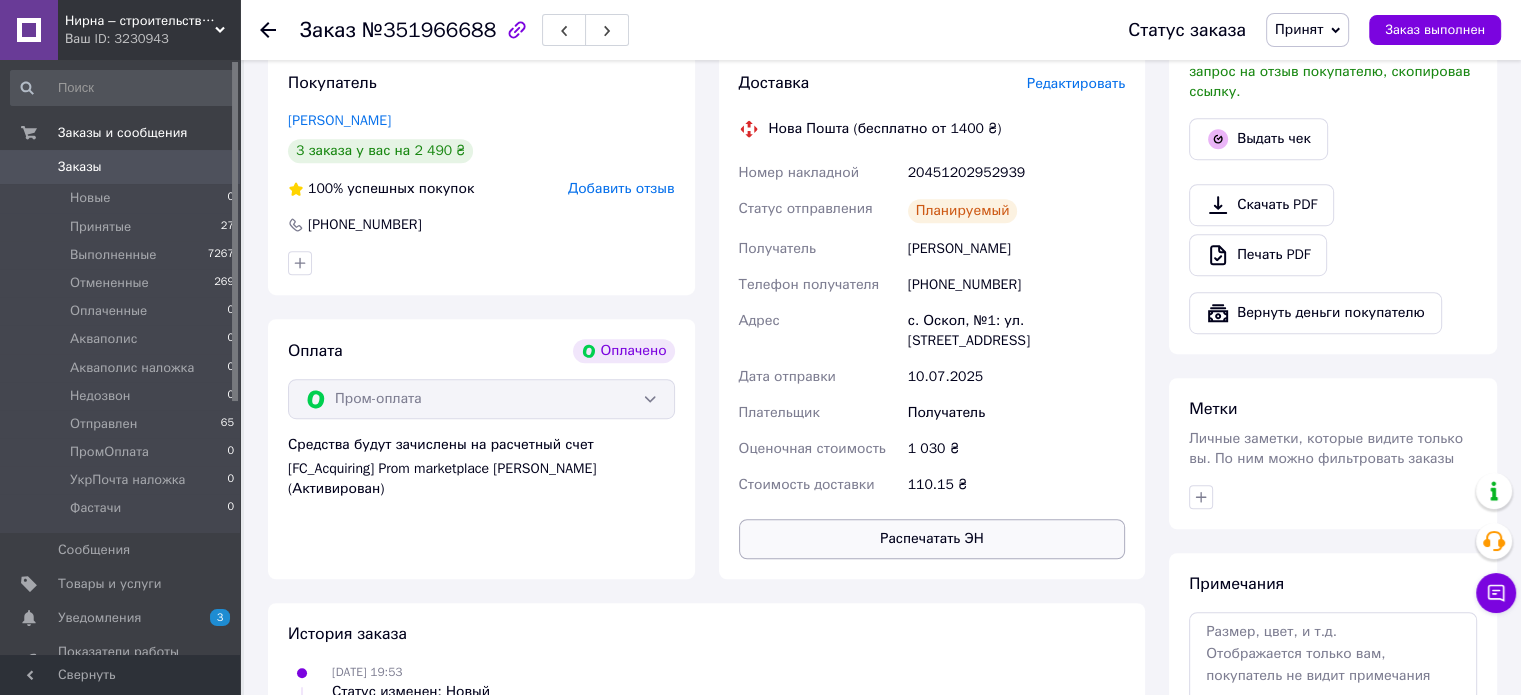 click on "Распечатать ЭН" at bounding box center (932, 539) 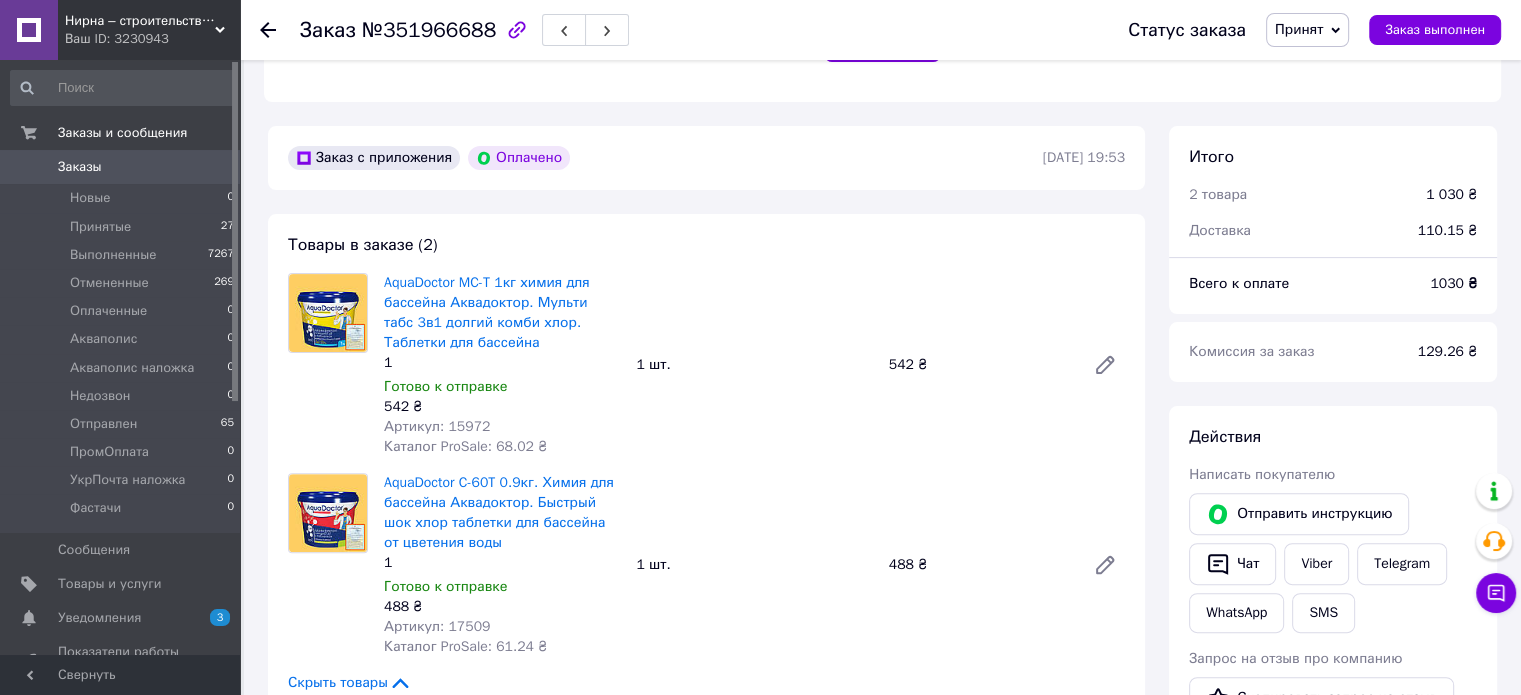 scroll, scrollTop: 500, scrollLeft: 0, axis: vertical 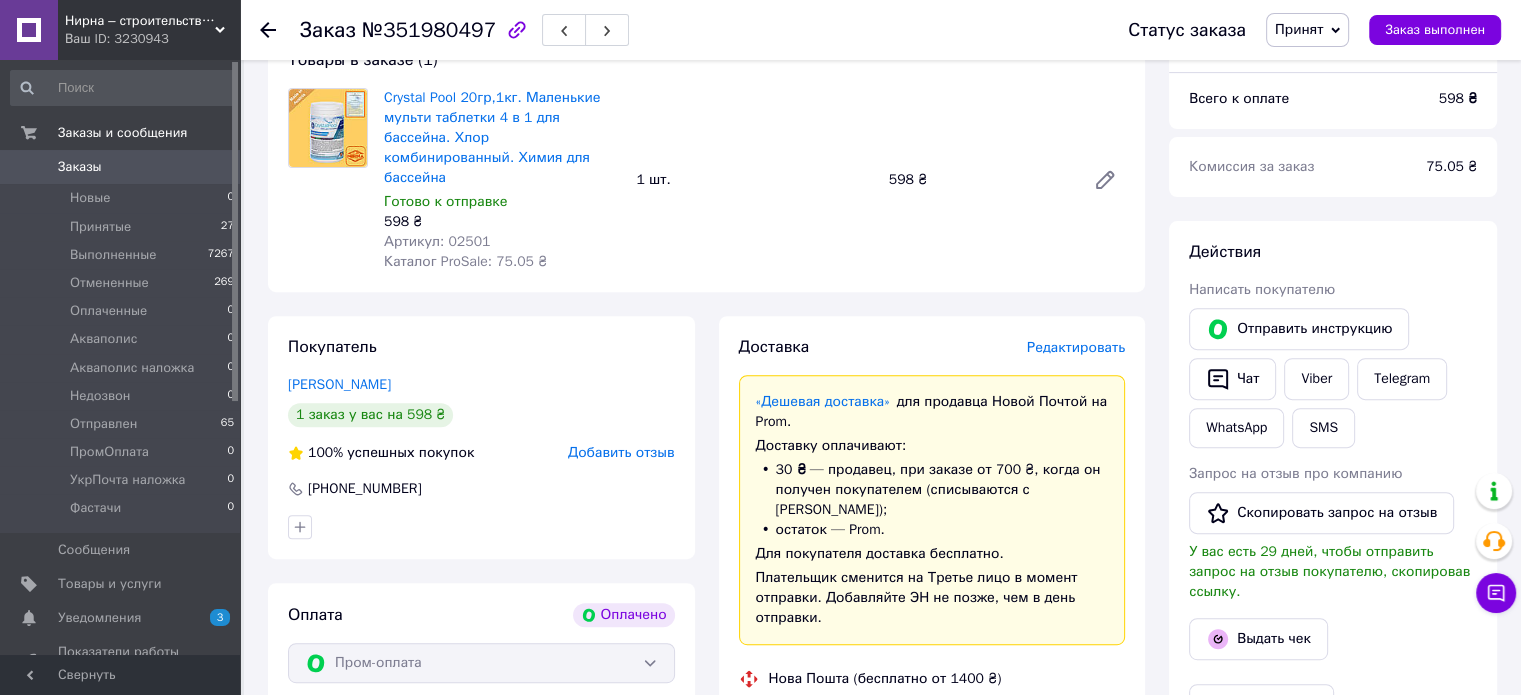 click on "Редактировать" at bounding box center [1076, 347] 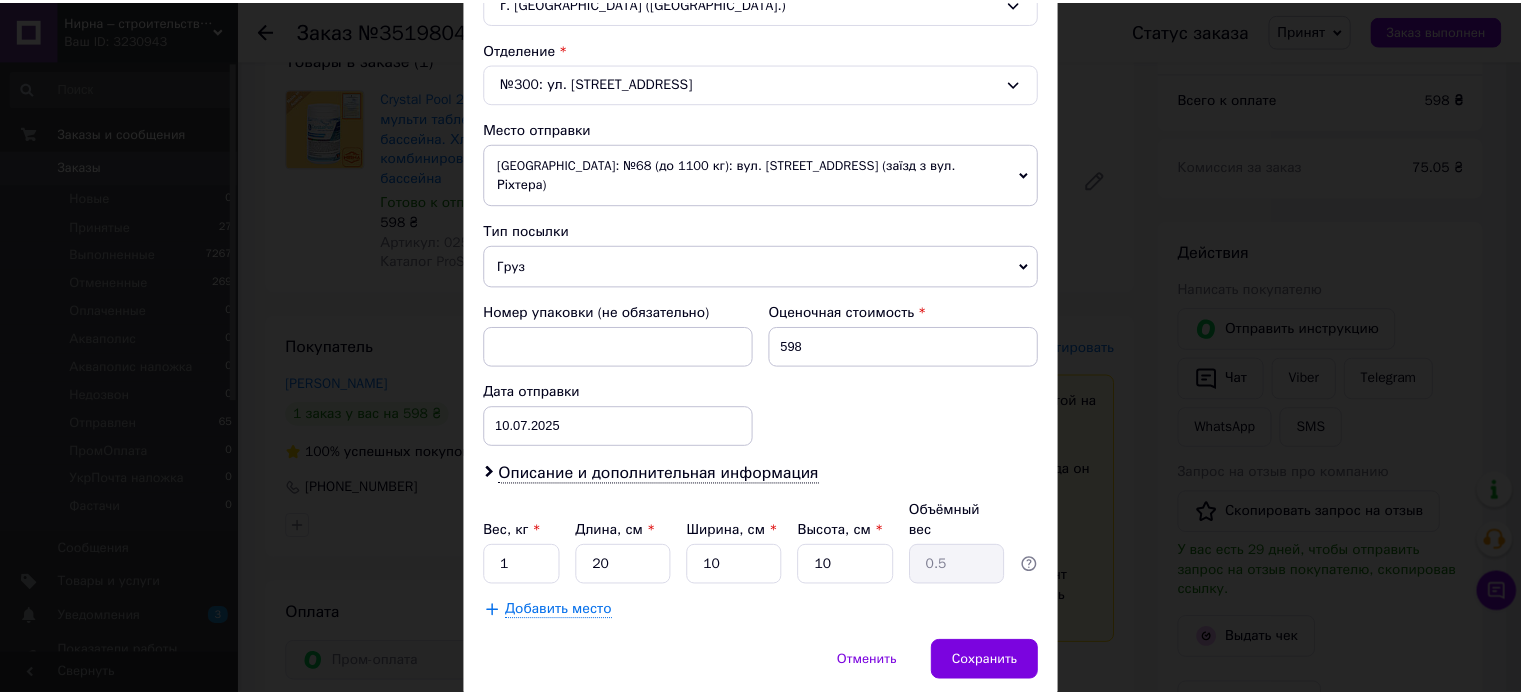 scroll, scrollTop: 627, scrollLeft: 0, axis: vertical 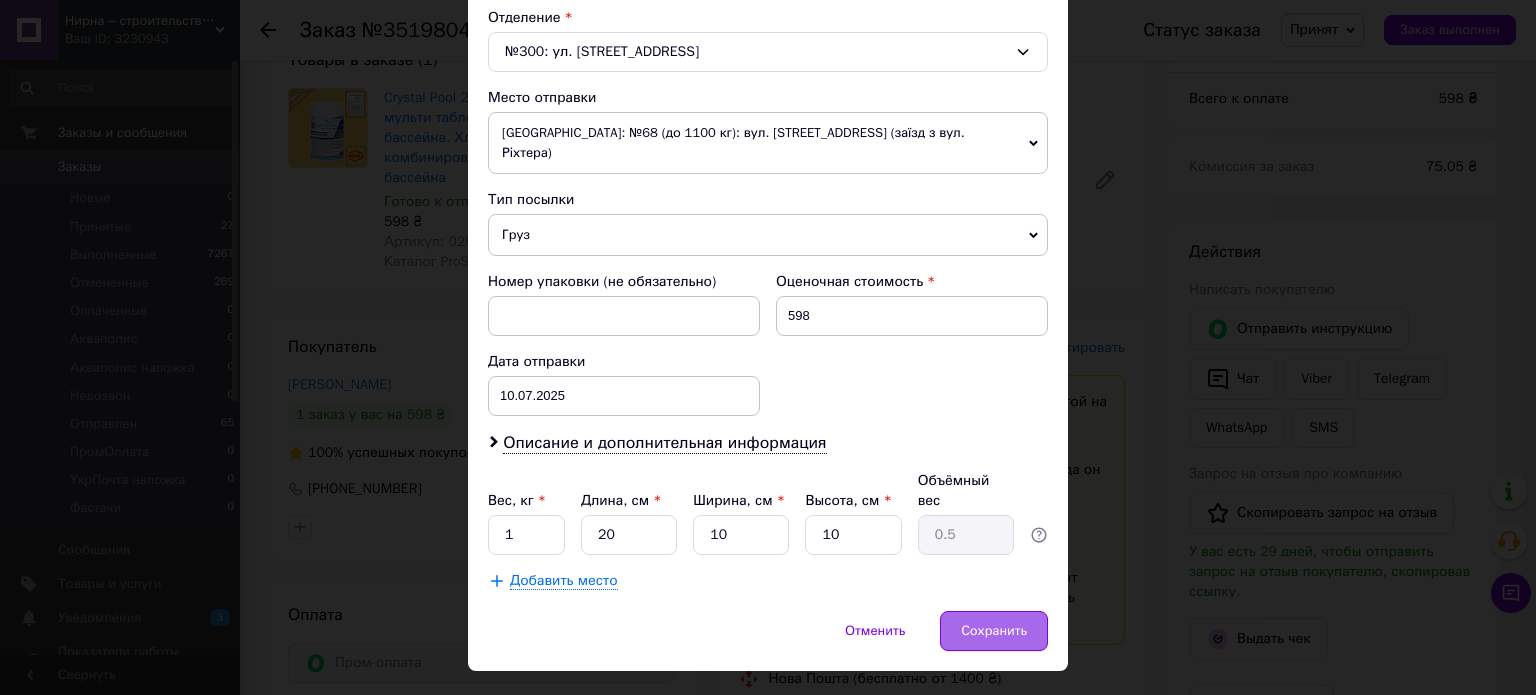 click on "Сохранить" at bounding box center (994, 631) 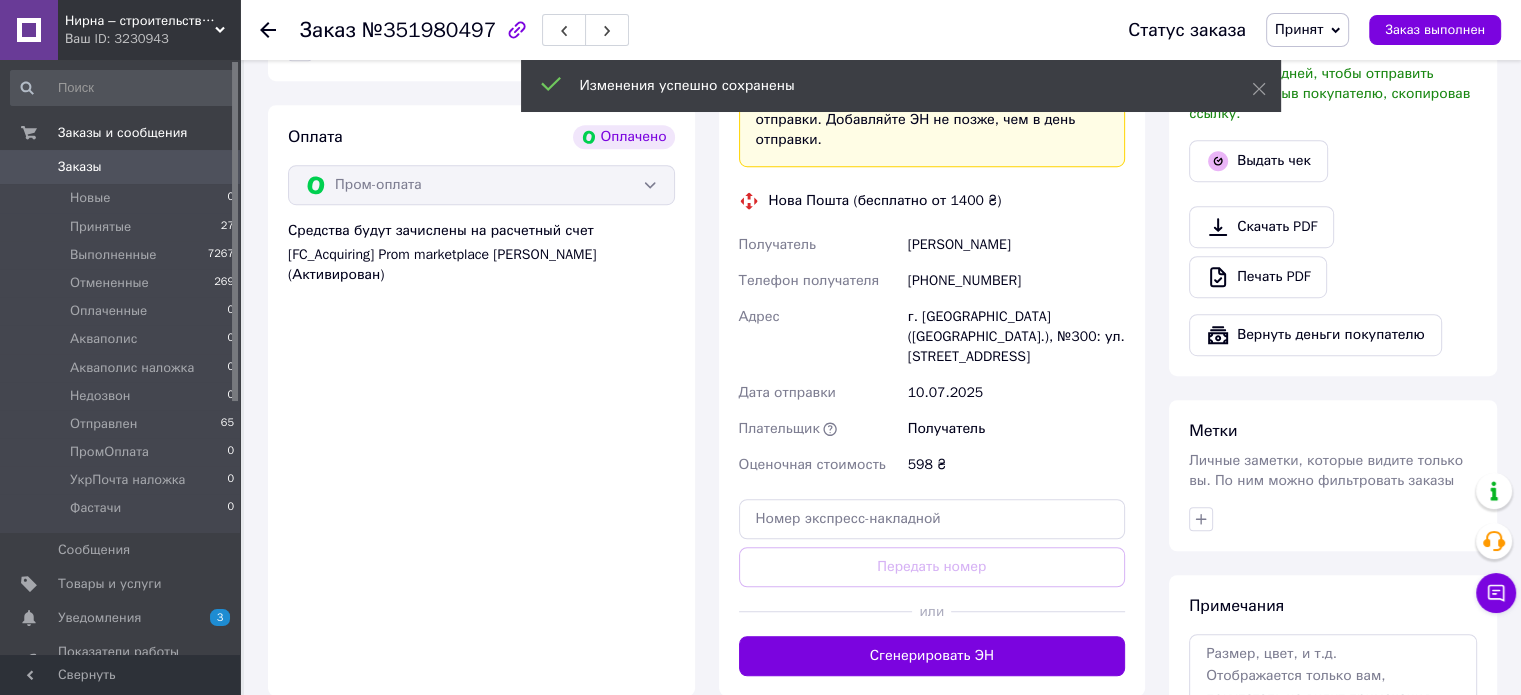 scroll, scrollTop: 1200, scrollLeft: 0, axis: vertical 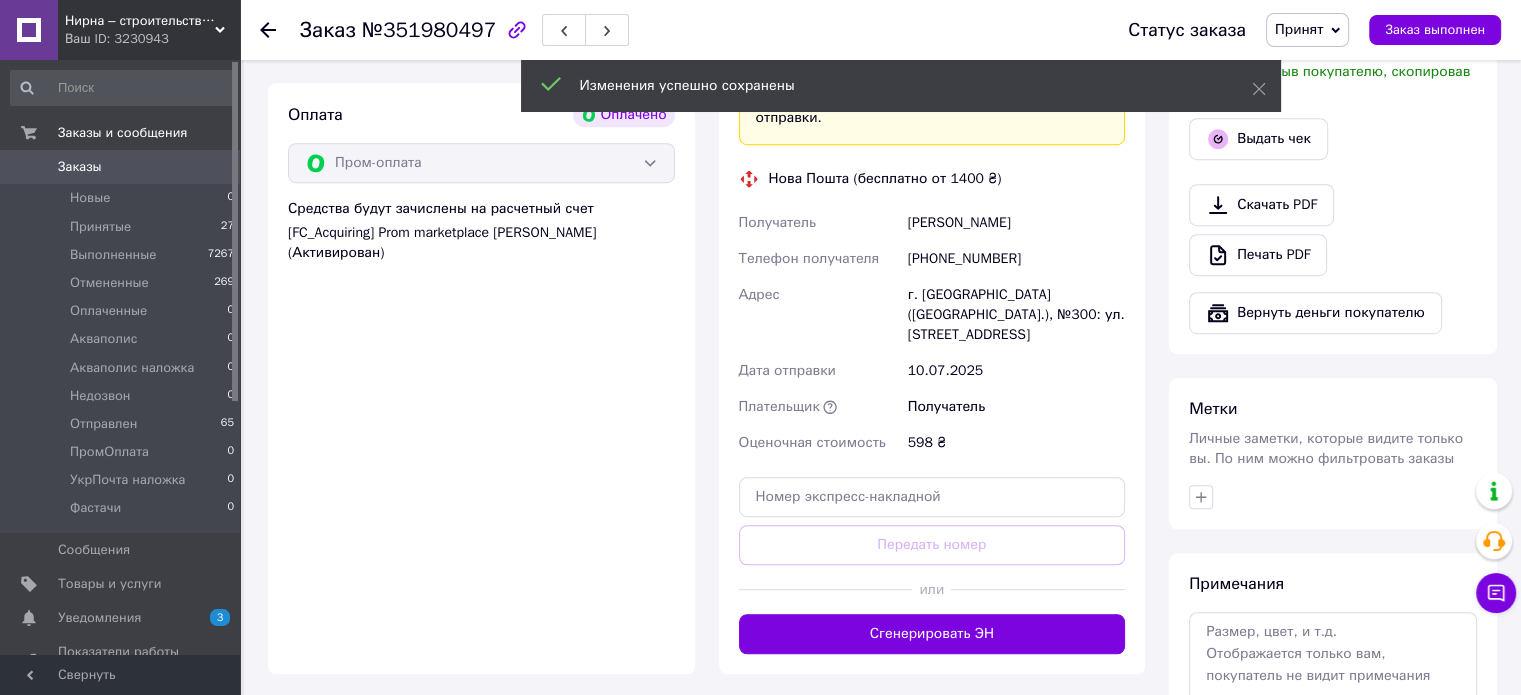 click on "Сгенерировать ЭН" at bounding box center [932, 634] 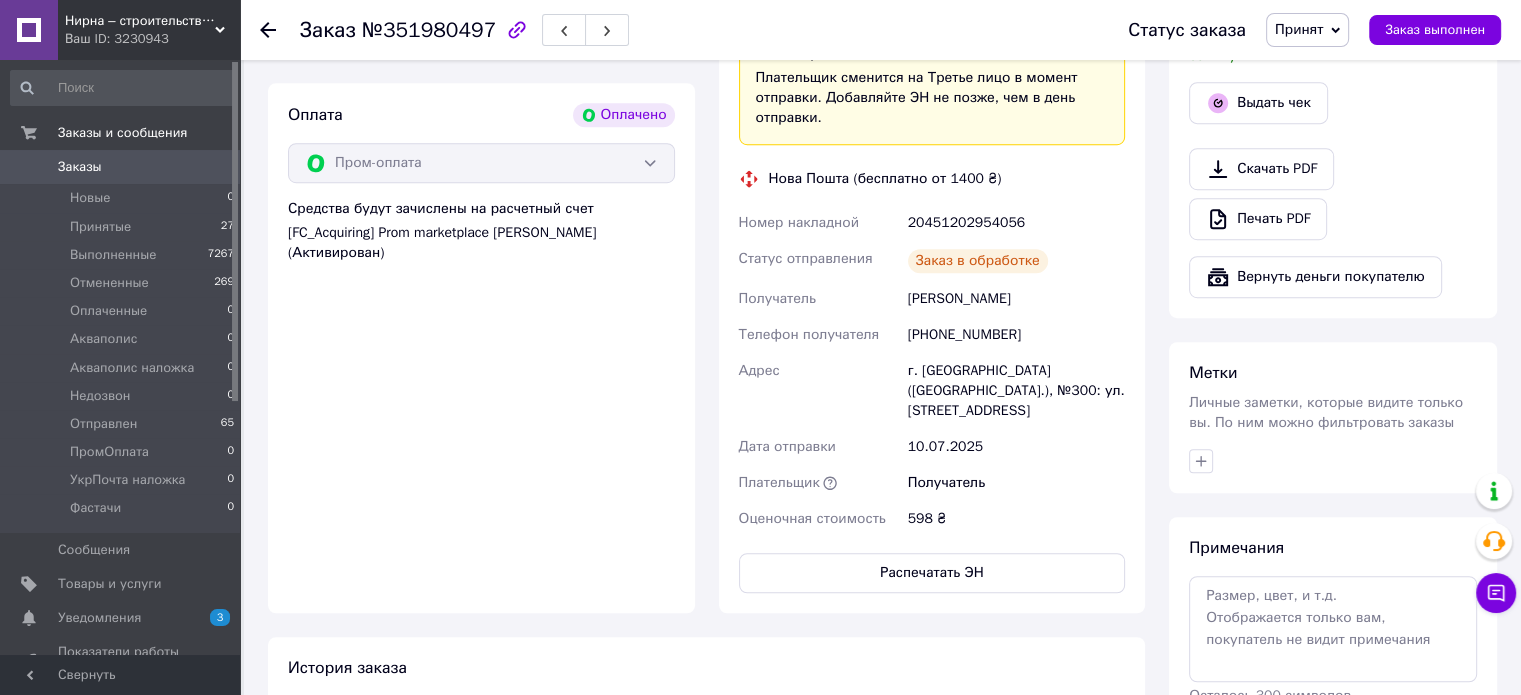 click on "Распечатать ЭН" at bounding box center (932, 573) 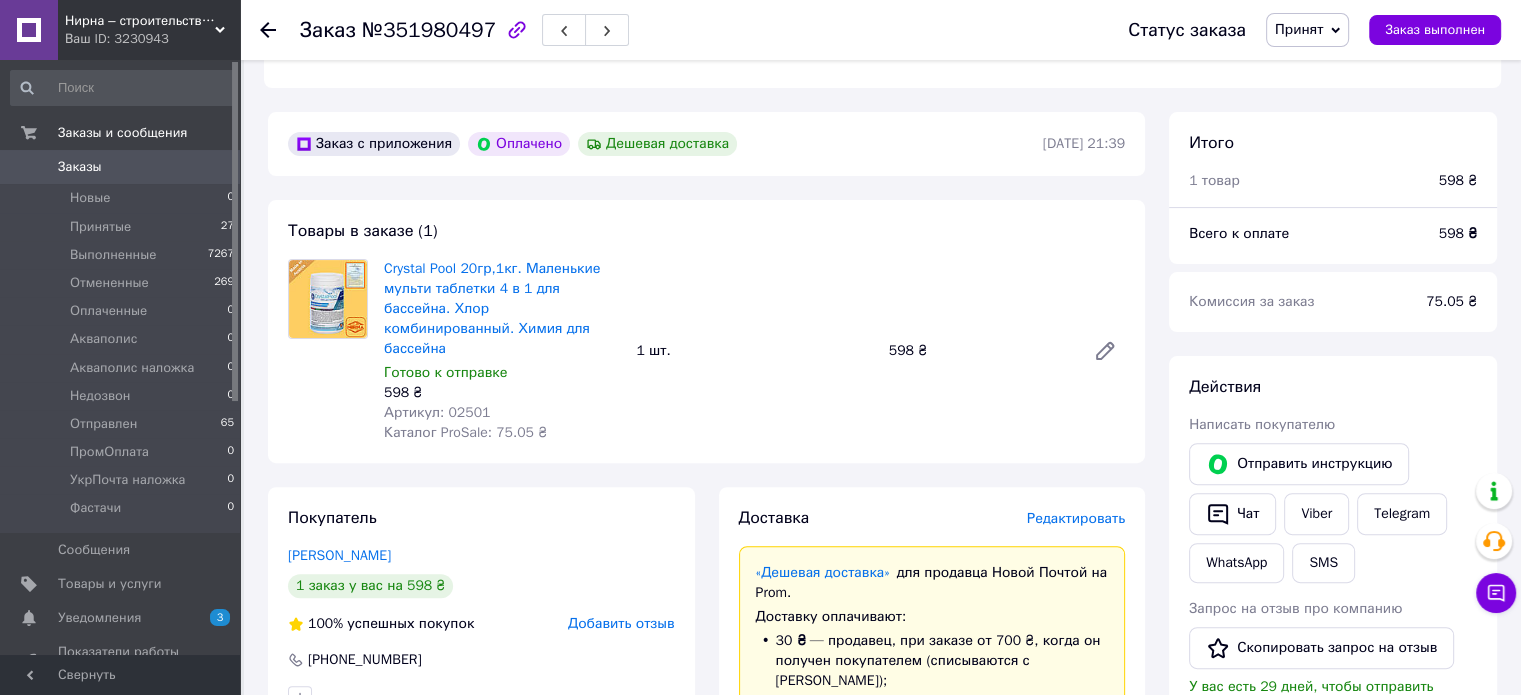 scroll, scrollTop: 500, scrollLeft: 0, axis: vertical 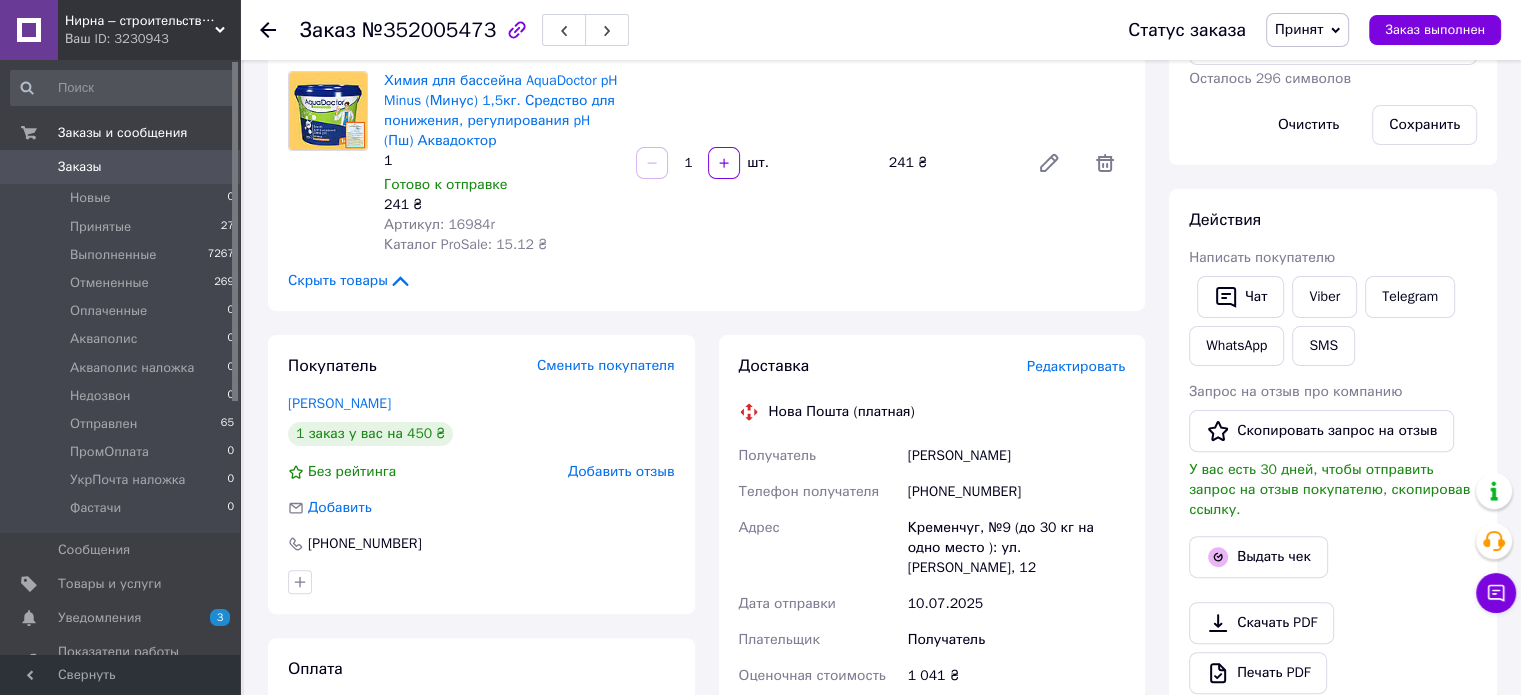 click on "+380961692927" at bounding box center [1016, 492] 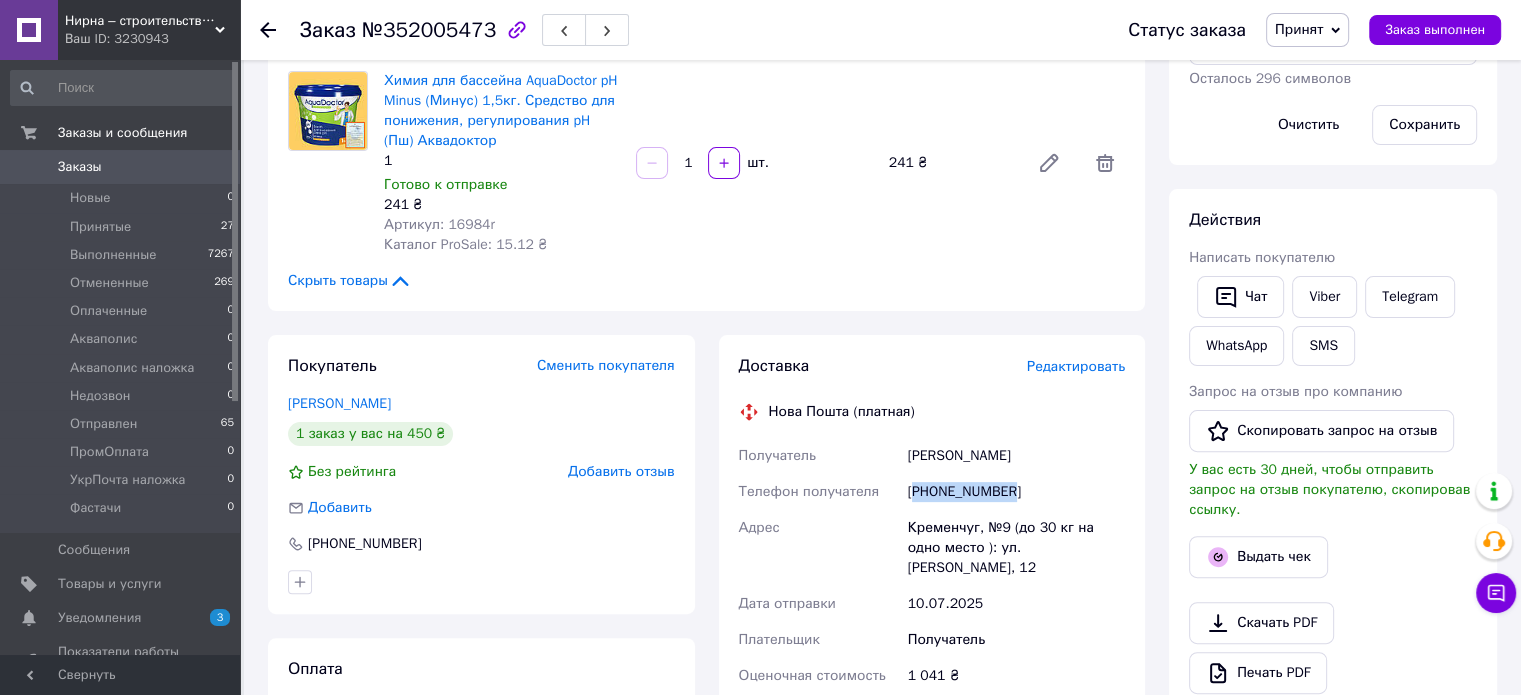 click on "+380961692927" at bounding box center [1016, 492] 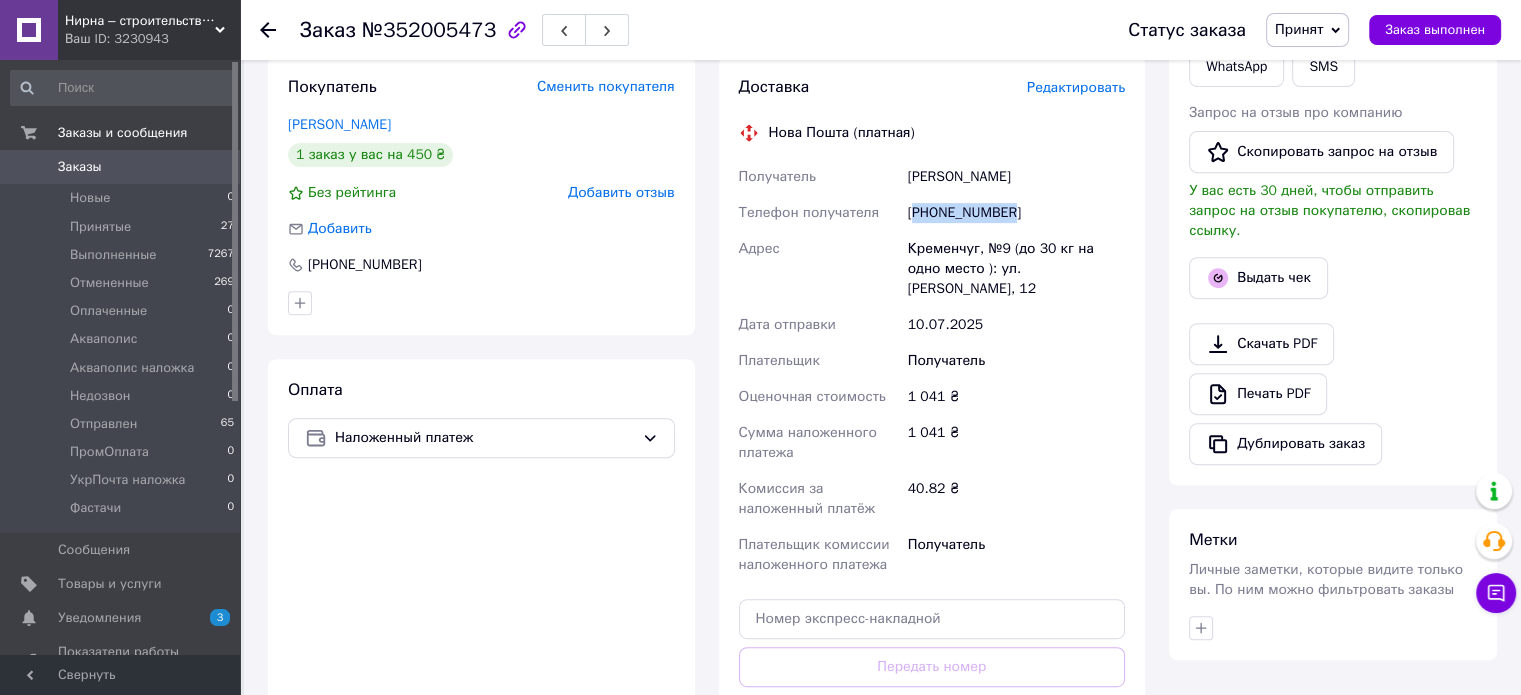 scroll, scrollTop: 900, scrollLeft: 0, axis: vertical 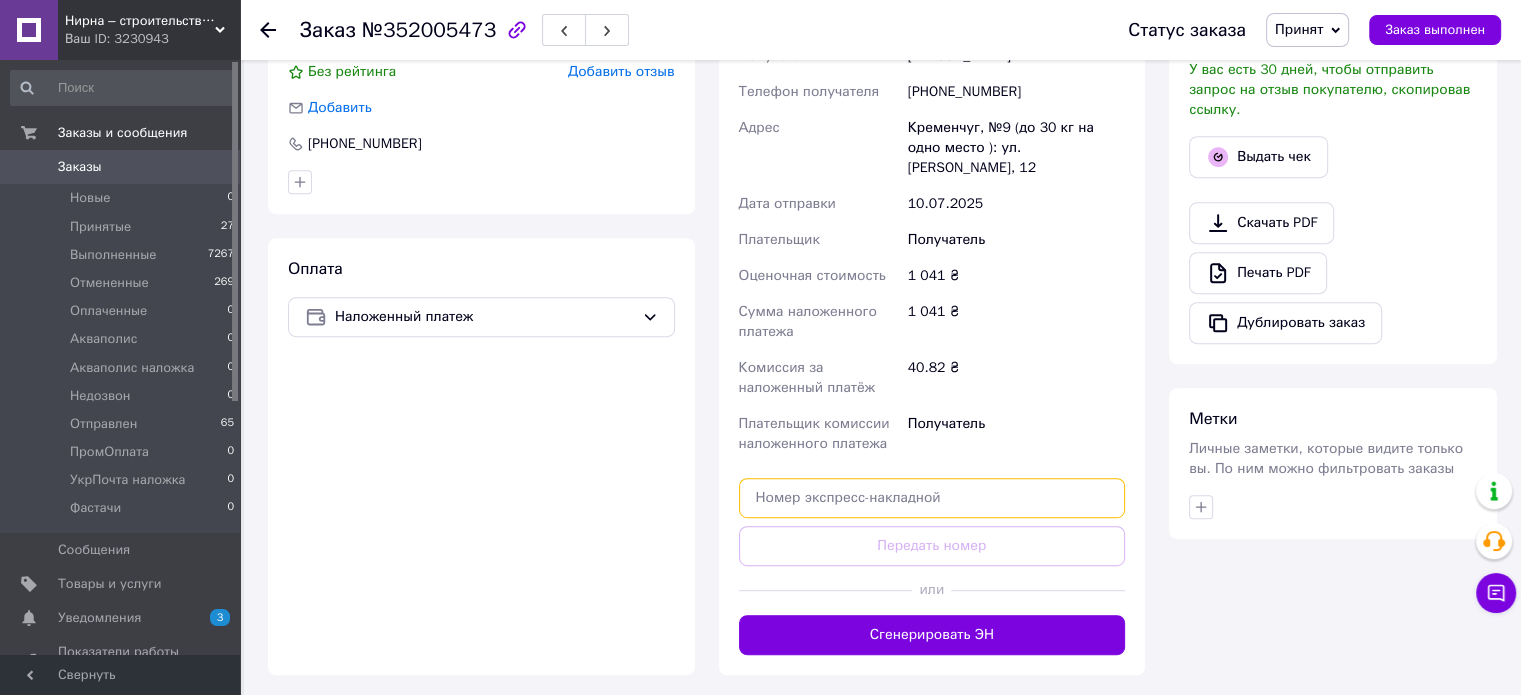 click at bounding box center (932, 498) 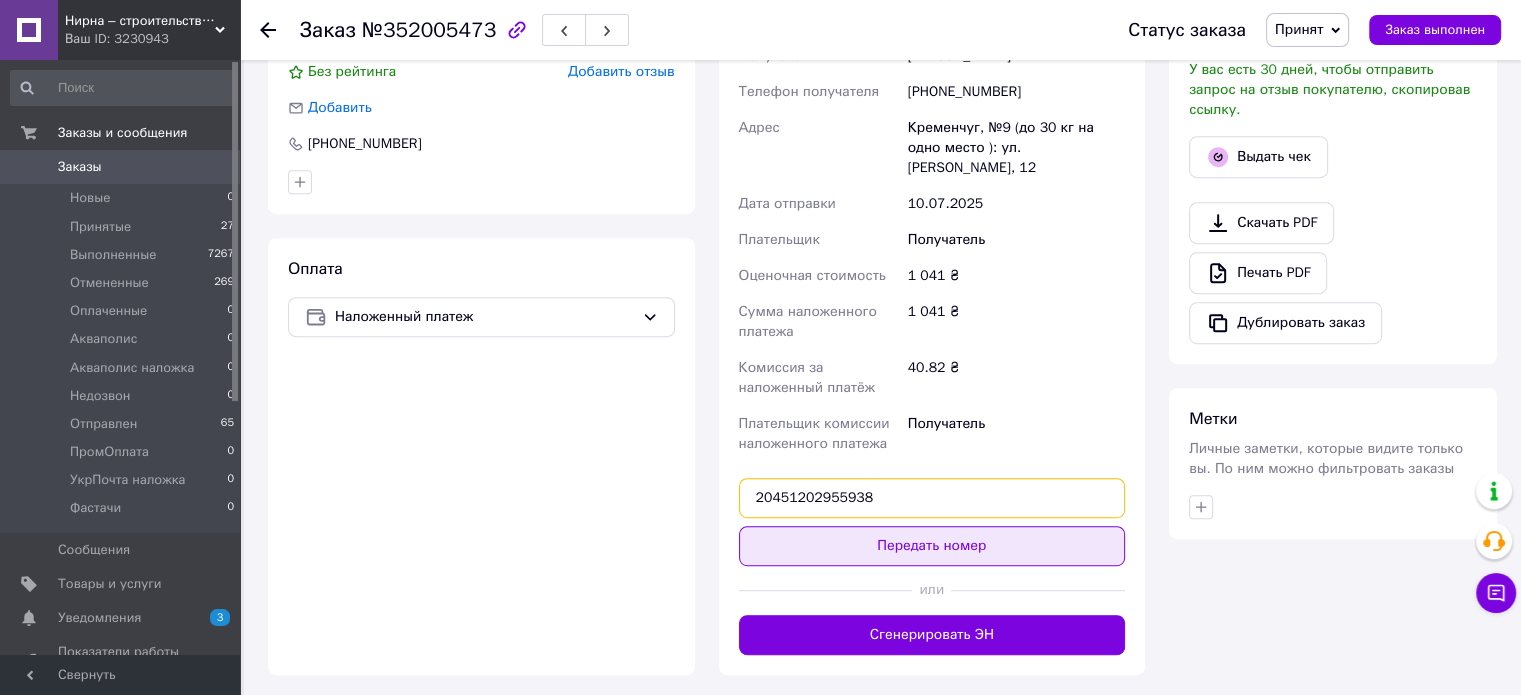 type on "20451202955938" 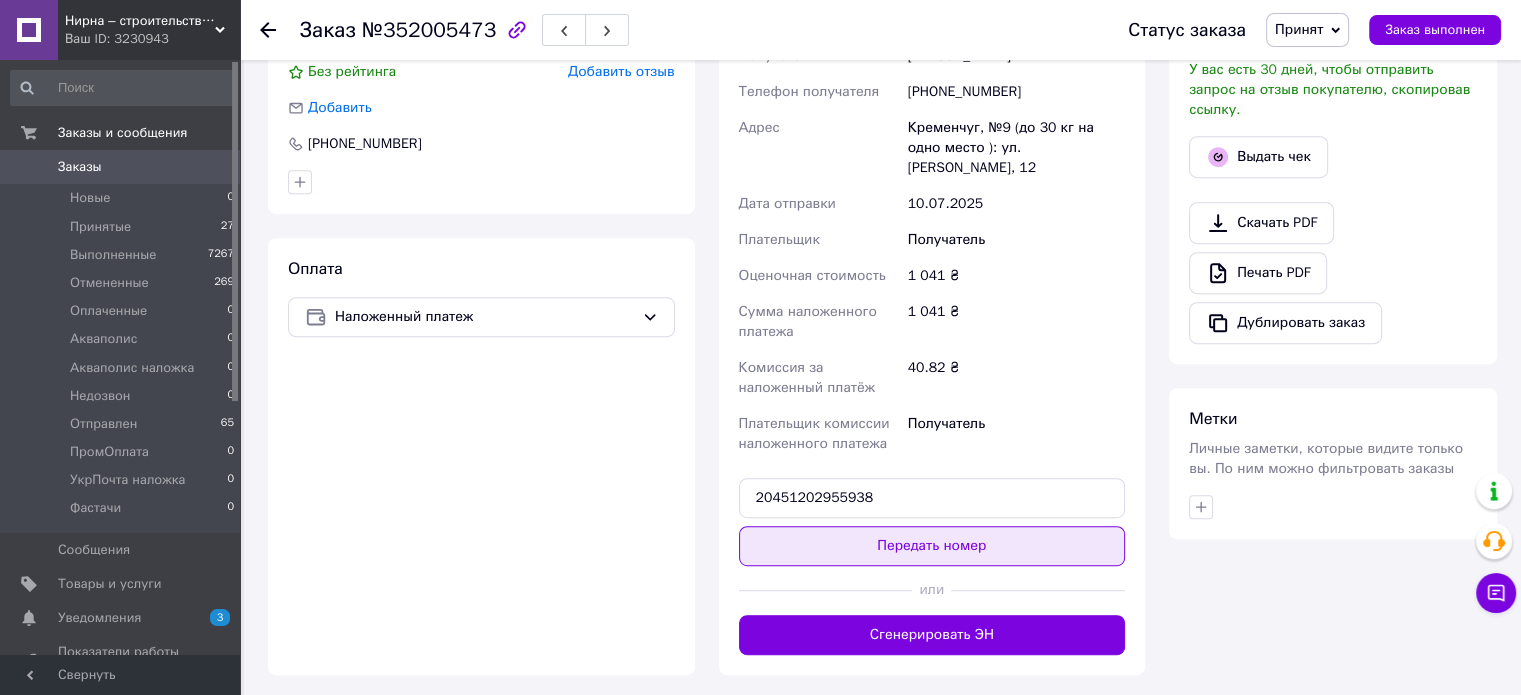 click on "Передать номер" at bounding box center [932, 546] 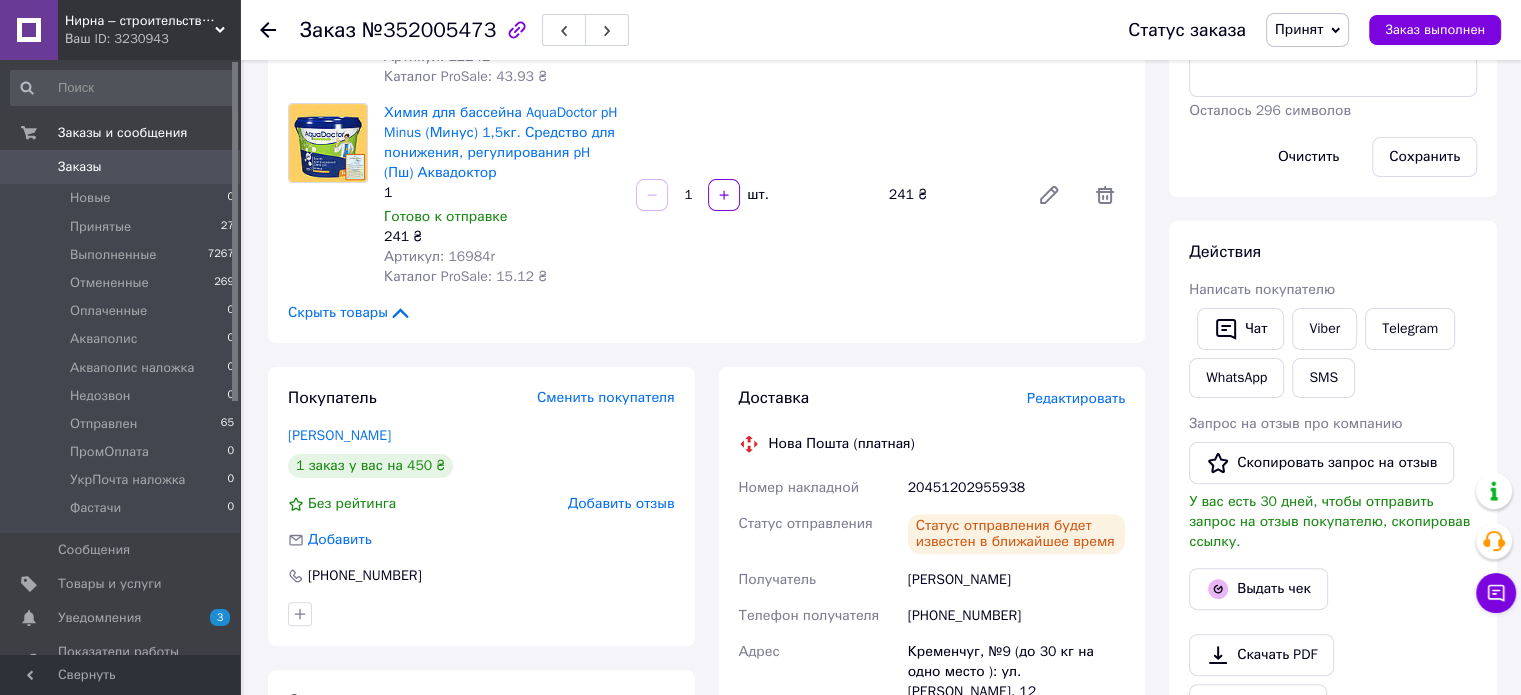 scroll, scrollTop: 500, scrollLeft: 0, axis: vertical 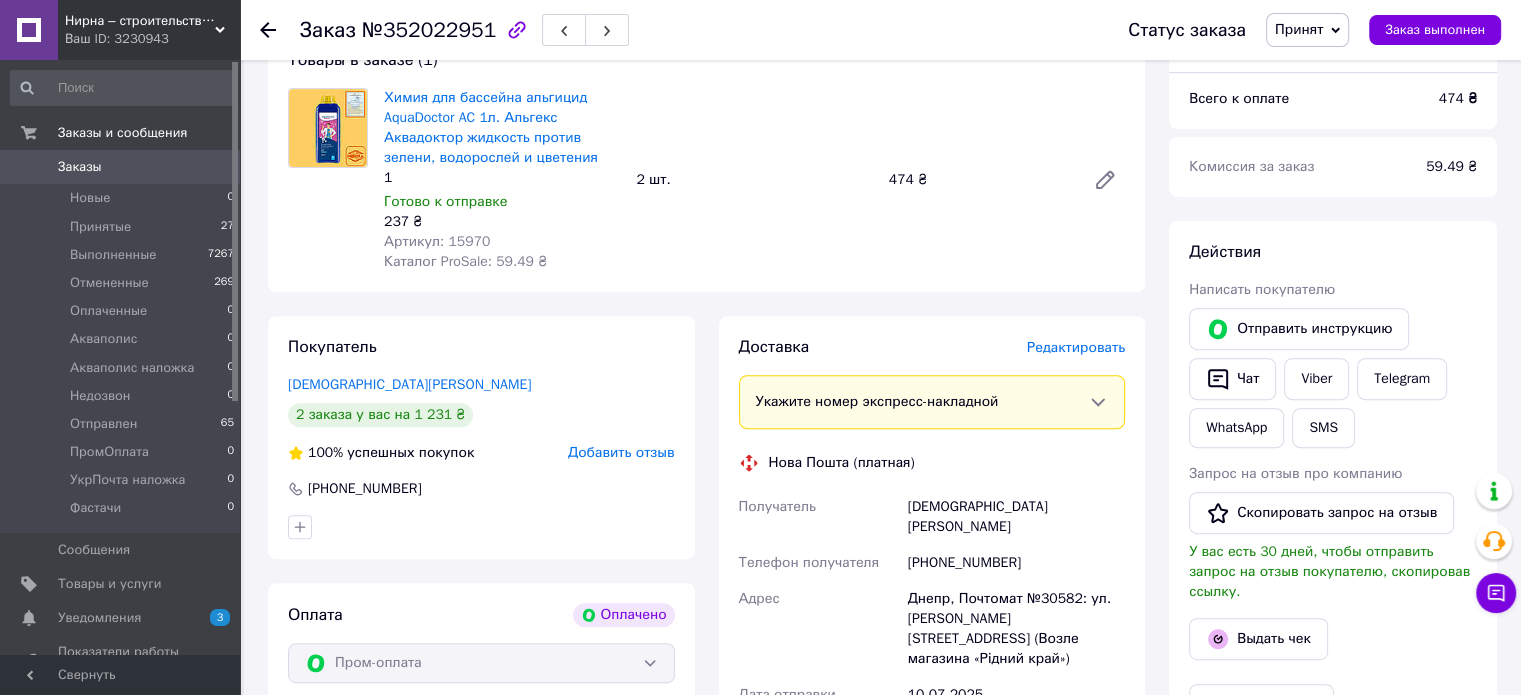 click on "Редактировать" at bounding box center [1076, 347] 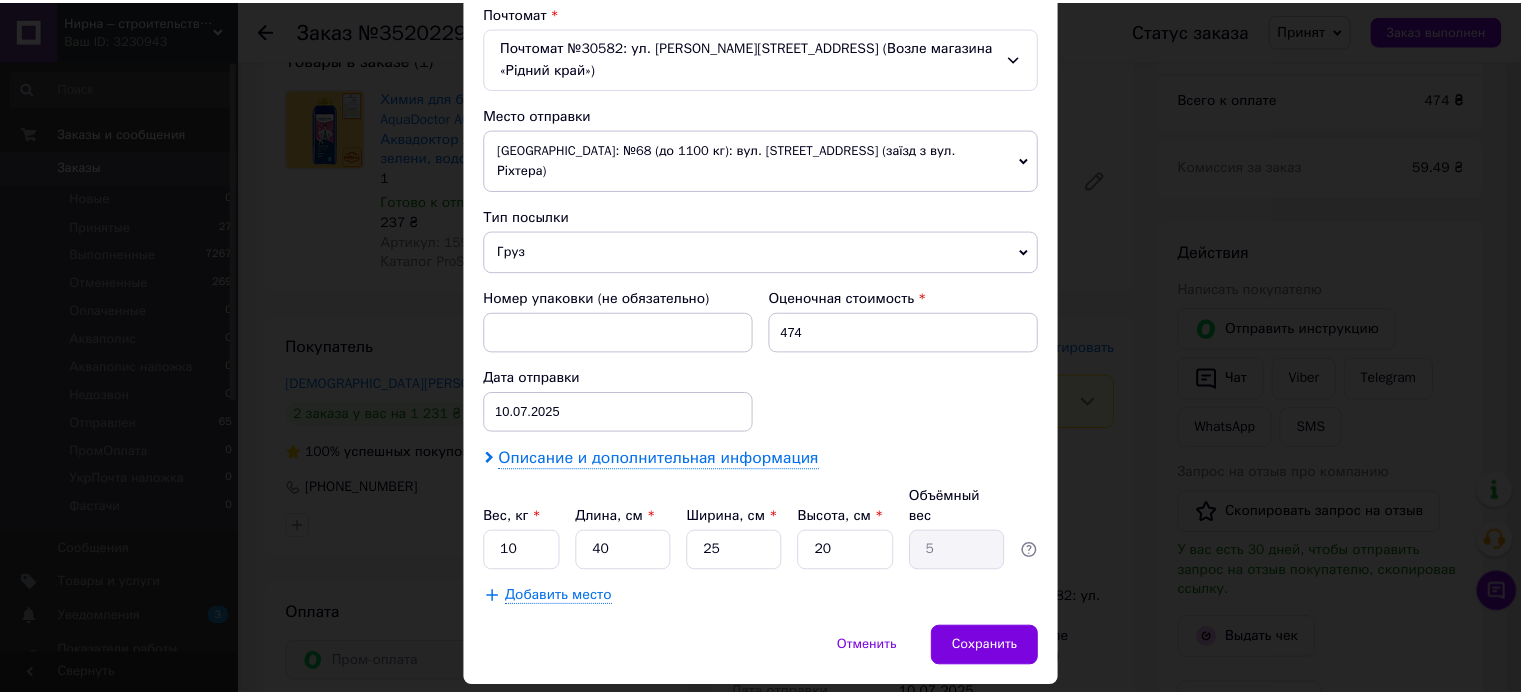 scroll, scrollTop: 649, scrollLeft: 0, axis: vertical 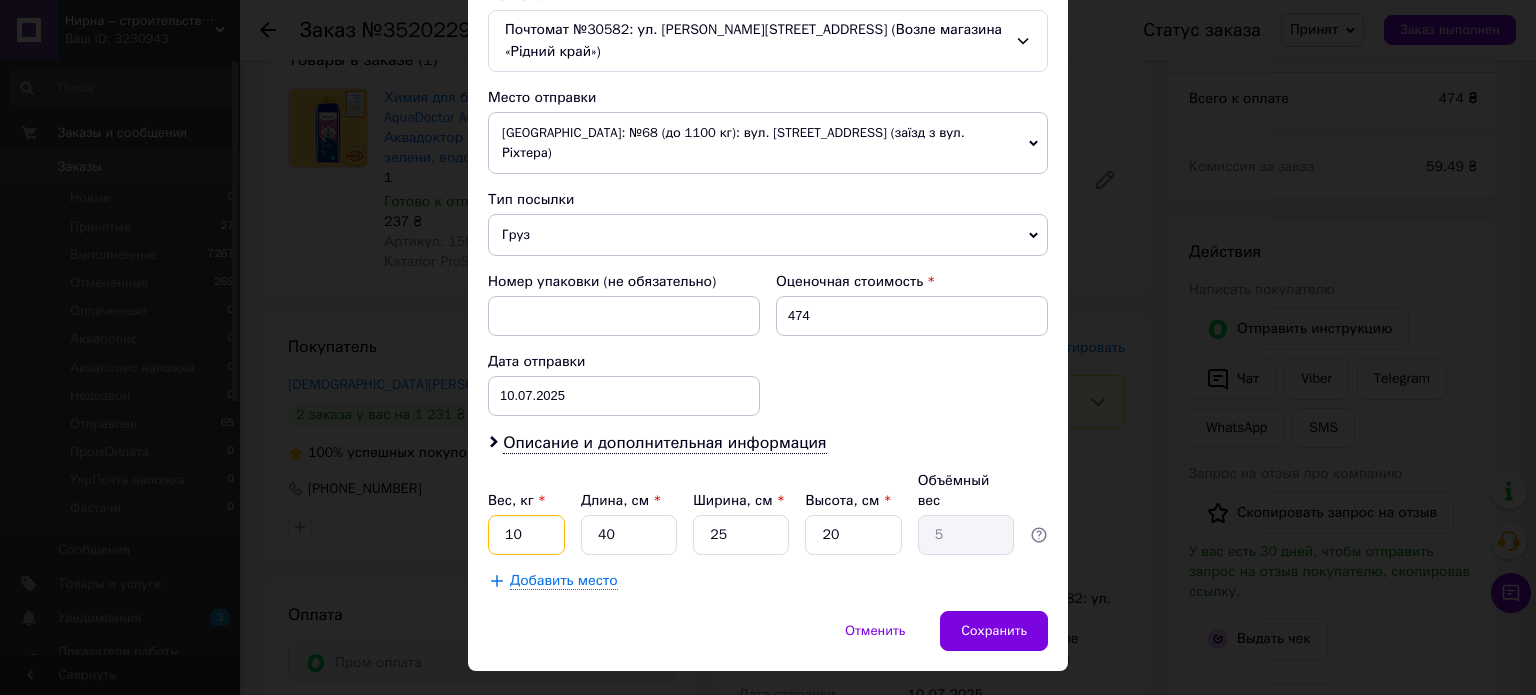 drag, startPoint x: 523, startPoint y: 488, endPoint x: 507, endPoint y: 489, distance: 16.03122 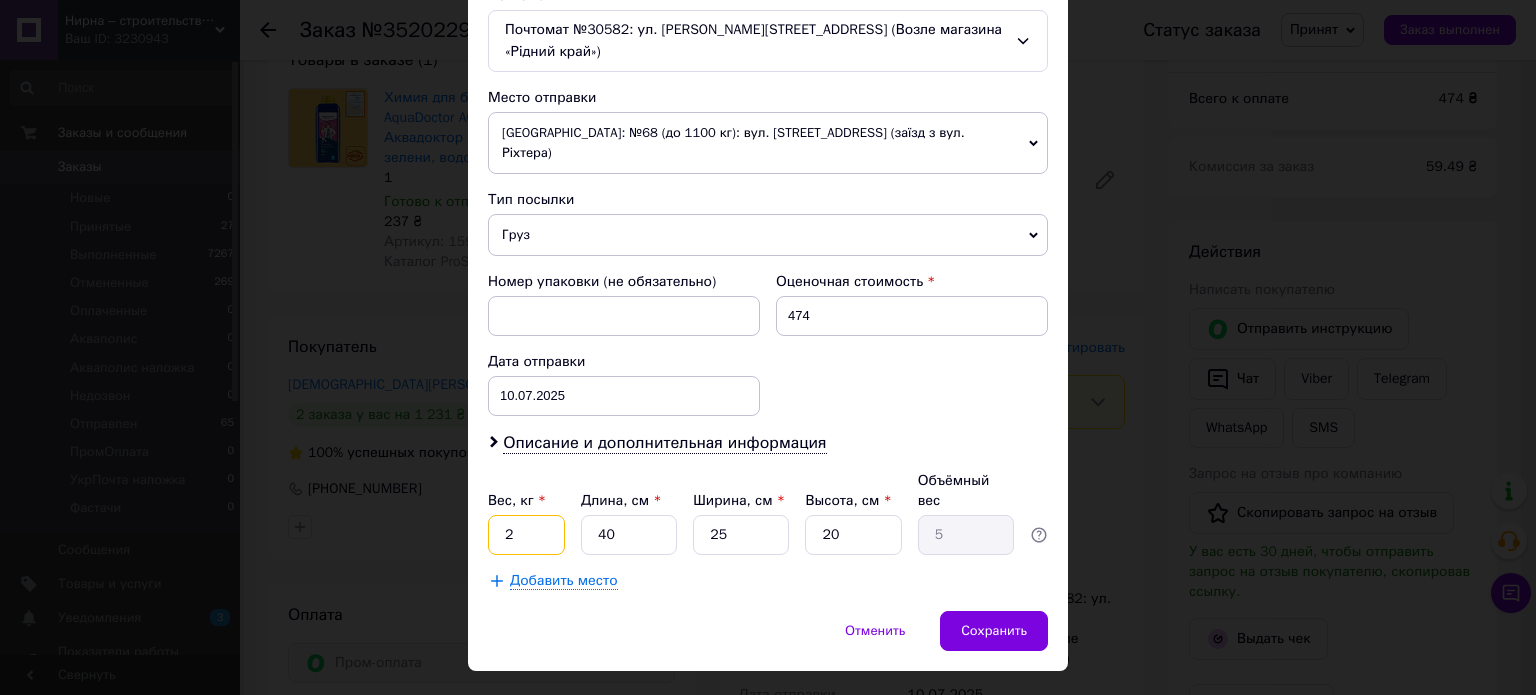 type on "2" 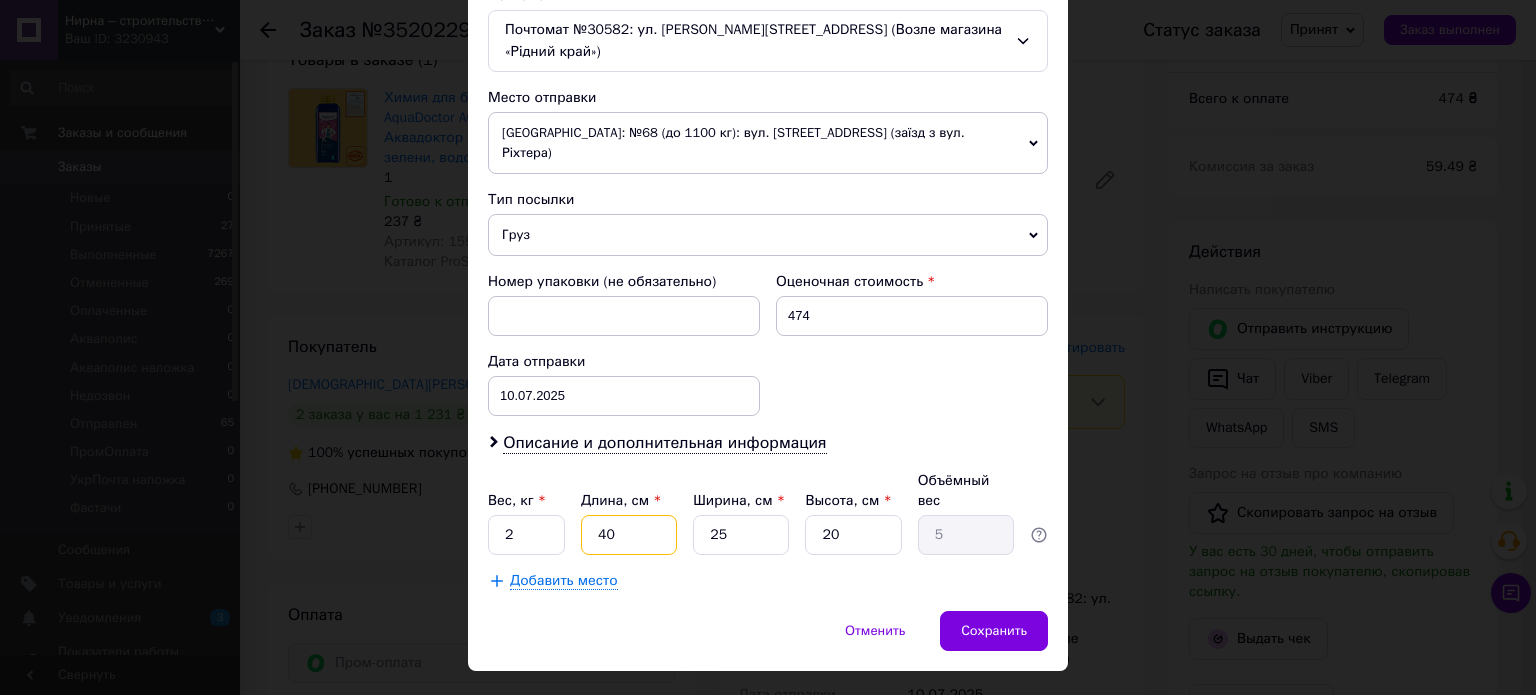 drag, startPoint x: 578, startPoint y: 496, endPoint x: 556, endPoint y: 499, distance: 22.203604 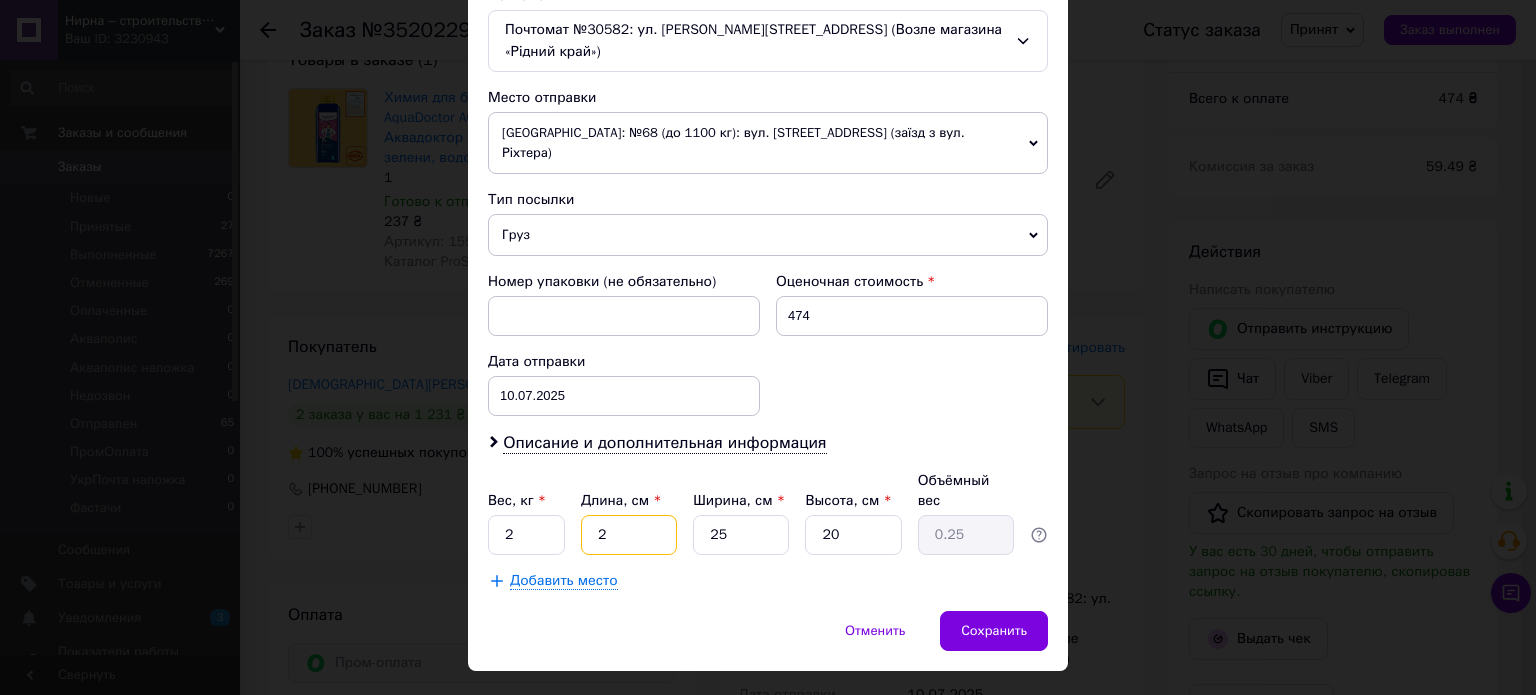 type on "20" 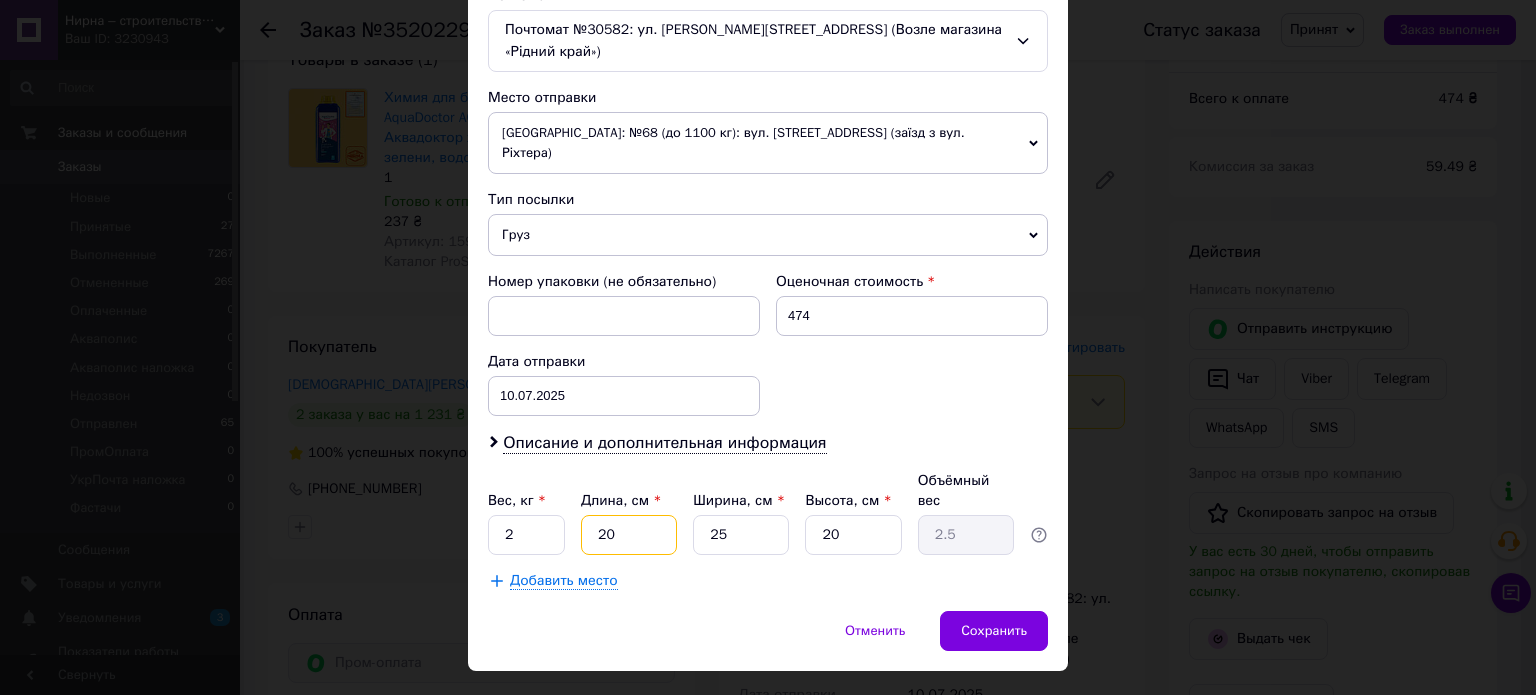 type on "20" 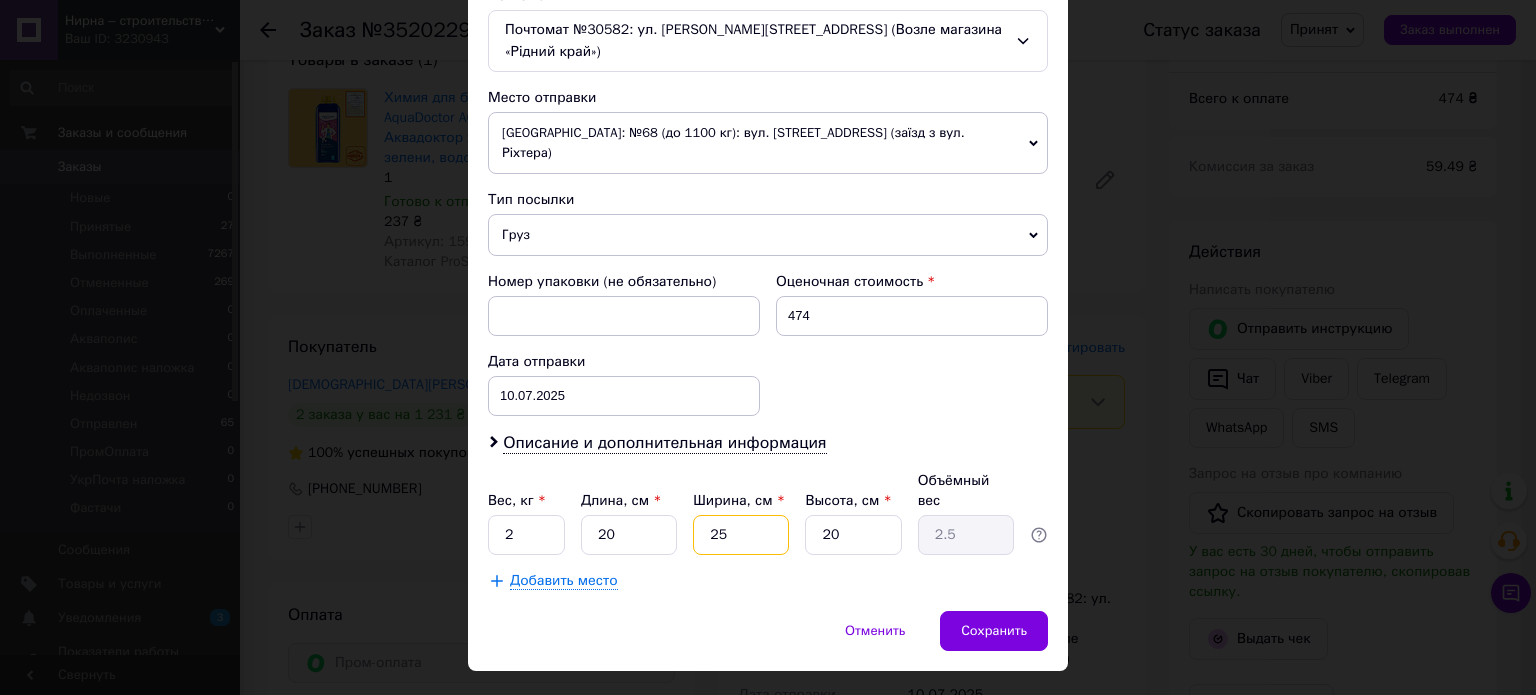 drag, startPoint x: 731, startPoint y: 495, endPoint x: 690, endPoint y: 500, distance: 41.303753 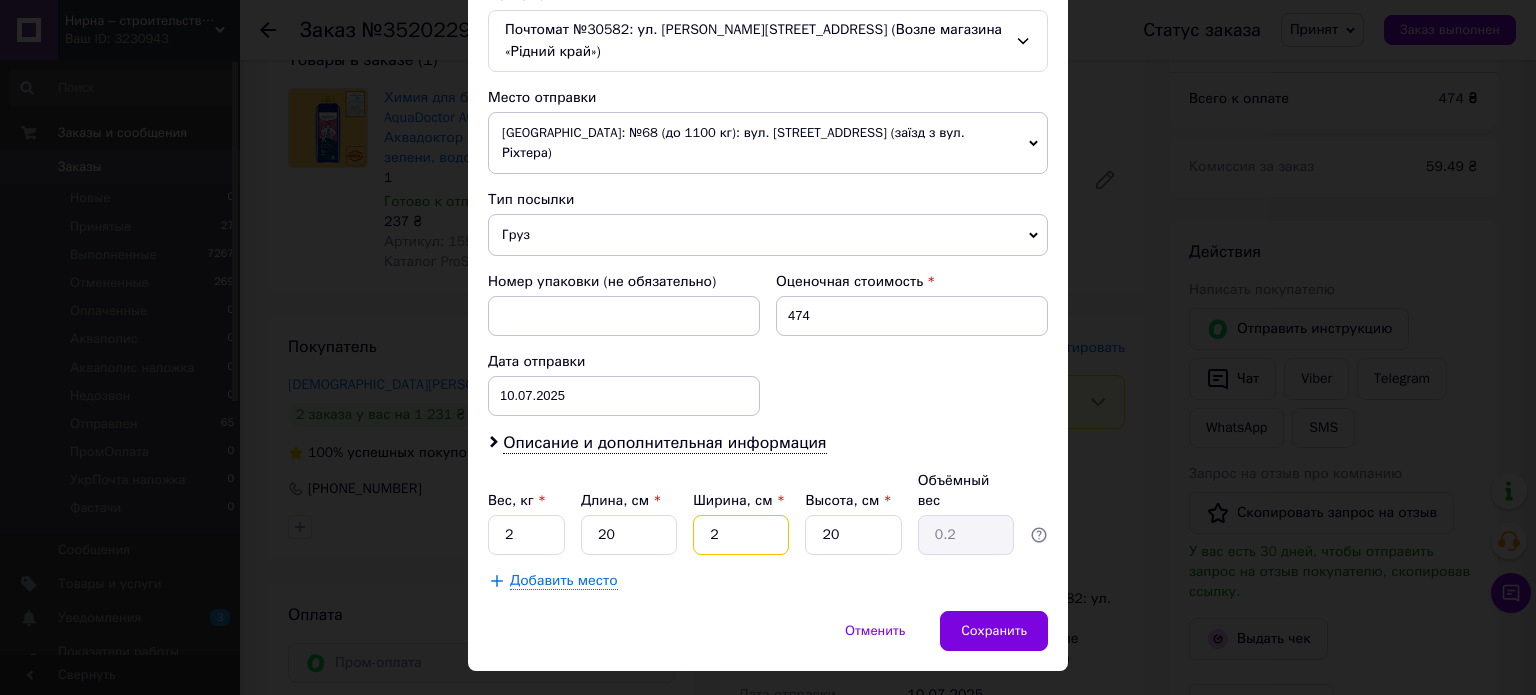 type on "20" 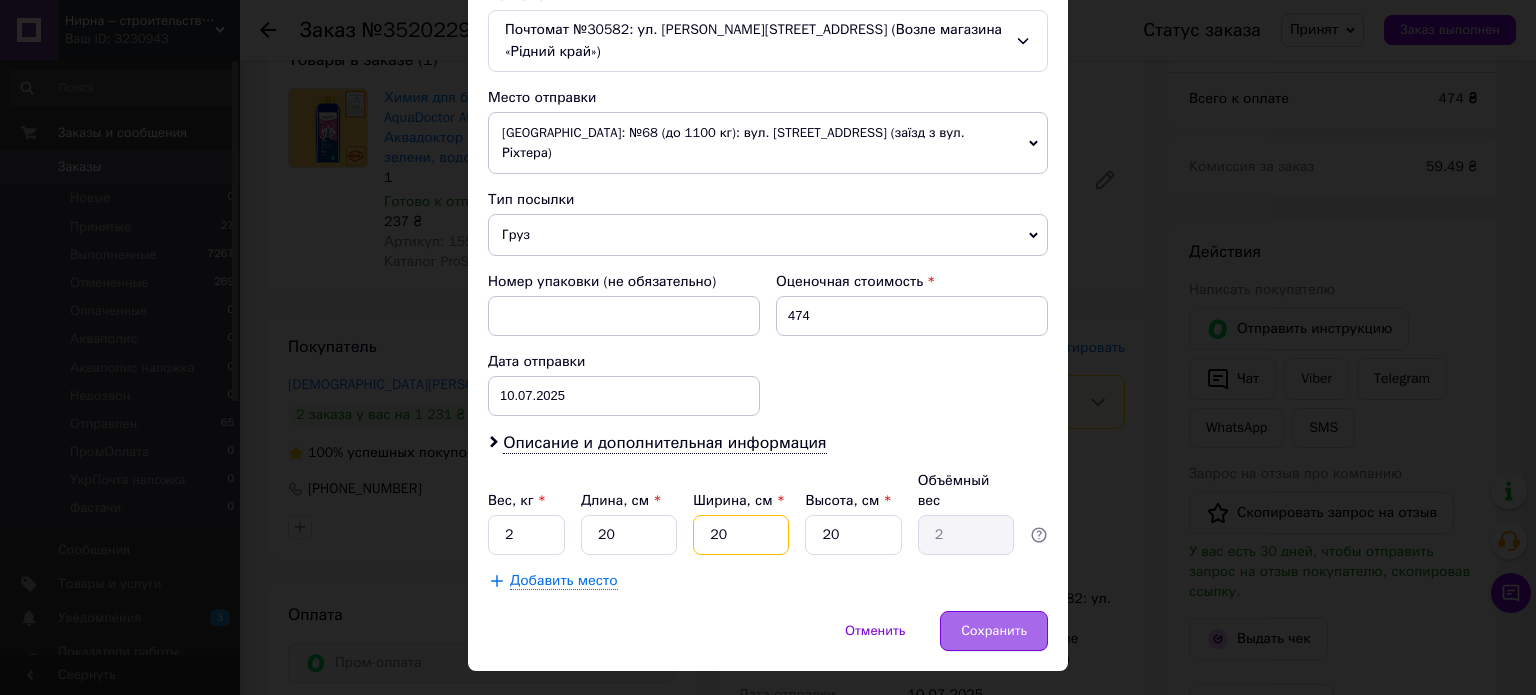 type on "20" 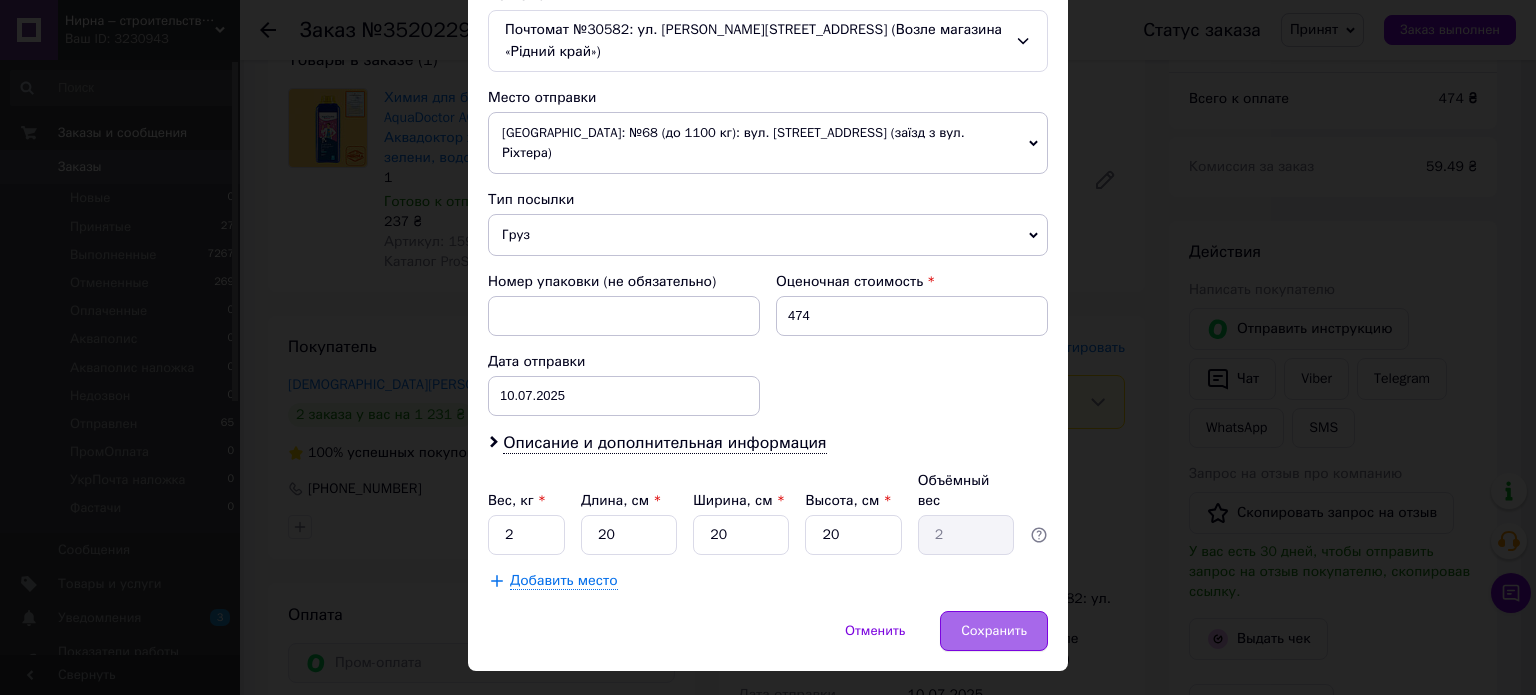 click on "Сохранить" at bounding box center [994, 631] 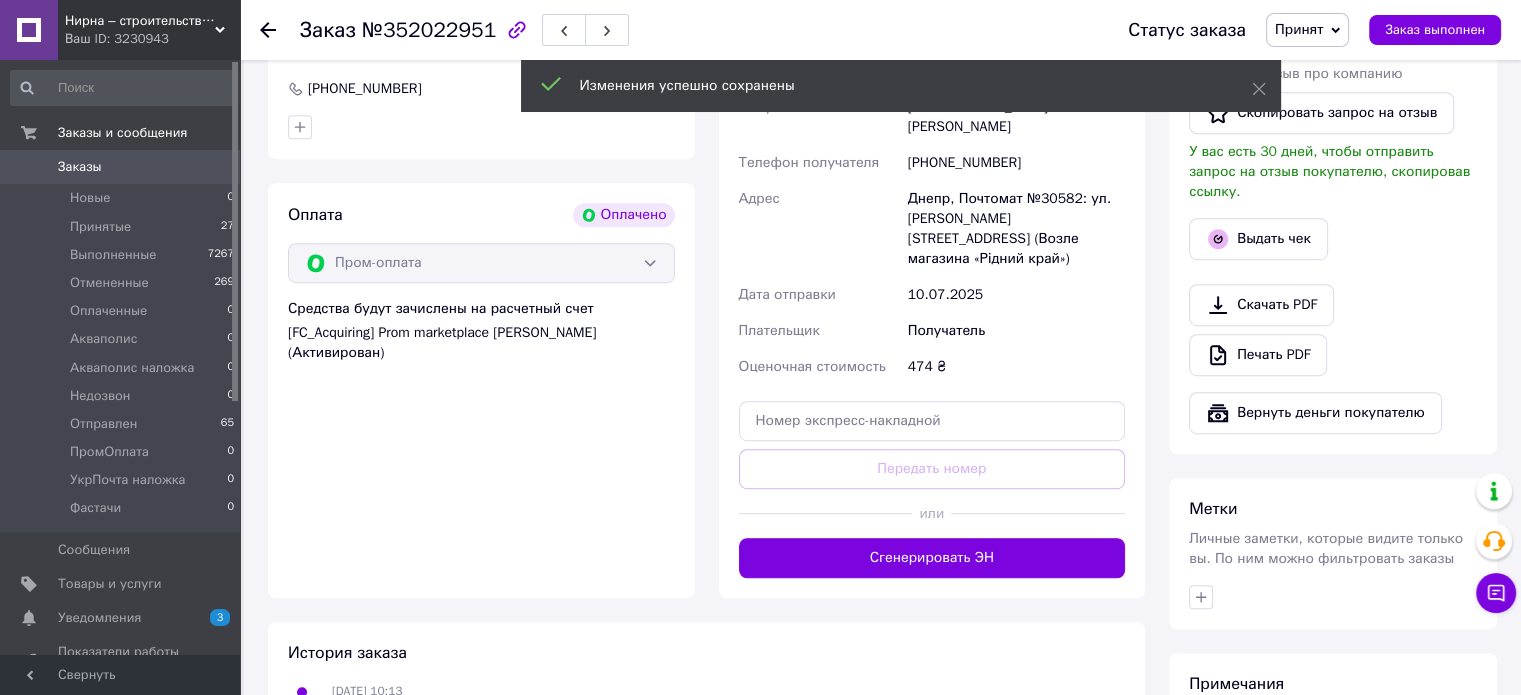 scroll, scrollTop: 1200, scrollLeft: 0, axis: vertical 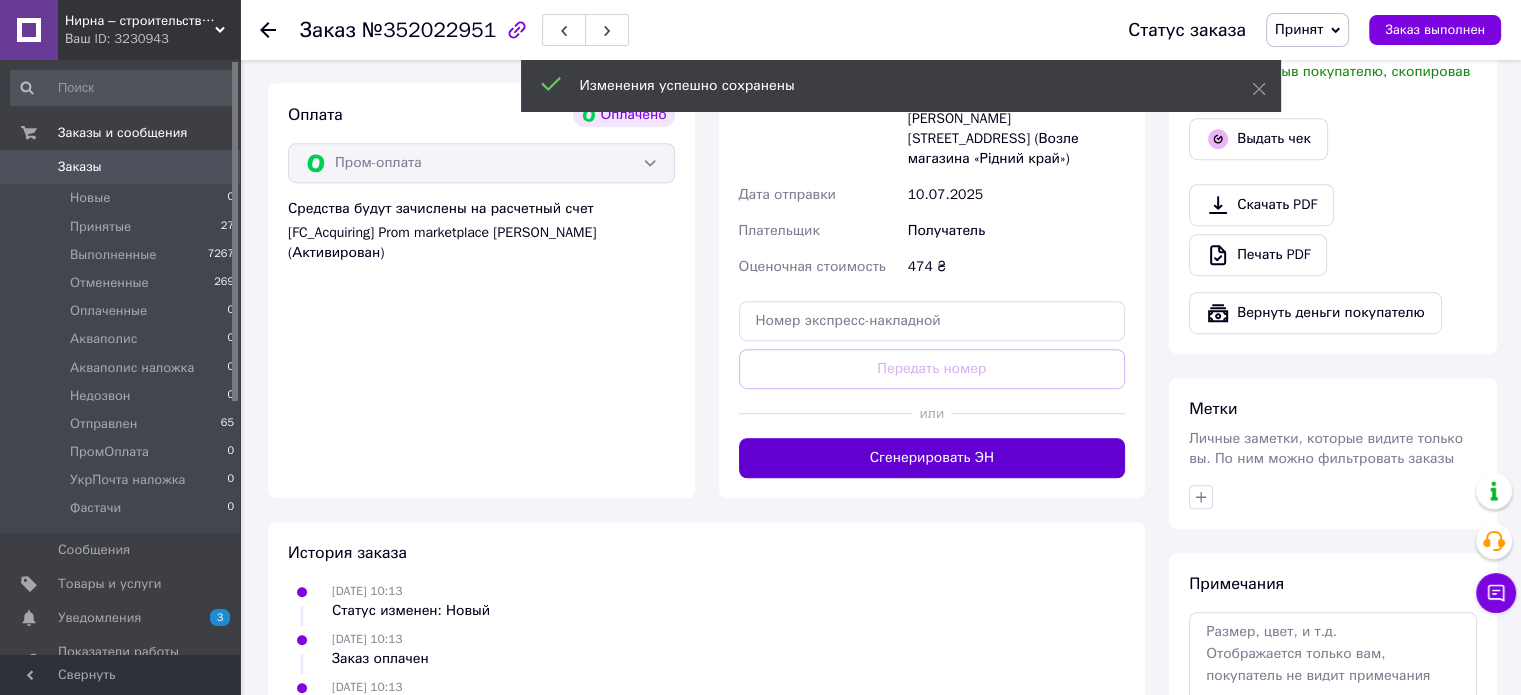 click on "Сгенерировать ЭН" at bounding box center [932, 458] 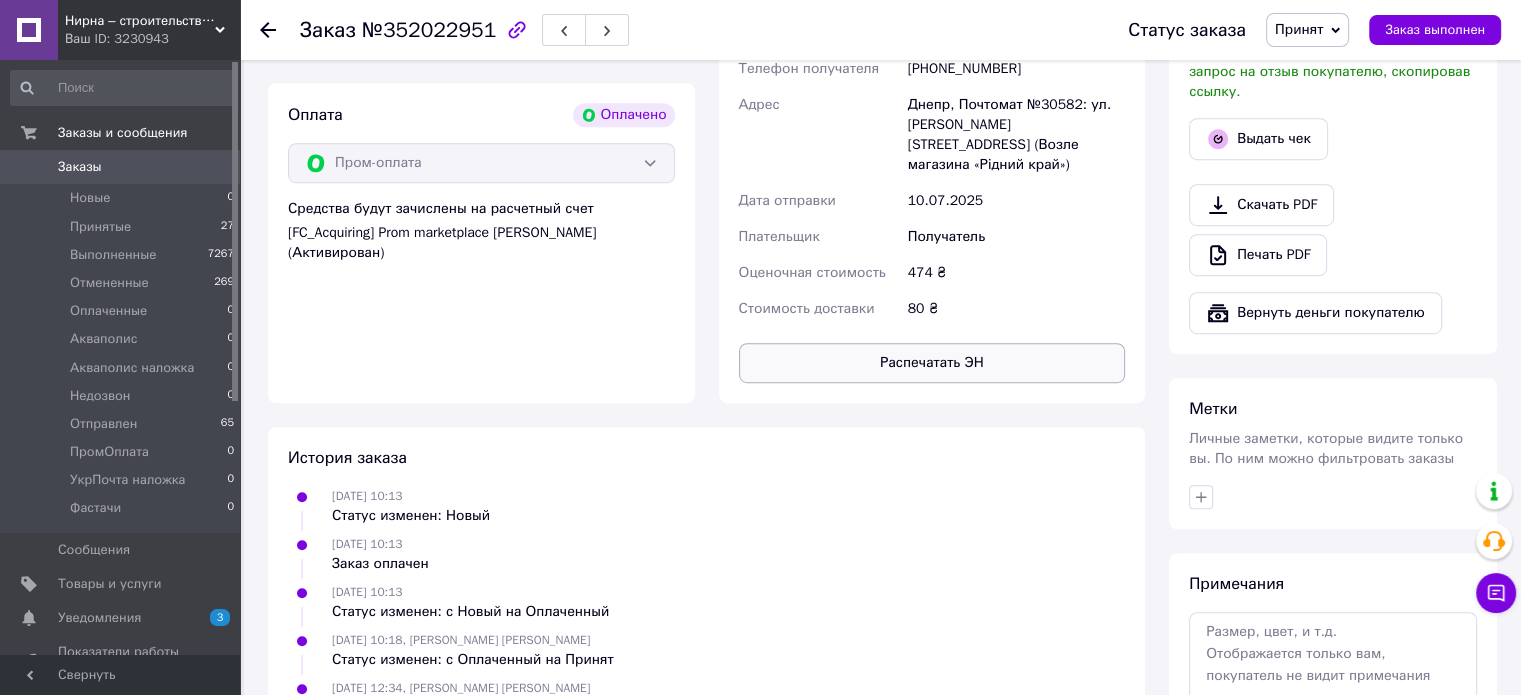click on "Распечатать ЭН" at bounding box center [932, 363] 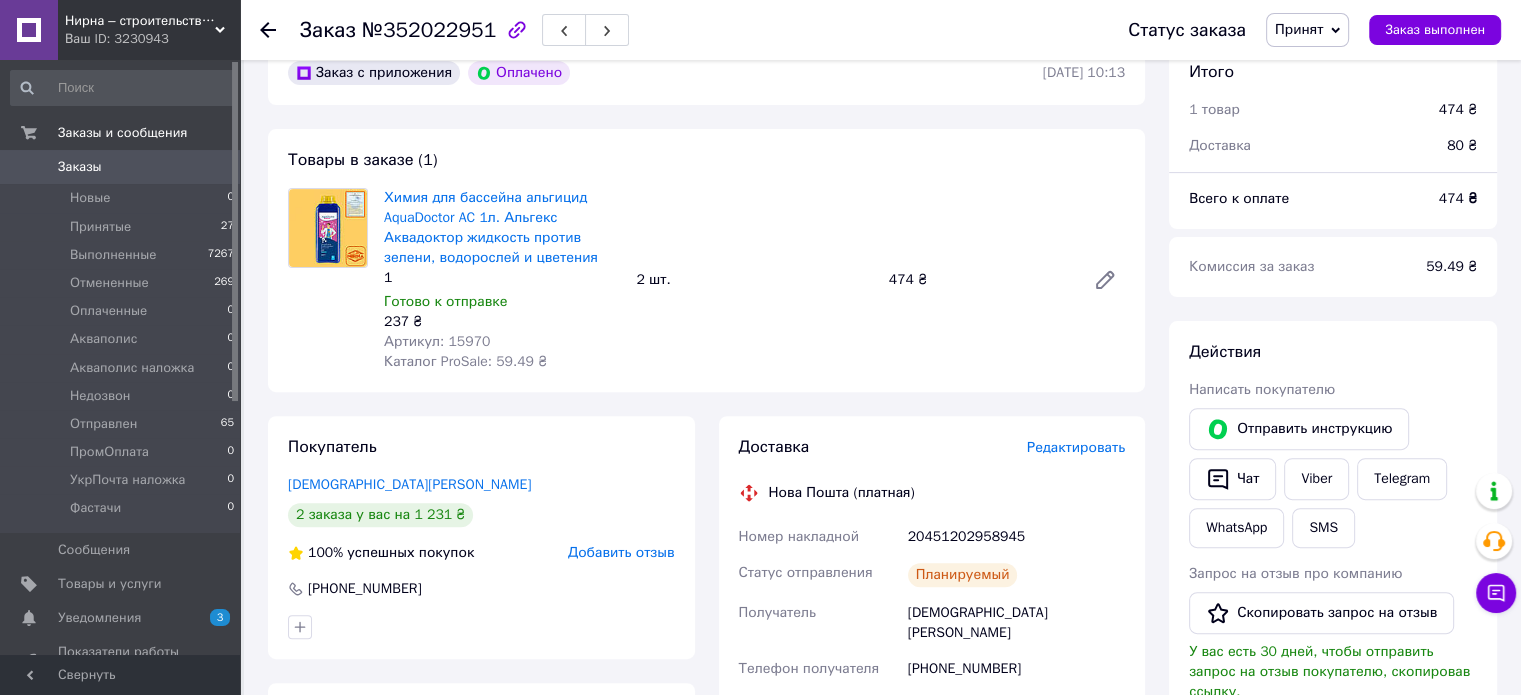 scroll, scrollTop: 500, scrollLeft: 0, axis: vertical 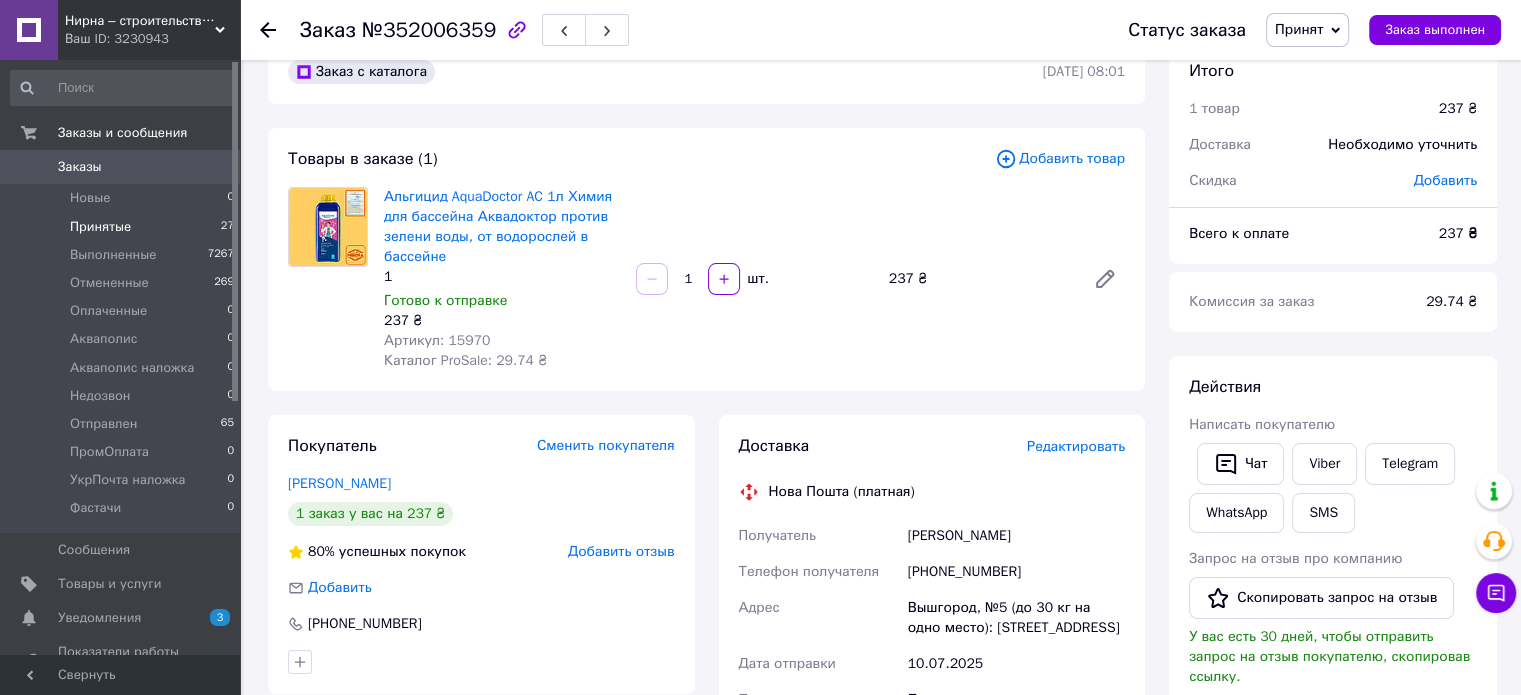 click on "Принятые 27" at bounding box center (123, 227) 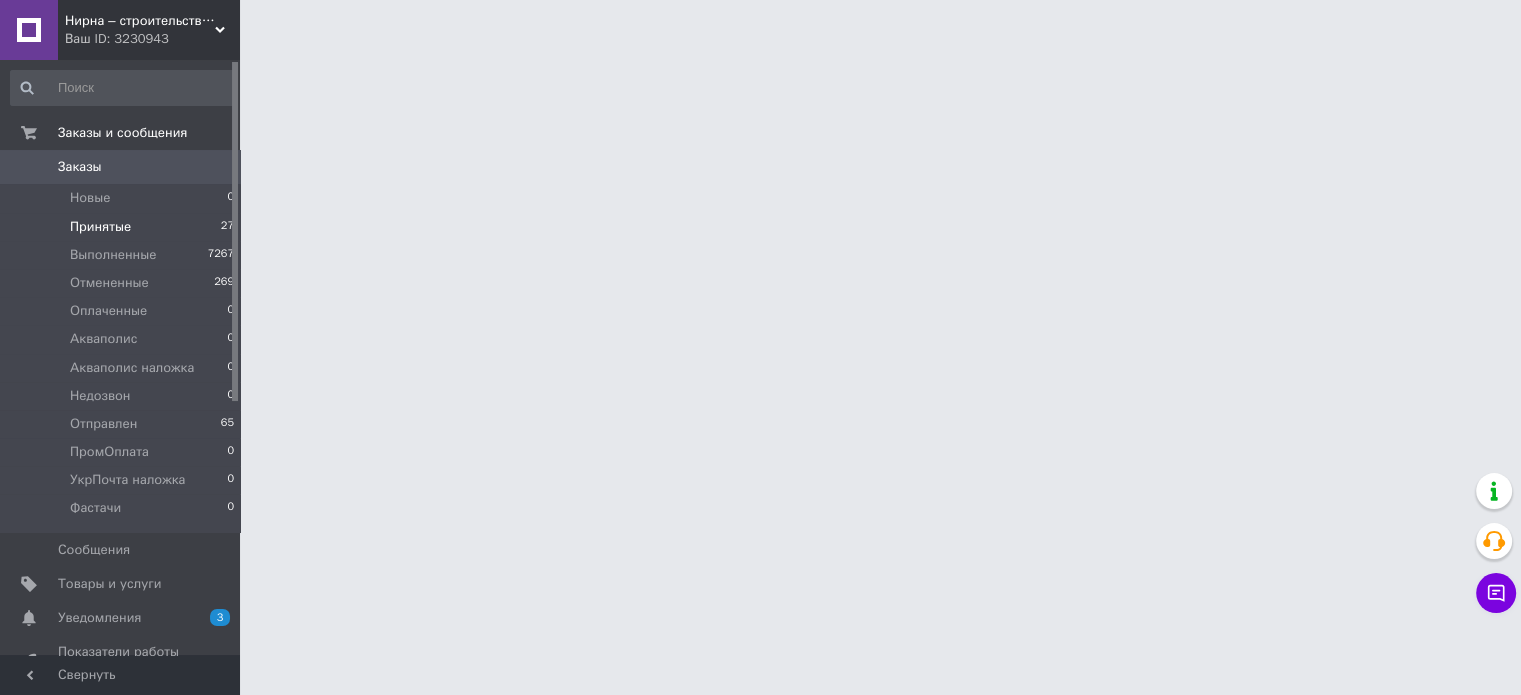scroll, scrollTop: 0, scrollLeft: 0, axis: both 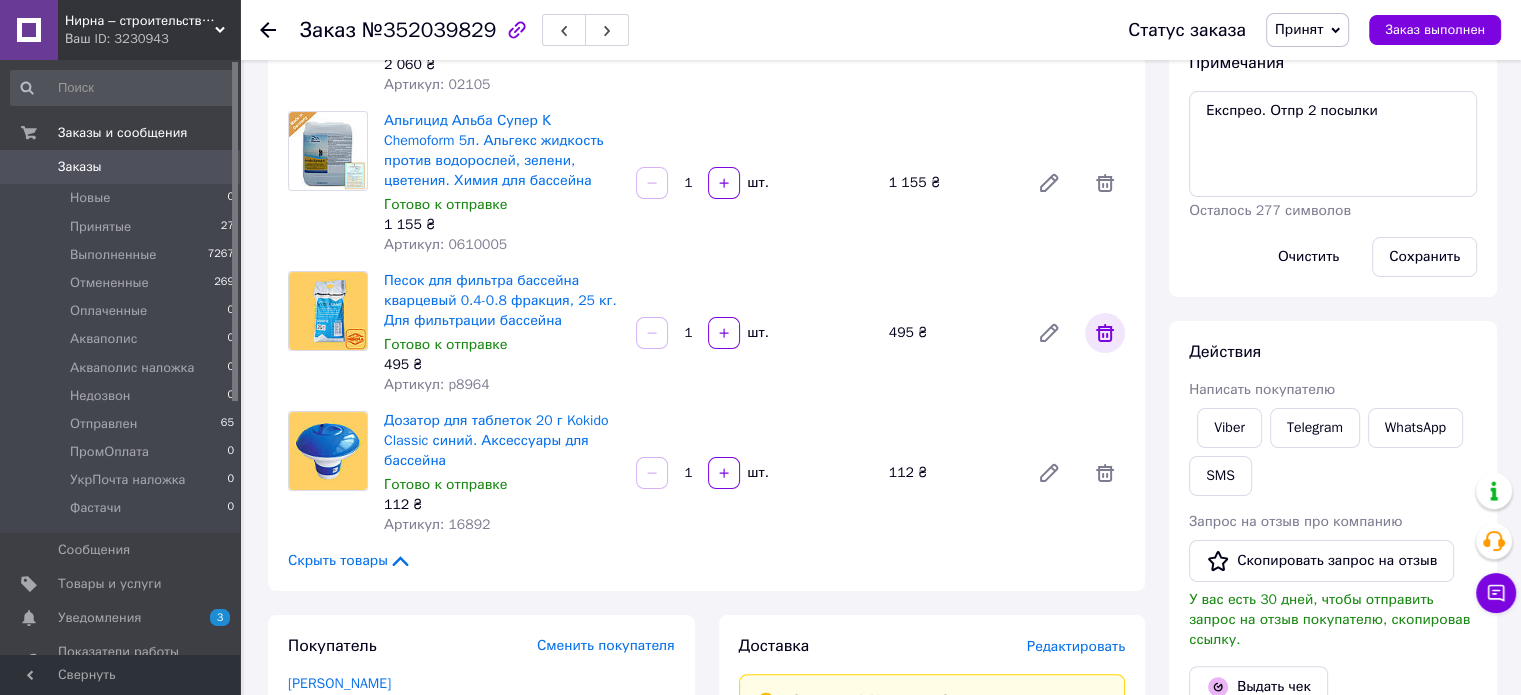 click 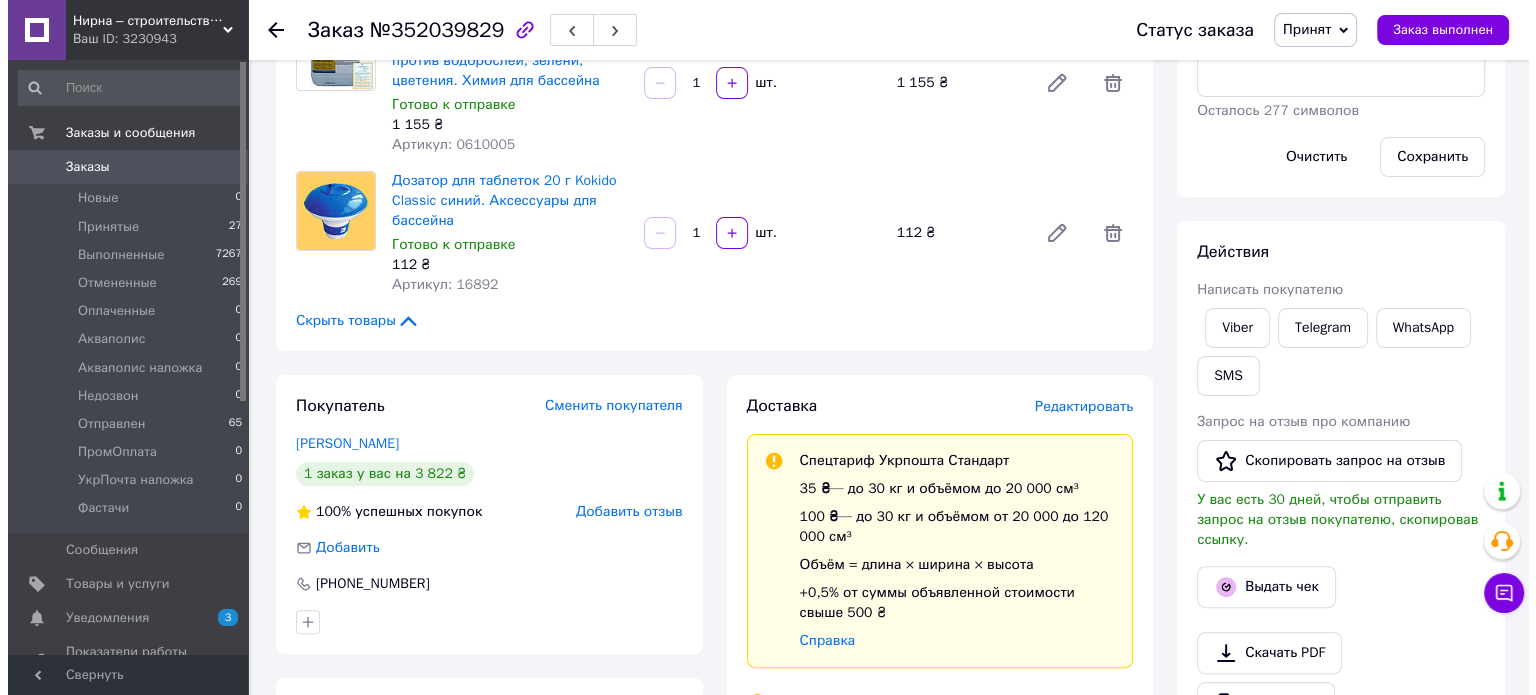 scroll, scrollTop: 600, scrollLeft: 0, axis: vertical 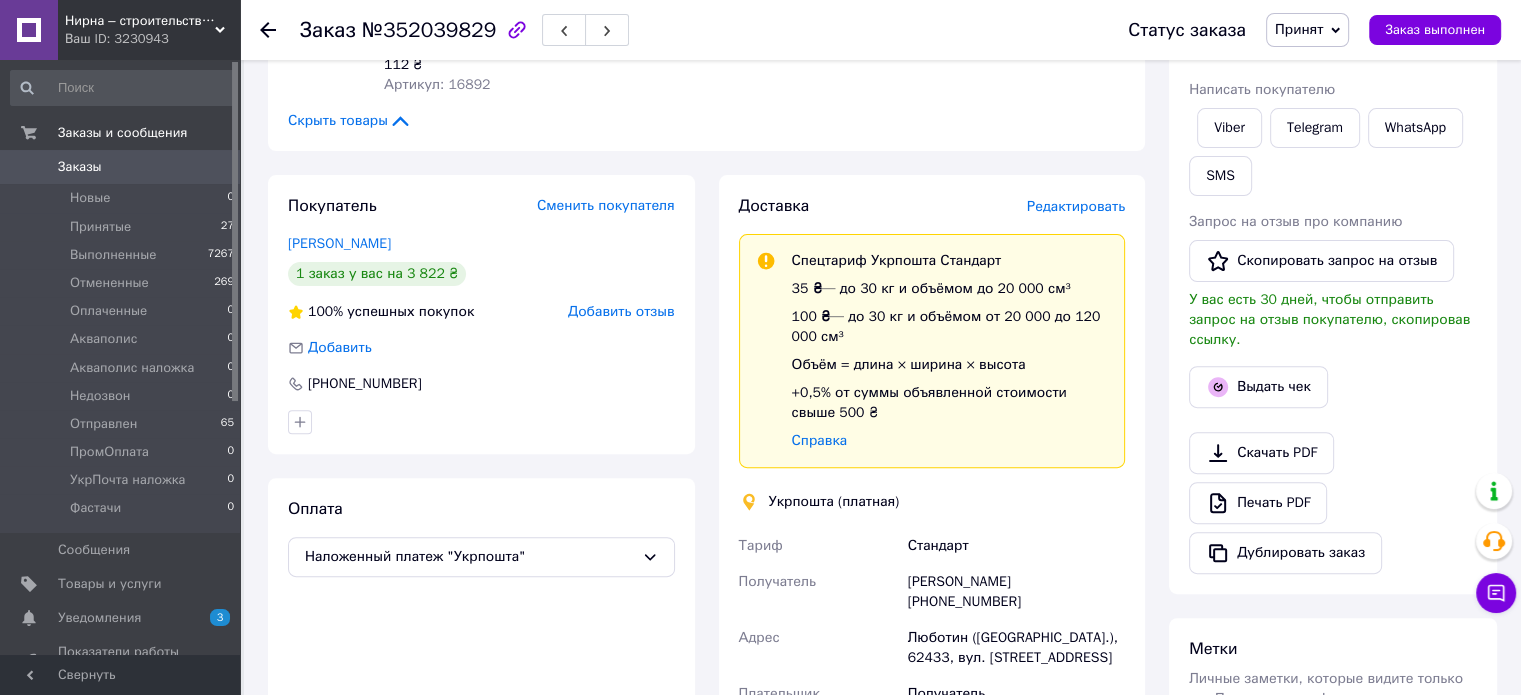 click on "Редактировать" at bounding box center [1076, 206] 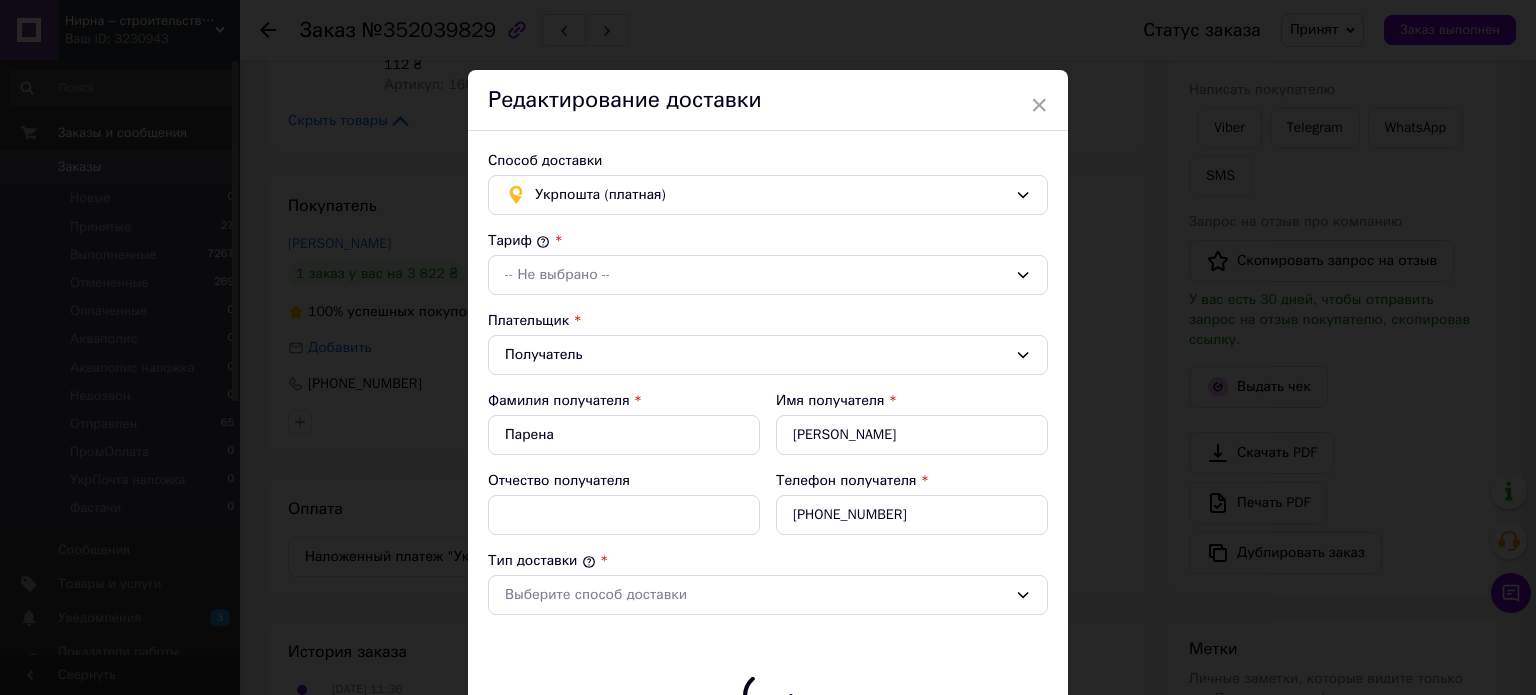 type on "3327" 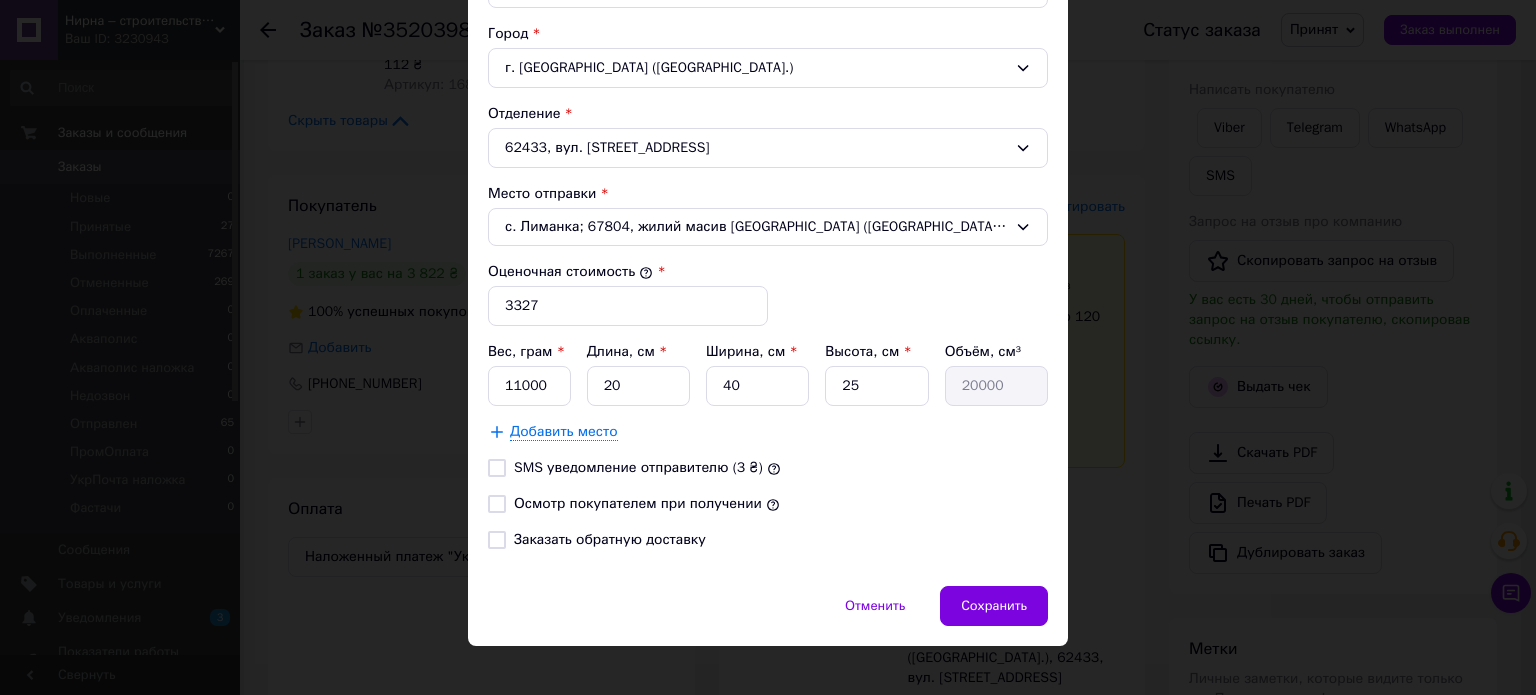 scroll, scrollTop: 623, scrollLeft: 0, axis: vertical 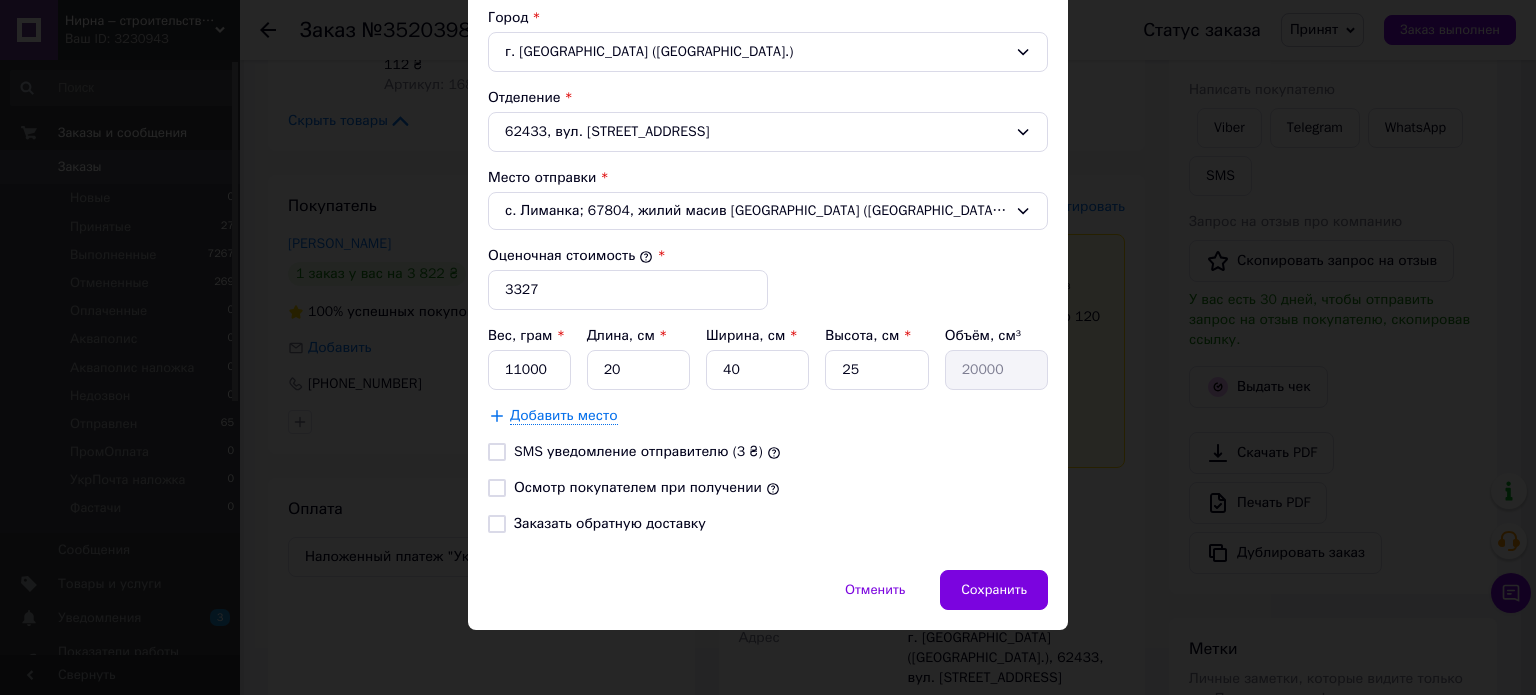 click on "Заказать обратную доставку" at bounding box center [610, 523] 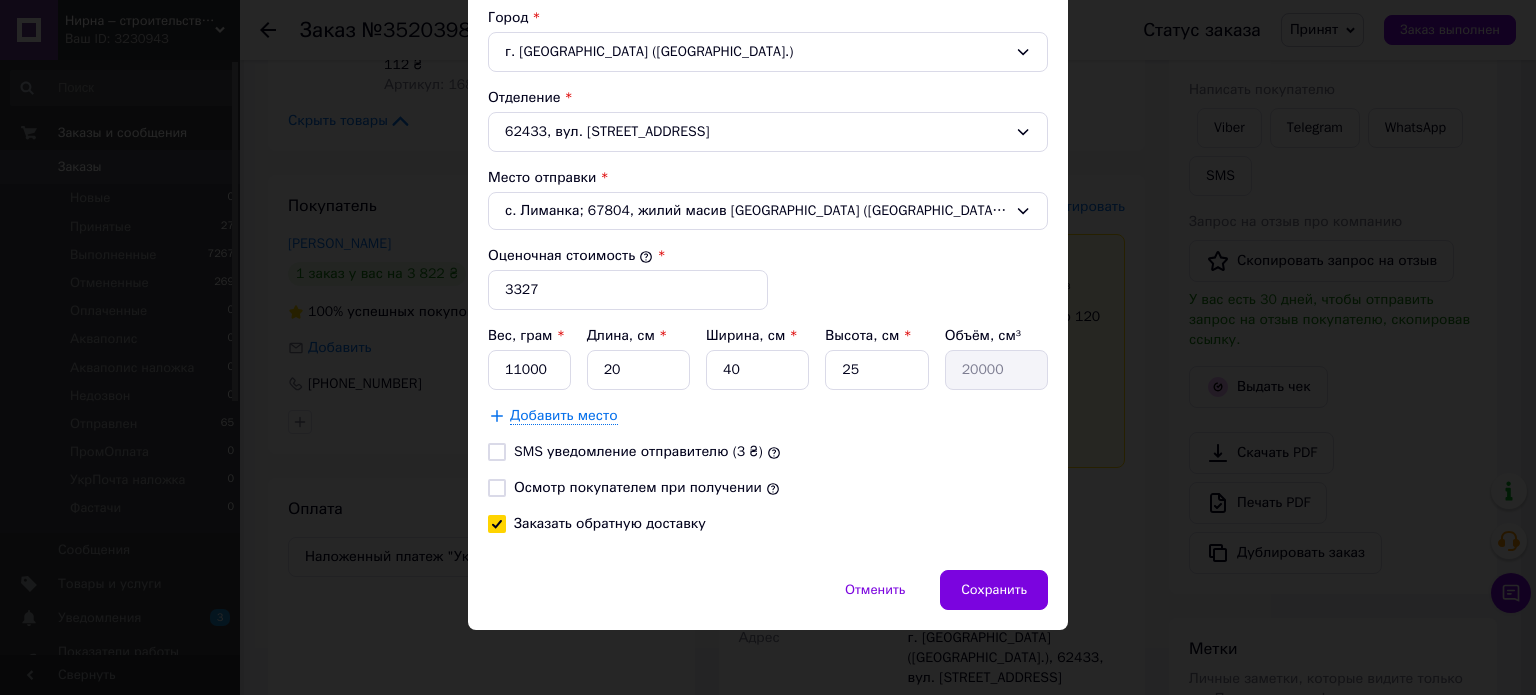 checkbox on "true" 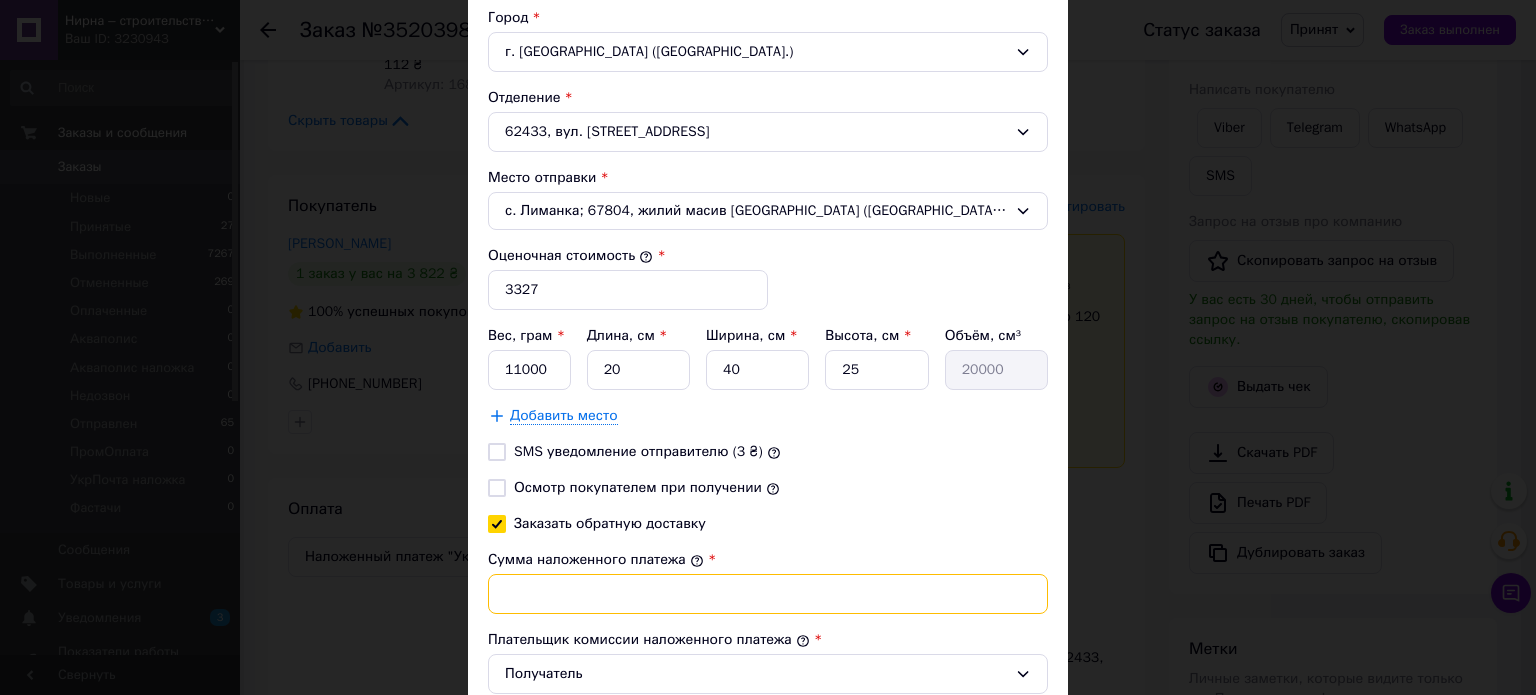 click on "Сумма наложенного платежа" at bounding box center (768, 594) 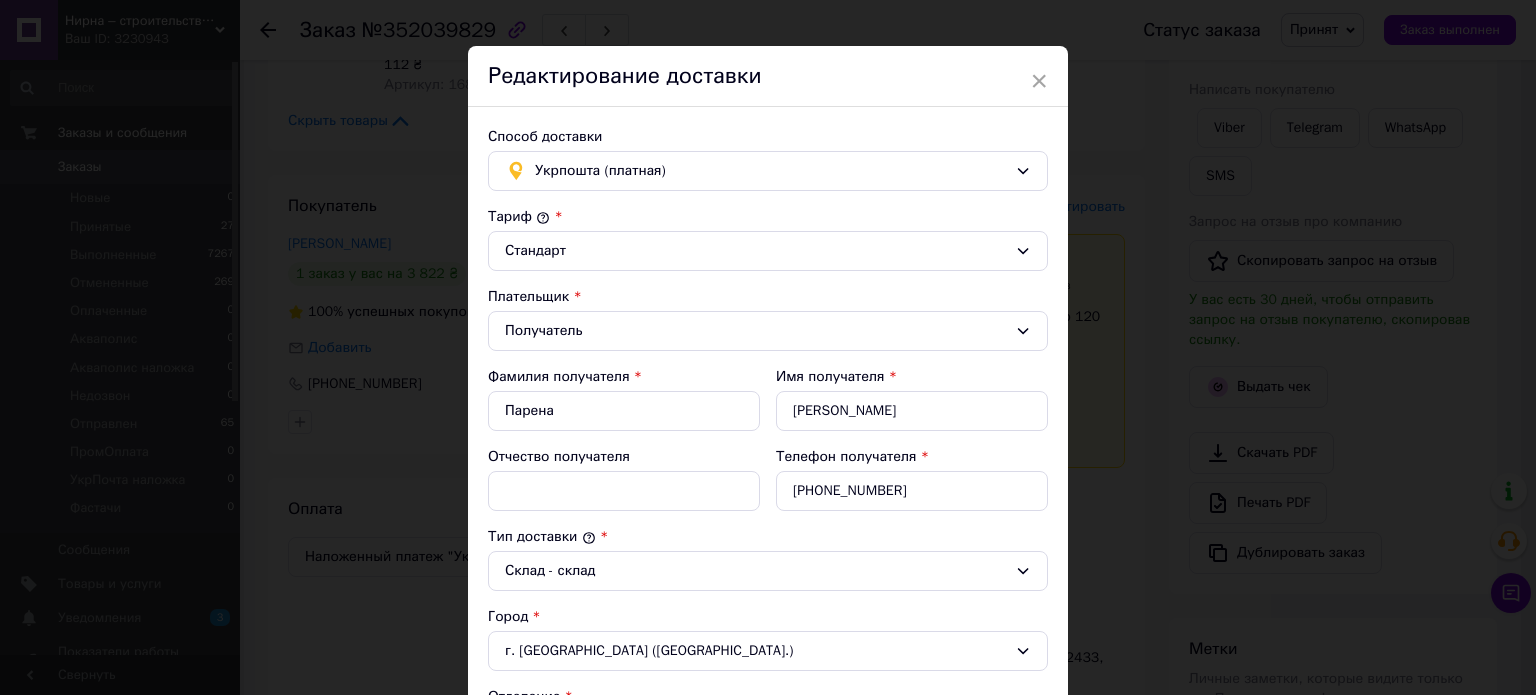 scroll, scrollTop: 23, scrollLeft: 0, axis: vertical 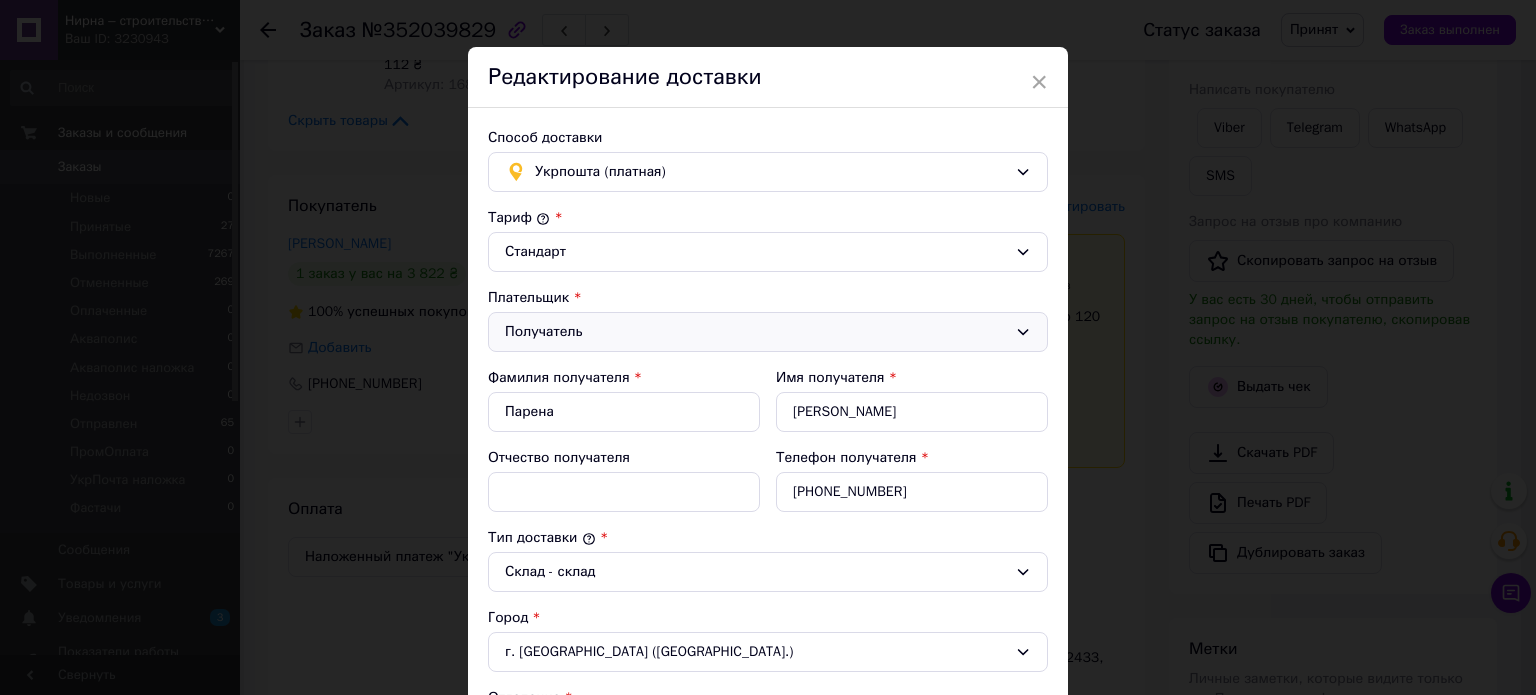 type on "3327" 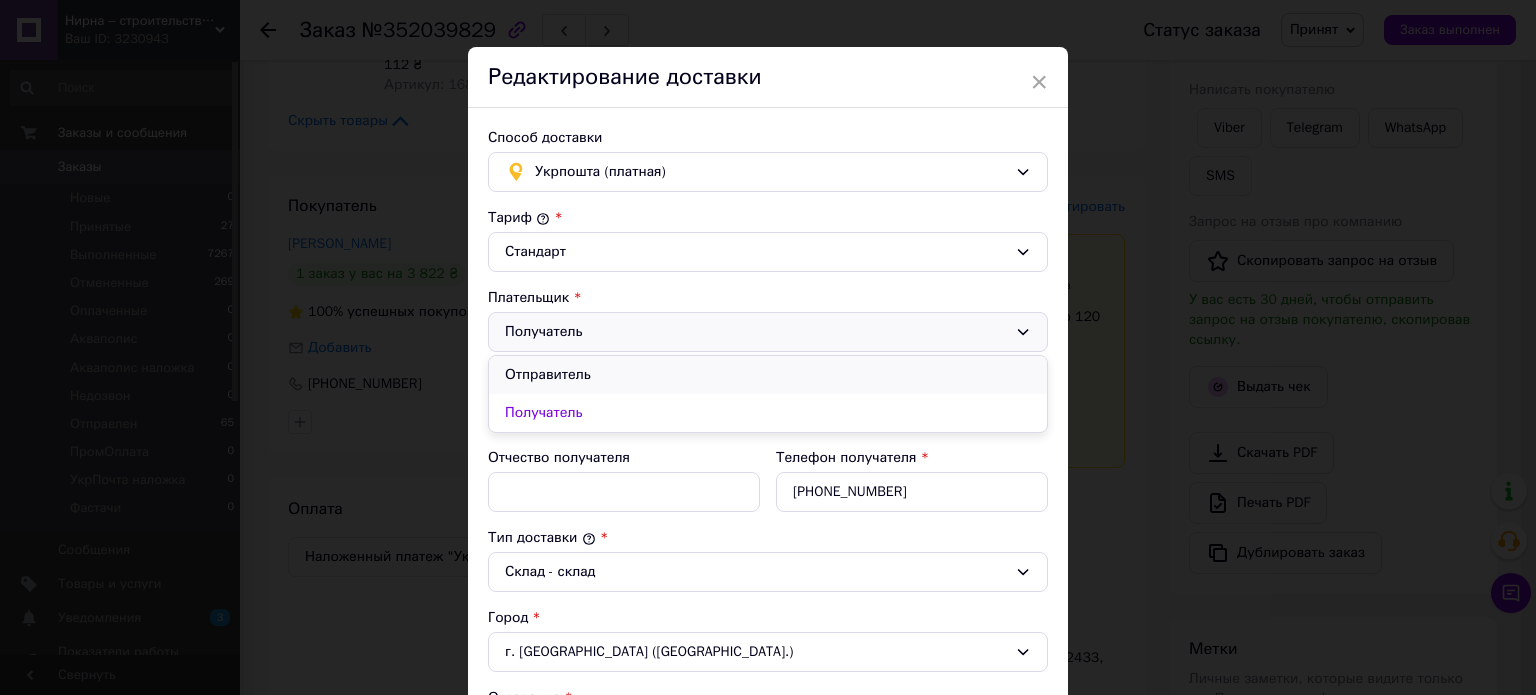 click on "Отправитель" at bounding box center [768, 375] 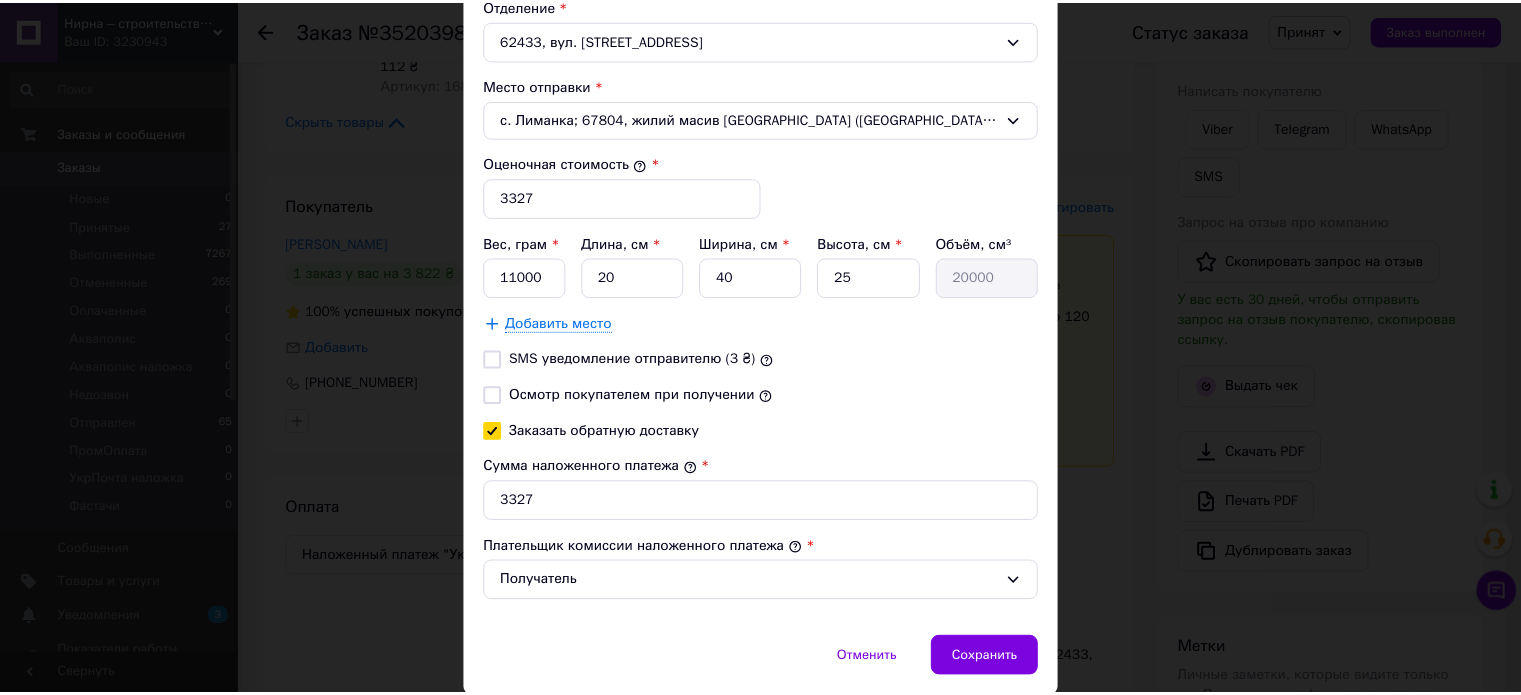 scroll, scrollTop: 782, scrollLeft: 0, axis: vertical 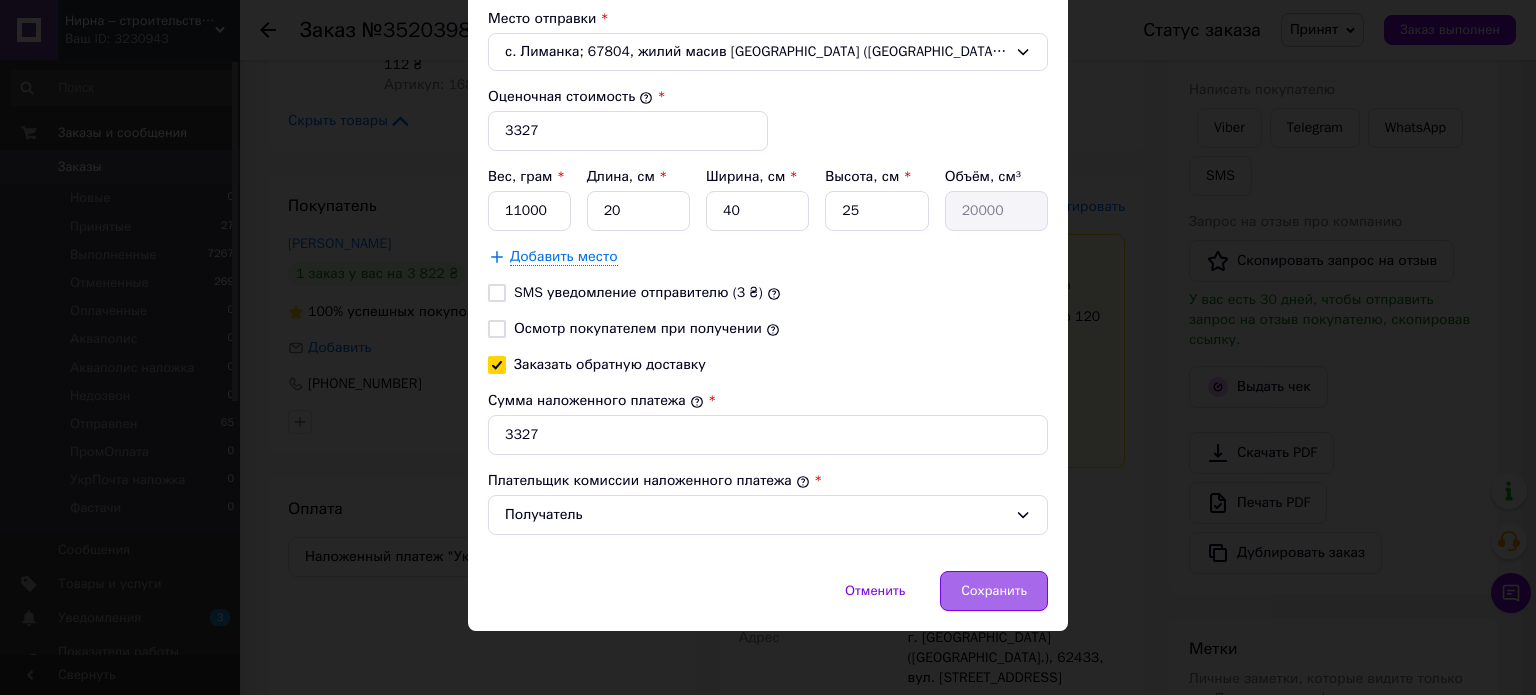 click on "Сохранить" at bounding box center [994, 591] 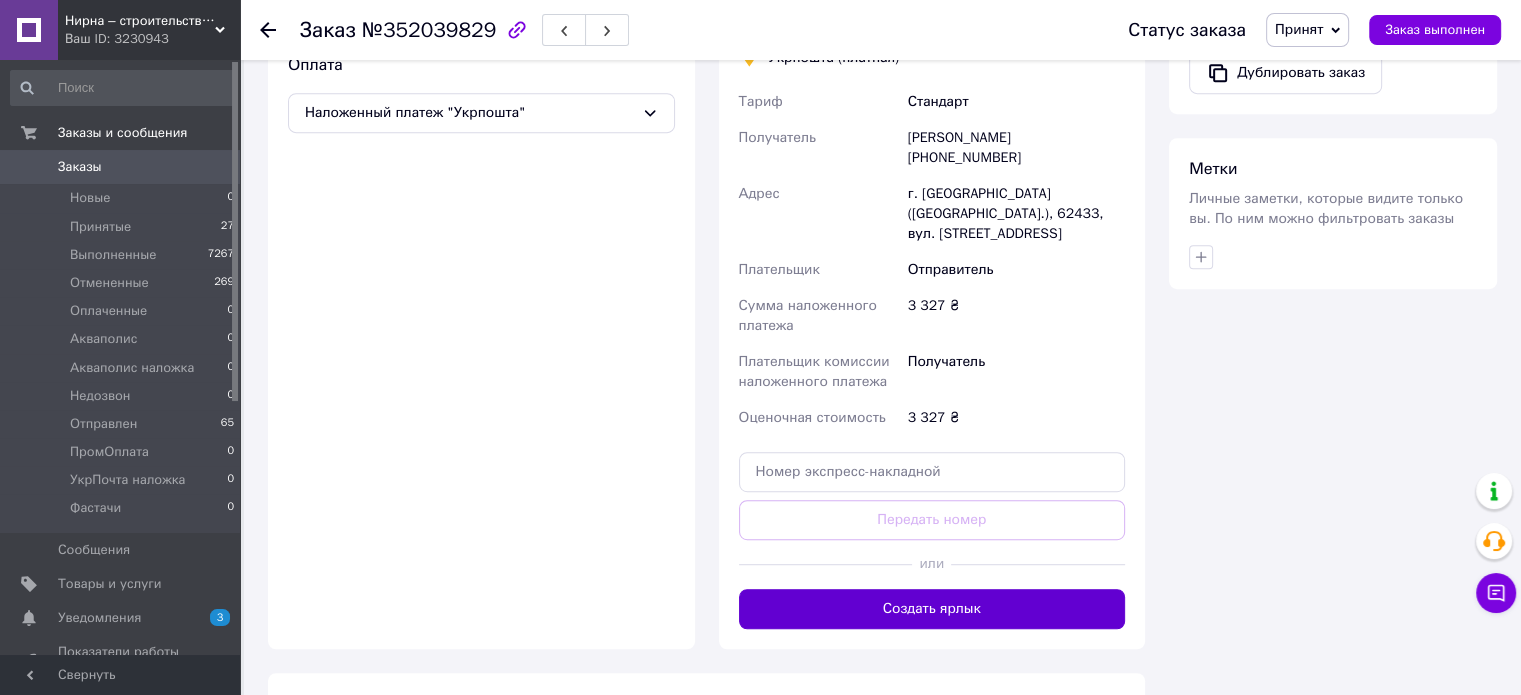 scroll, scrollTop: 1000, scrollLeft: 0, axis: vertical 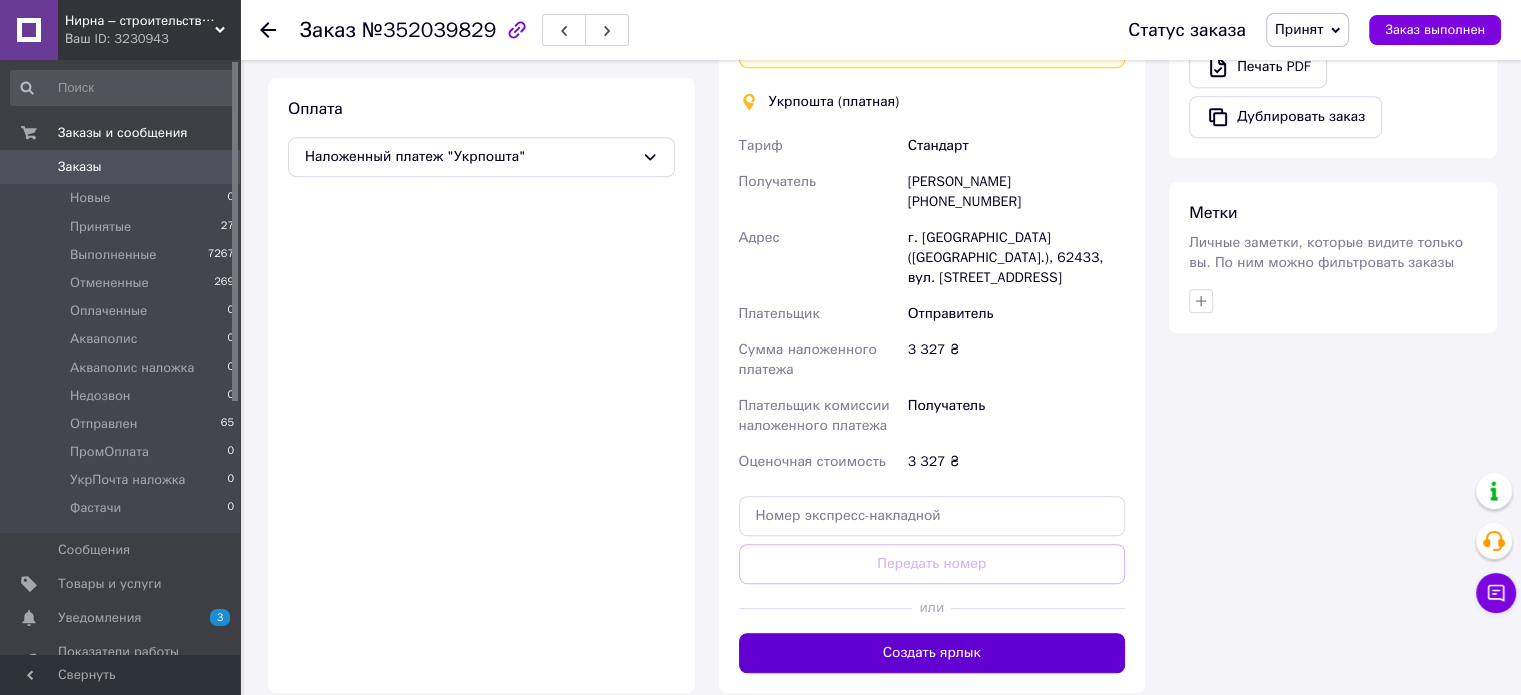 click on "Создать ярлык" at bounding box center [932, 653] 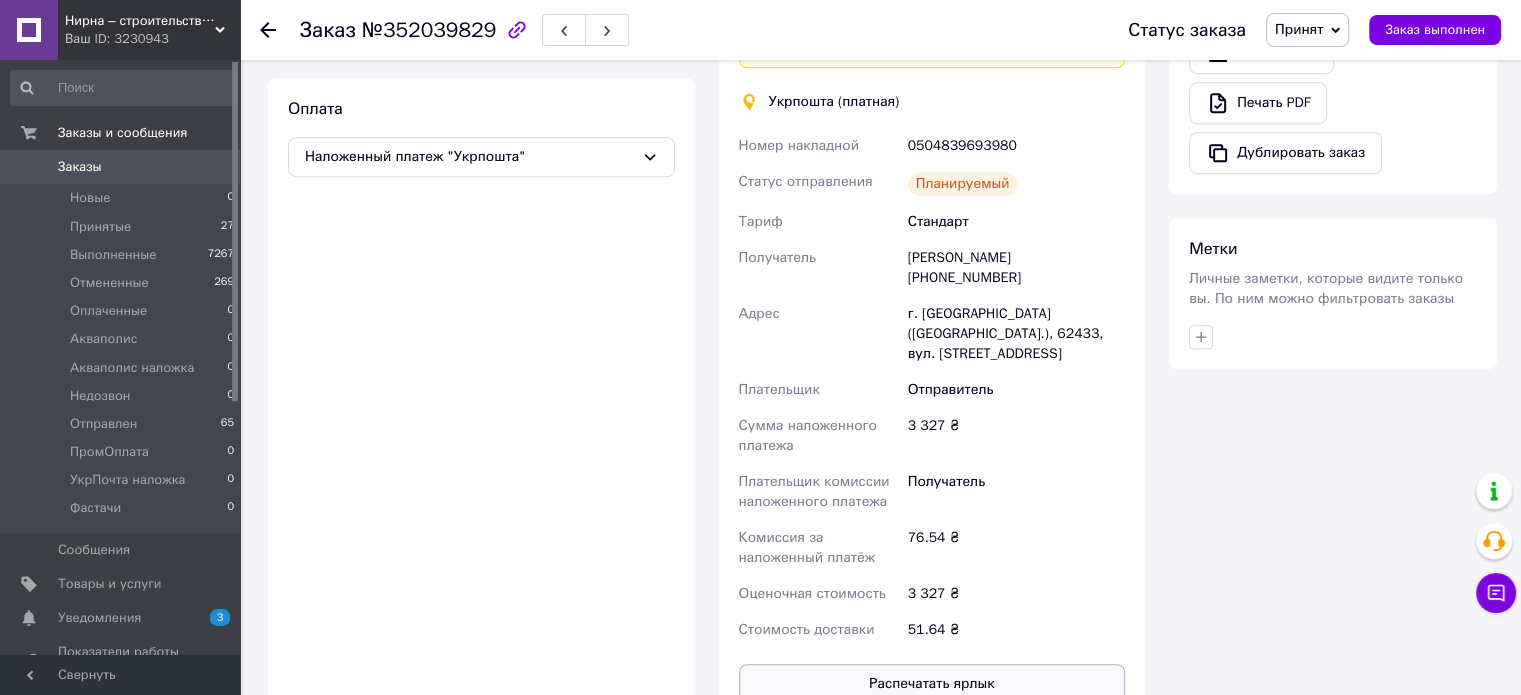 click on "Распечатать ярлык" at bounding box center (932, 684) 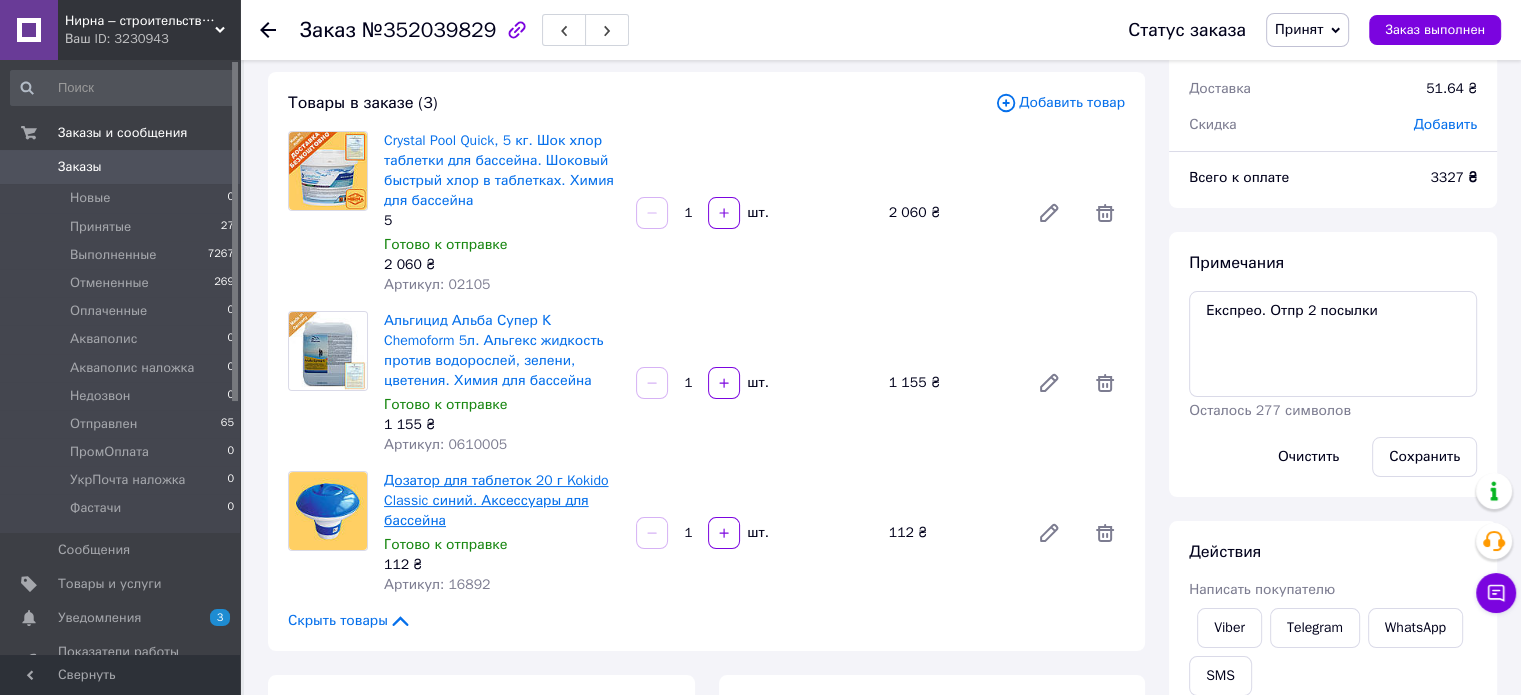 scroll, scrollTop: 0, scrollLeft: 0, axis: both 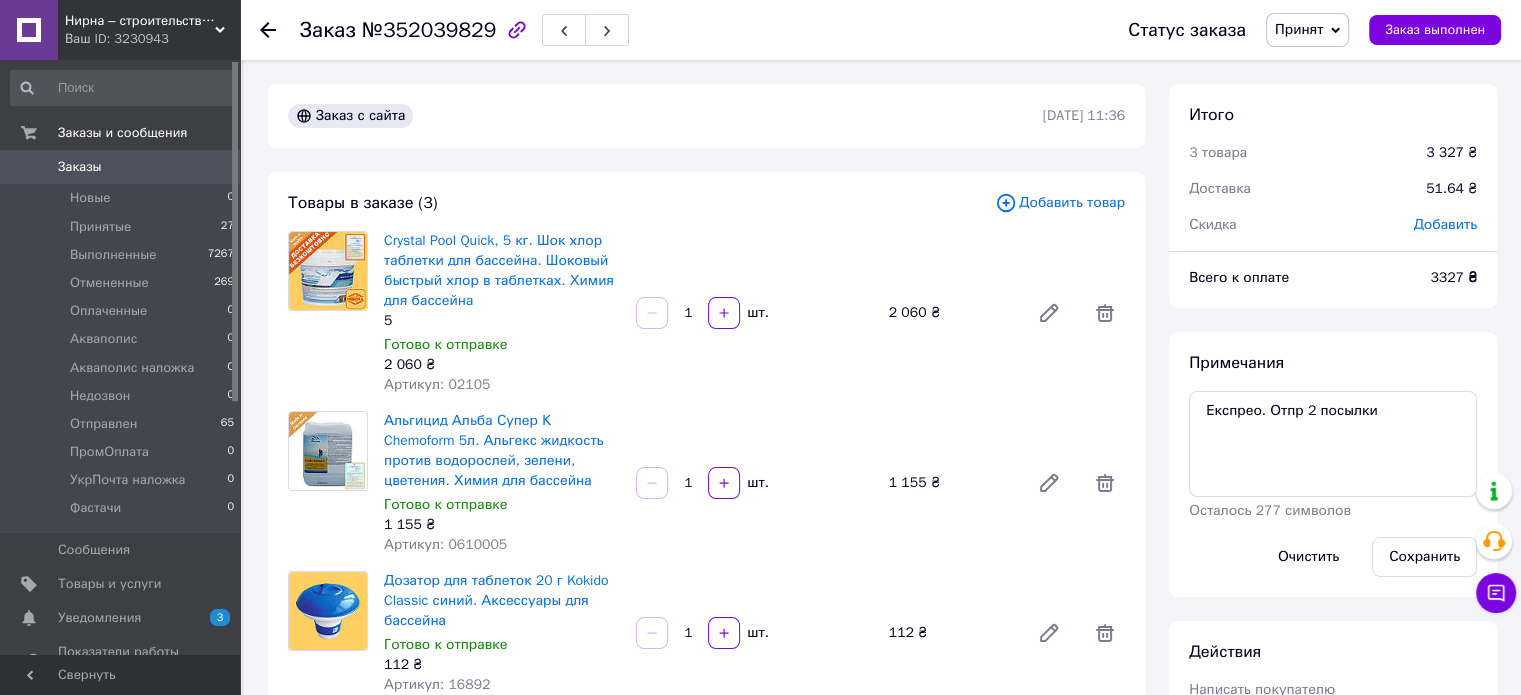click on "Заказы" at bounding box center (121, 167) 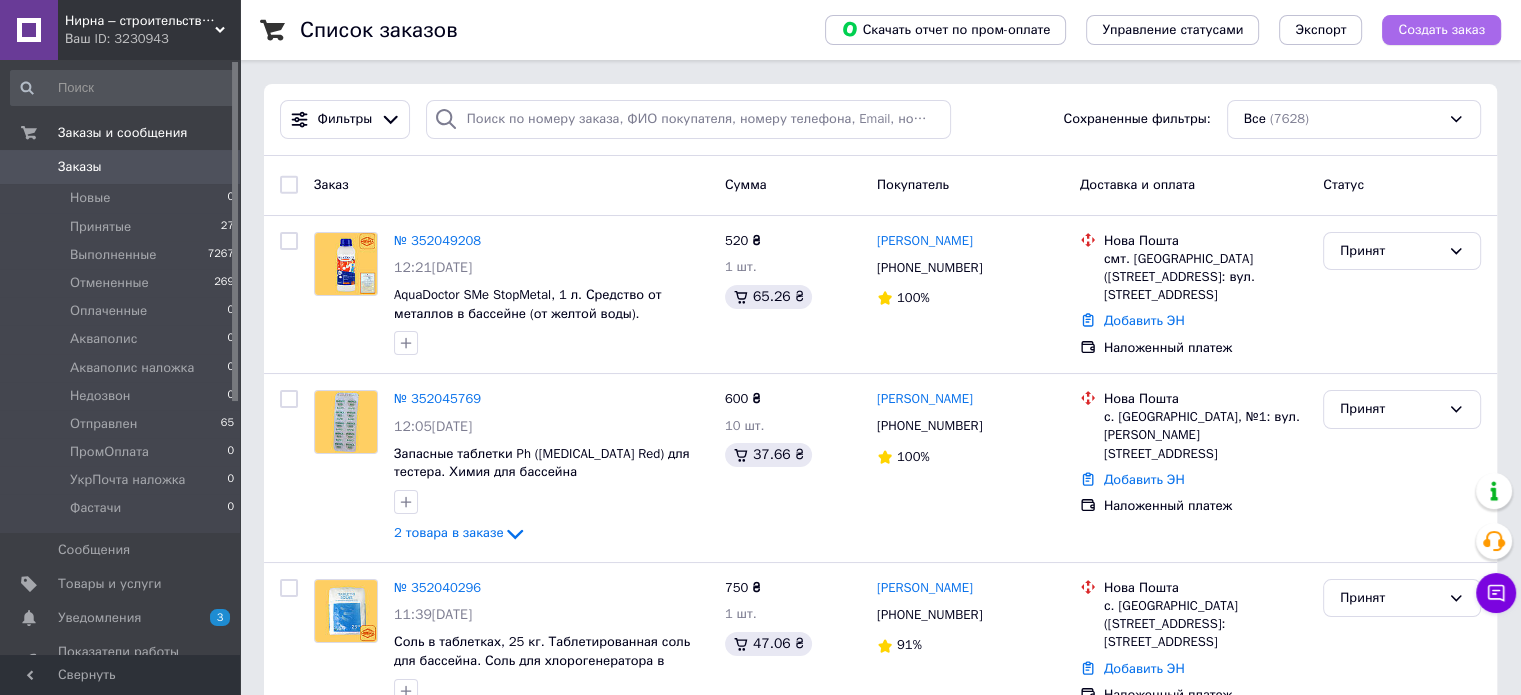 click on "Создать заказ" at bounding box center [1441, 30] 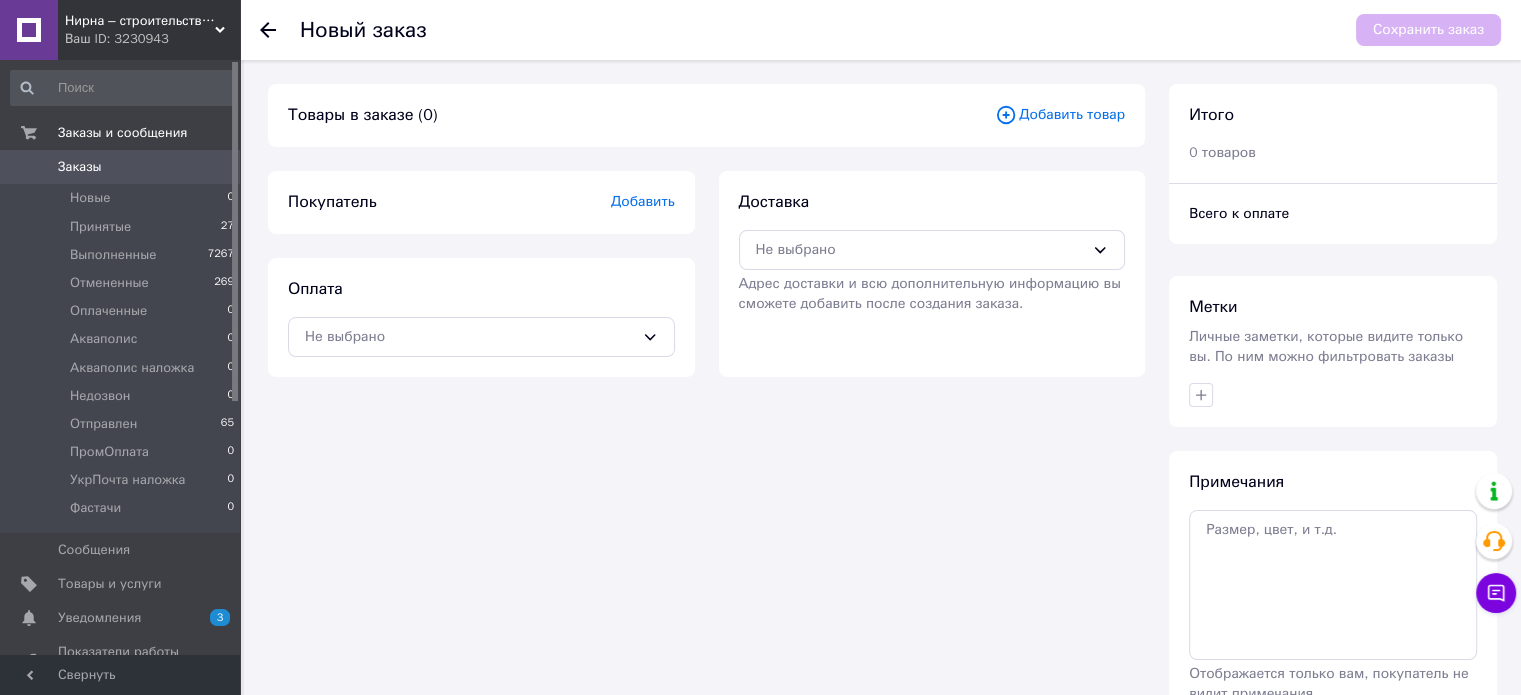 click on "Добавить товар" at bounding box center (1060, 115) 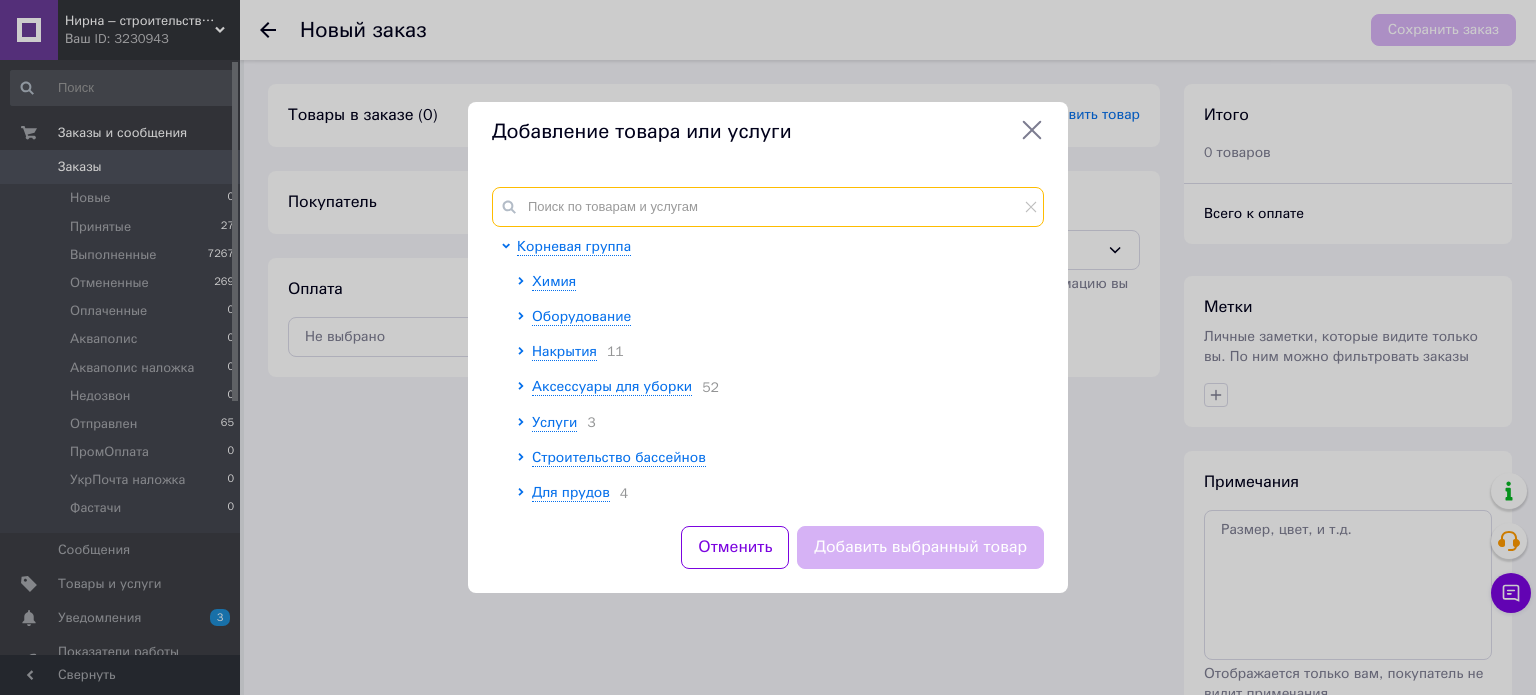 click at bounding box center [768, 207] 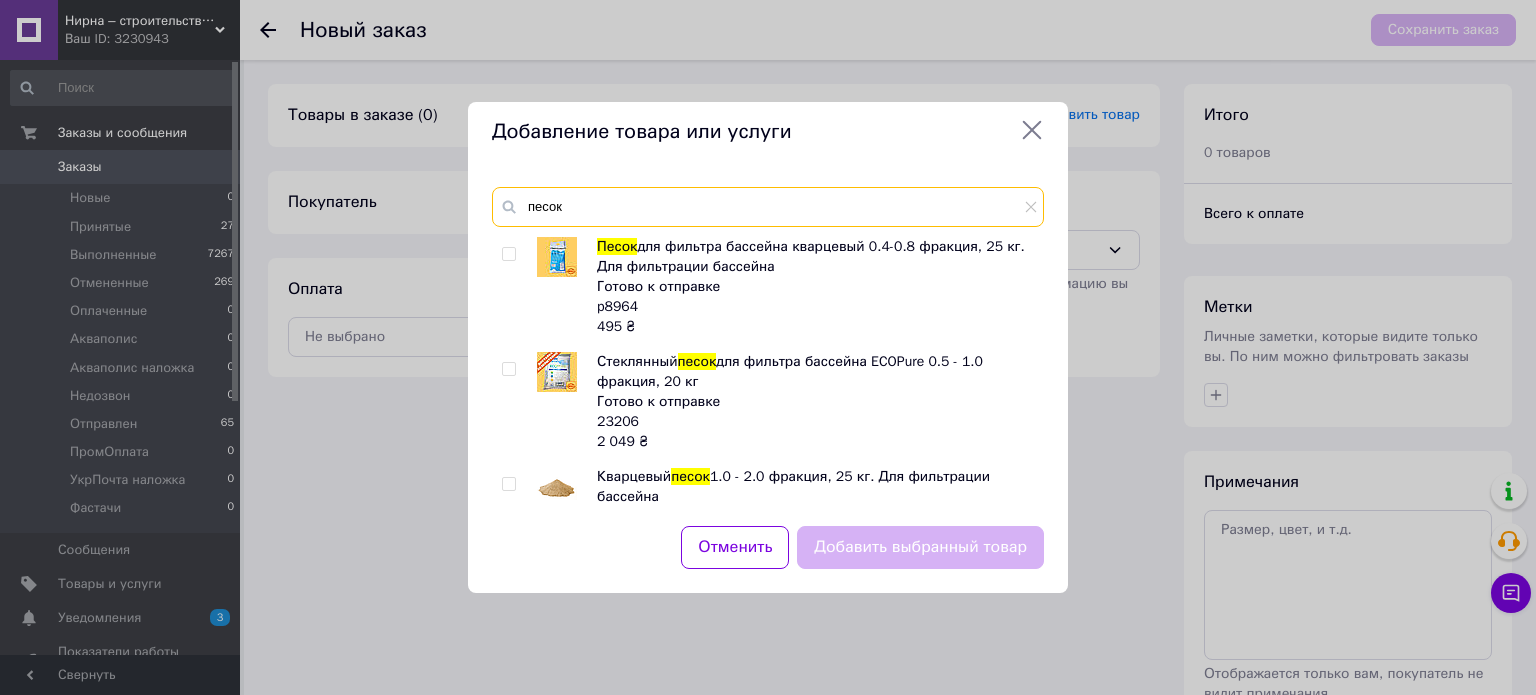 type on "песок" 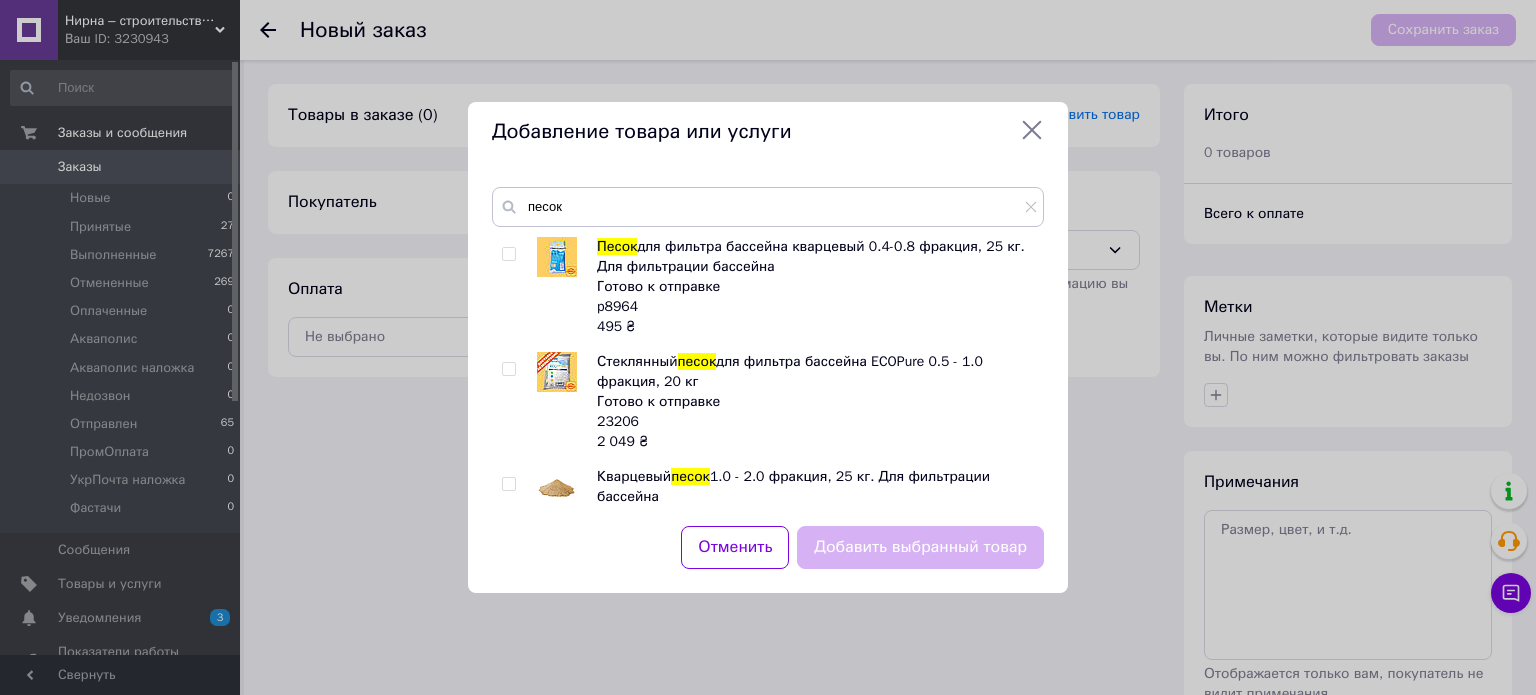 click at bounding box center [508, 254] 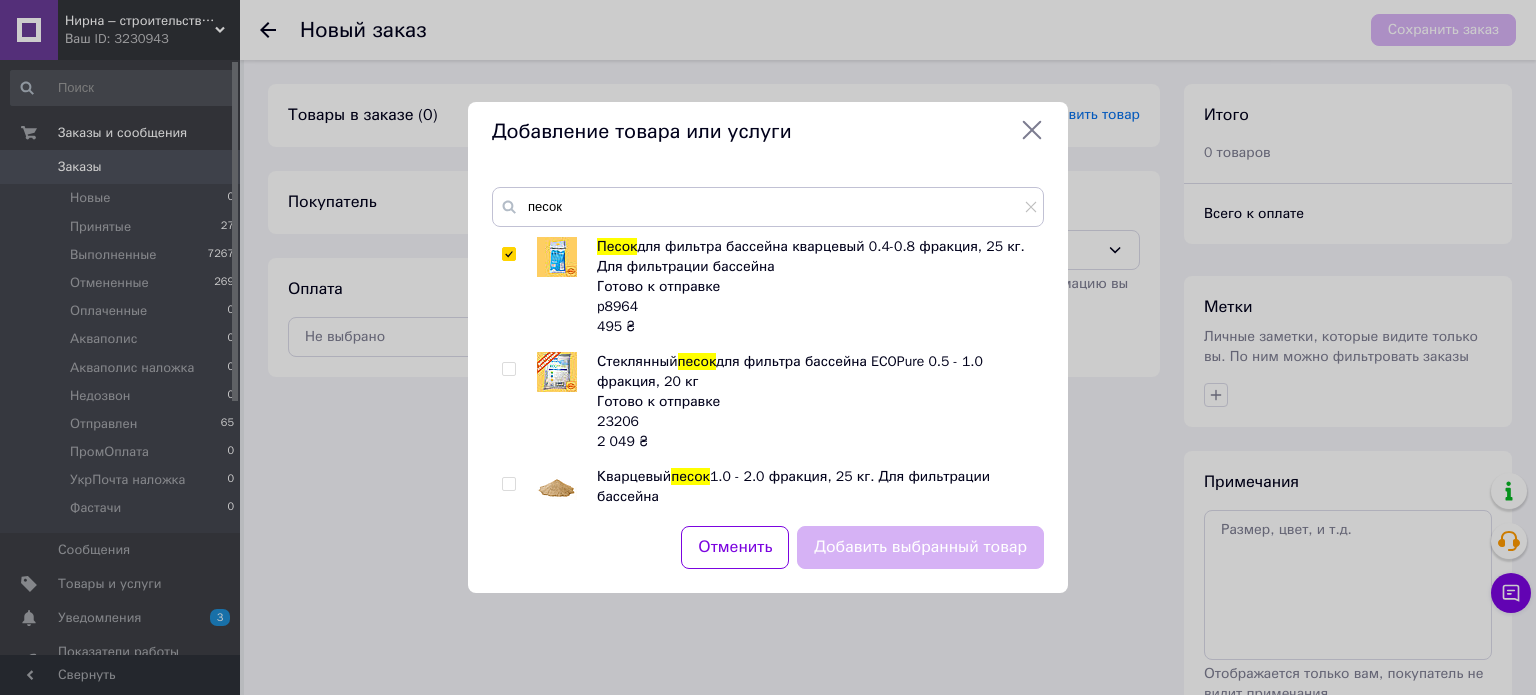 checkbox on "true" 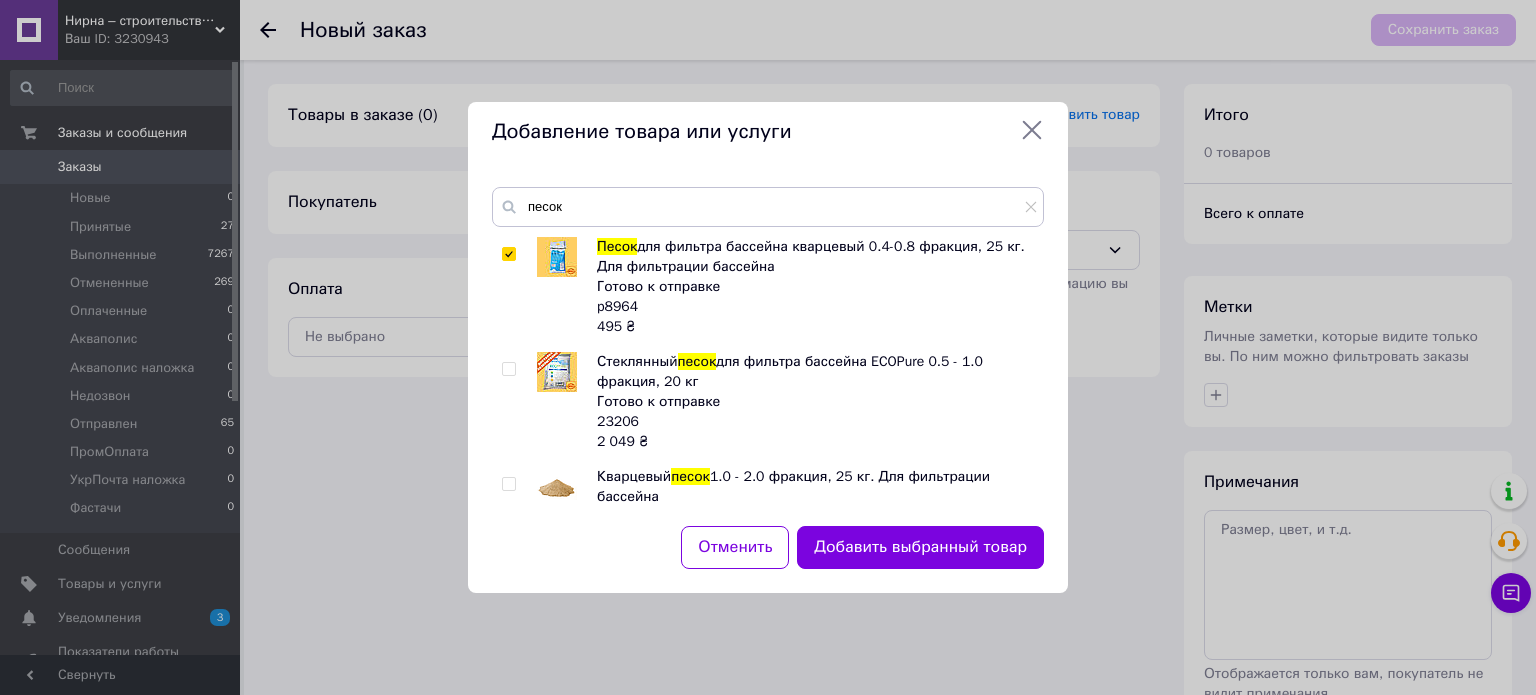 click on "Добавить выбранный товар" at bounding box center [920, 547] 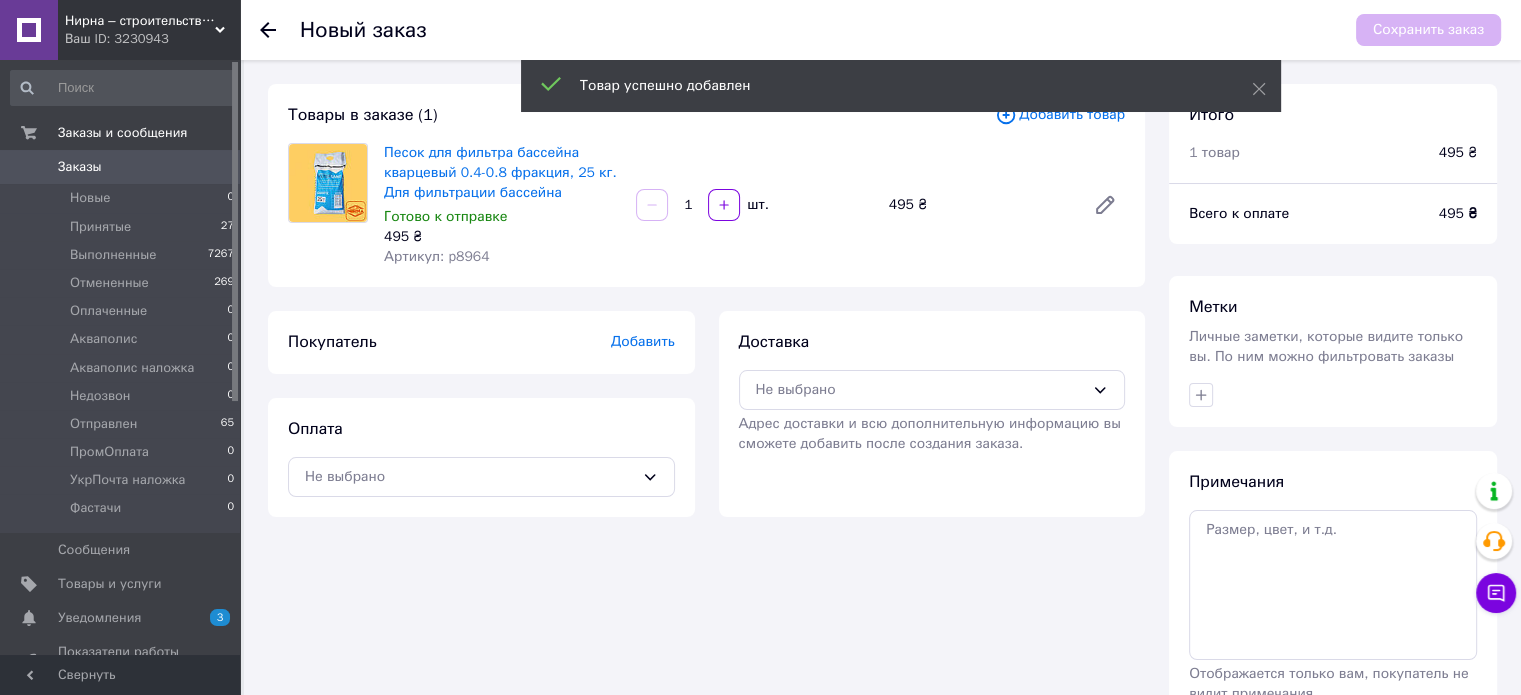 click on "Добавить" at bounding box center (643, 341) 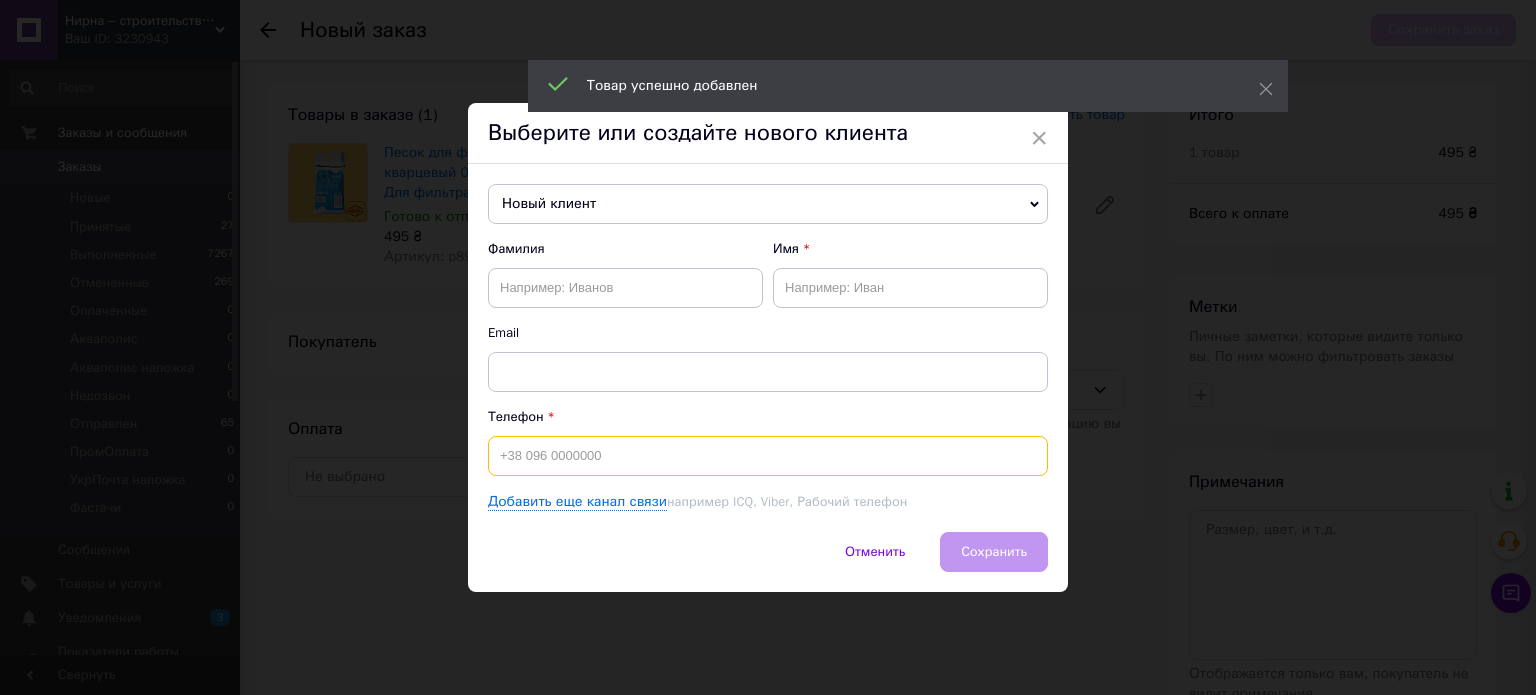 click at bounding box center (768, 456) 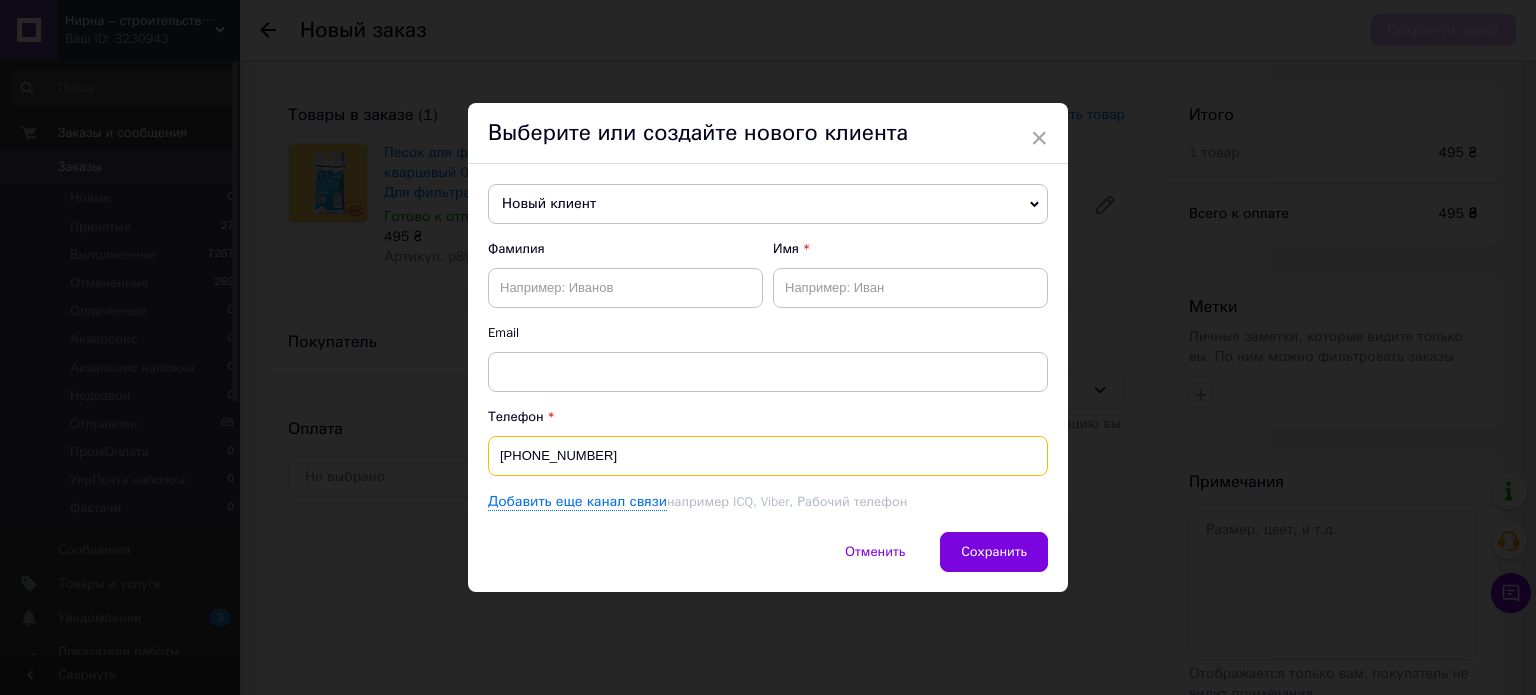 type on "[PHONE_NUMBER]" 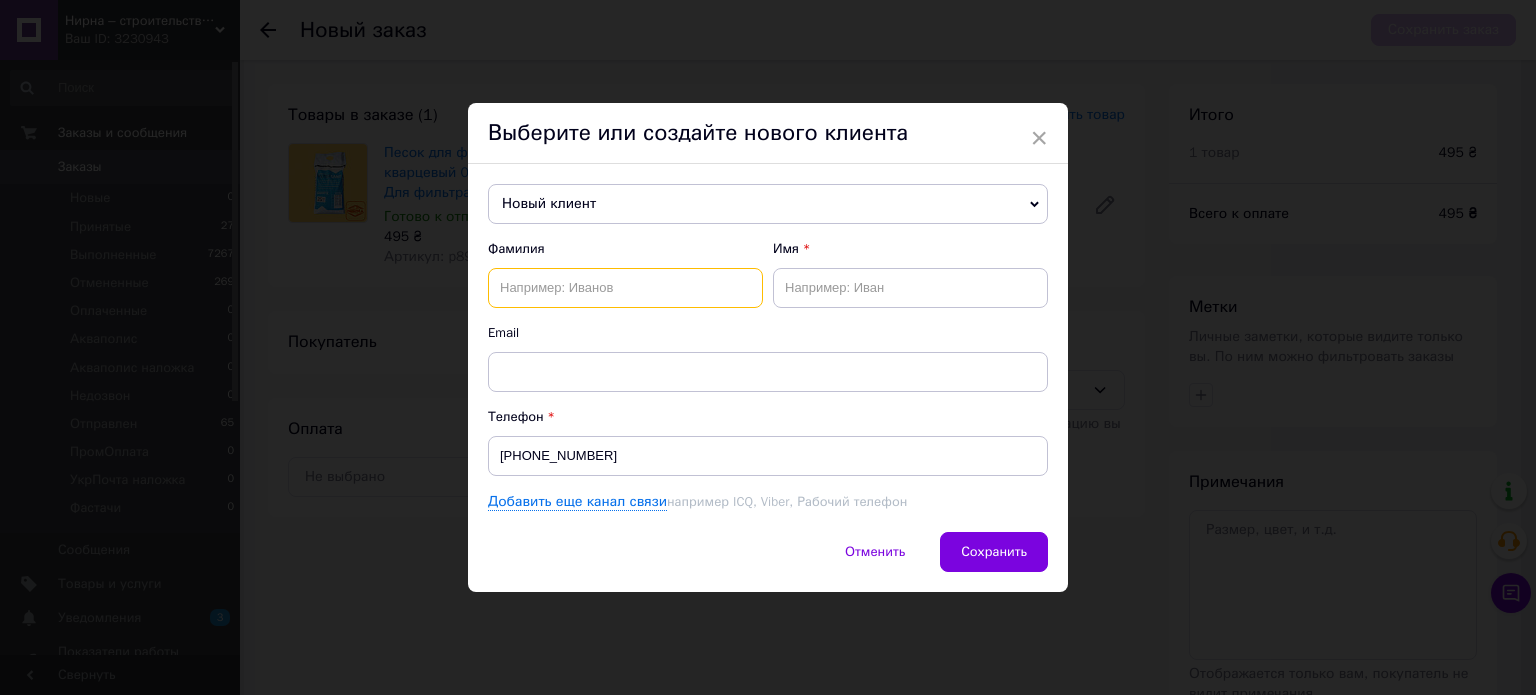 click at bounding box center [625, 288] 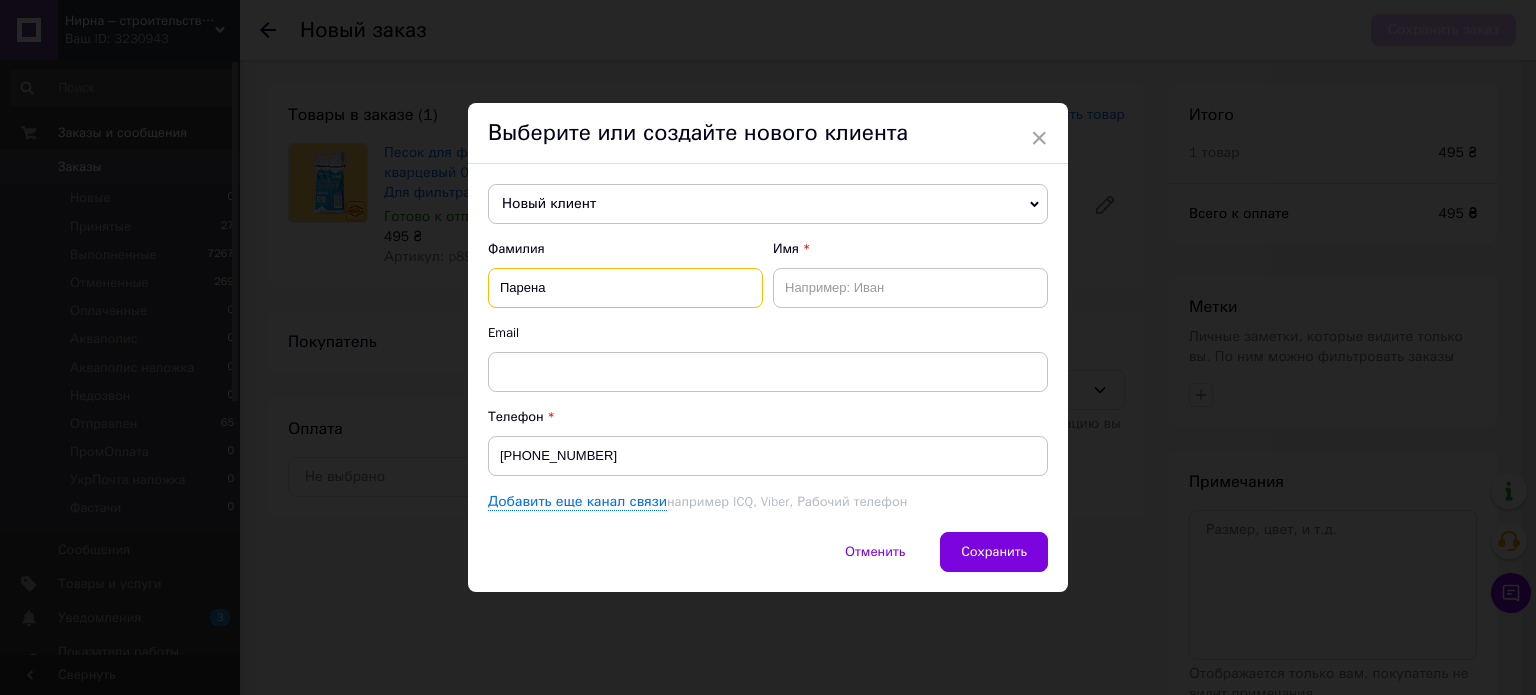 type on "Парена" 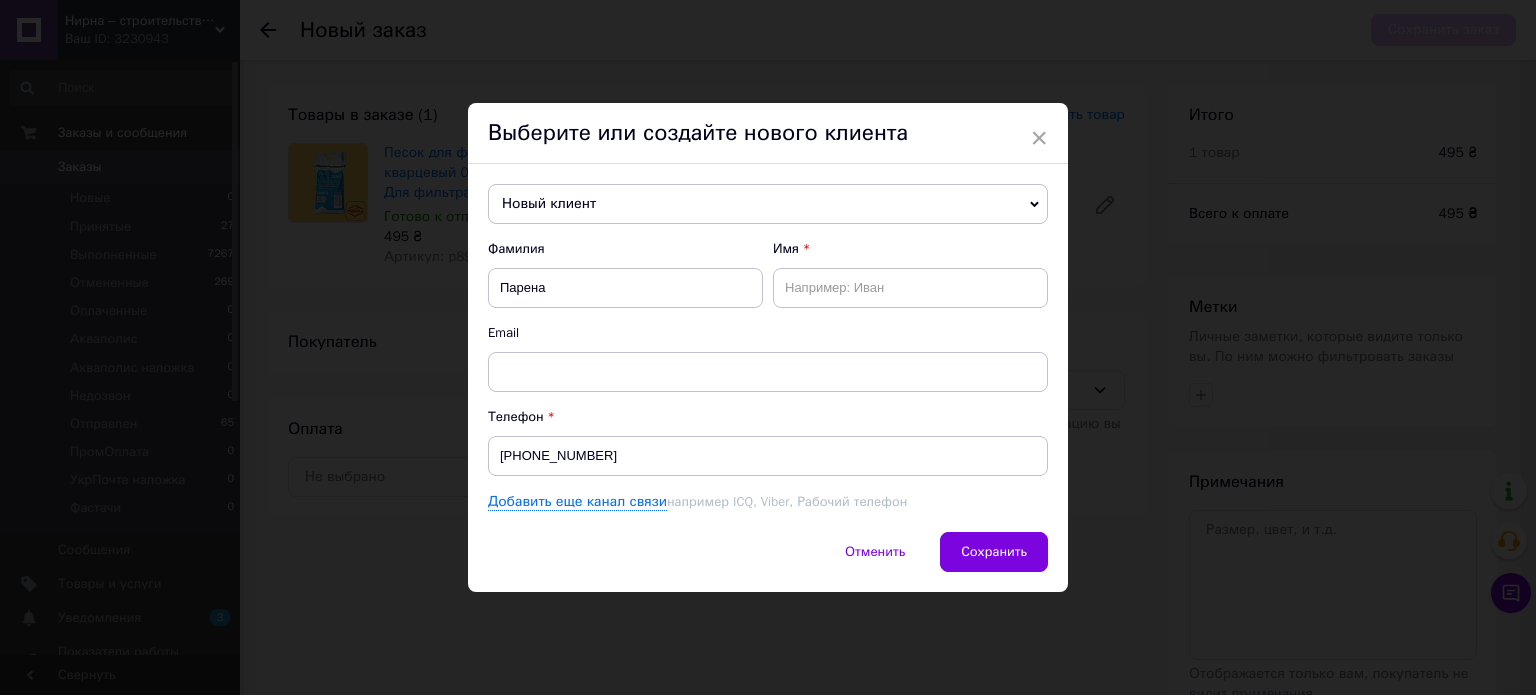 click on "Имя" at bounding box center [910, 274] 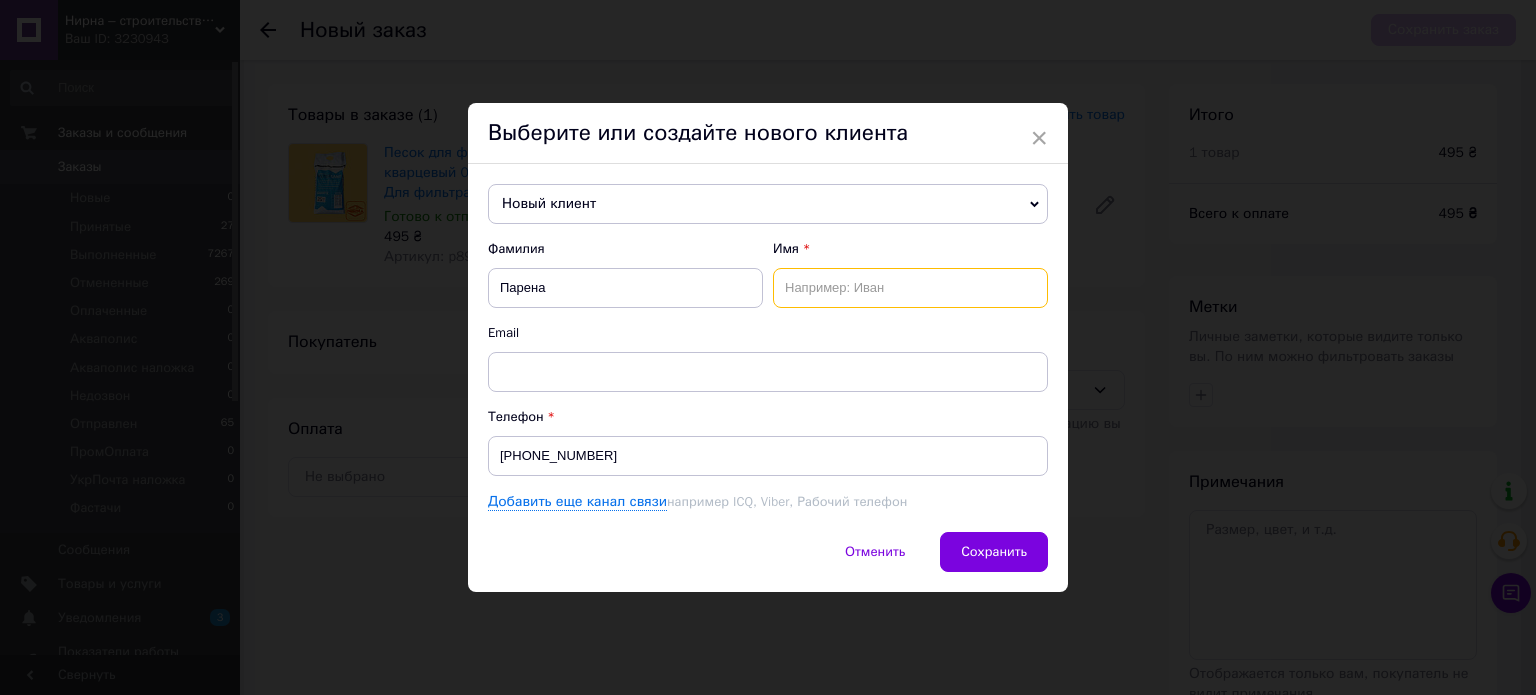 click at bounding box center (910, 288) 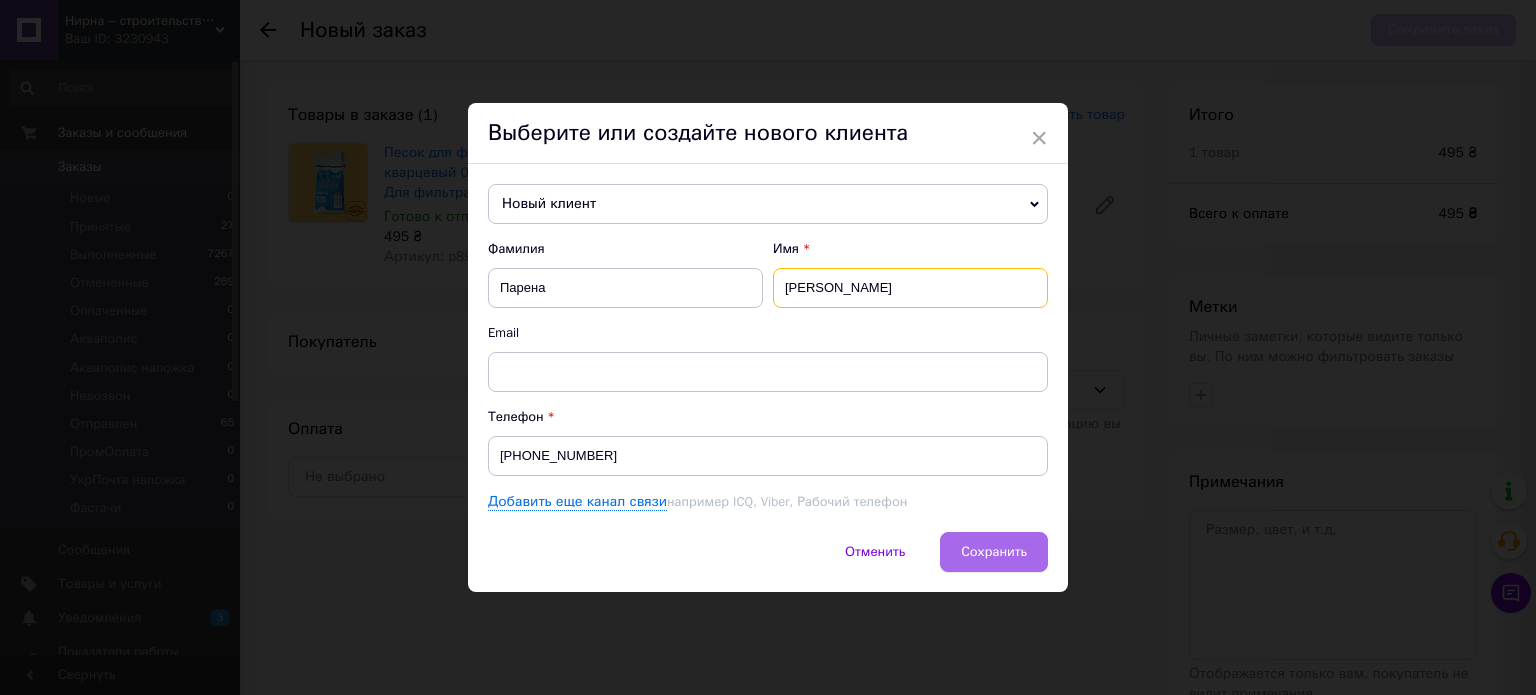 type on "Наталья" 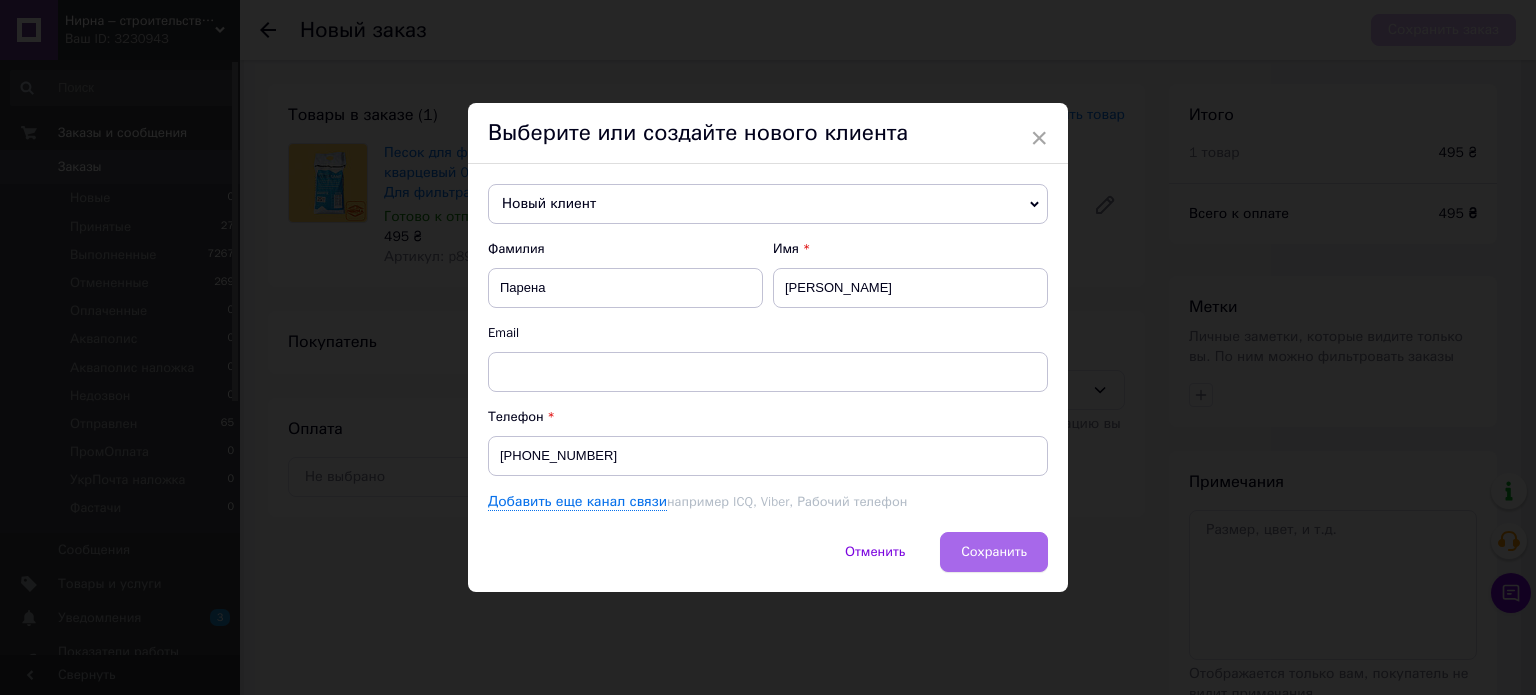 click on "Сохранить" at bounding box center (994, 551) 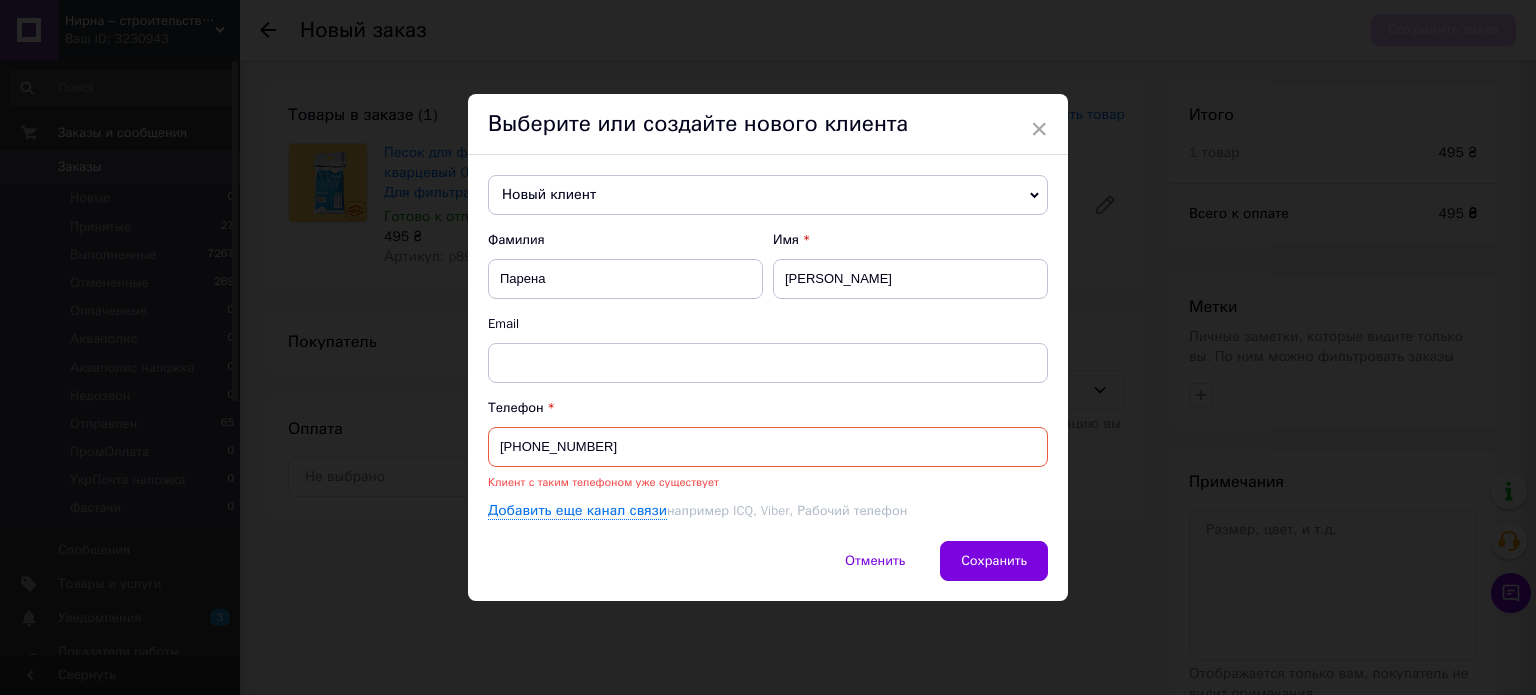 click on "Новый клиент" at bounding box center (768, 195) 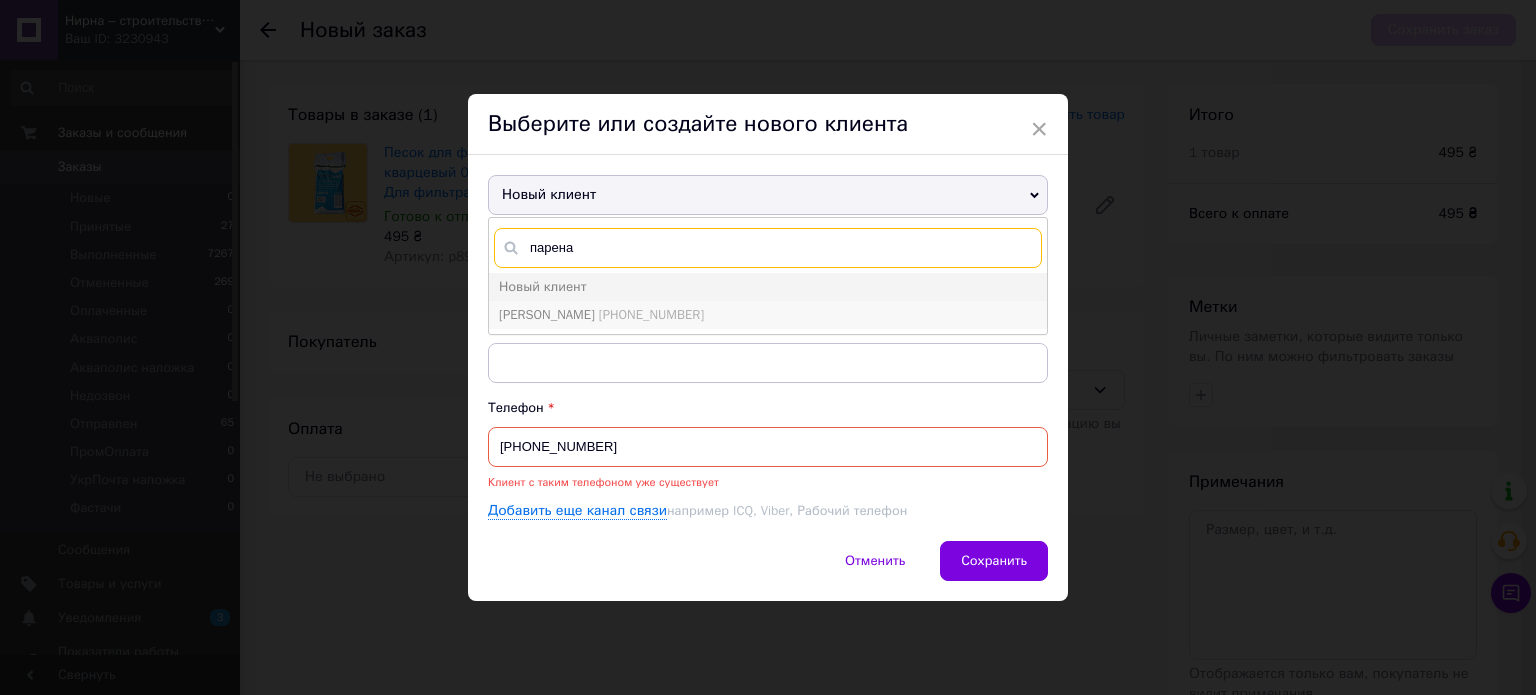 type on "парена" 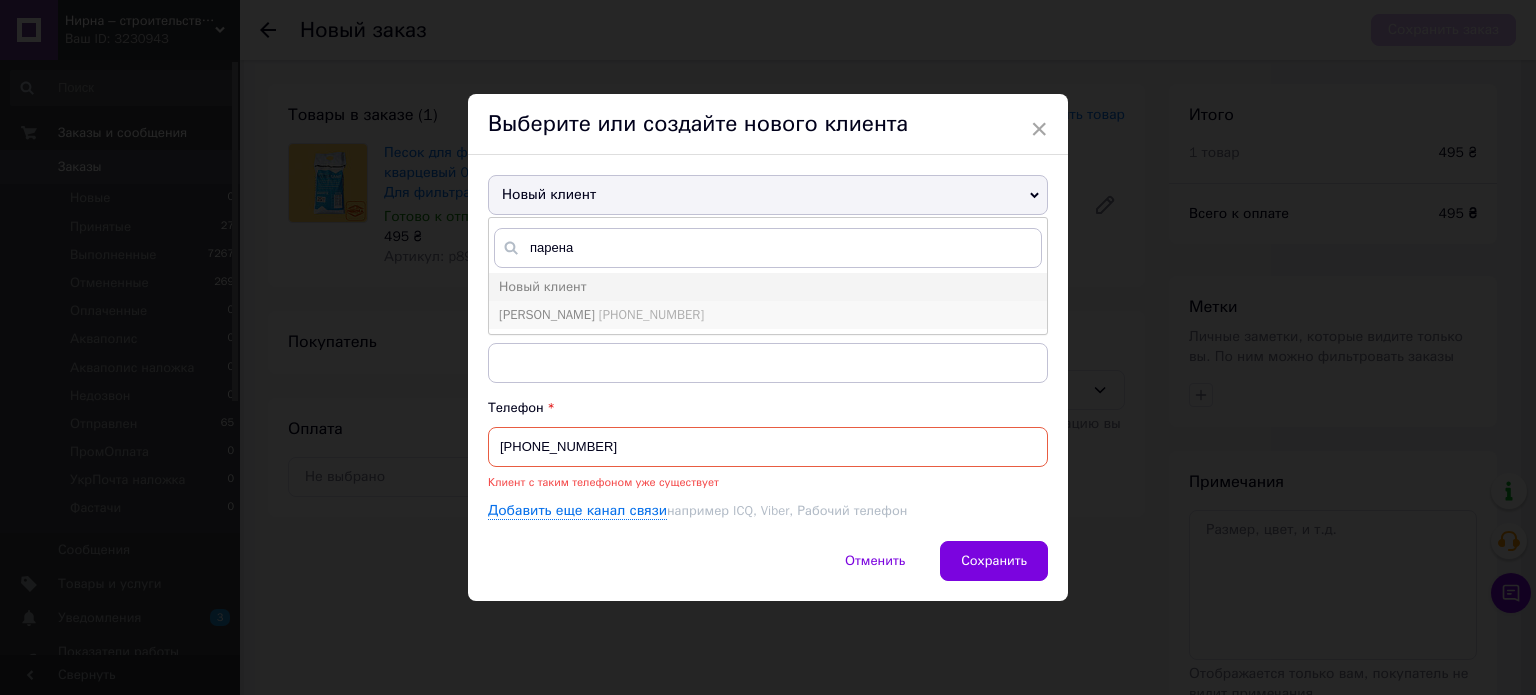 click on "Парена Наталья   +380671480397" at bounding box center (768, 315) 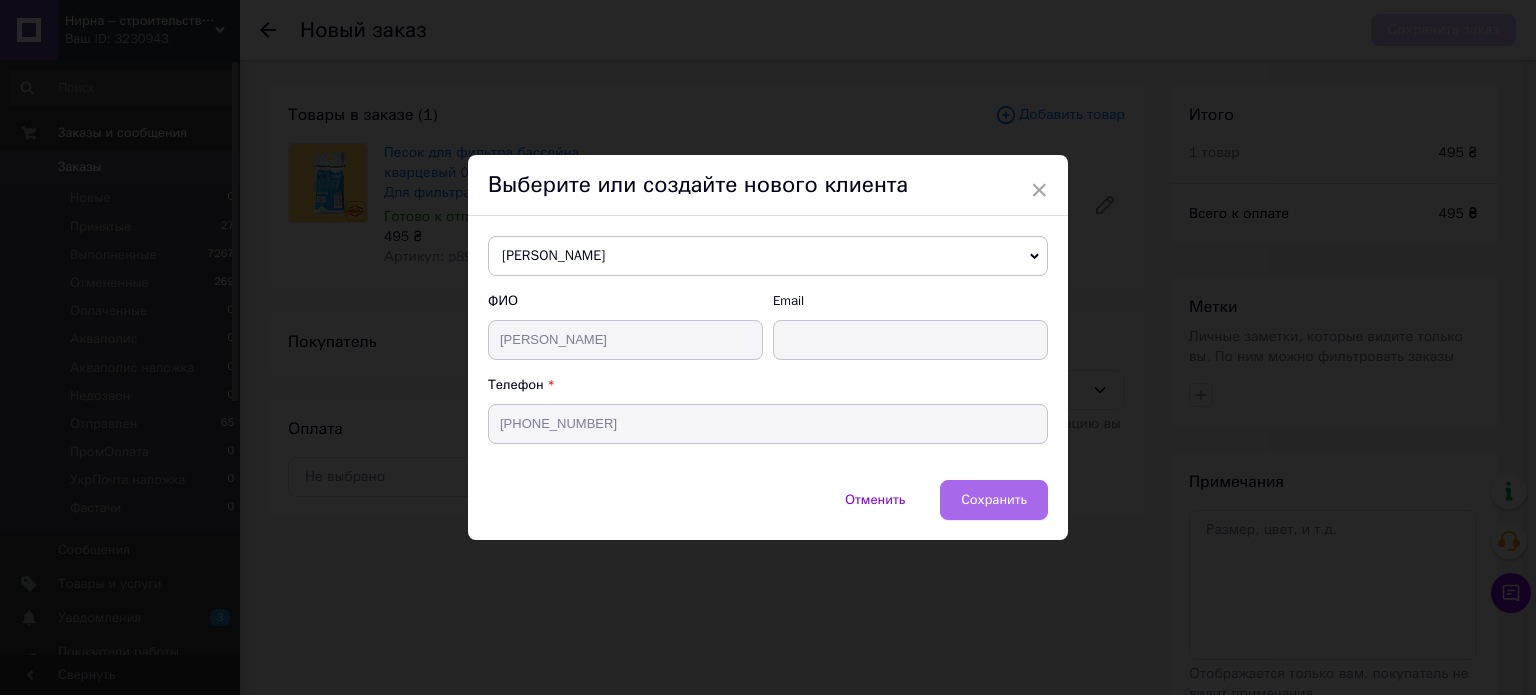 click on "Сохранить" at bounding box center (994, 499) 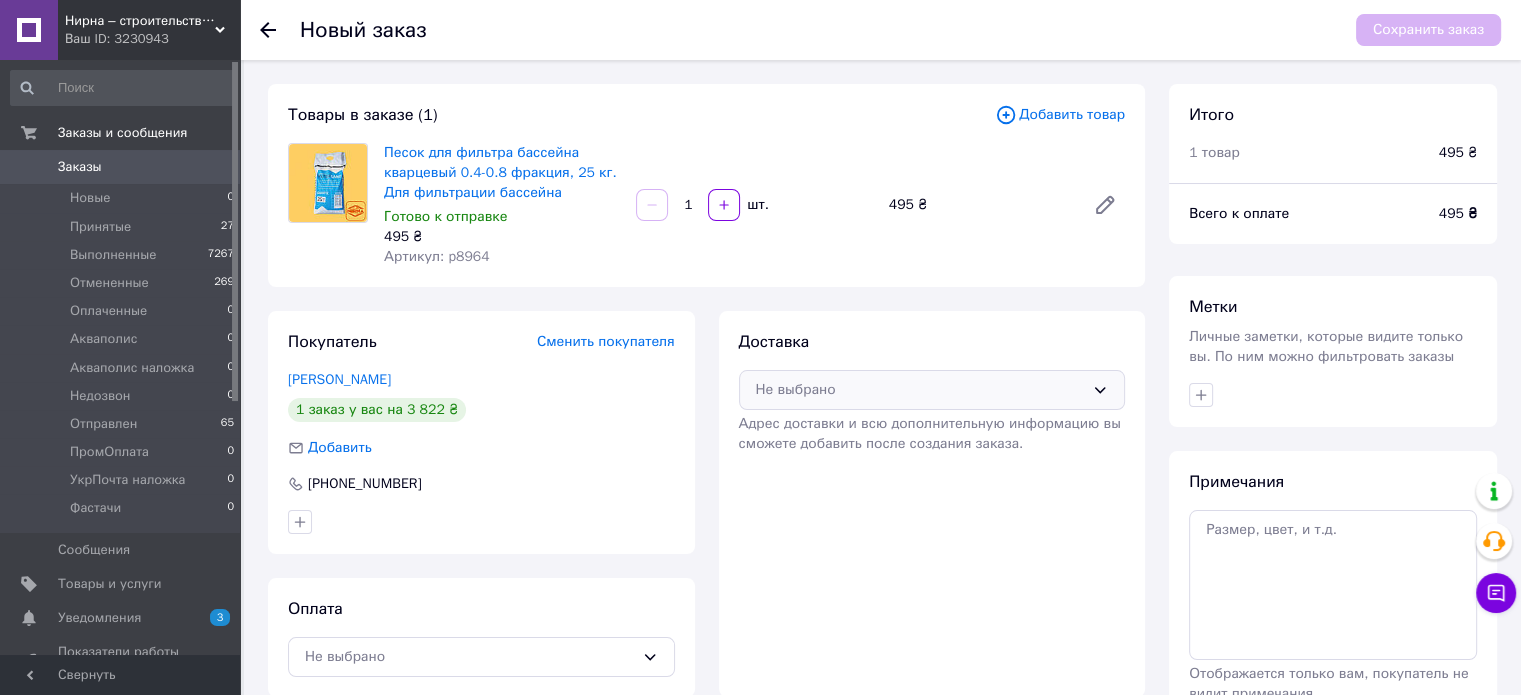 click on "Не выбрано" at bounding box center [932, 390] 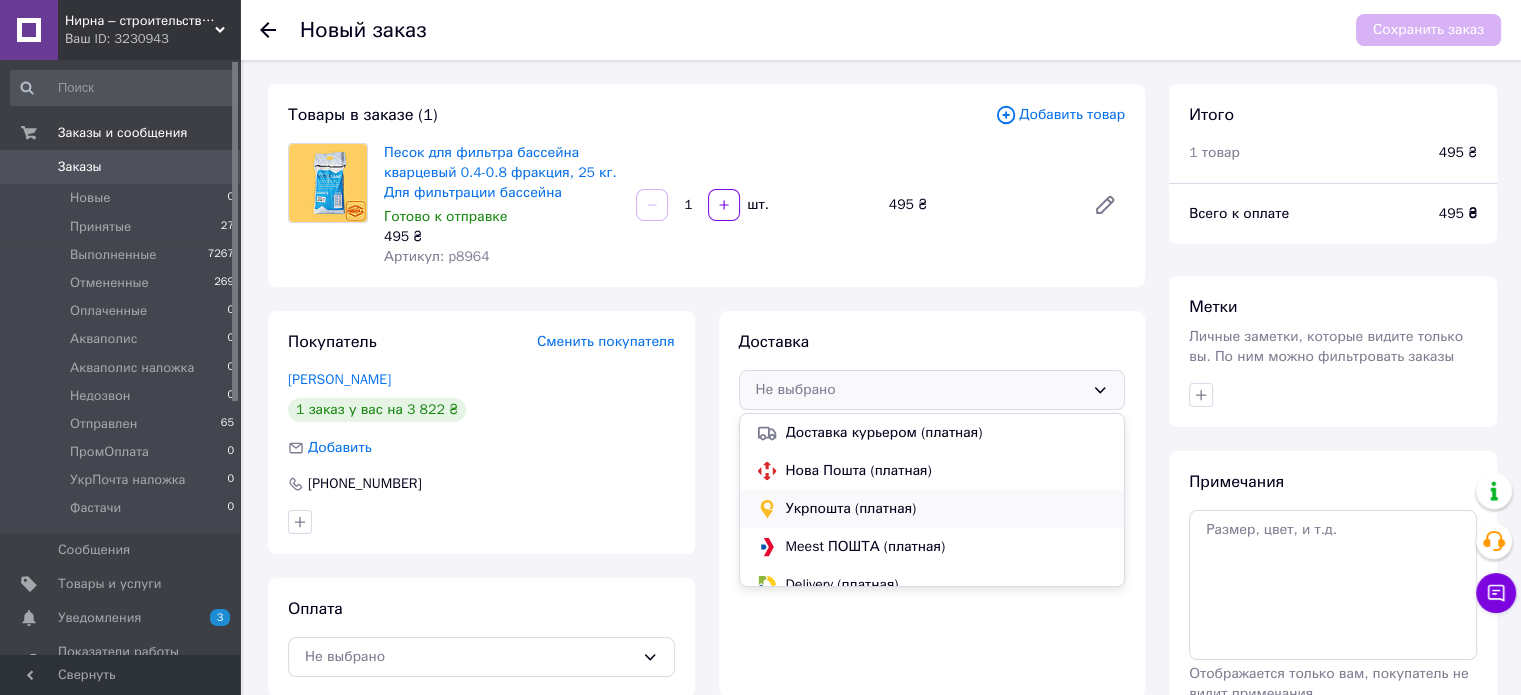 click on "Укрпошта (платная)" at bounding box center (947, 509) 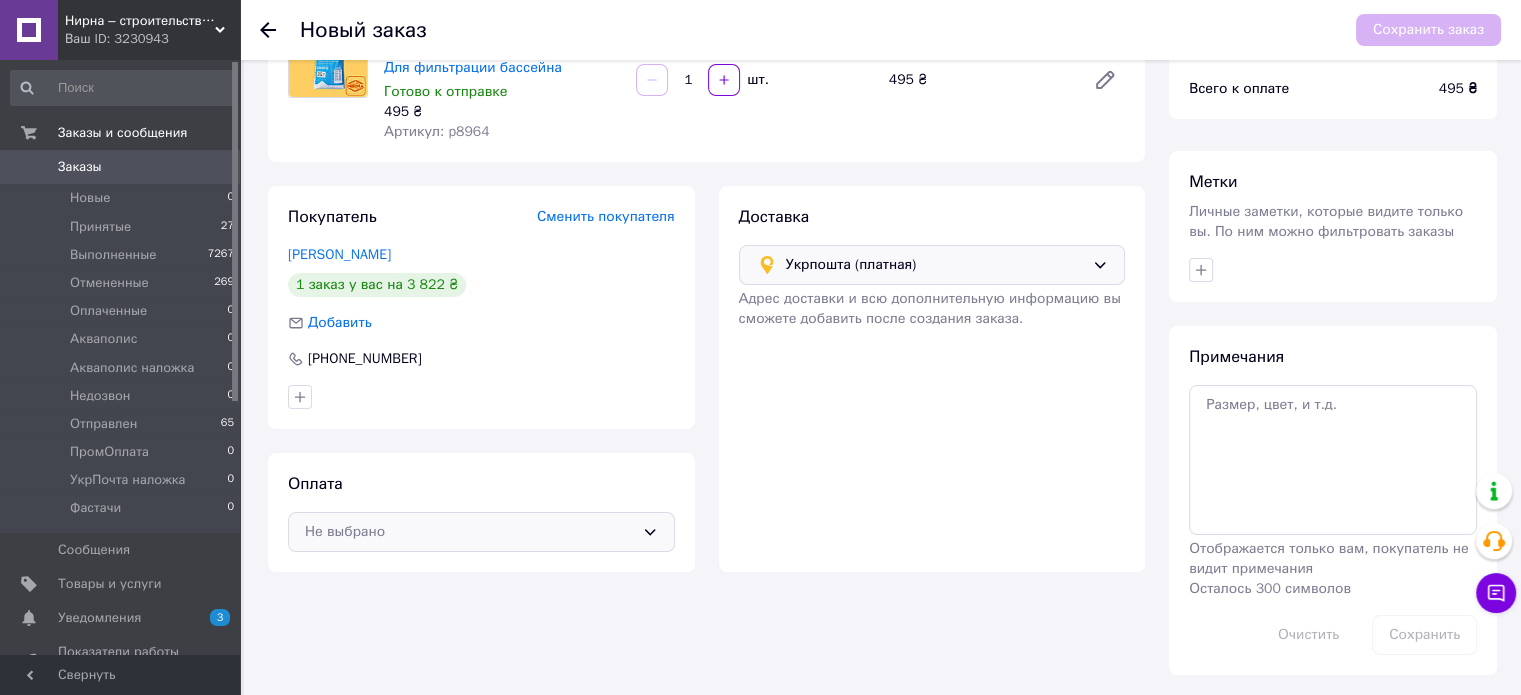 scroll, scrollTop: 128, scrollLeft: 0, axis: vertical 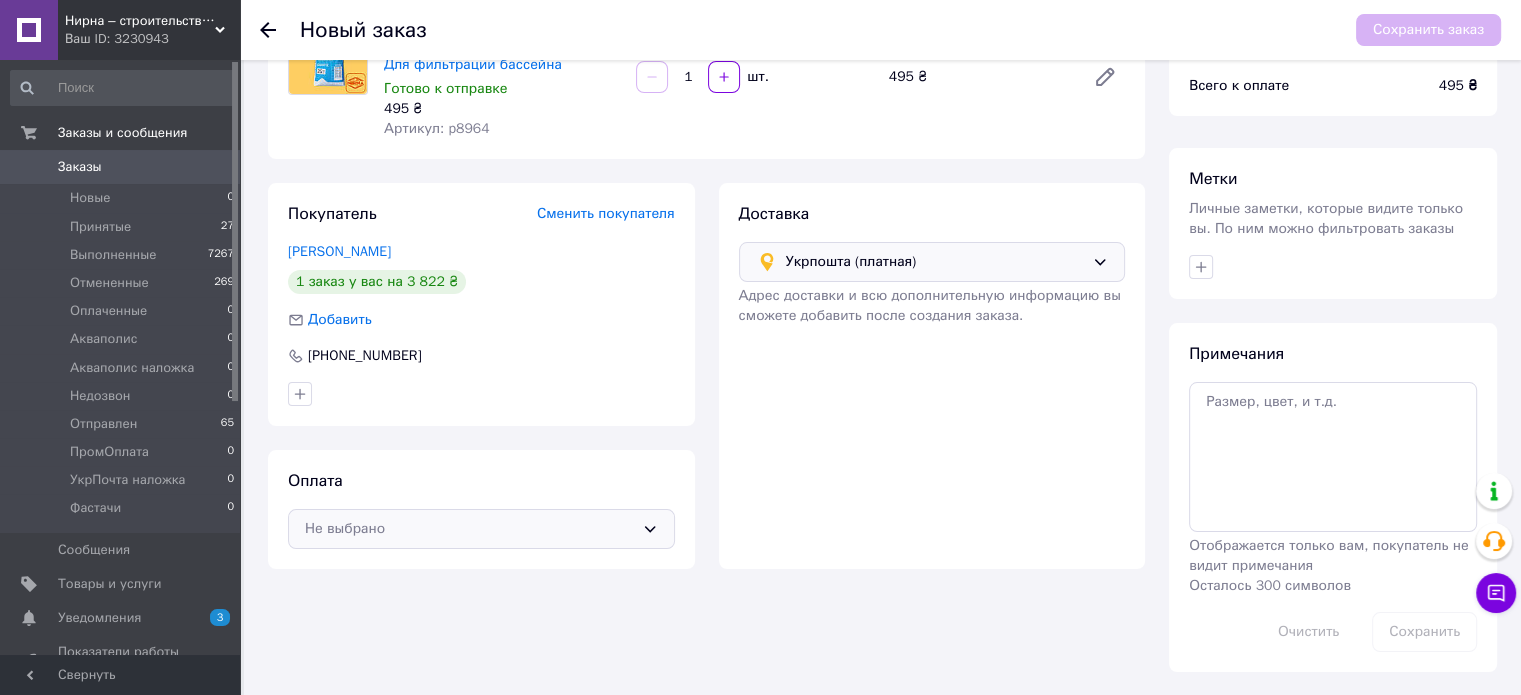 click on "Не выбрано" at bounding box center [469, 529] 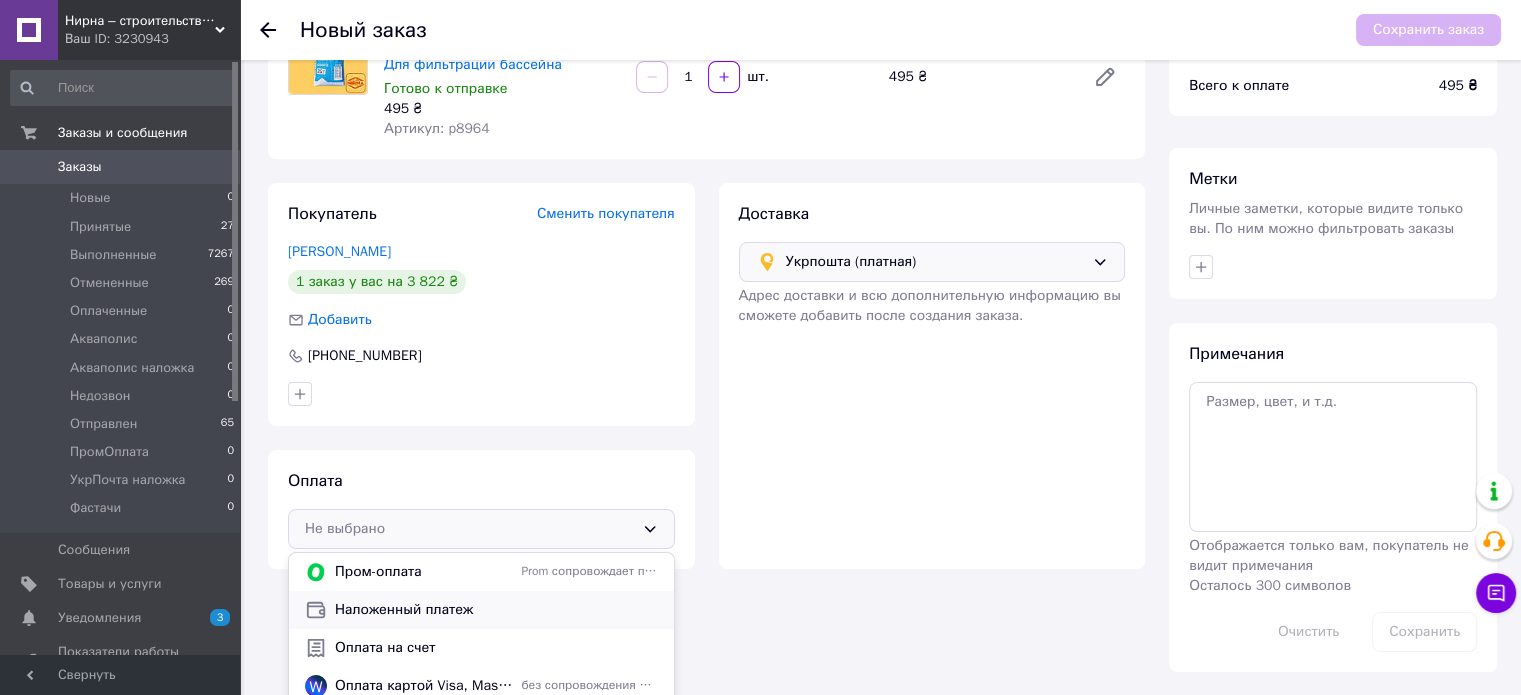 click on "Наложенный платеж" at bounding box center [496, 610] 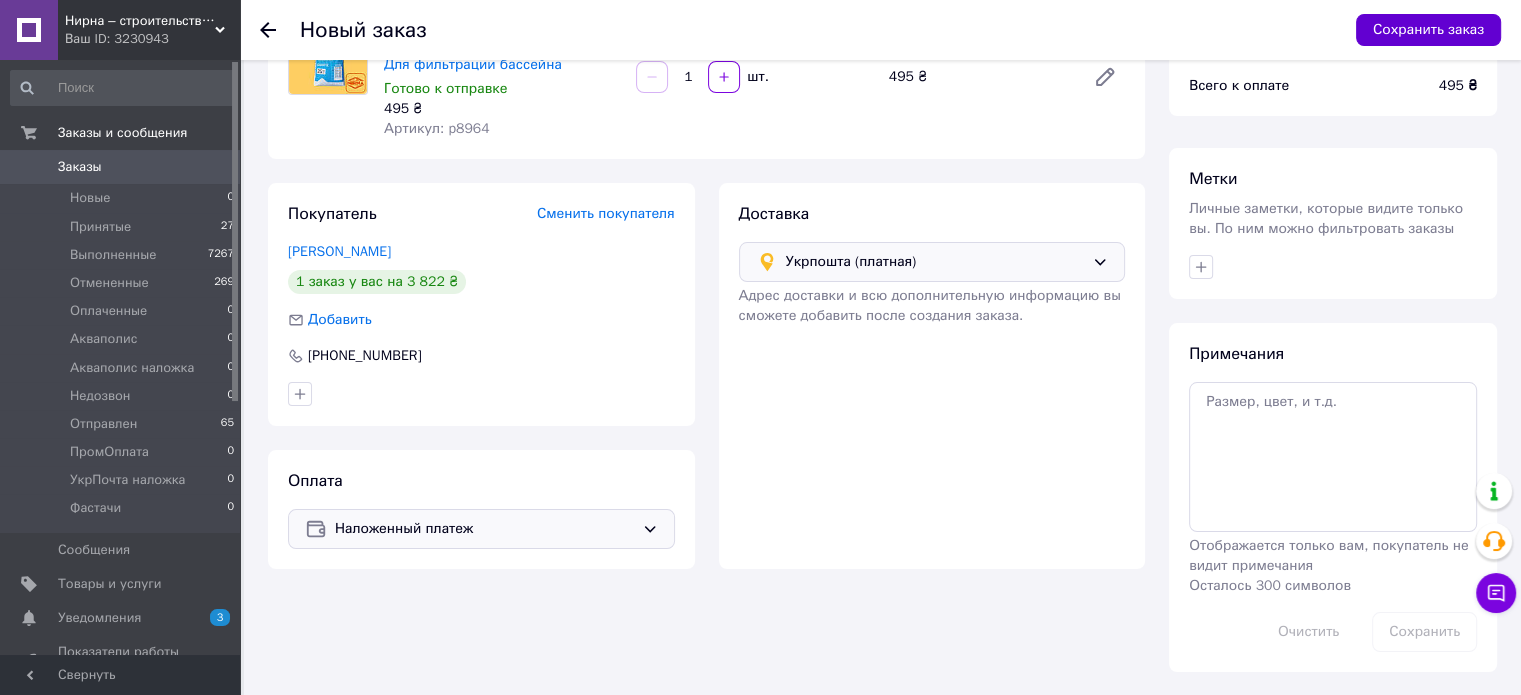 click on "Сохранить заказ" at bounding box center (1428, 30) 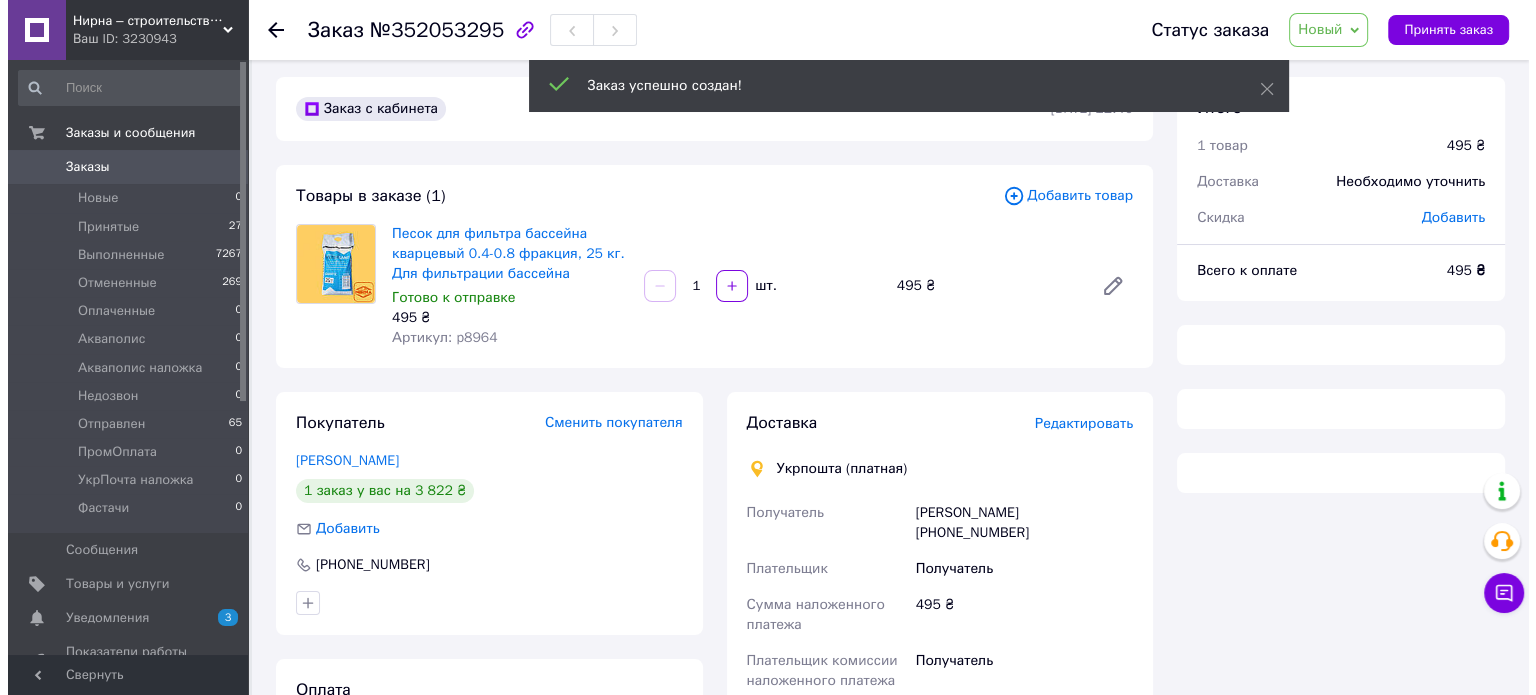 scroll, scrollTop: 0, scrollLeft: 0, axis: both 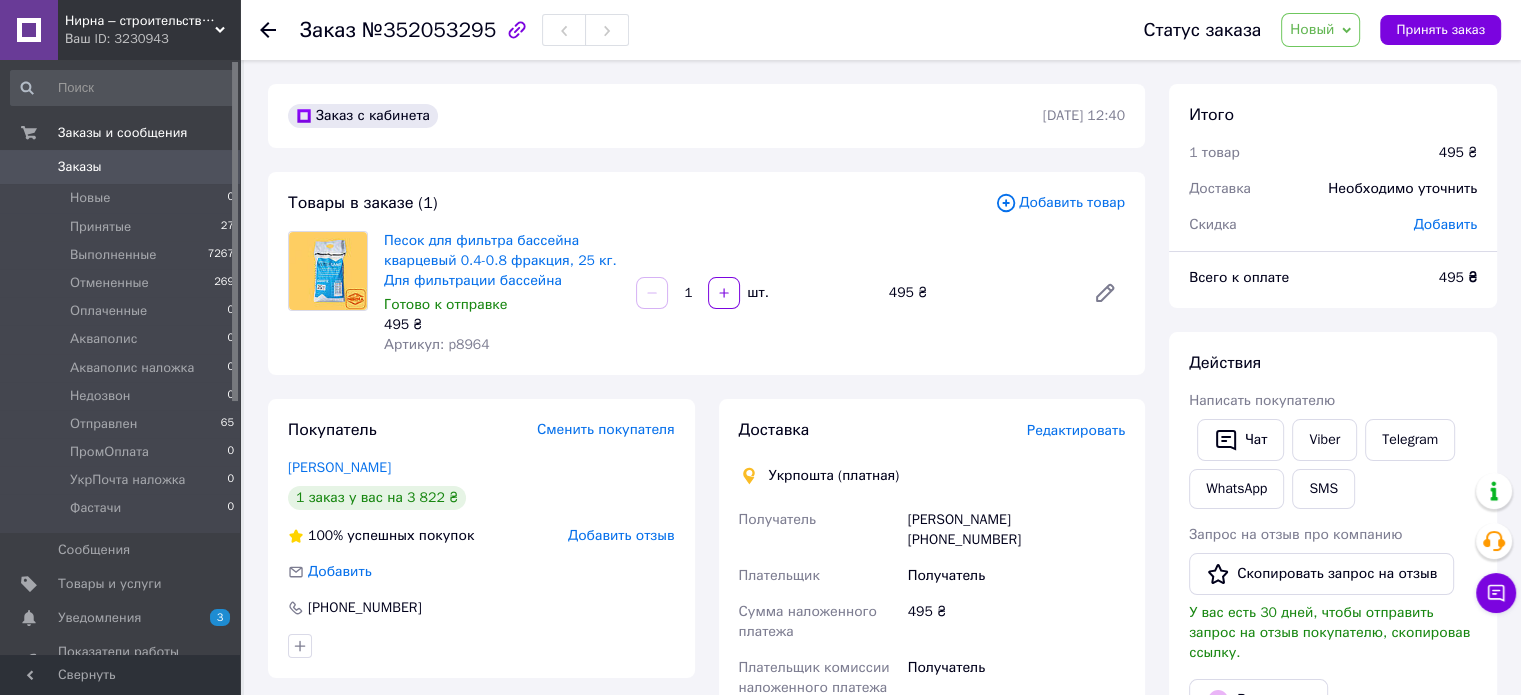 click on "Редактировать" at bounding box center (1076, 430) 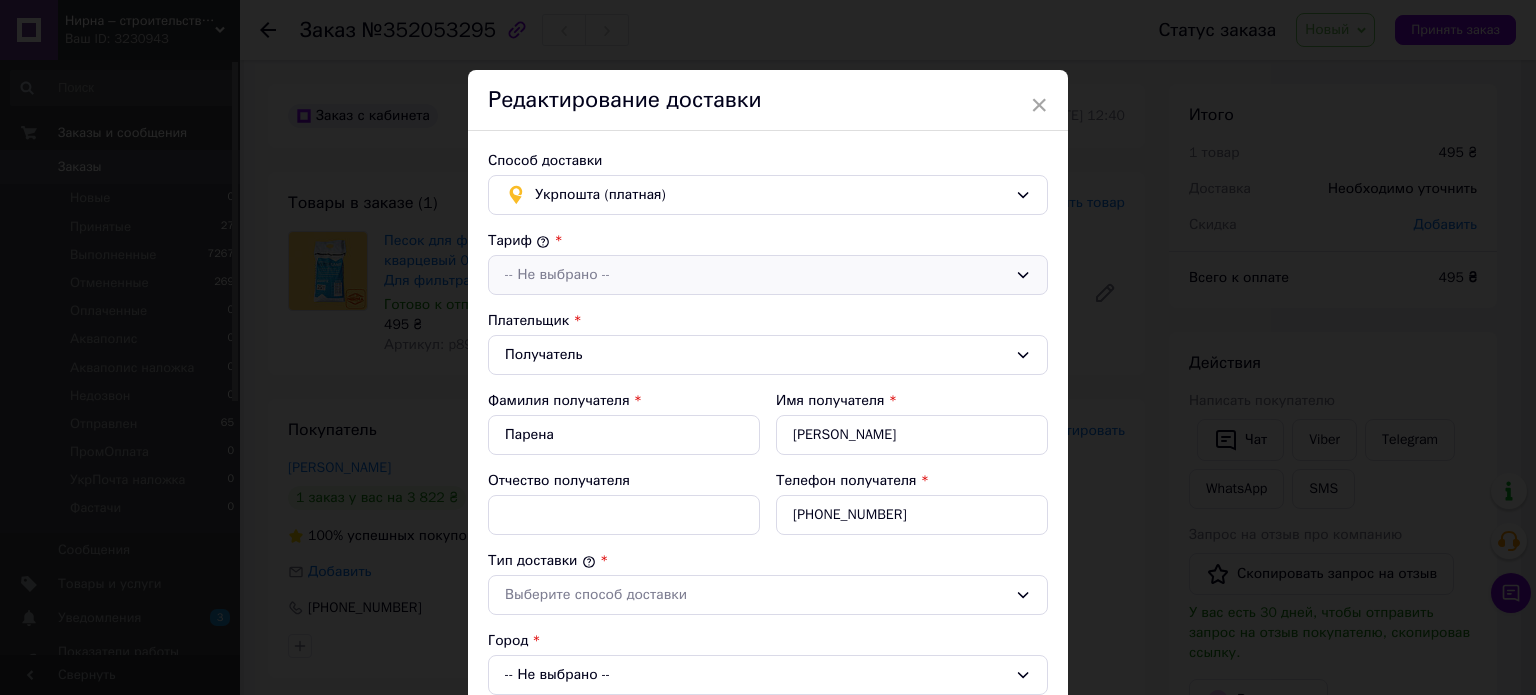 click on "-- Не выбрано --" at bounding box center (756, 275) 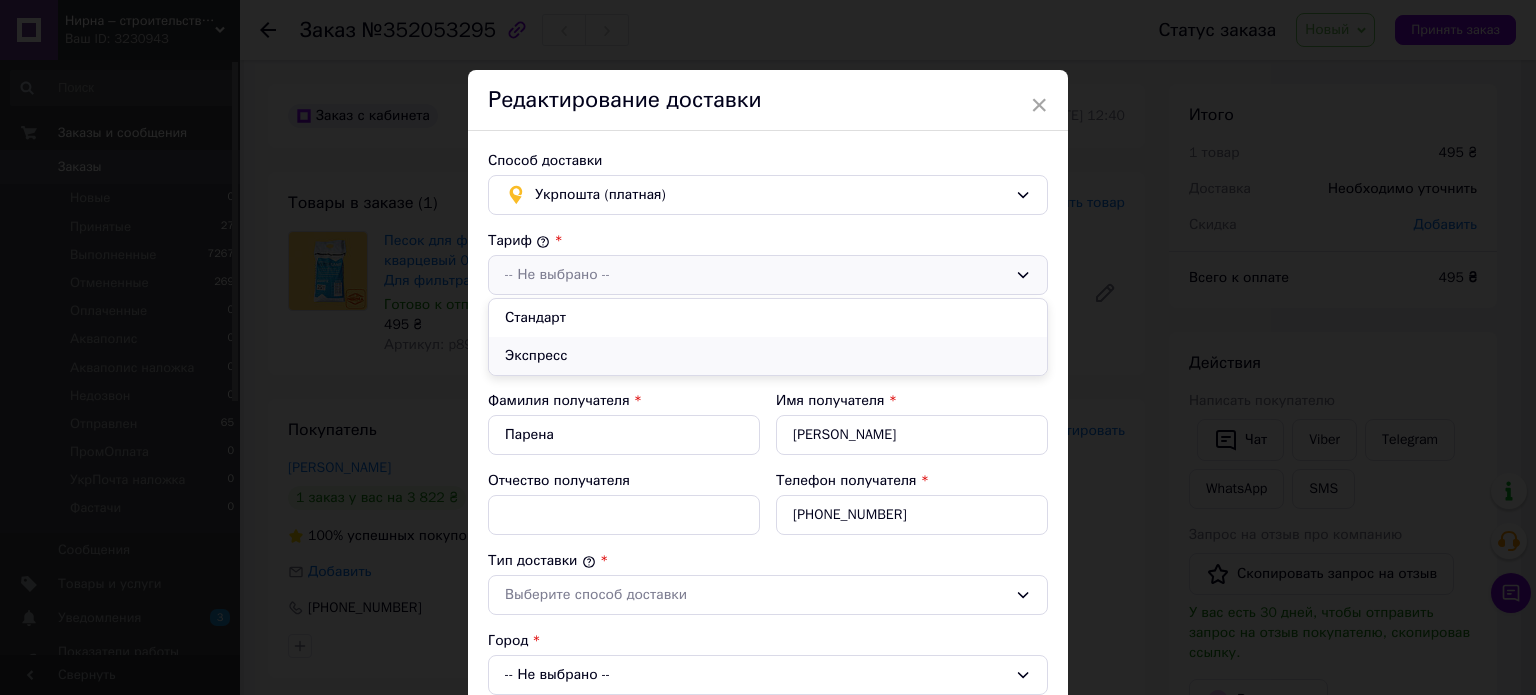 click on "Экспресс" at bounding box center [768, 356] 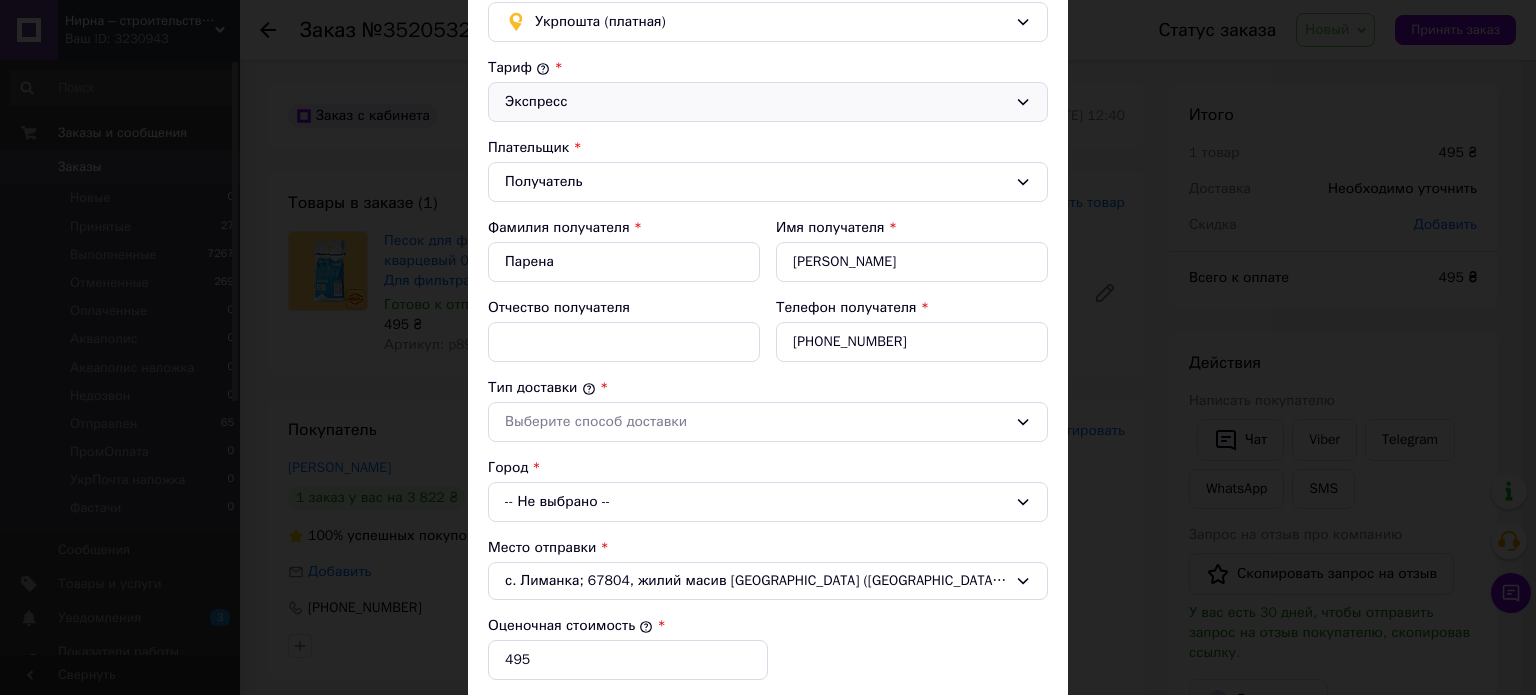 scroll, scrollTop: 200, scrollLeft: 0, axis: vertical 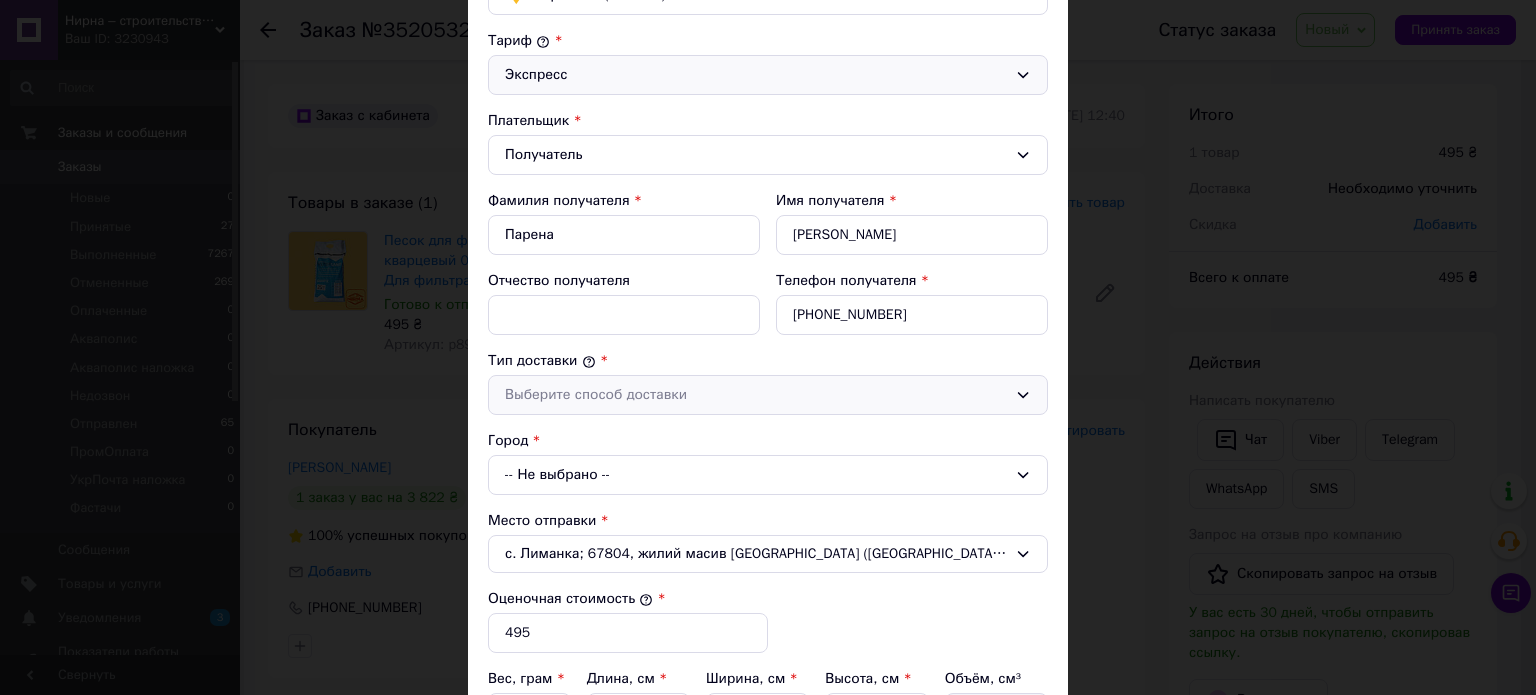 click on "Выберите способ доставки" at bounding box center (768, 395) 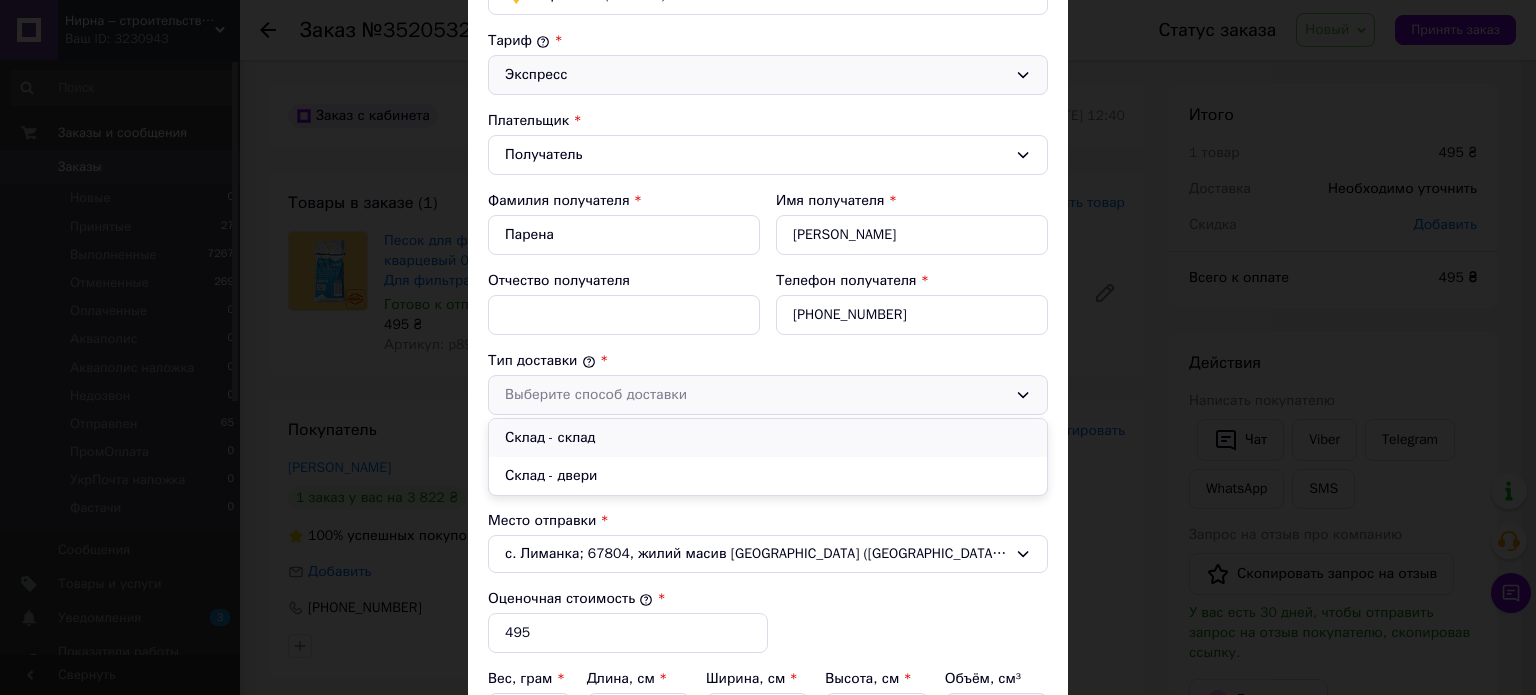 click on "Склад - склад" at bounding box center [768, 438] 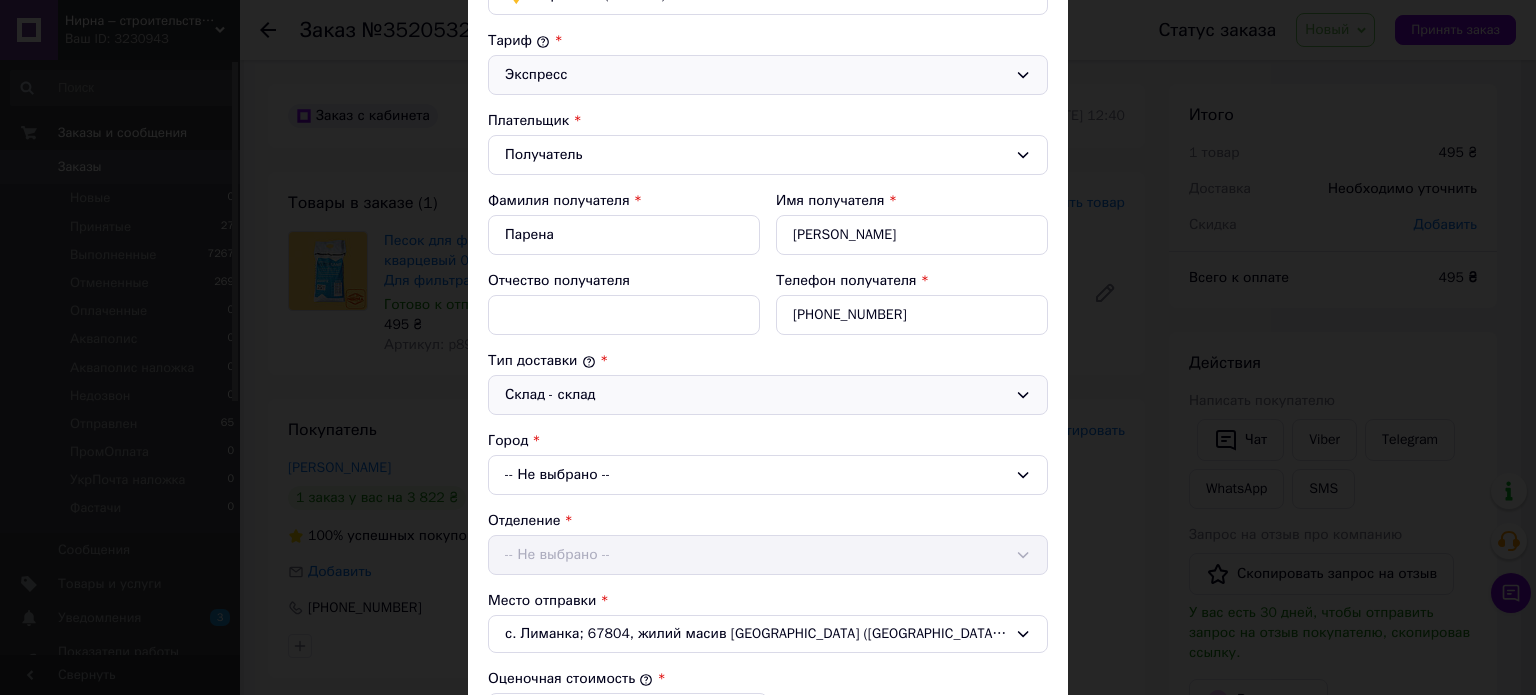 click on "-- Не выбрано --" at bounding box center (768, 475) 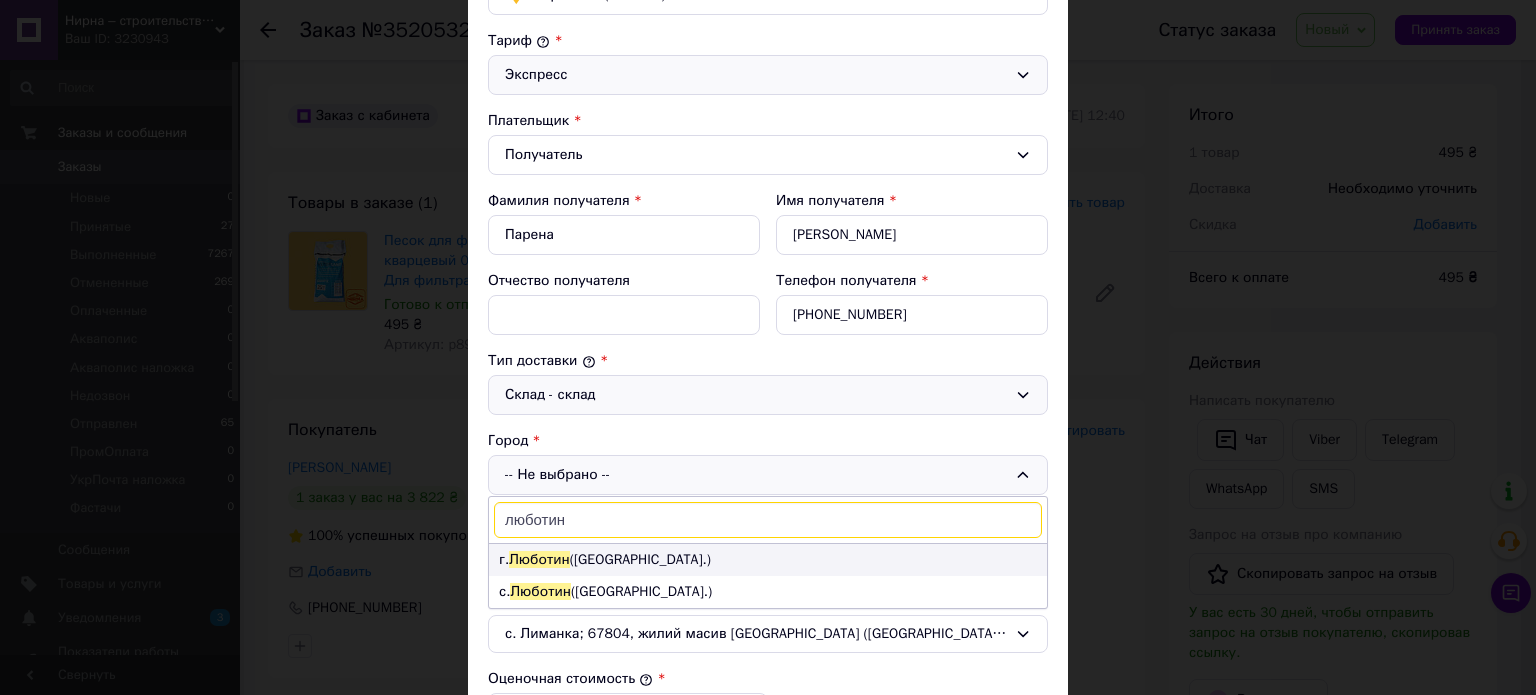 type on "люботин" 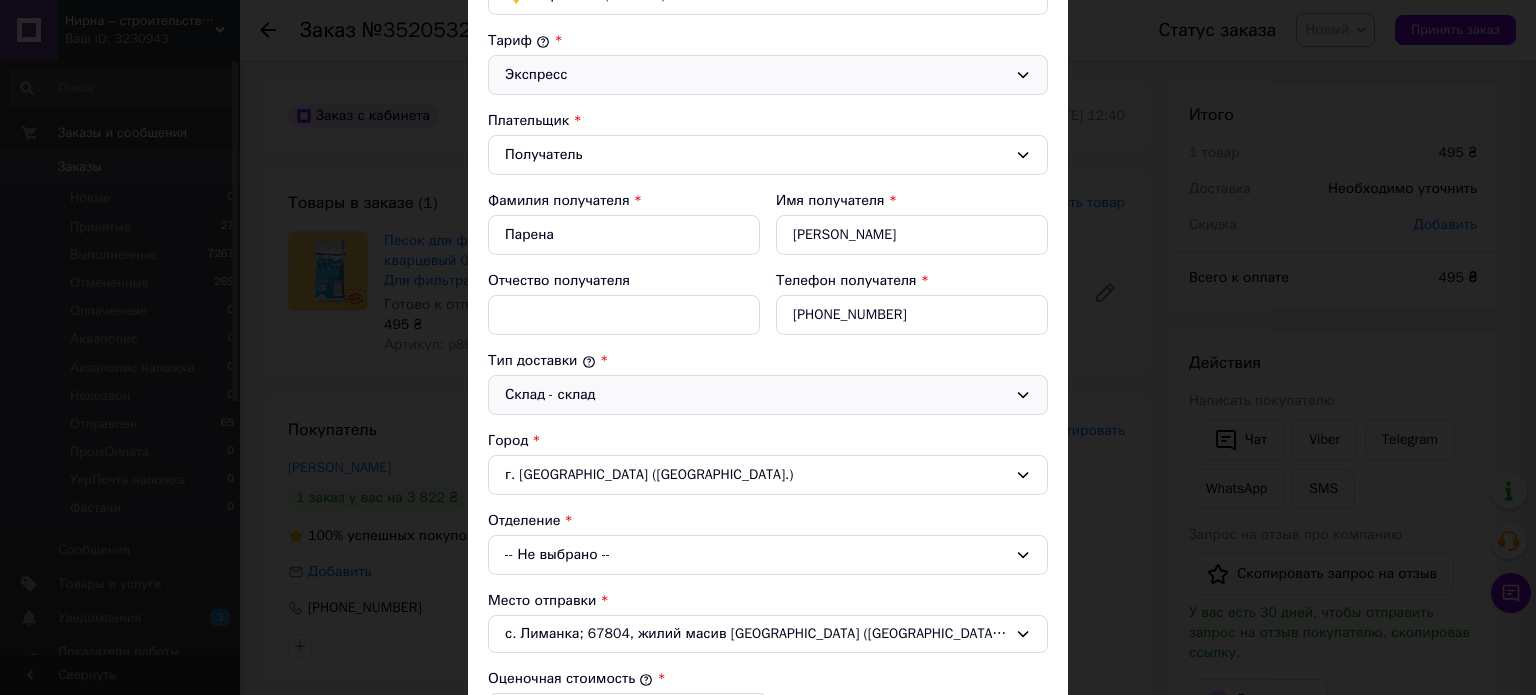 click on "-- Не выбрано --" at bounding box center [768, 555] 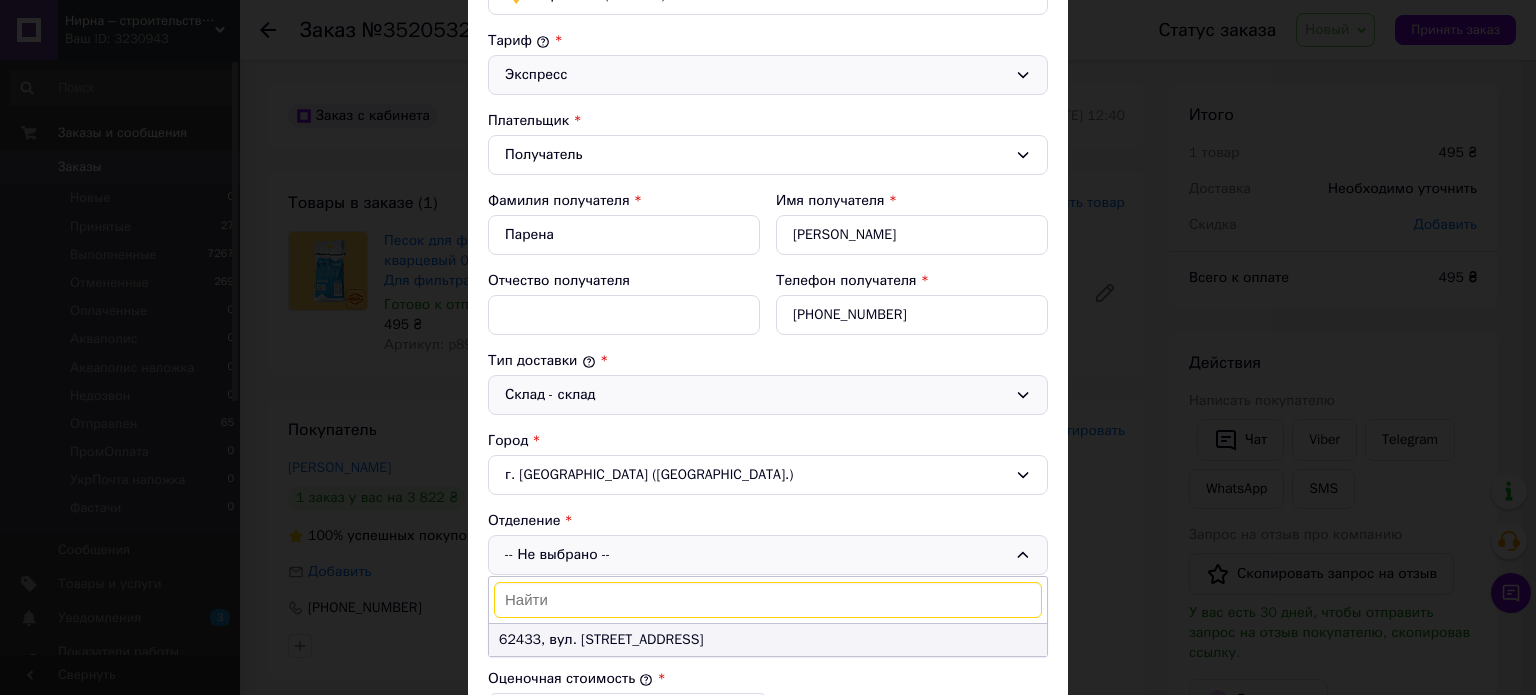 click on "62433, вул. Слобожанська, 35/34" at bounding box center [768, 640] 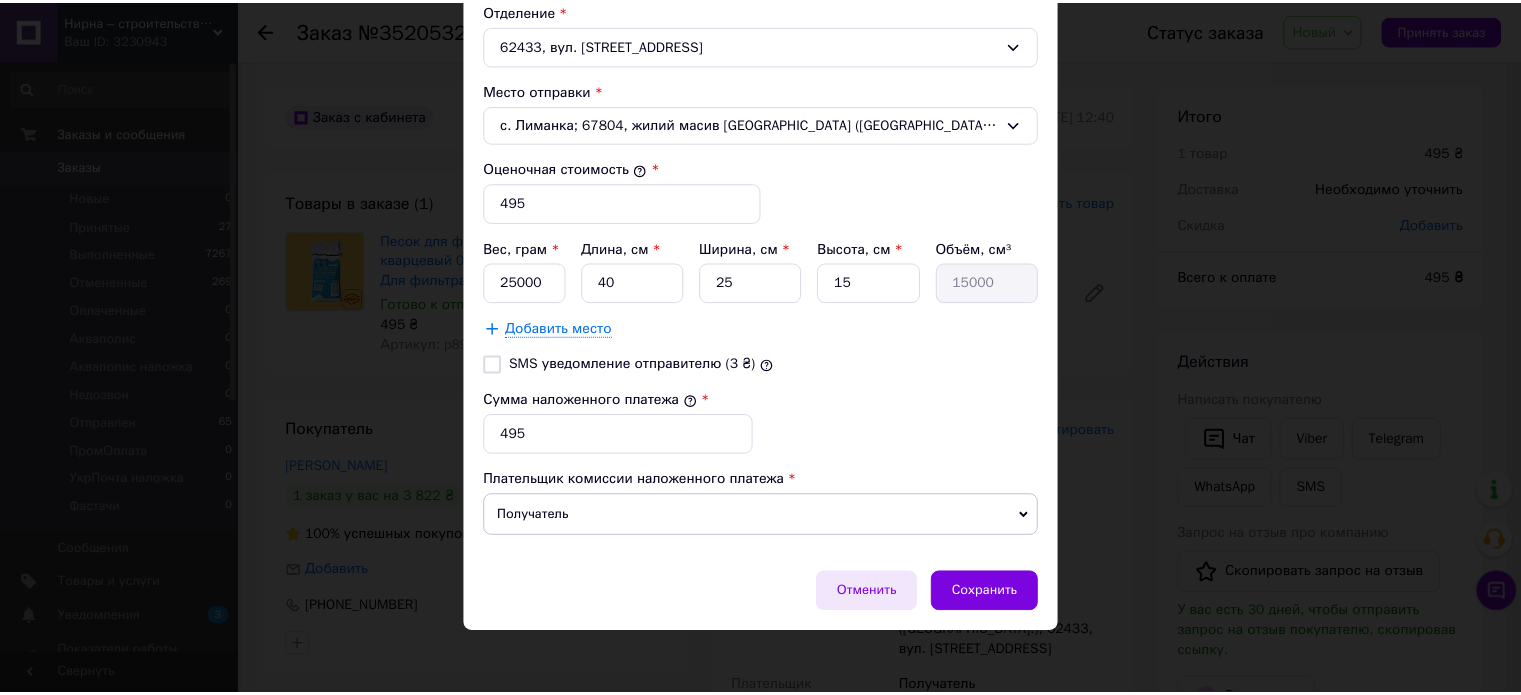 scroll, scrollTop: 712, scrollLeft: 0, axis: vertical 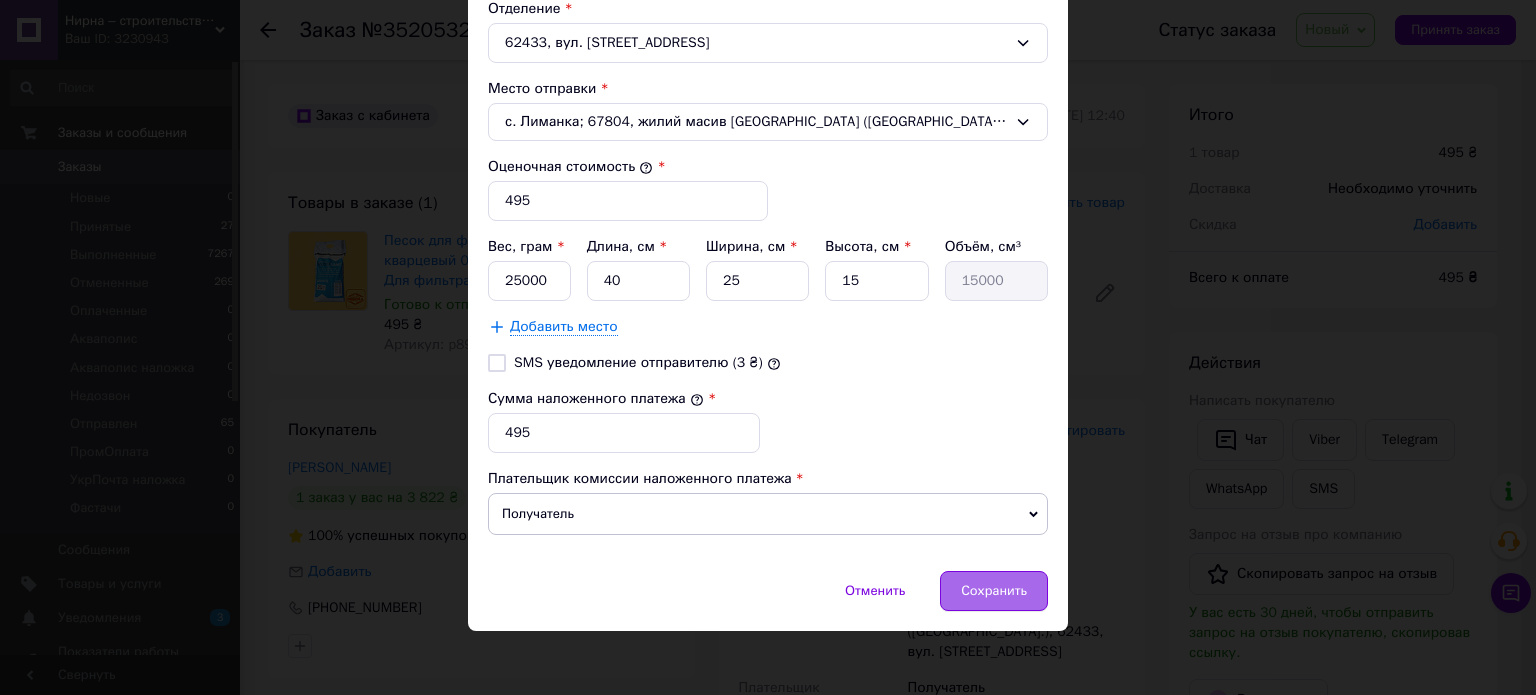 click on "Сохранить" at bounding box center (994, 591) 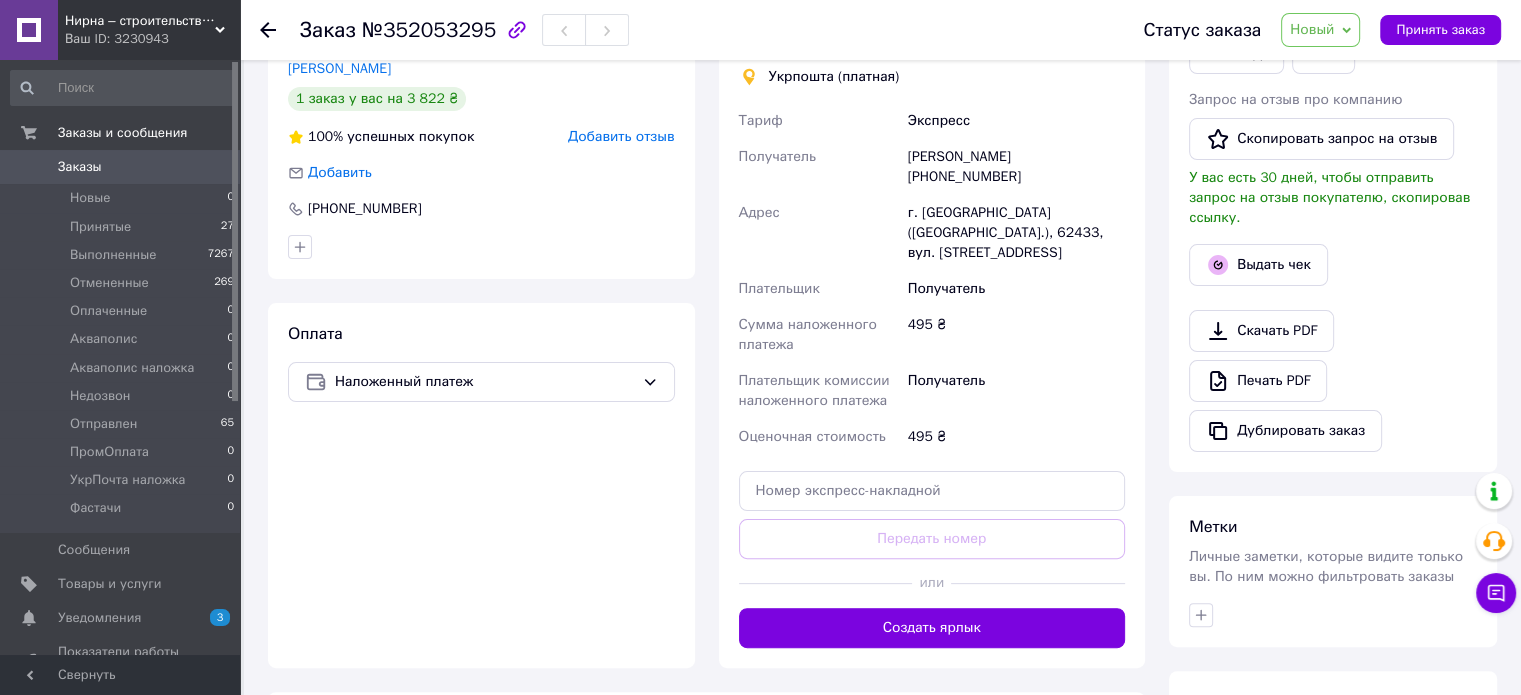 scroll, scrollTop: 400, scrollLeft: 0, axis: vertical 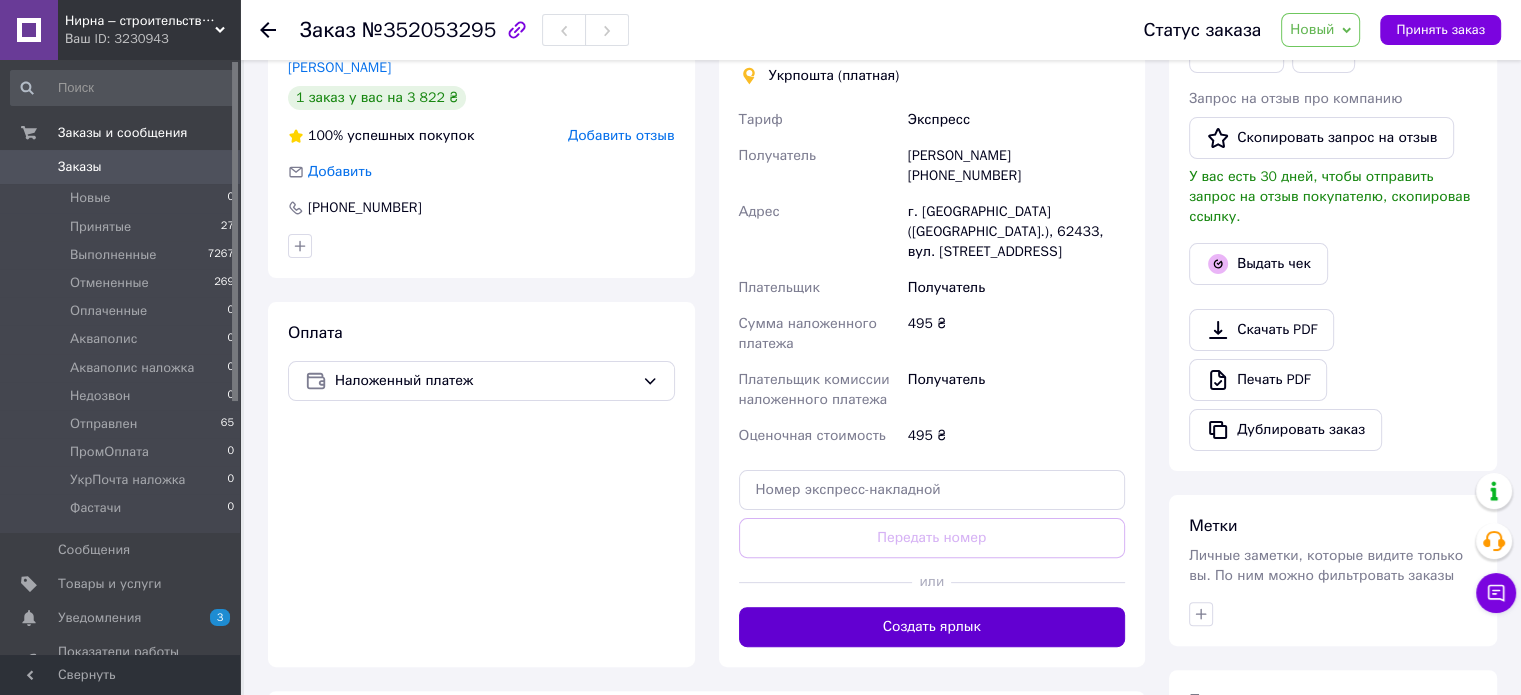 click on "Создать ярлык" at bounding box center (932, 627) 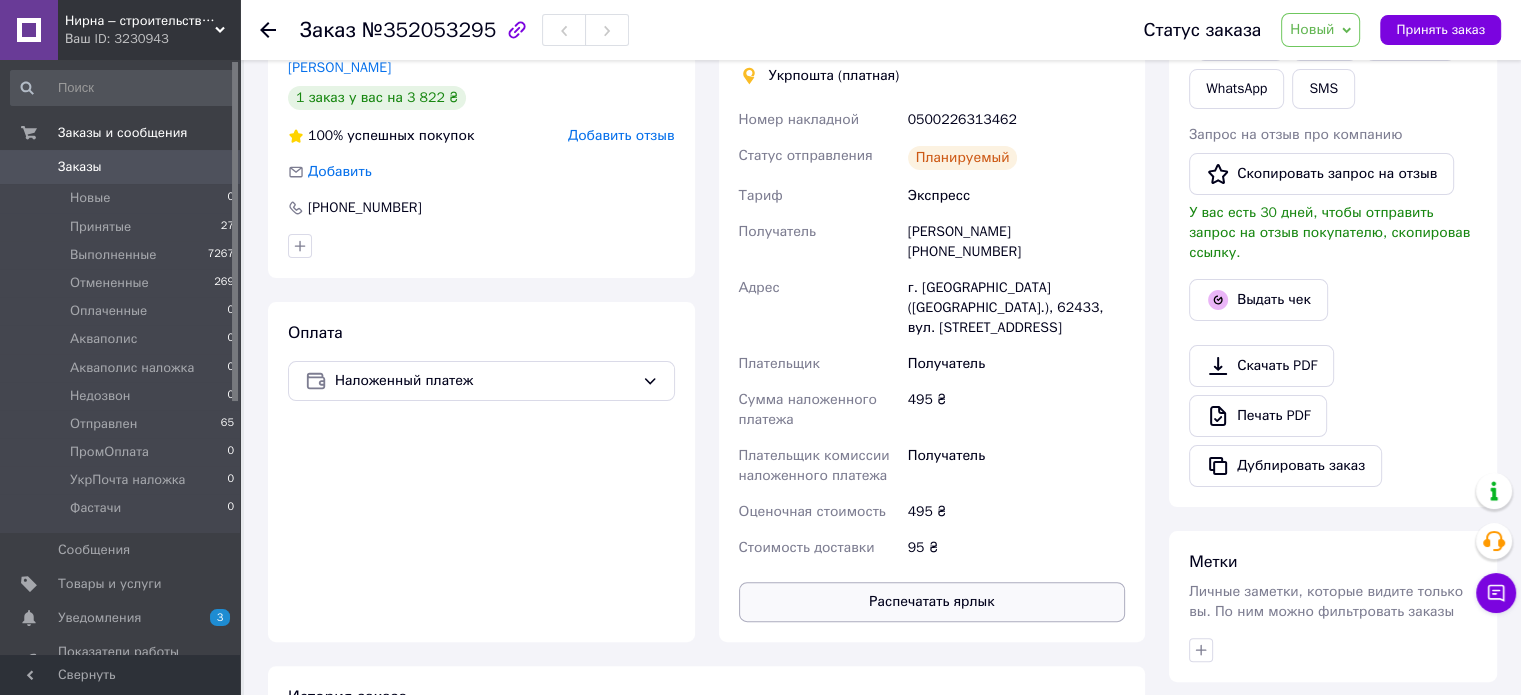 click on "Распечатать ярлык" at bounding box center [932, 602] 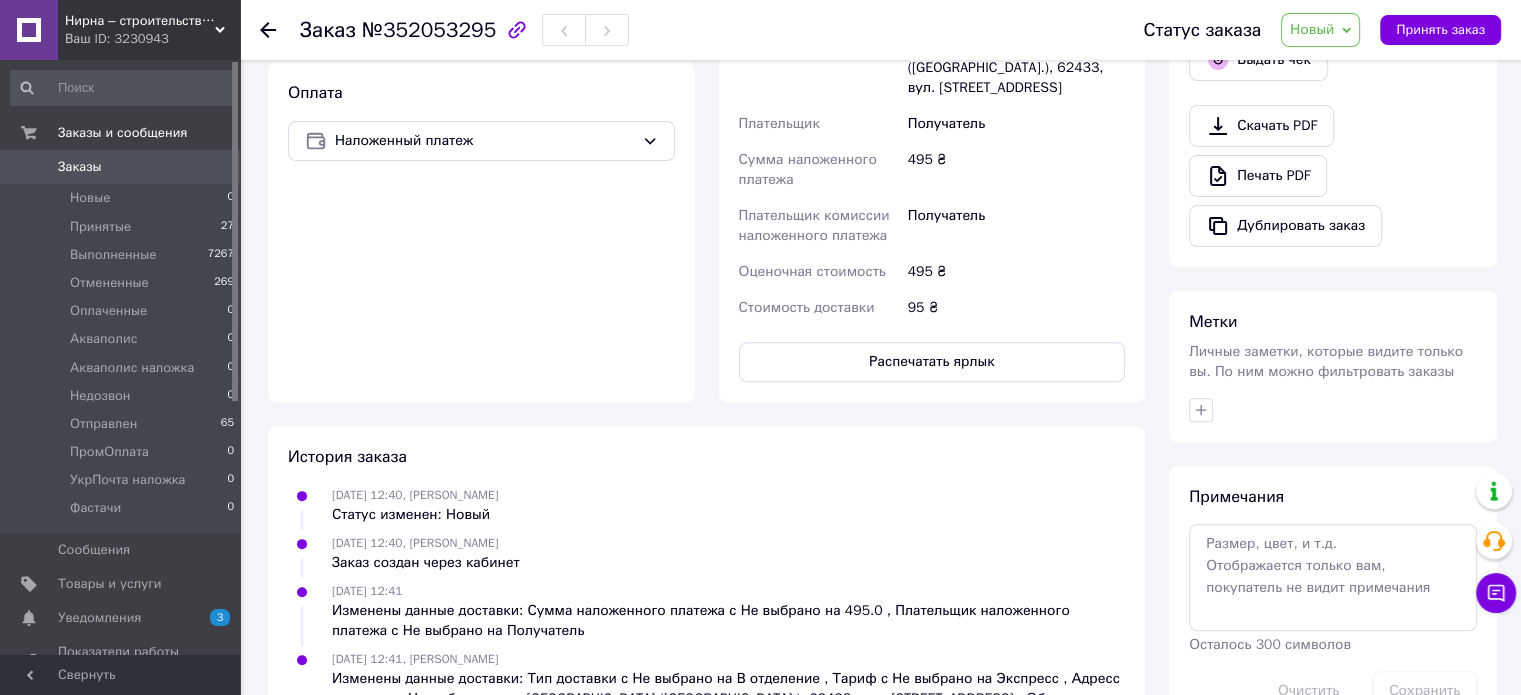 scroll, scrollTop: 699, scrollLeft: 0, axis: vertical 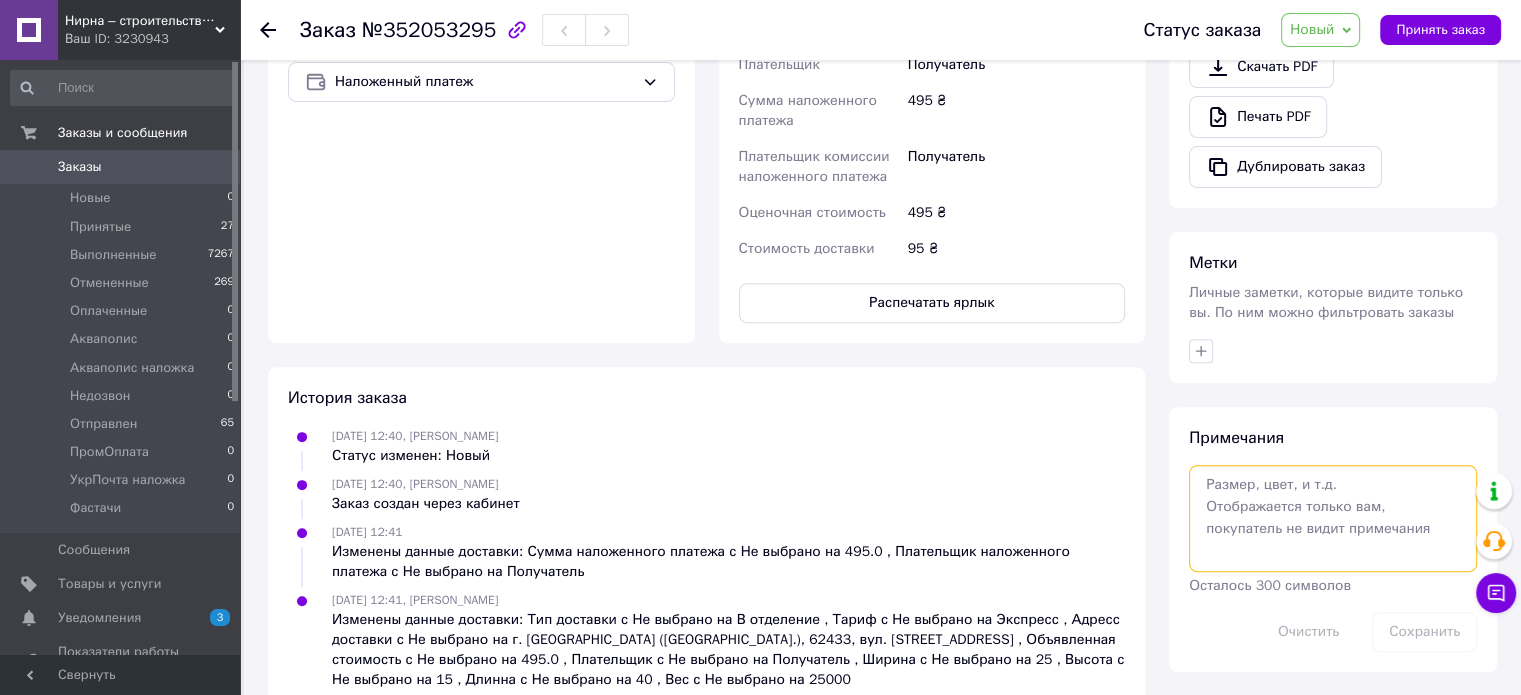 click at bounding box center (1333, 518) 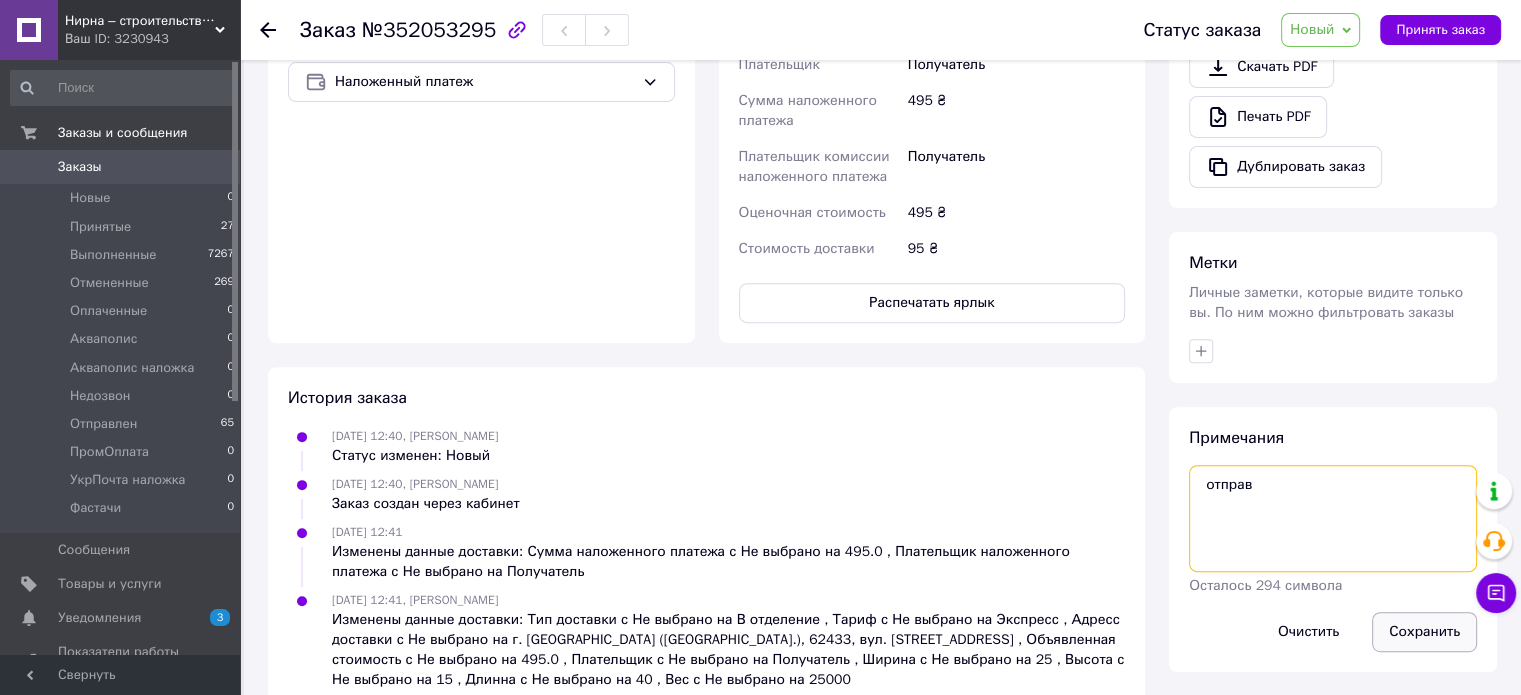 type on "отправ" 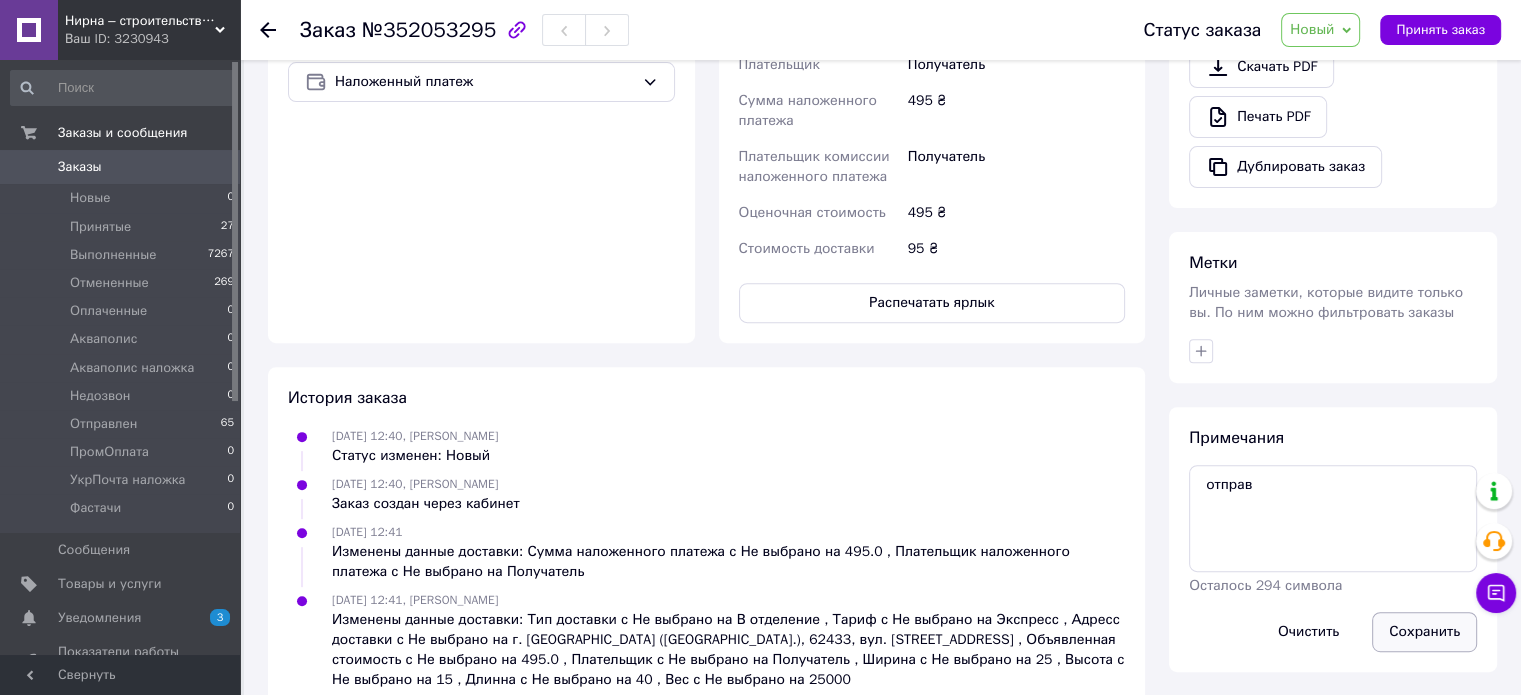 click on "Сохранить" at bounding box center (1424, 632) 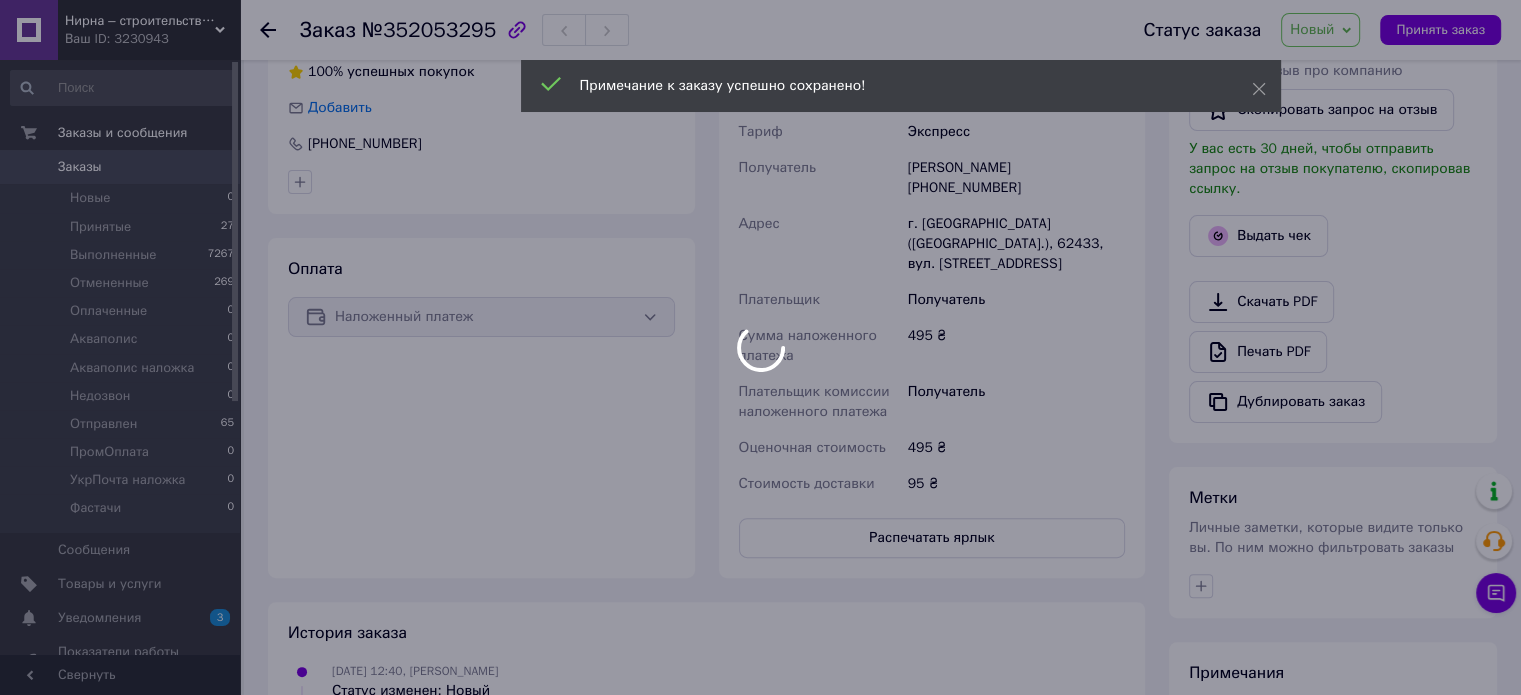 scroll, scrollTop: 399, scrollLeft: 0, axis: vertical 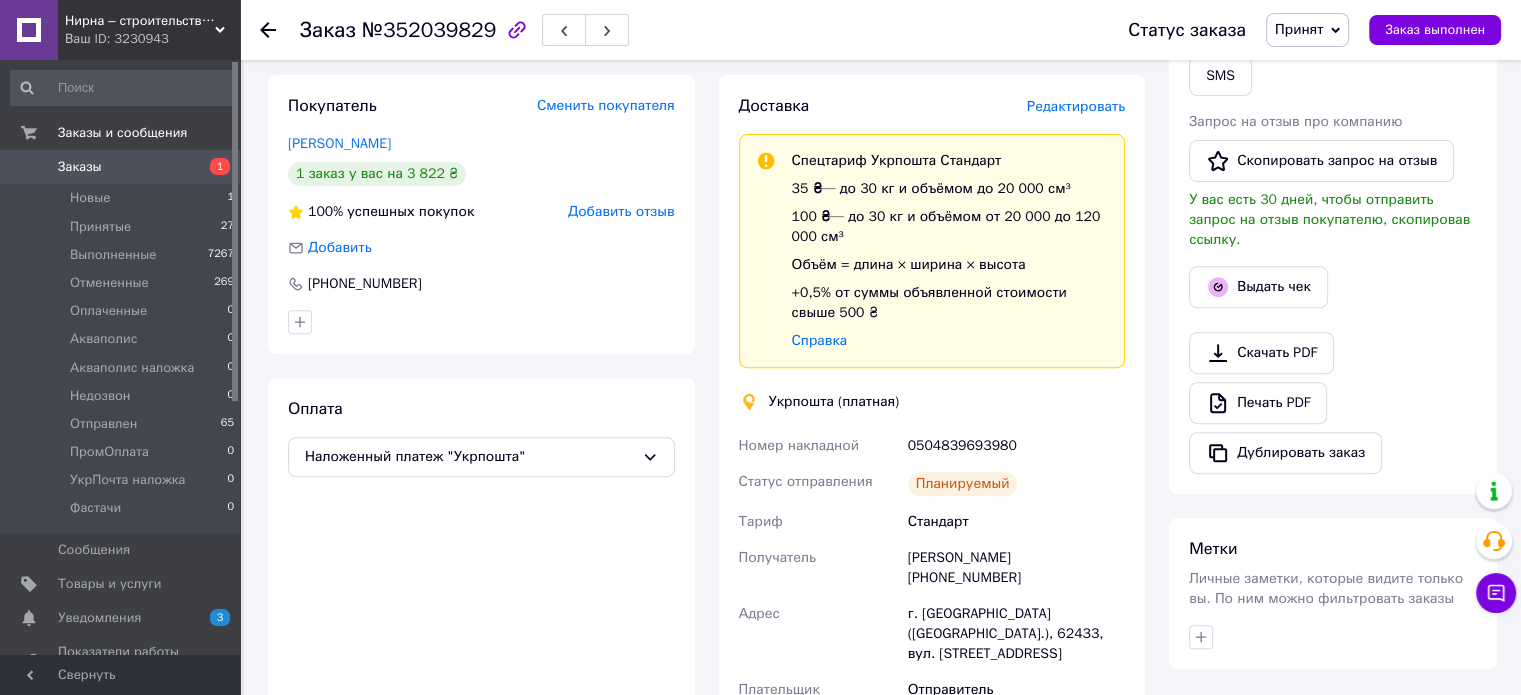 click on "Редактировать" at bounding box center [1076, 106] 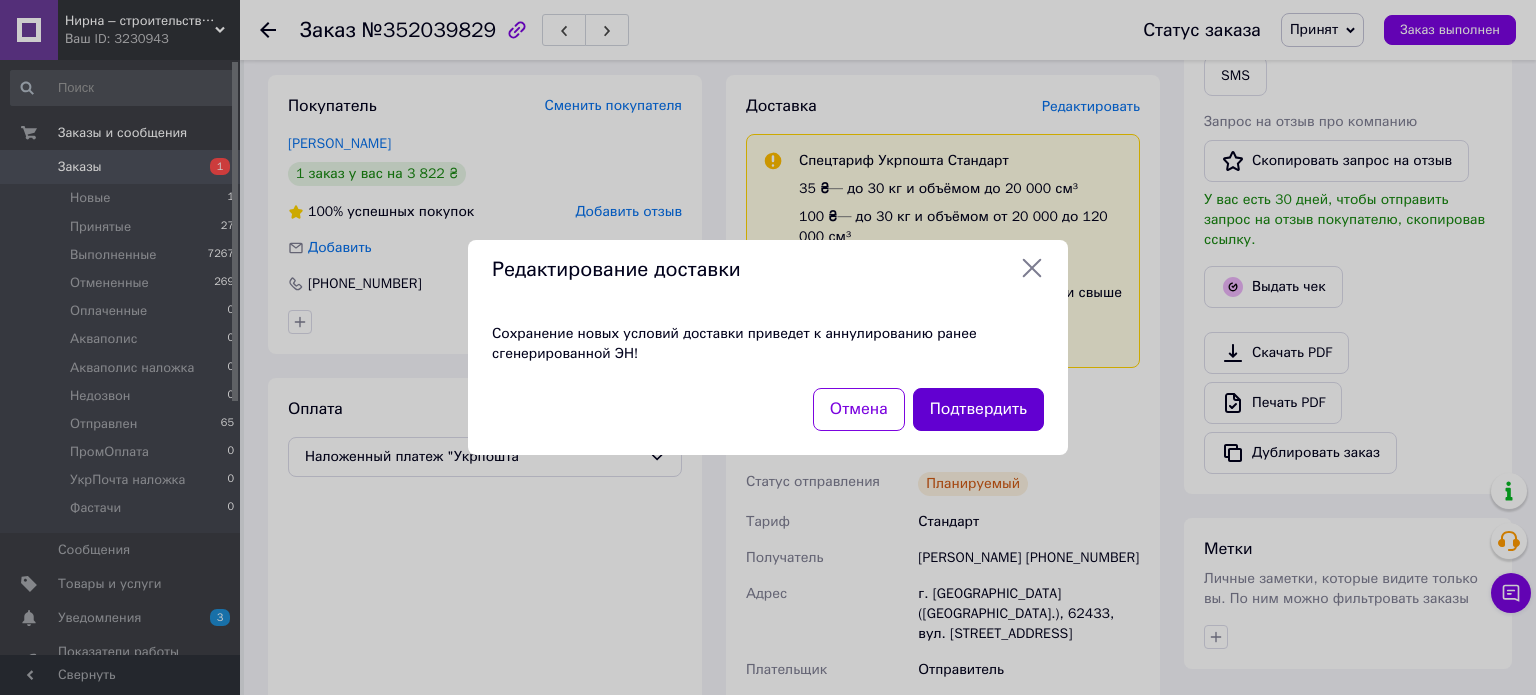 click on "Подтвердить" at bounding box center [978, 409] 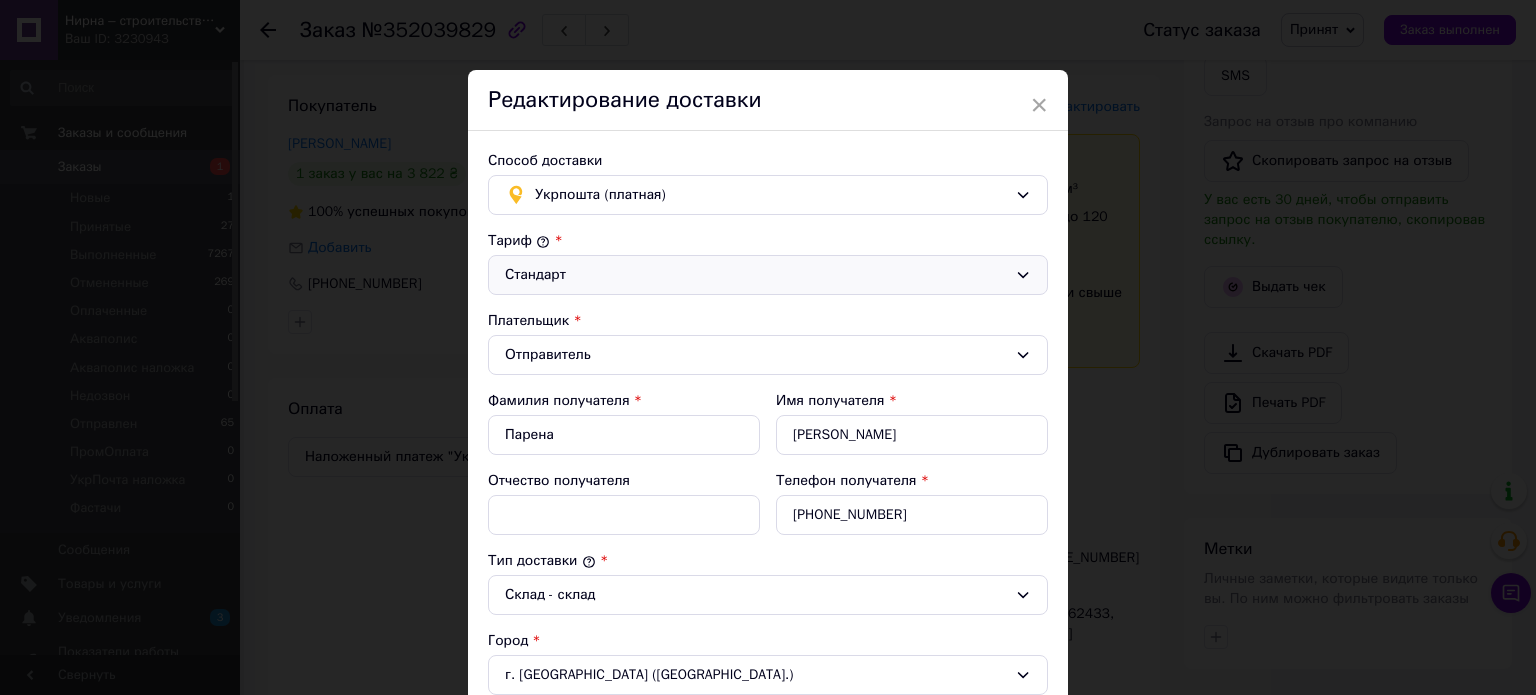 click on "Стандарт" at bounding box center [756, 275] 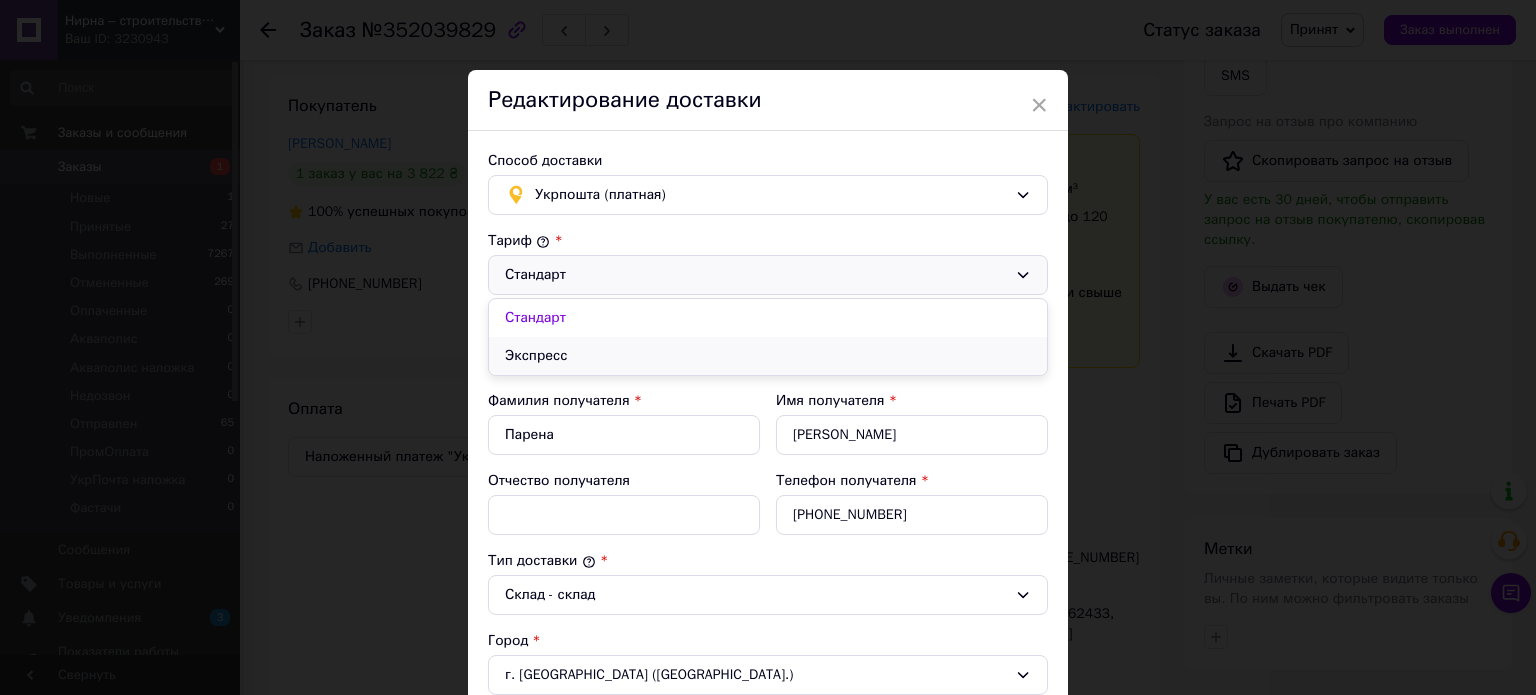 click on "Экспресс" at bounding box center (768, 356) 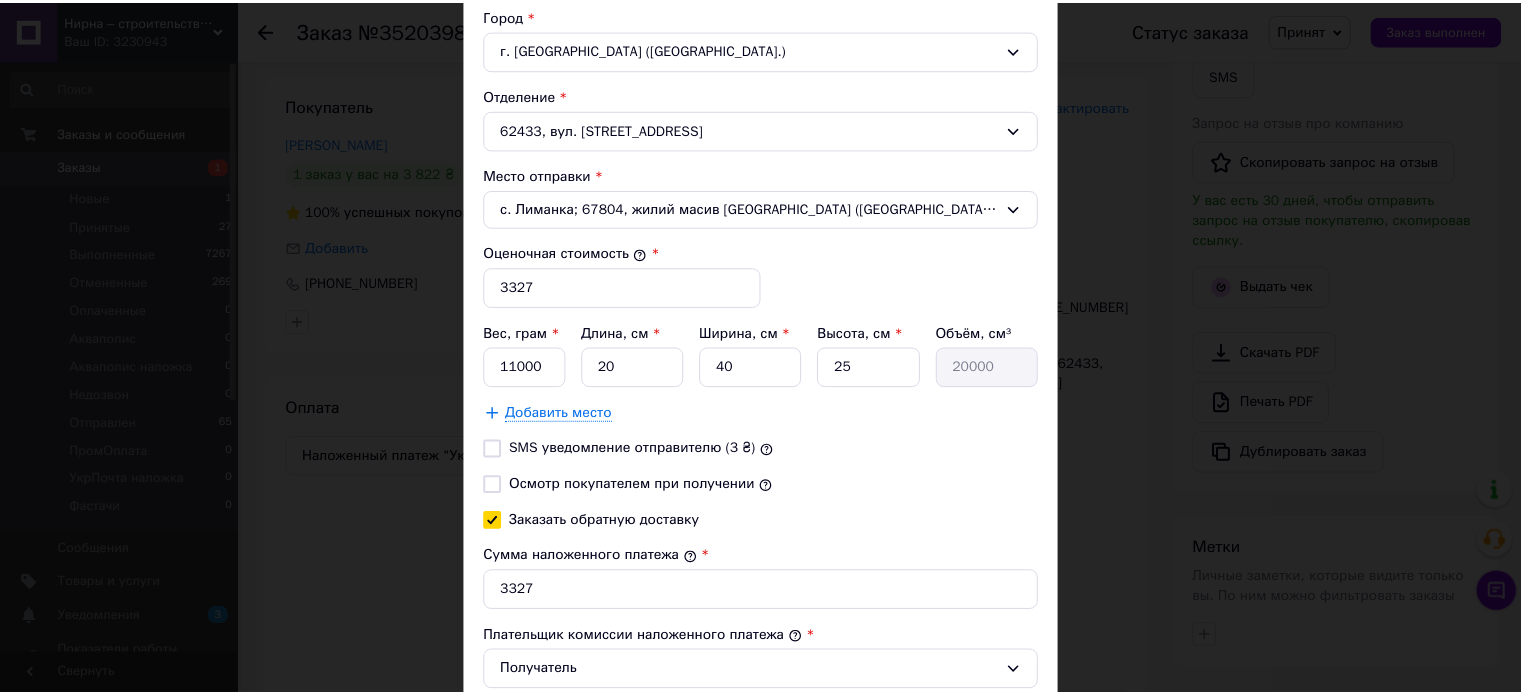 scroll, scrollTop: 782, scrollLeft: 0, axis: vertical 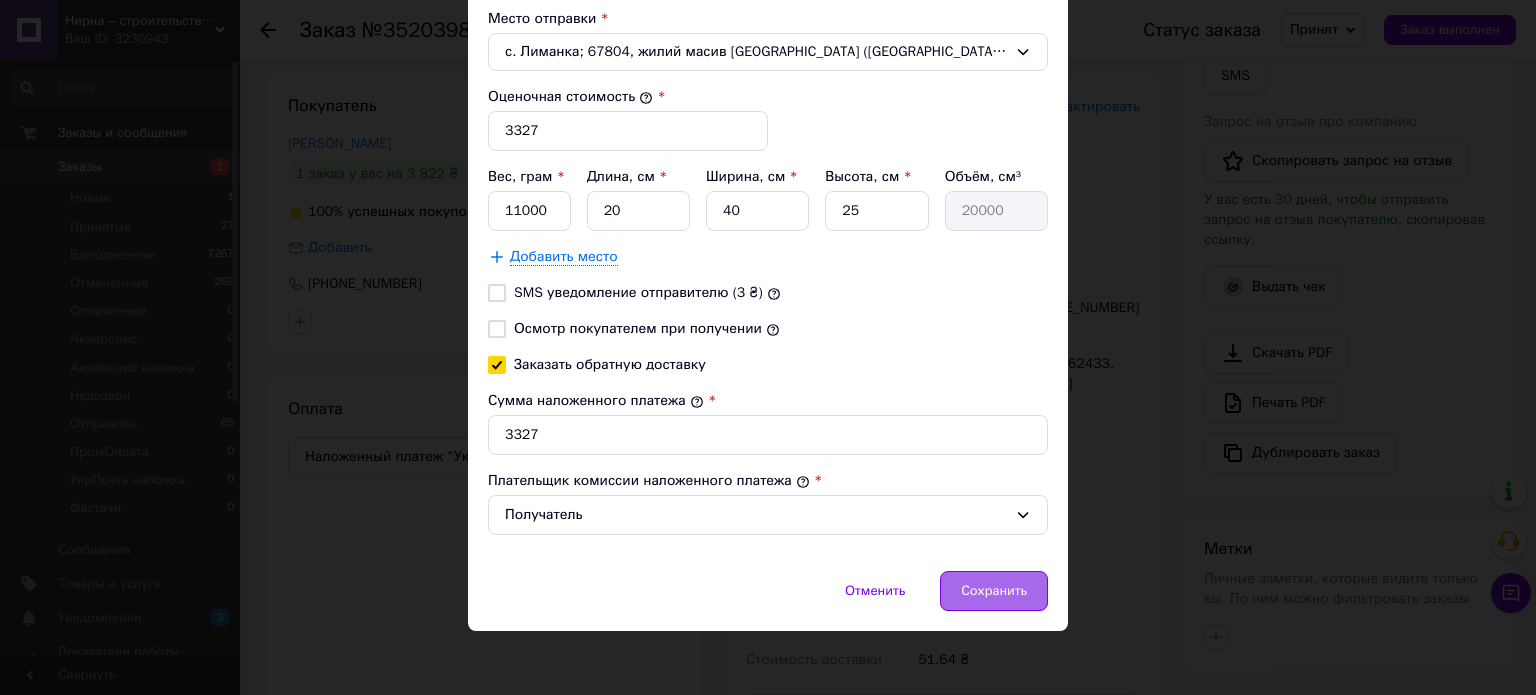 click on "Сохранить" at bounding box center (994, 591) 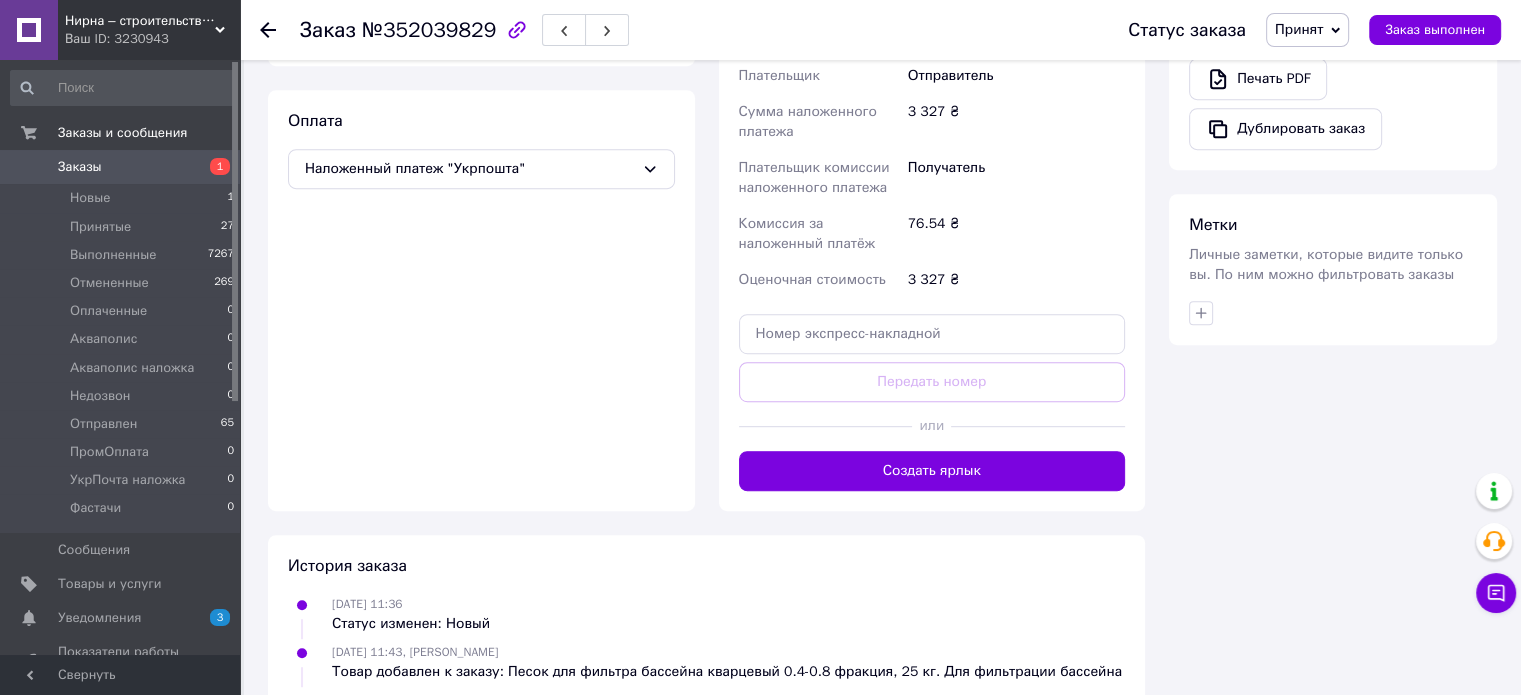 scroll, scrollTop: 1000, scrollLeft: 0, axis: vertical 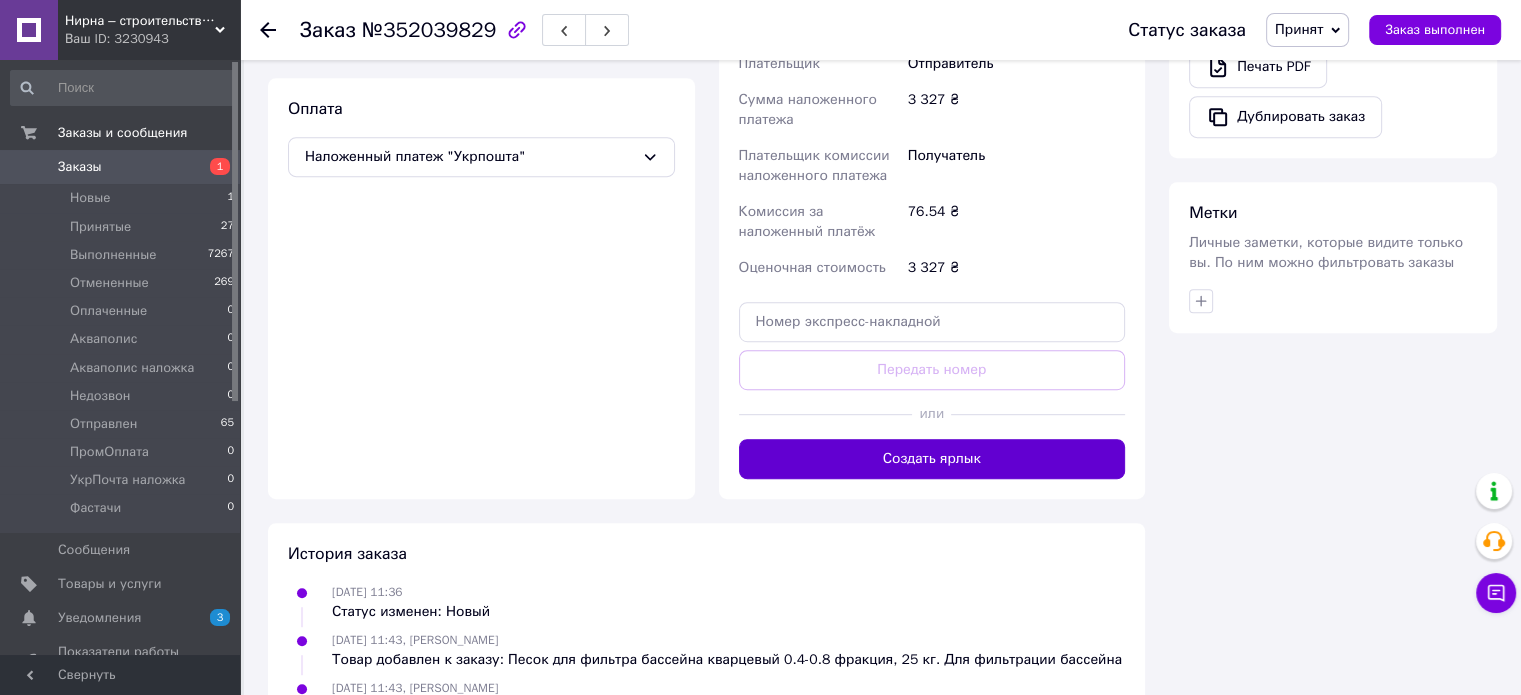 click on "Создать ярлык" at bounding box center [932, 459] 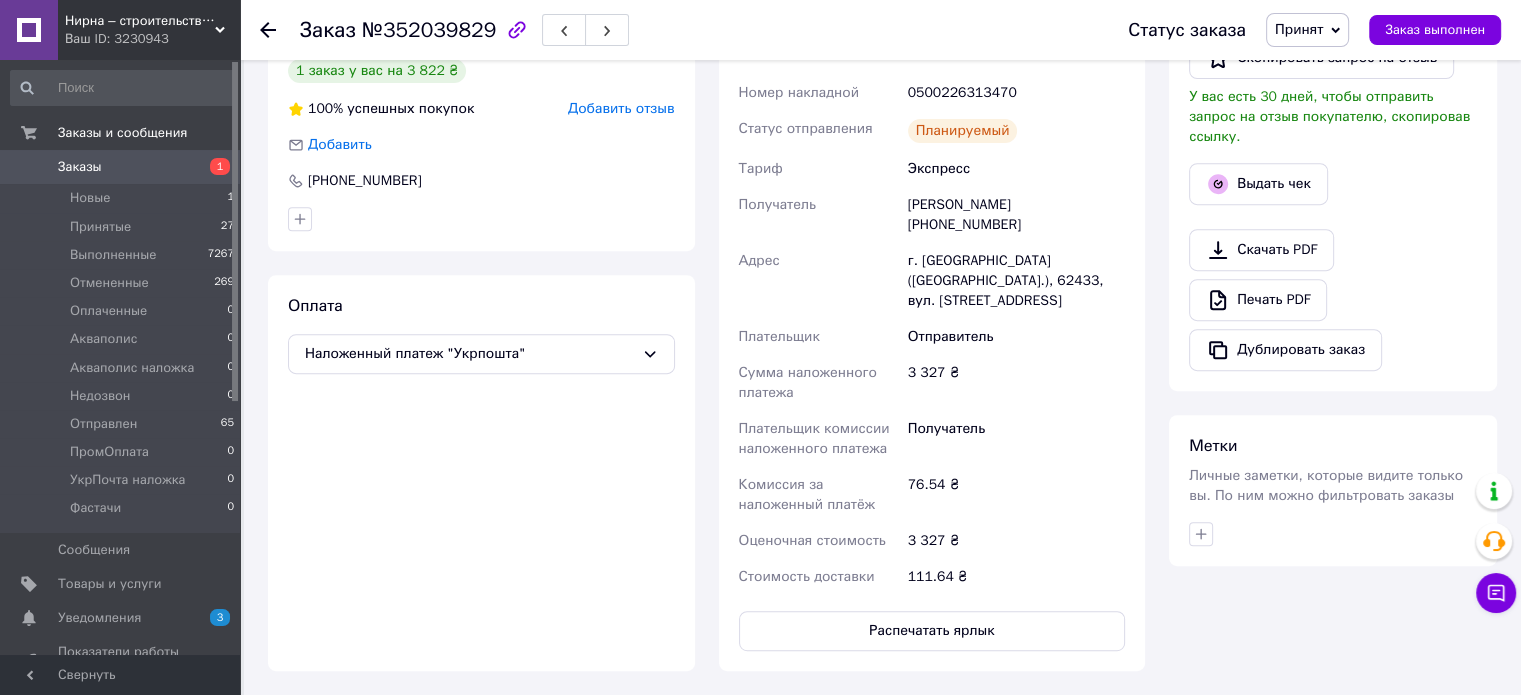 scroll, scrollTop: 800, scrollLeft: 0, axis: vertical 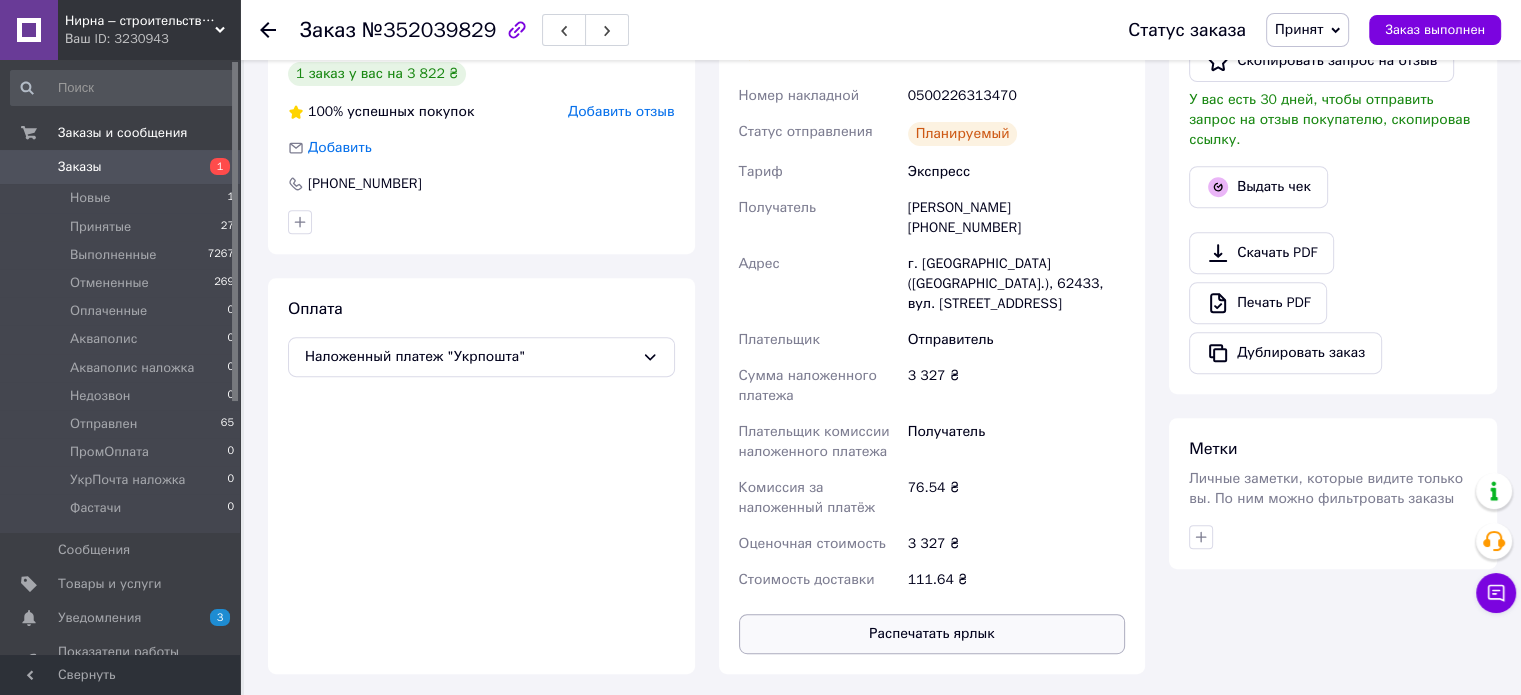 click on "Распечатать ярлык" at bounding box center (932, 634) 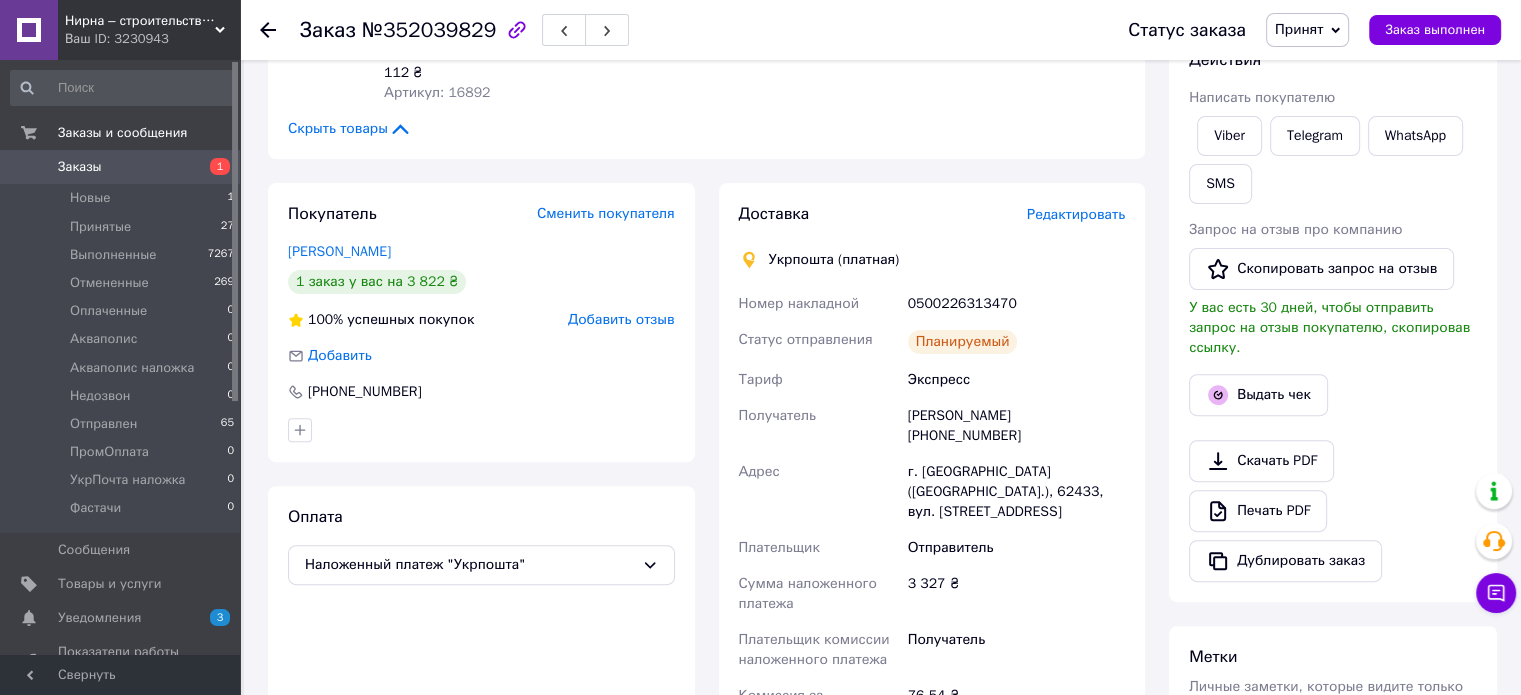 scroll, scrollTop: 600, scrollLeft: 0, axis: vertical 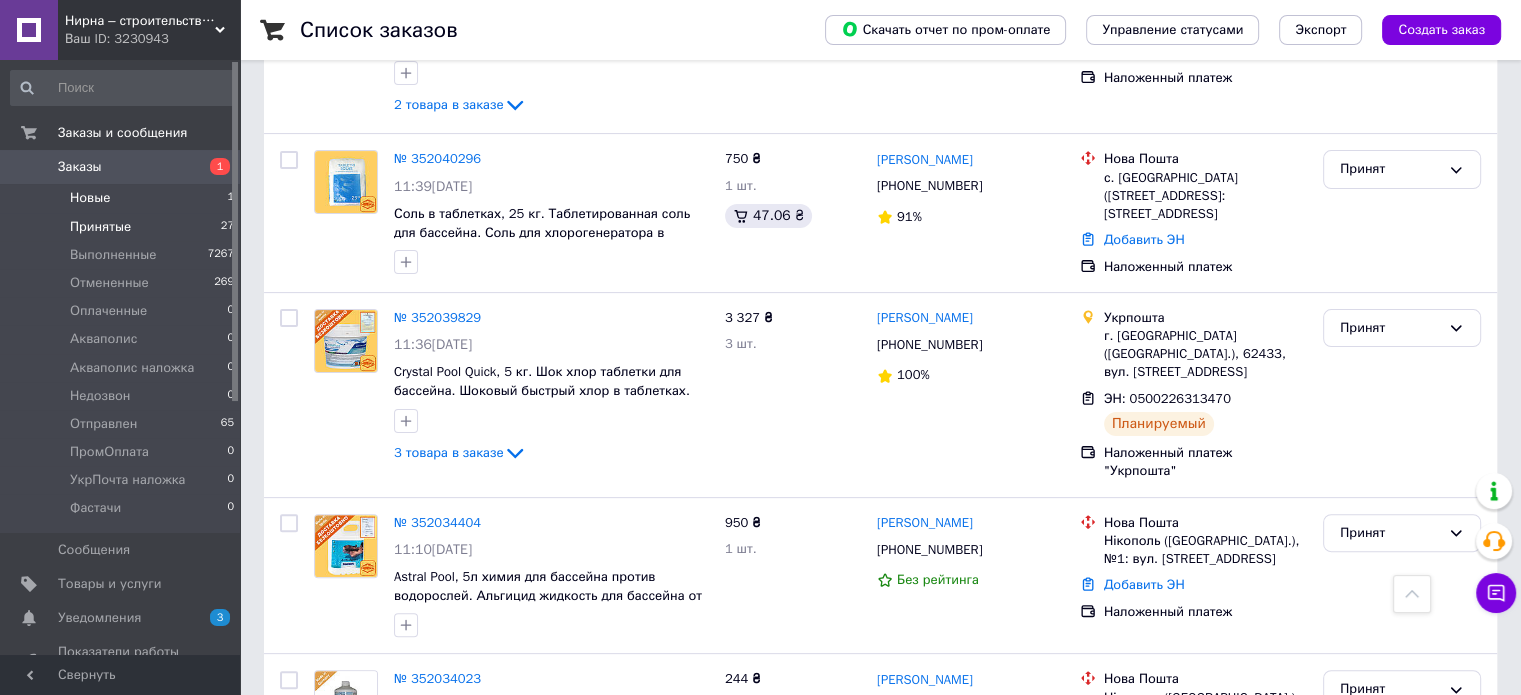 click on "Новые" at bounding box center (90, 198) 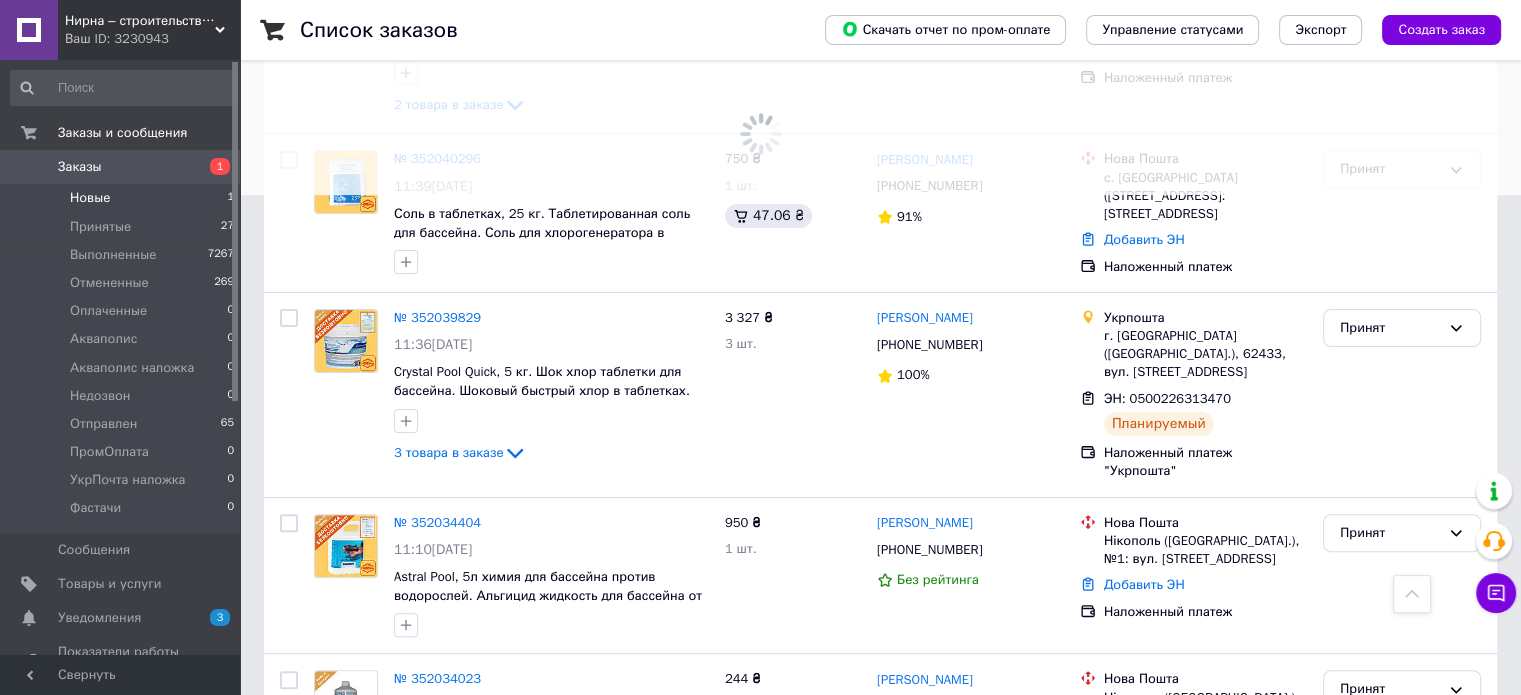 scroll, scrollTop: 0, scrollLeft: 0, axis: both 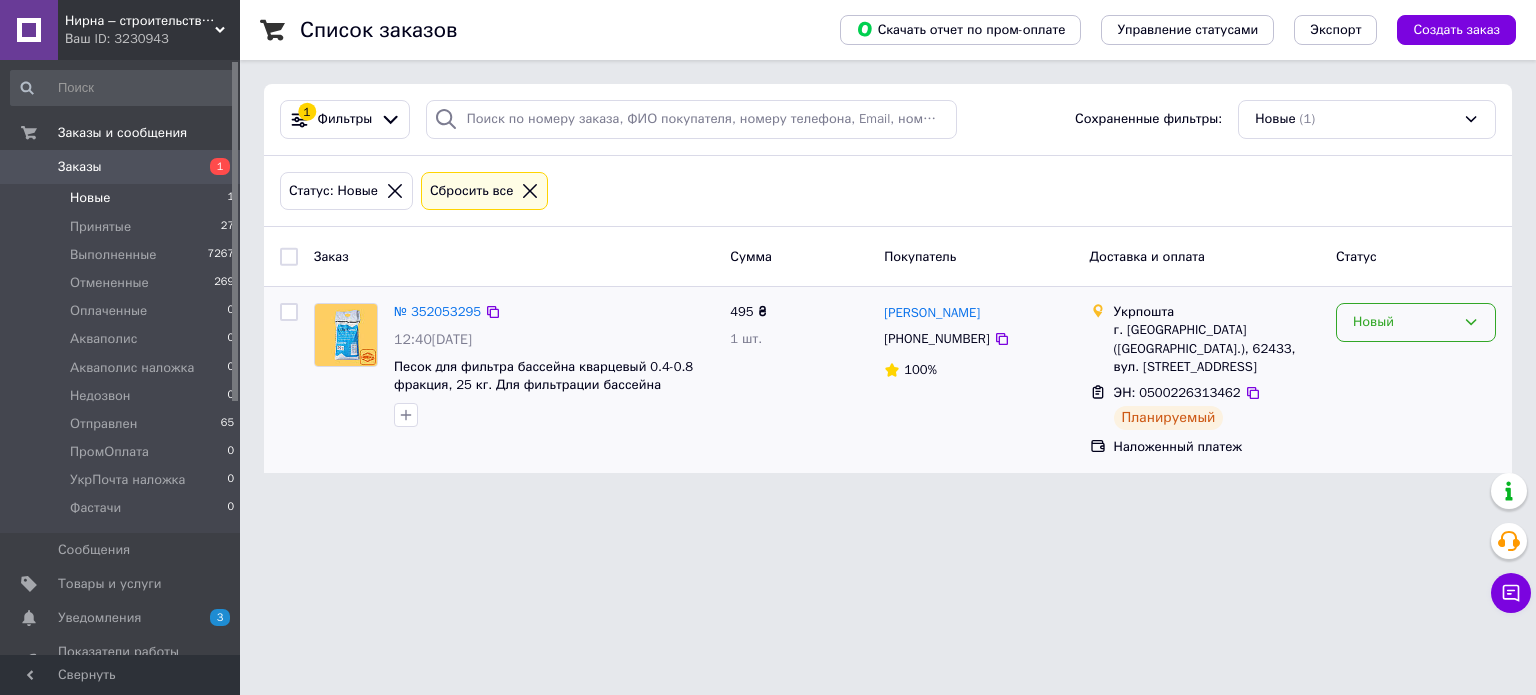 click on "Новый" at bounding box center (1404, 322) 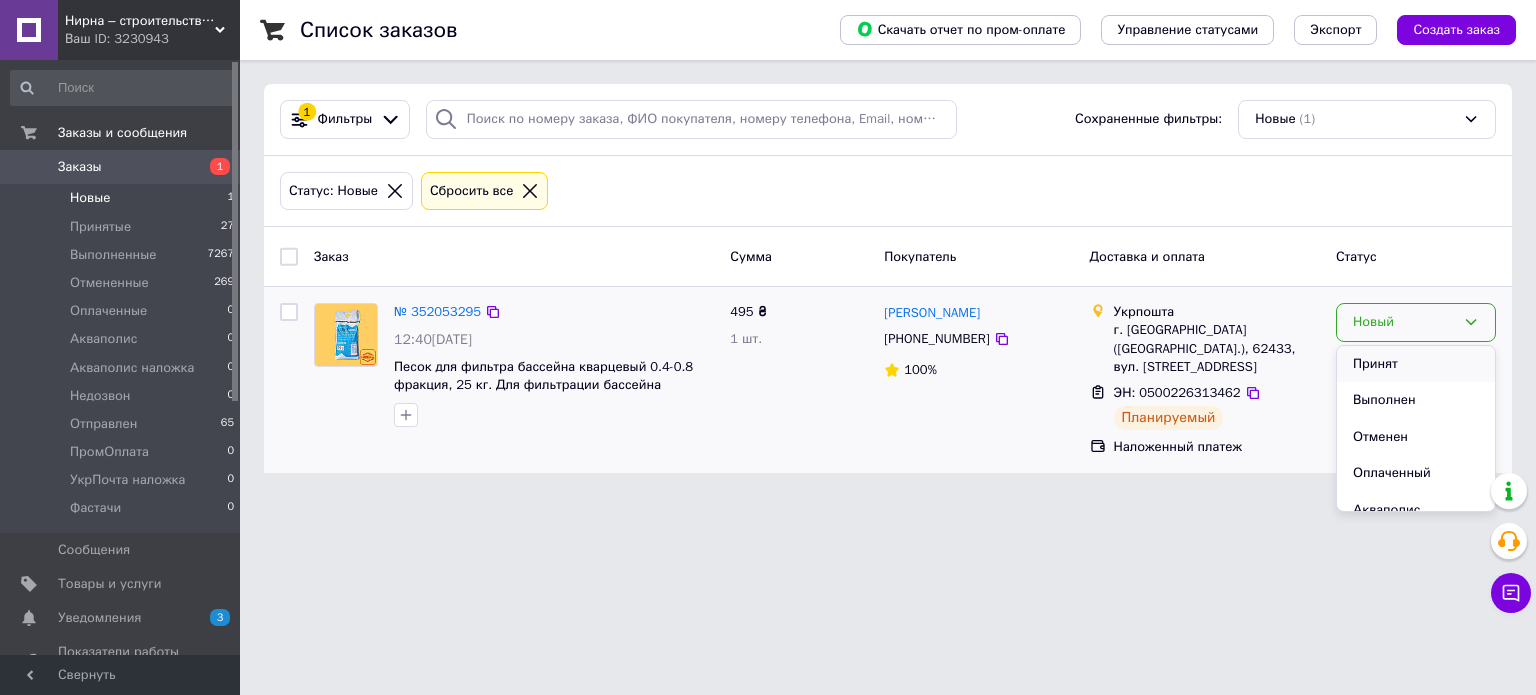 click on "Принят" at bounding box center [1416, 364] 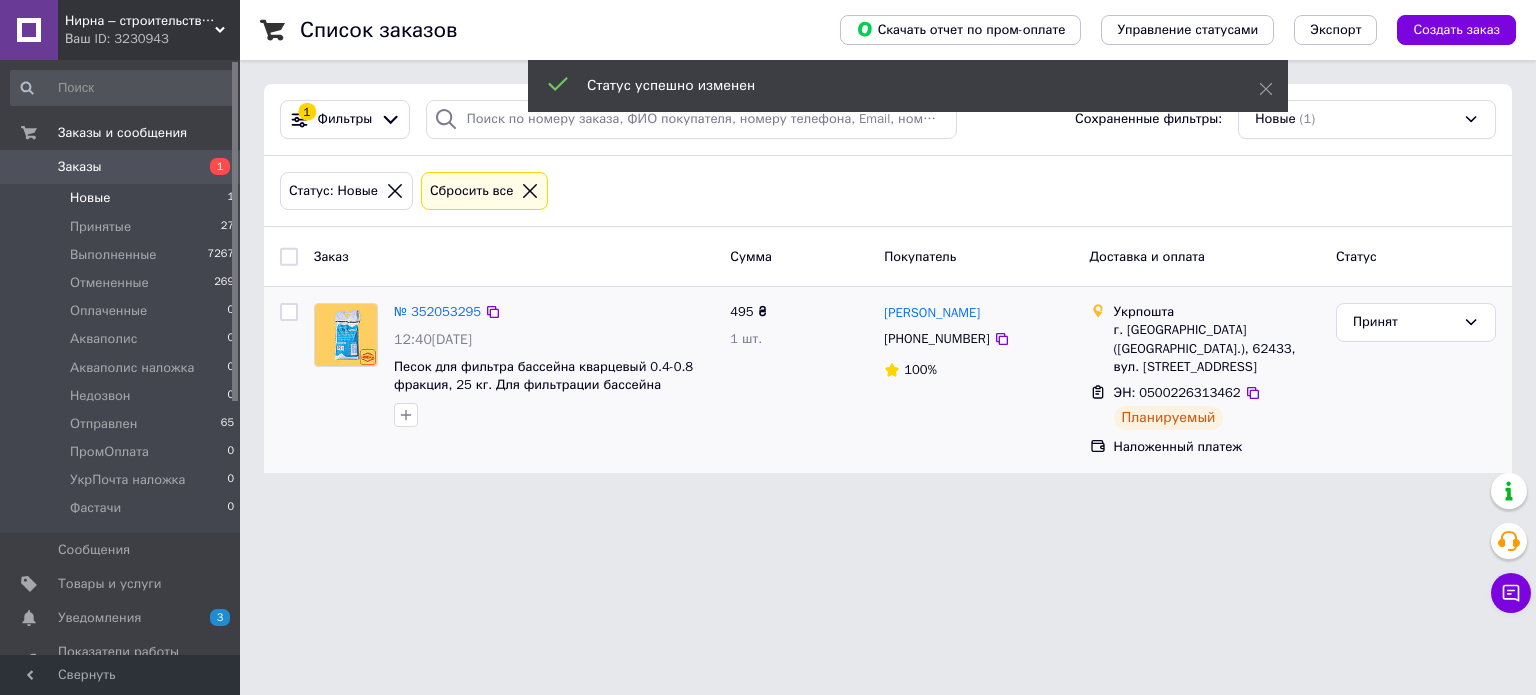 click on "№ 352053295" at bounding box center [437, 311] 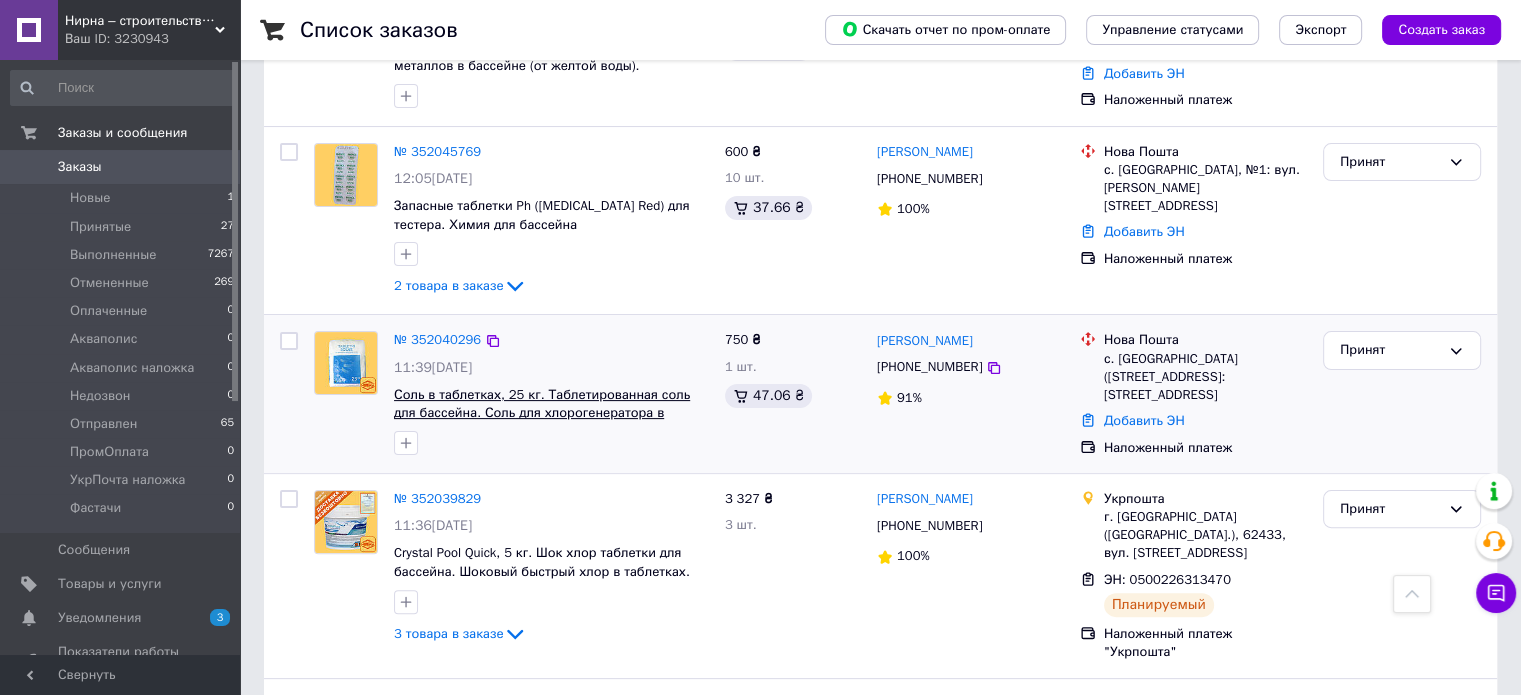 scroll, scrollTop: 400, scrollLeft: 0, axis: vertical 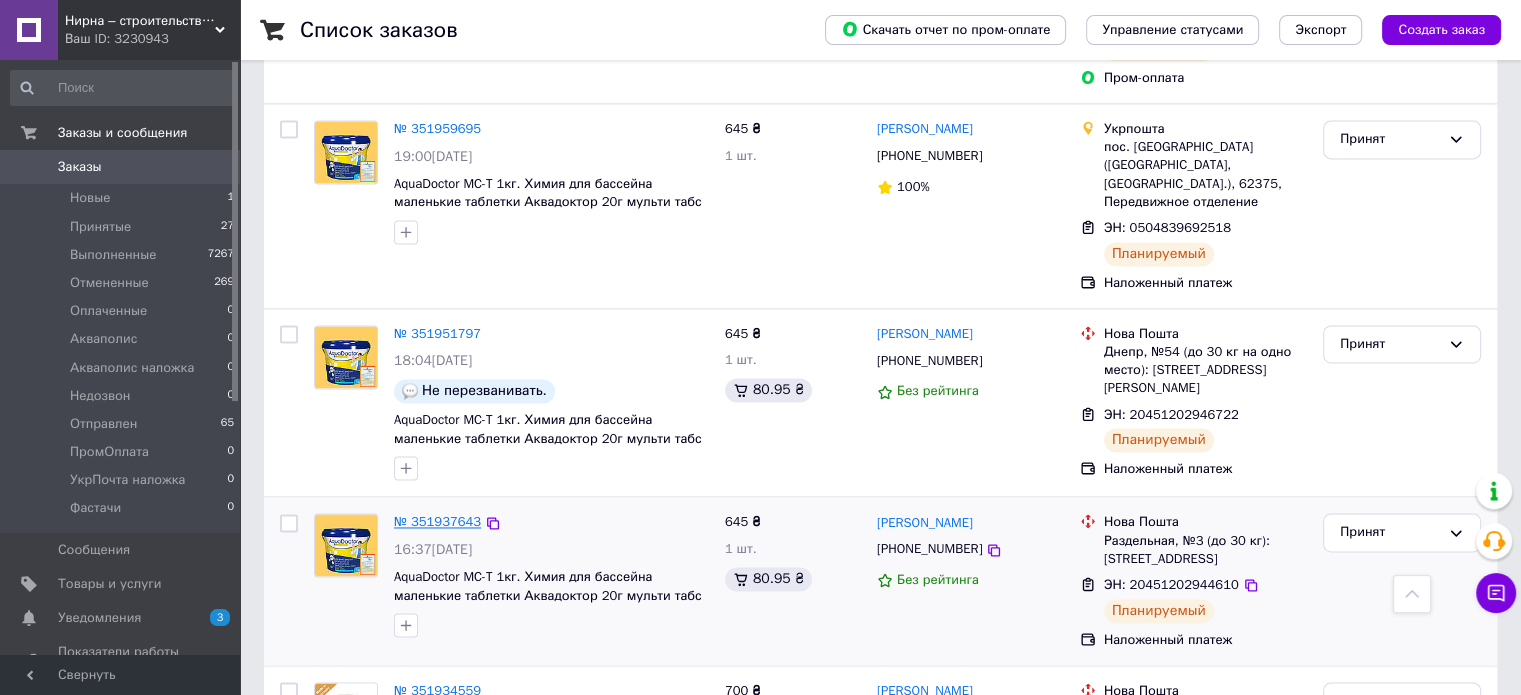 click on "№ 351937643" at bounding box center [437, 521] 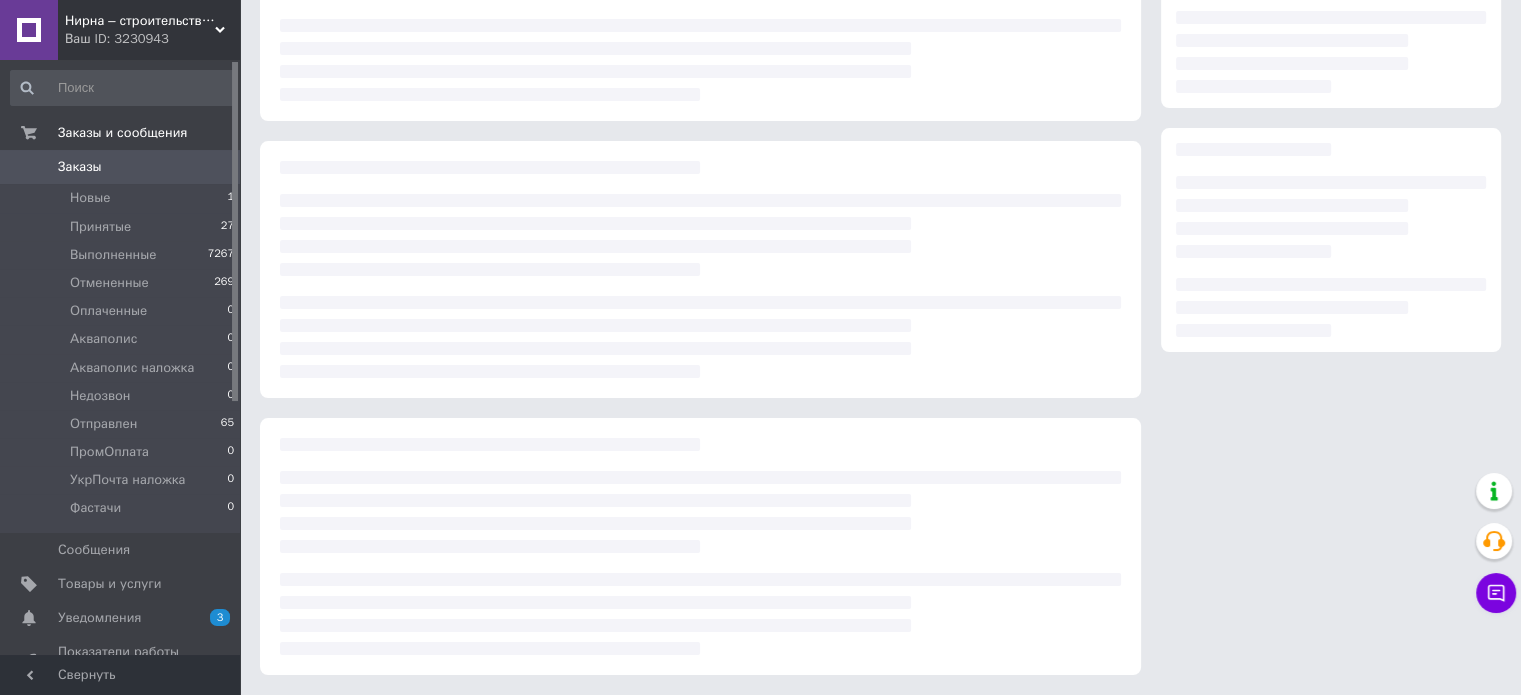 scroll, scrollTop: 0, scrollLeft: 0, axis: both 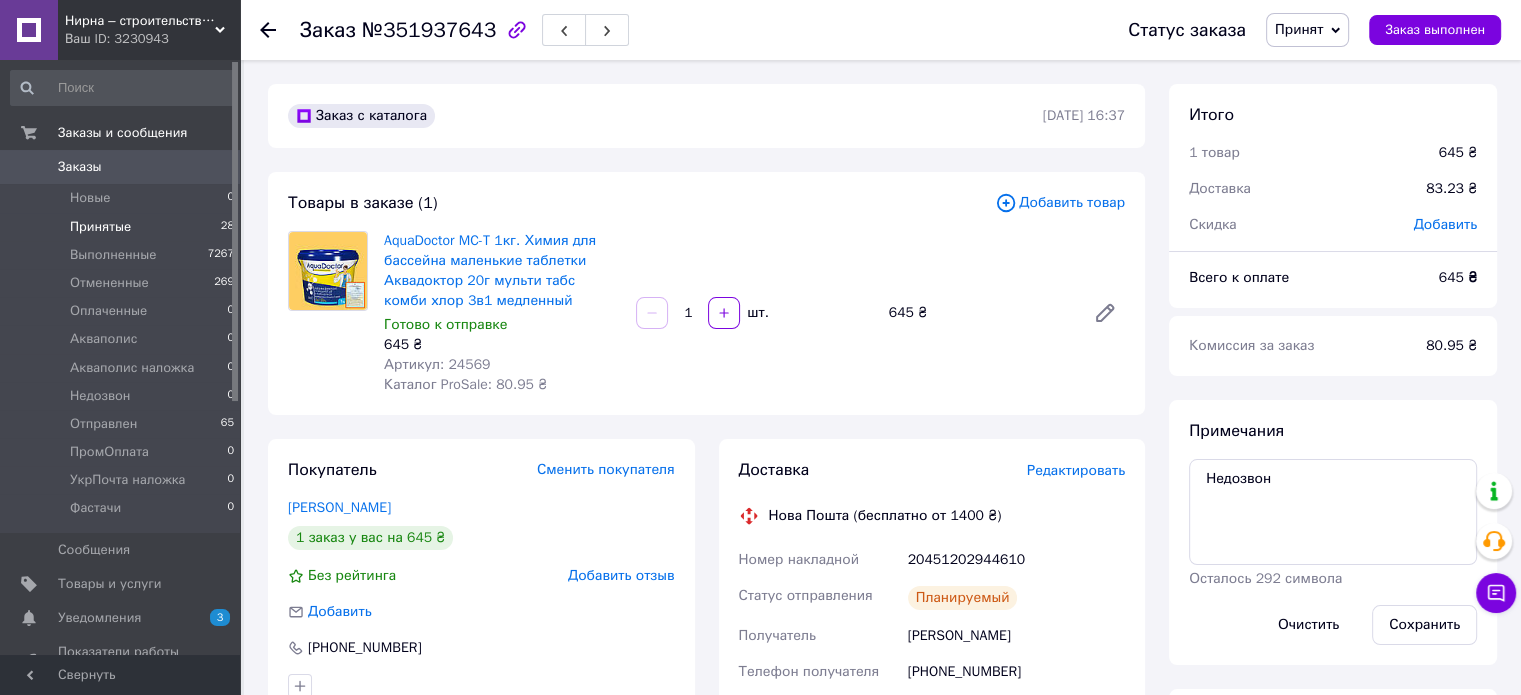 click on "Принятые 28" at bounding box center [123, 227] 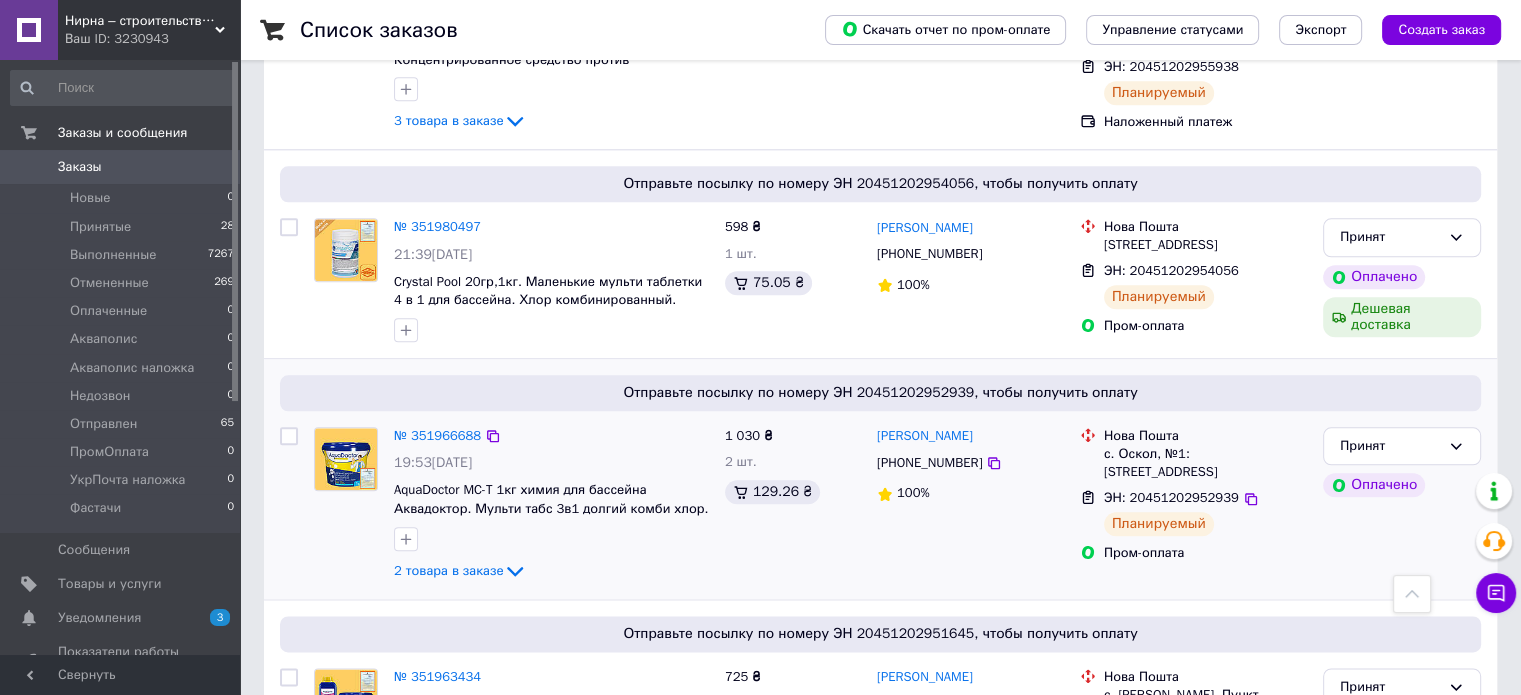 scroll, scrollTop: 2400, scrollLeft: 0, axis: vertical 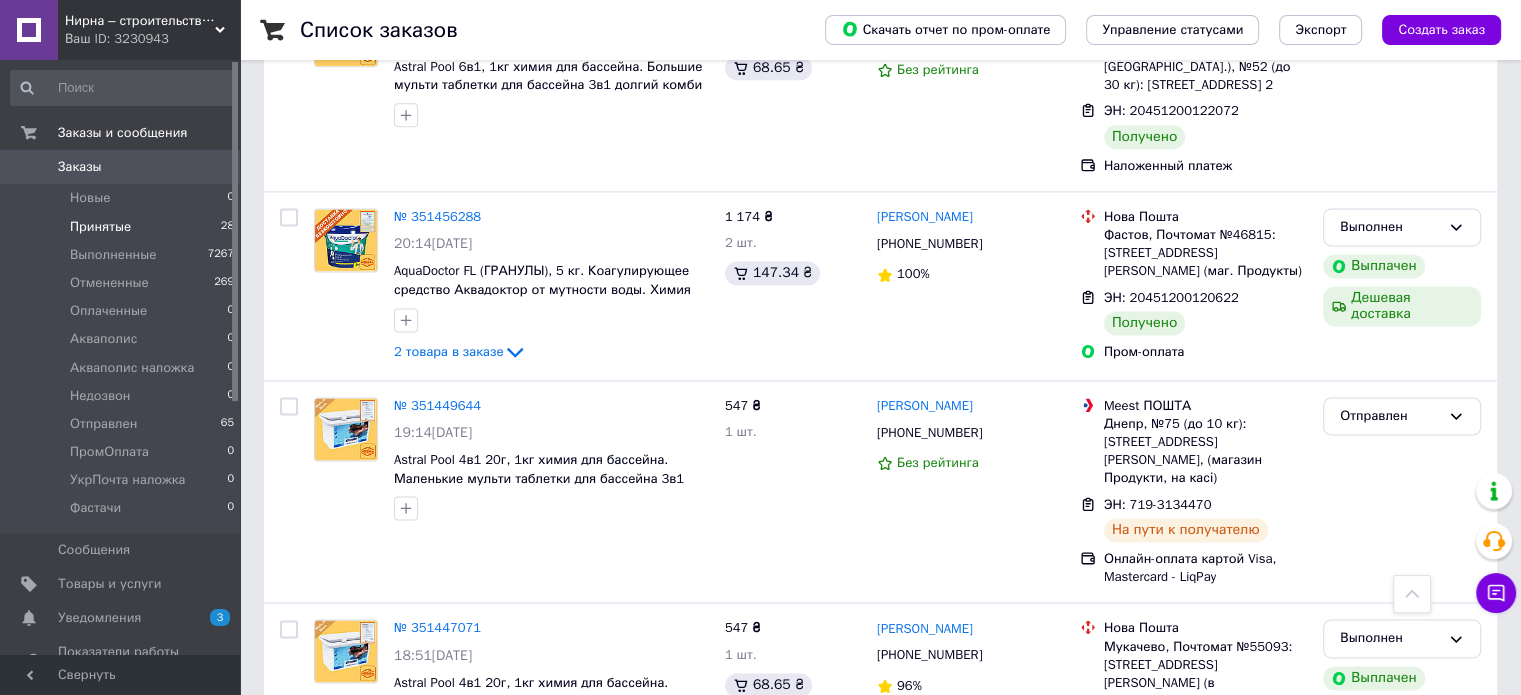 click on "Принятые 28" at bounding box center [123, 227] 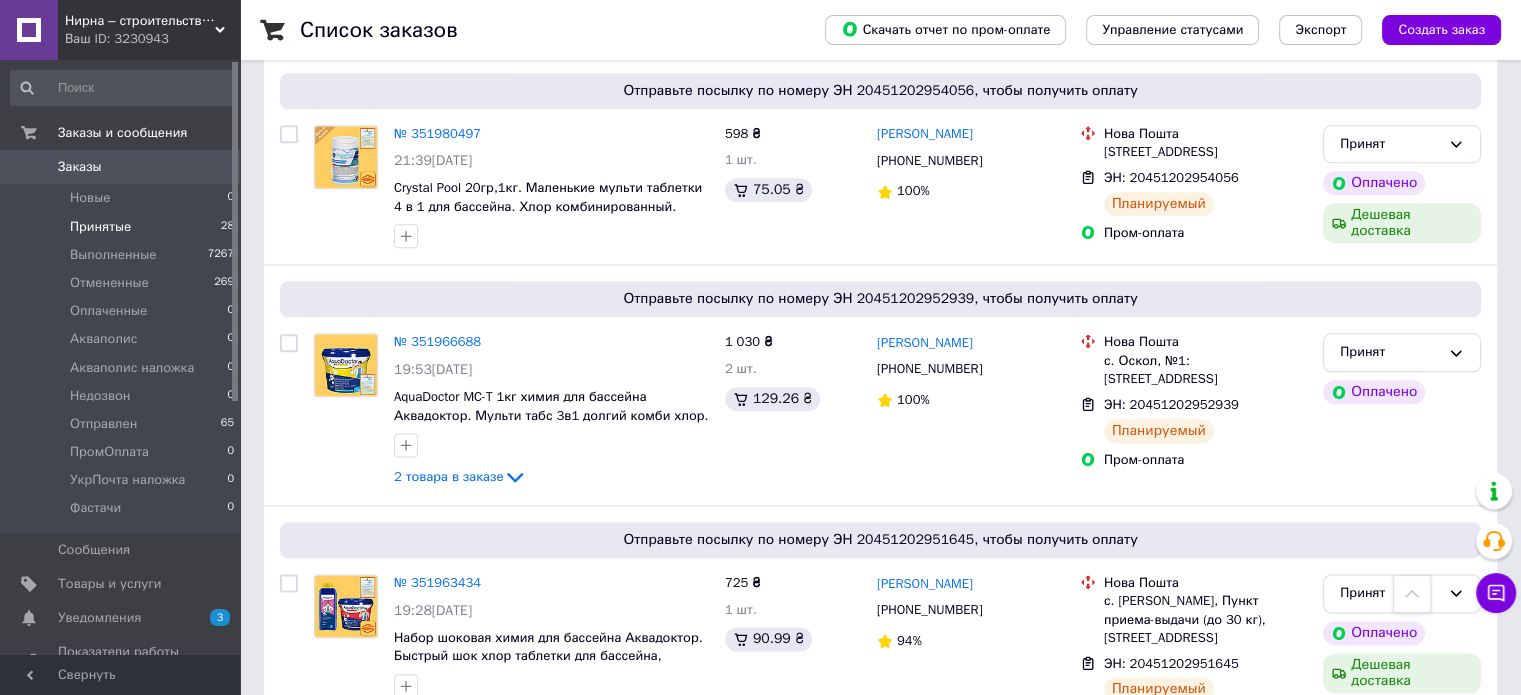 scroll, scrollTop: 2400, scrollLeft: 0, axis: vertical 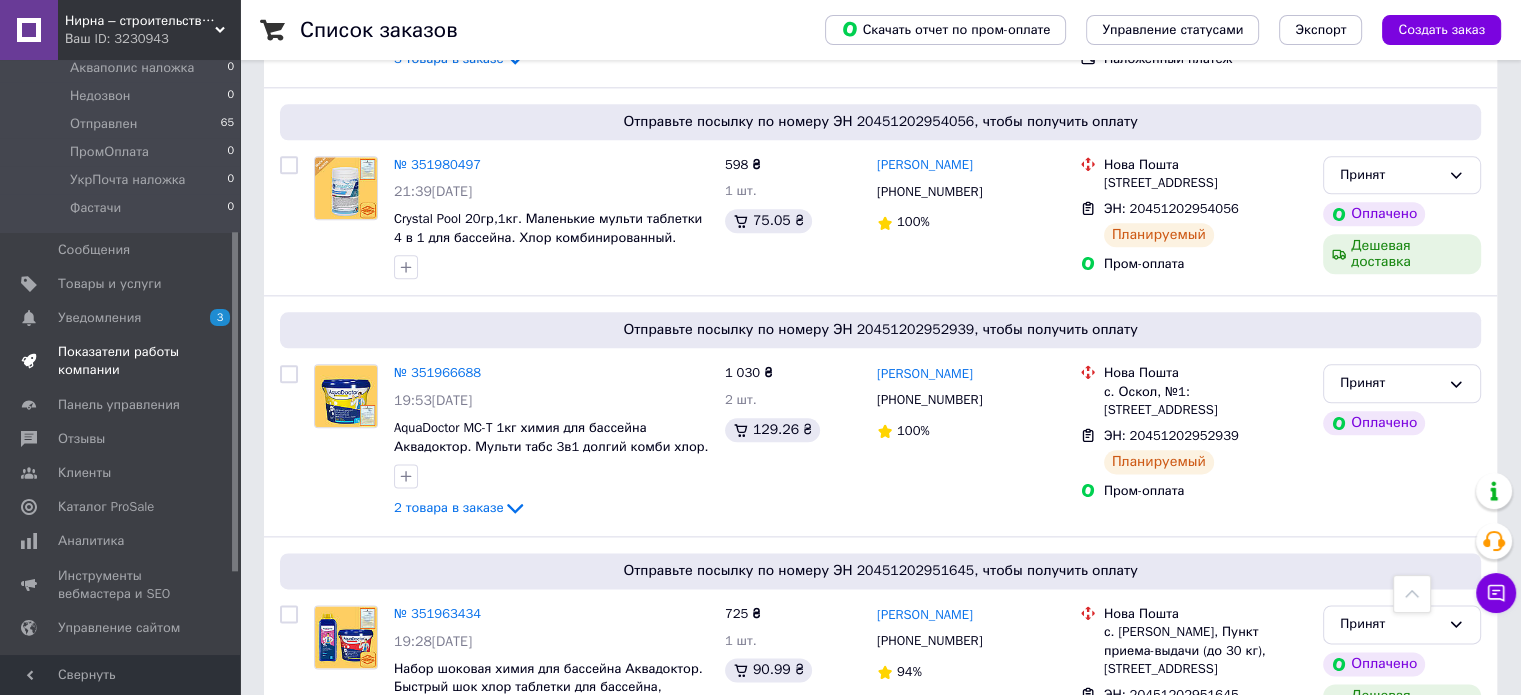 click on "Показатели работы компании" at bounding box center [121, 361] 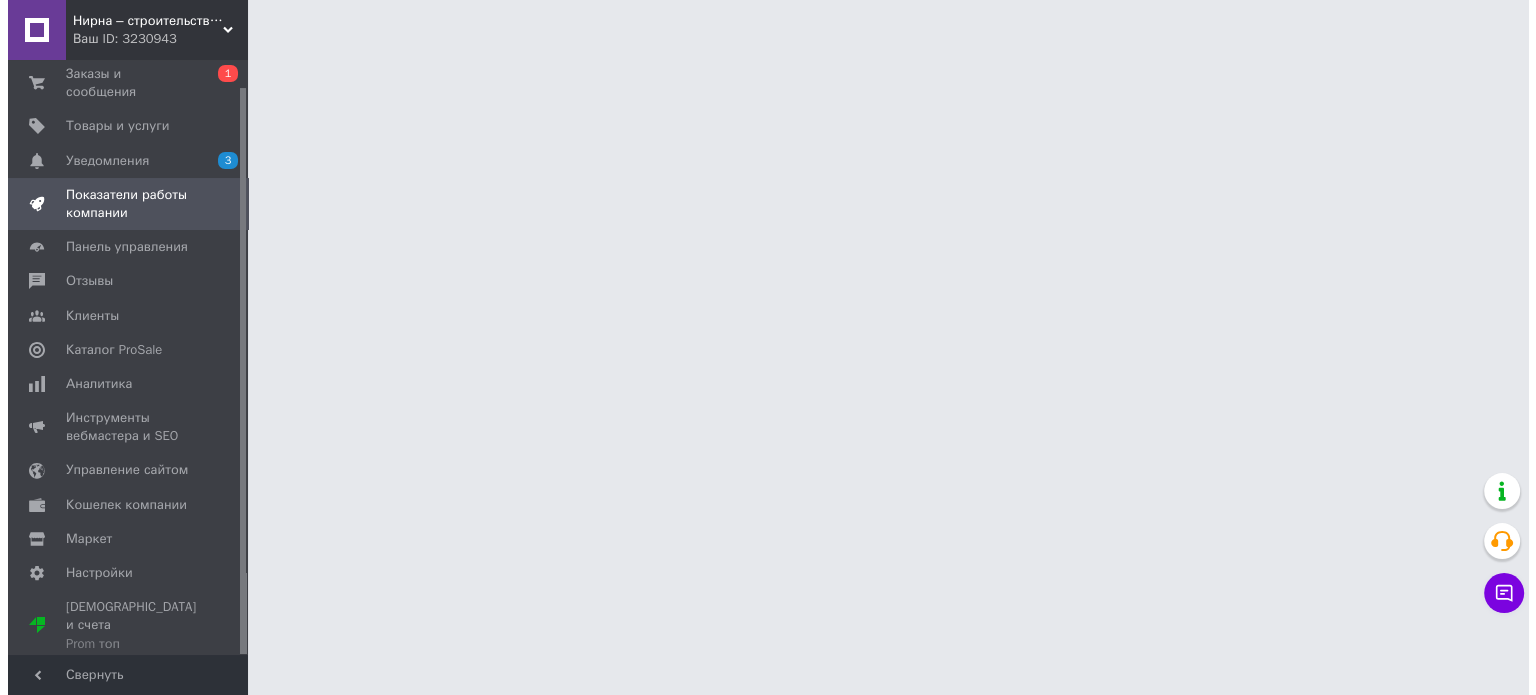 scroll, scrollTop: 0, scrollLeft: 0, axis: both 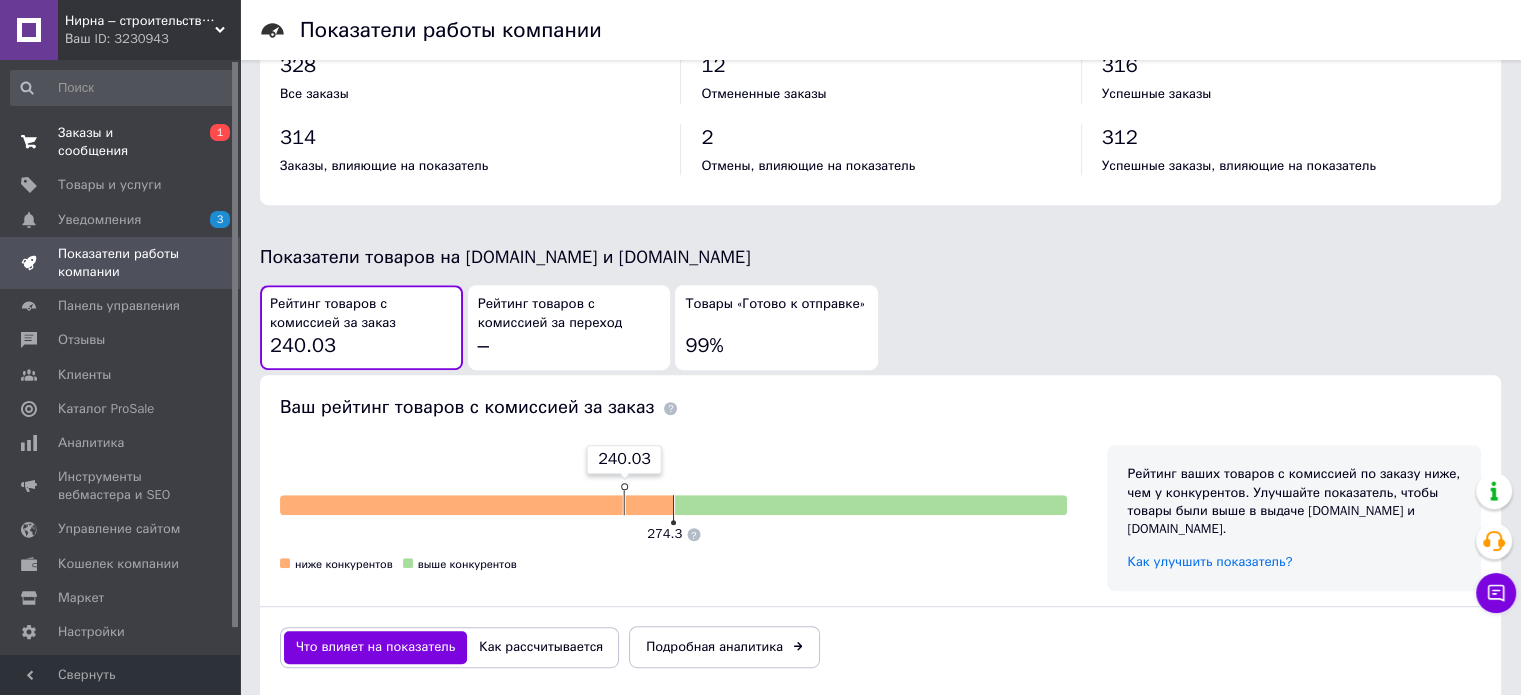 click on "Заказы и сообщения 0 1" at bounding box center [123, 142] 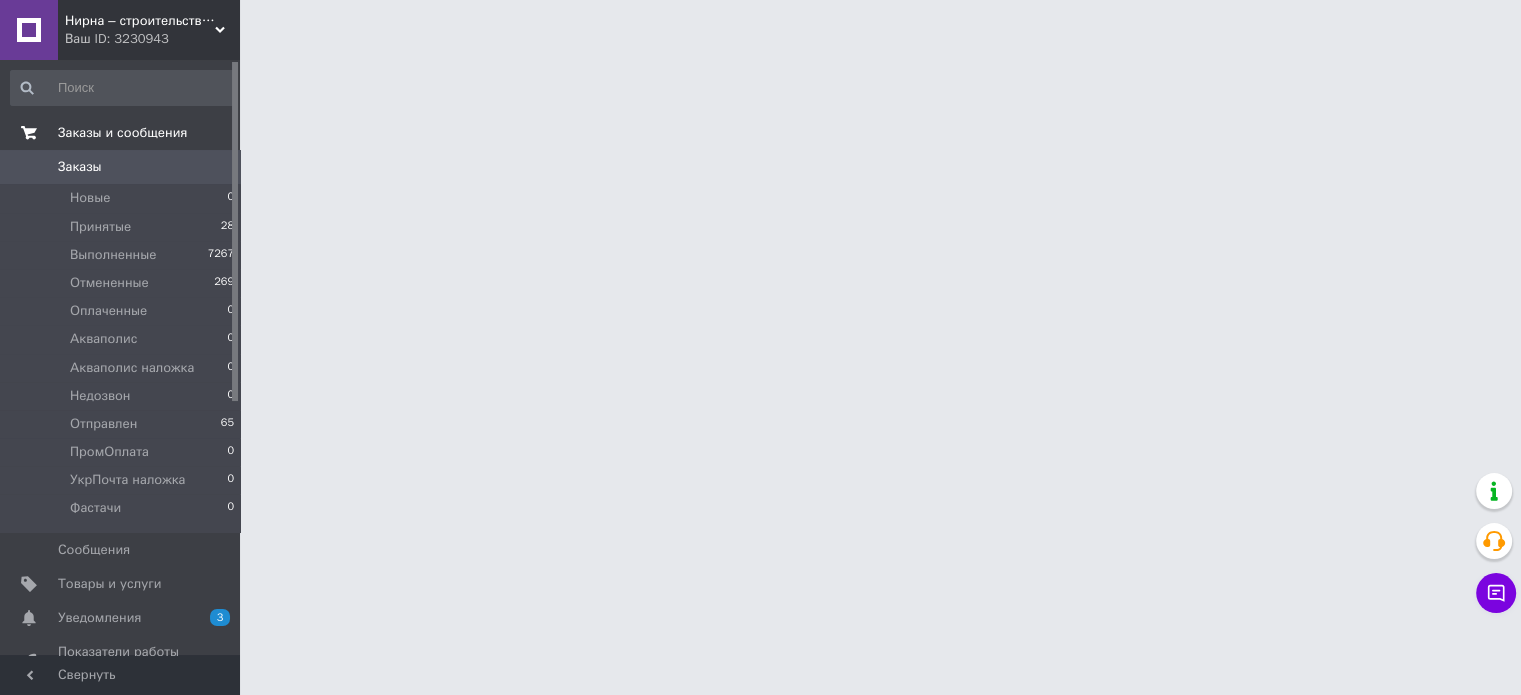 scroll, scrollTop: 0, scrollLeft: 0, axis: both 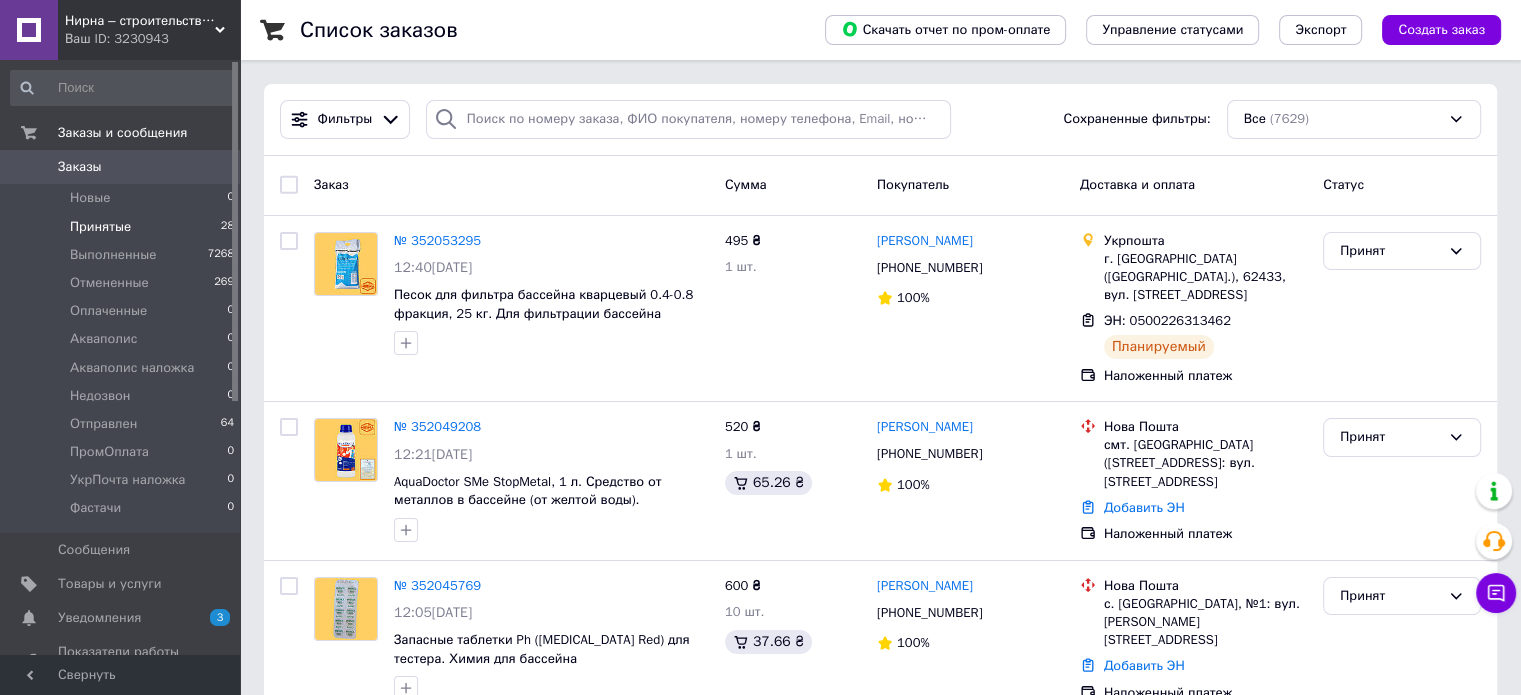 click on "28" at bounding box center (227, 227) 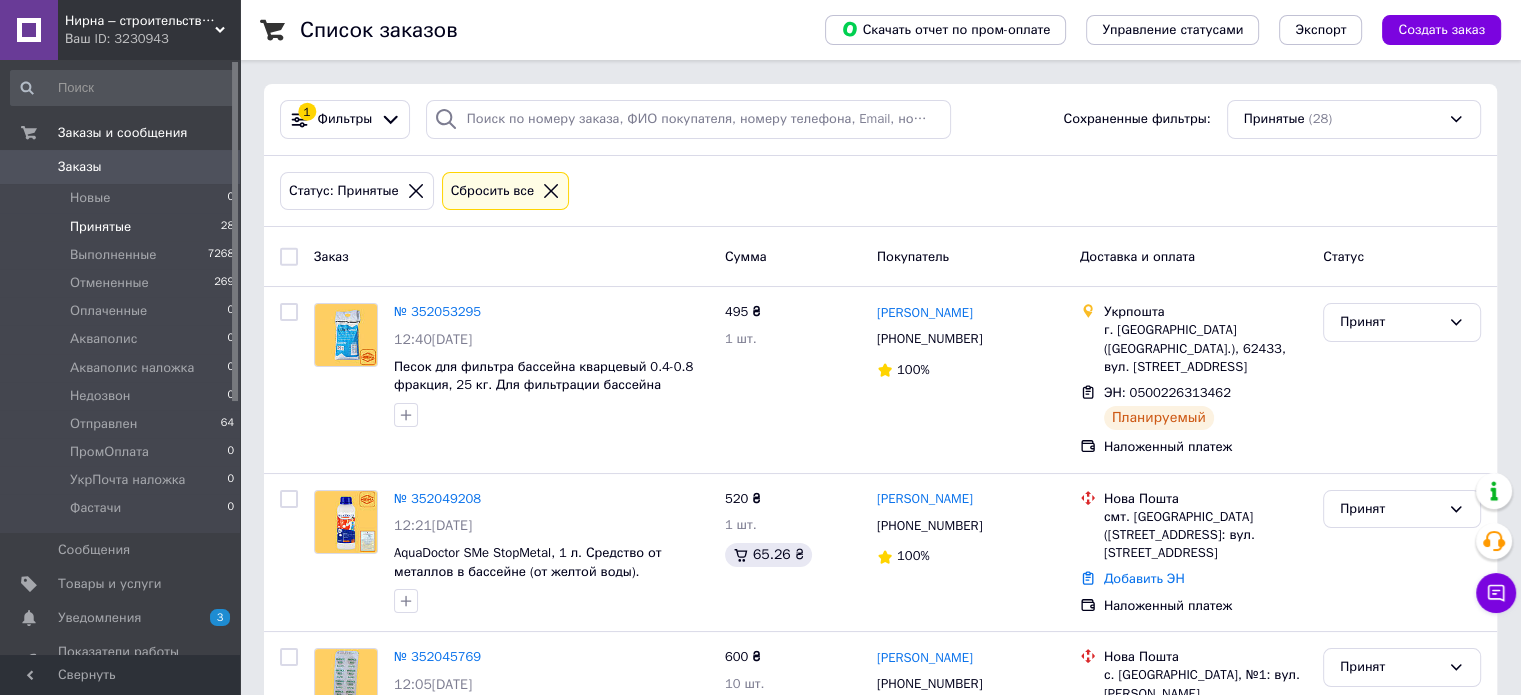 click on "Принятые 28" at bounding box center [123, 227] 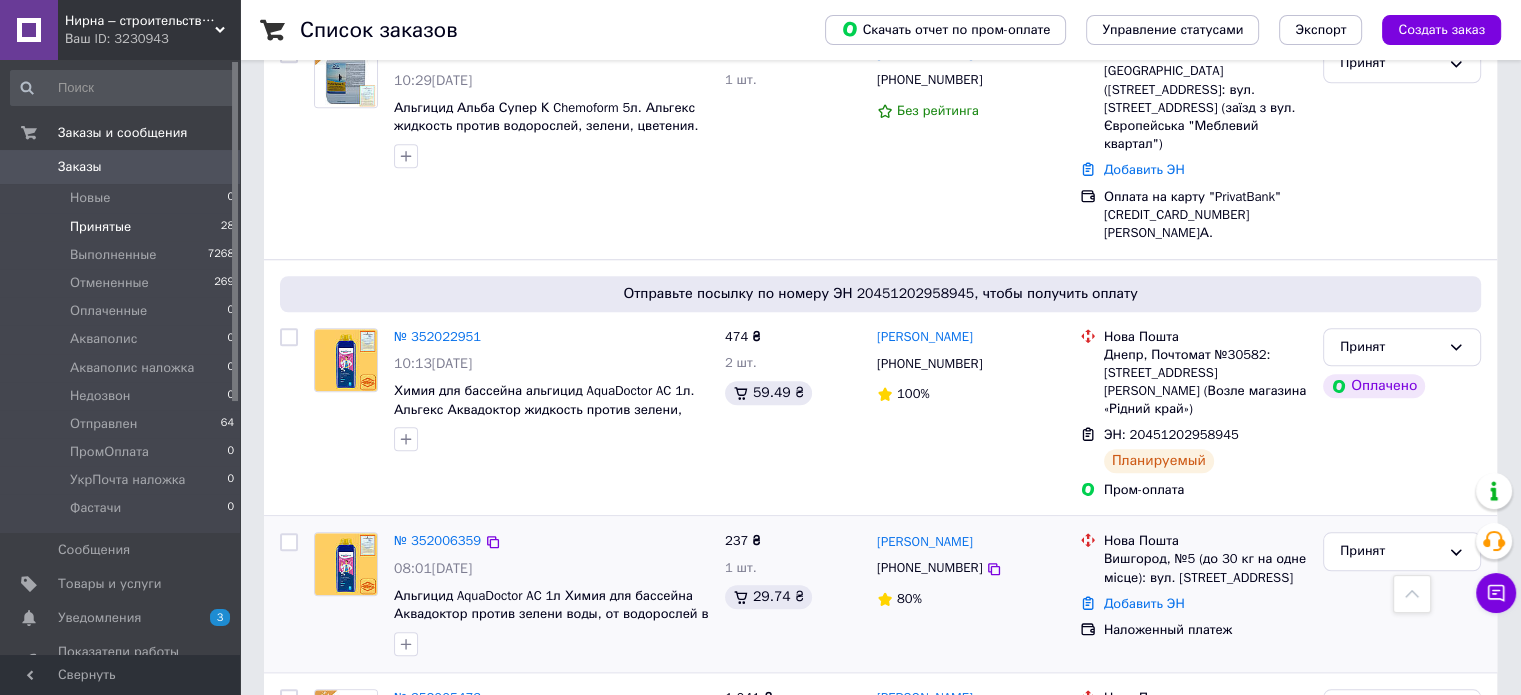 scroll, scrollTop: 1604, scrollLeft: 0, axis: vertical 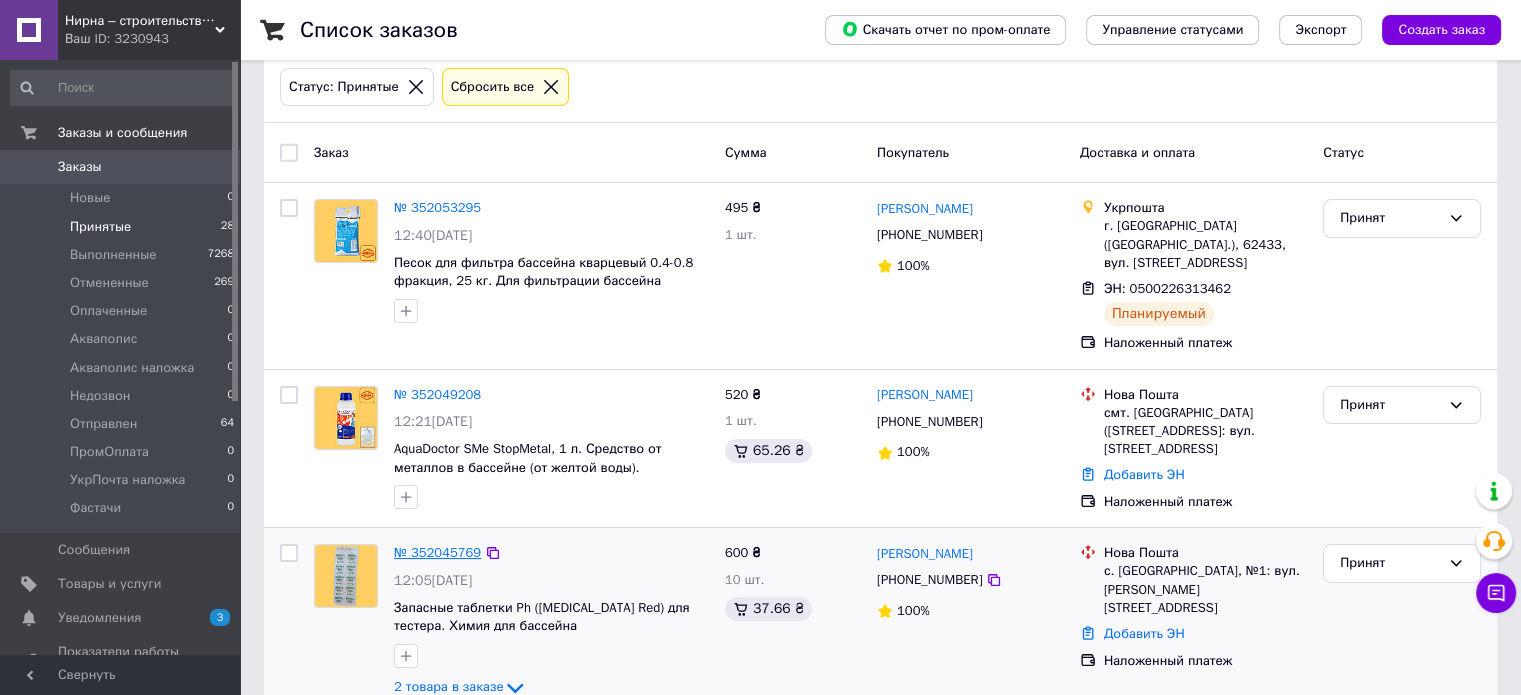 drag, startPoint x: 432, startPoint y: 543, endPoint x: 410, endPoint y: 527, distance: 27.202942 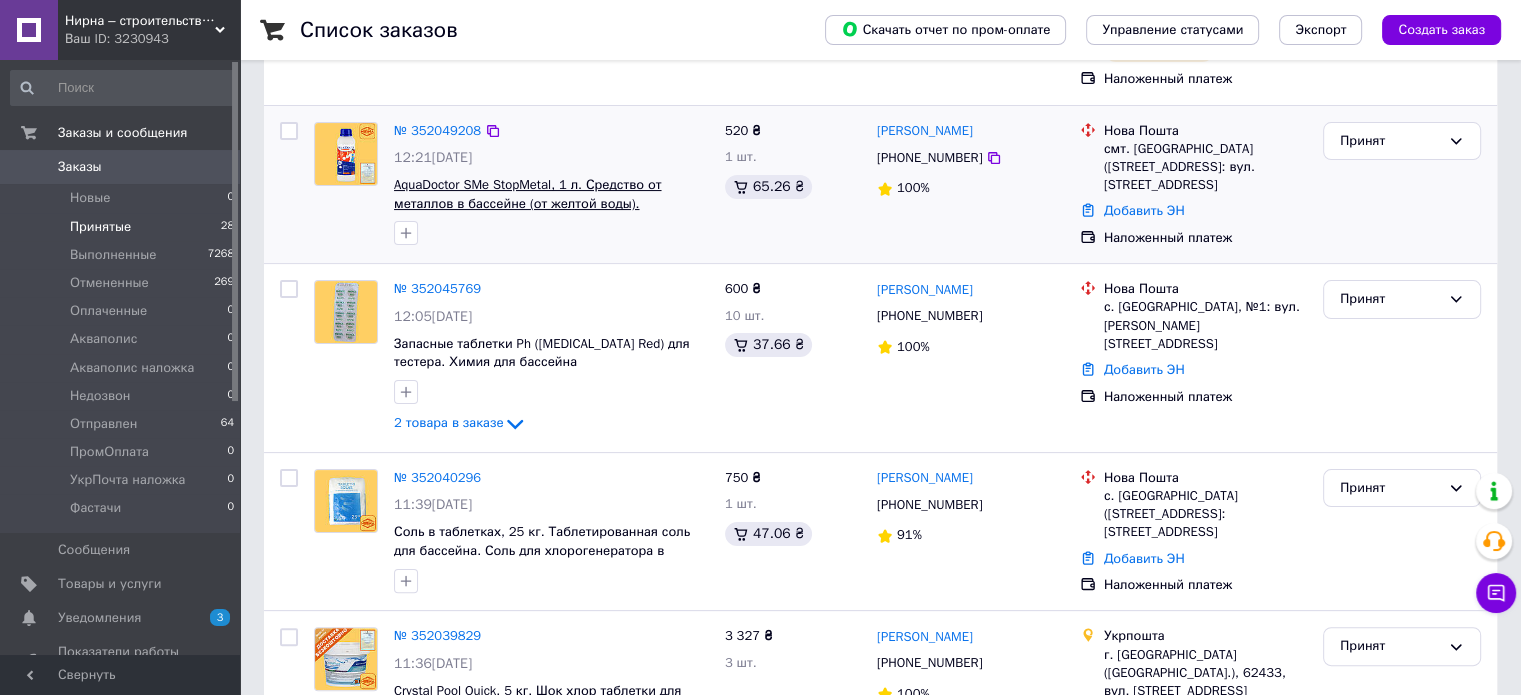 scroll, scrollTop: 404, scrollLeft: 0, axis: vertical 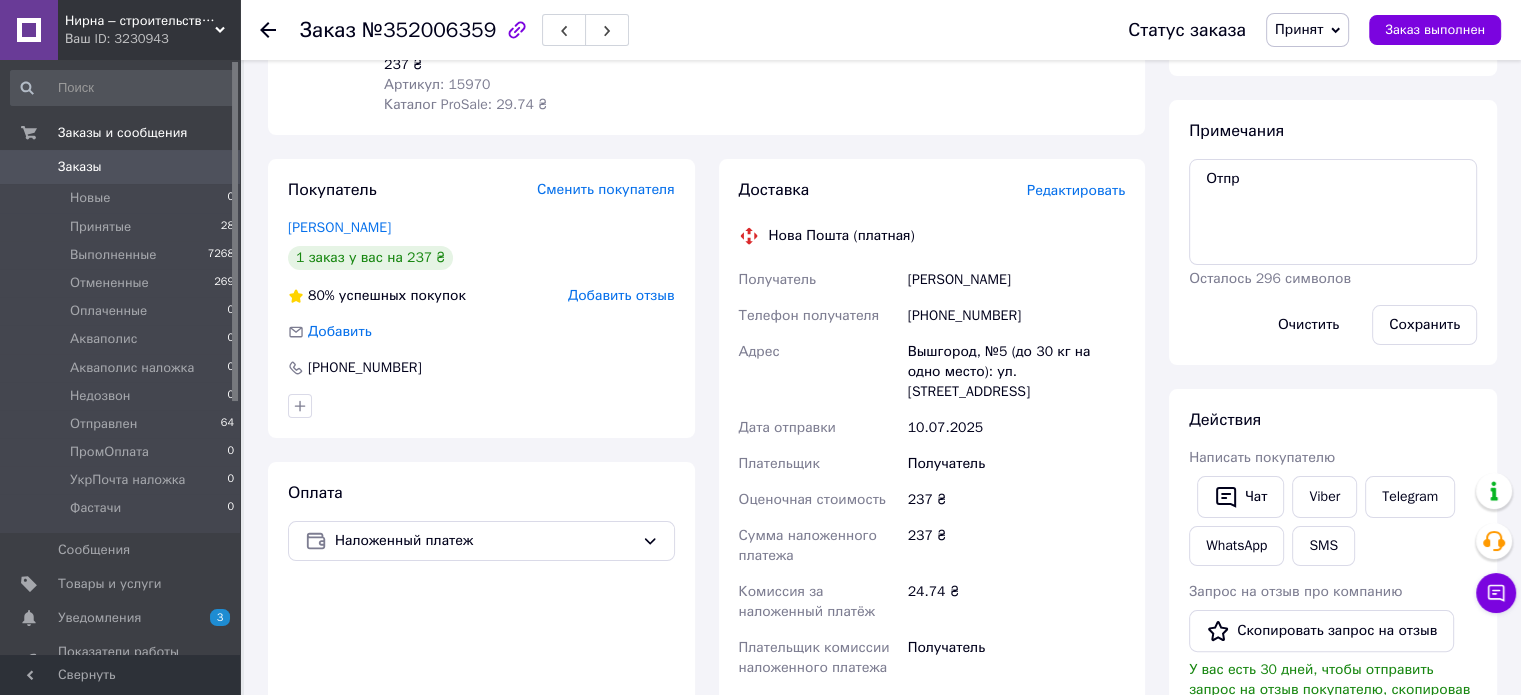 click on "[PHONE_NUMBER]" at bounding box center [1016, 316] 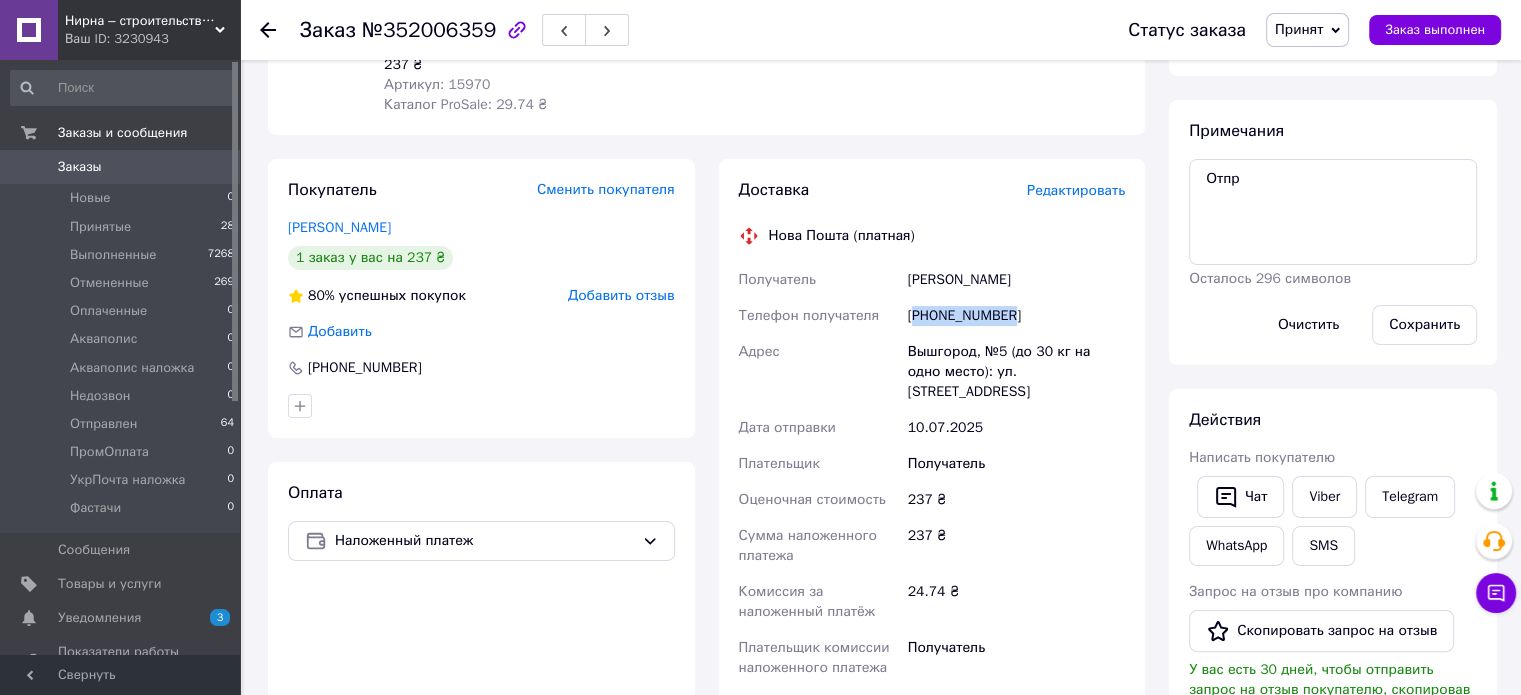 click on "[PHONE_NUMBER]" at bounding box center [1016, 316] 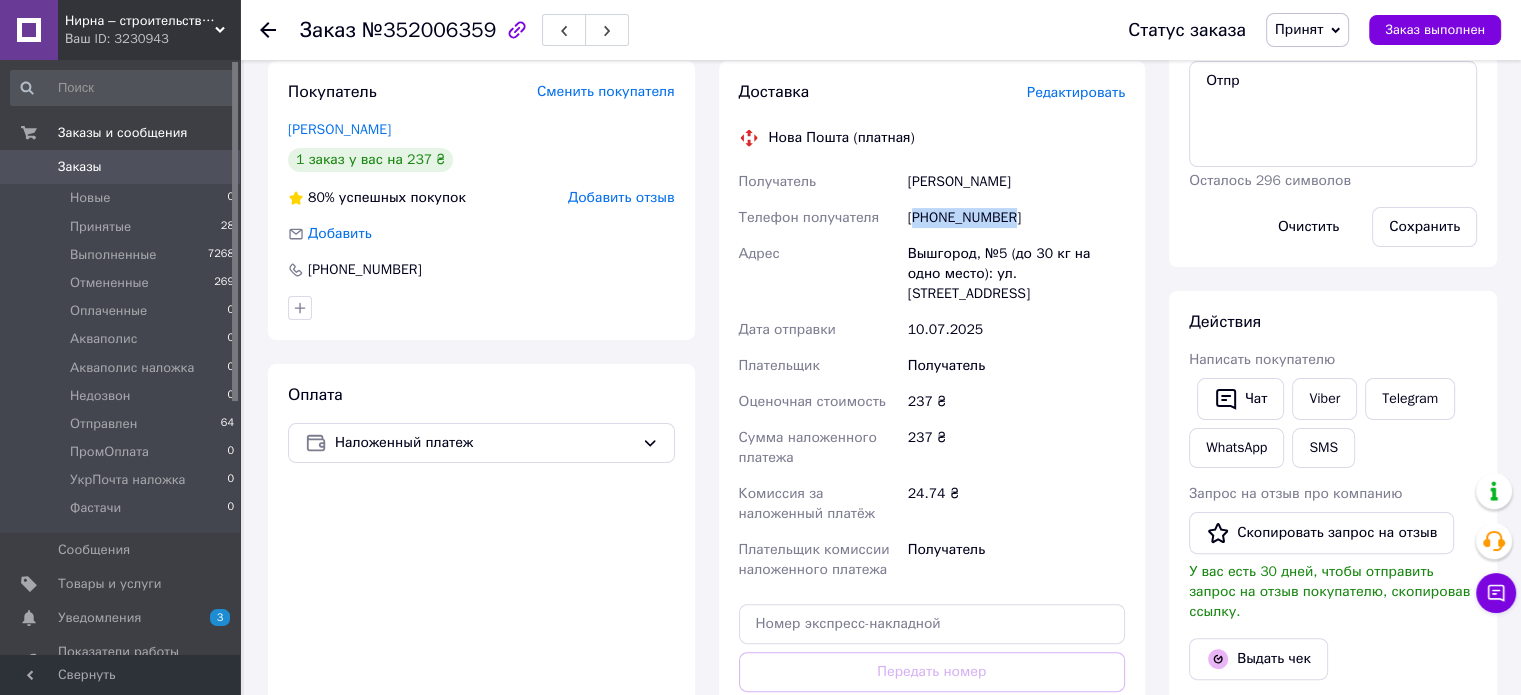 scroll, scrollTop: 500, scrollLeft: 0, axis: vertical 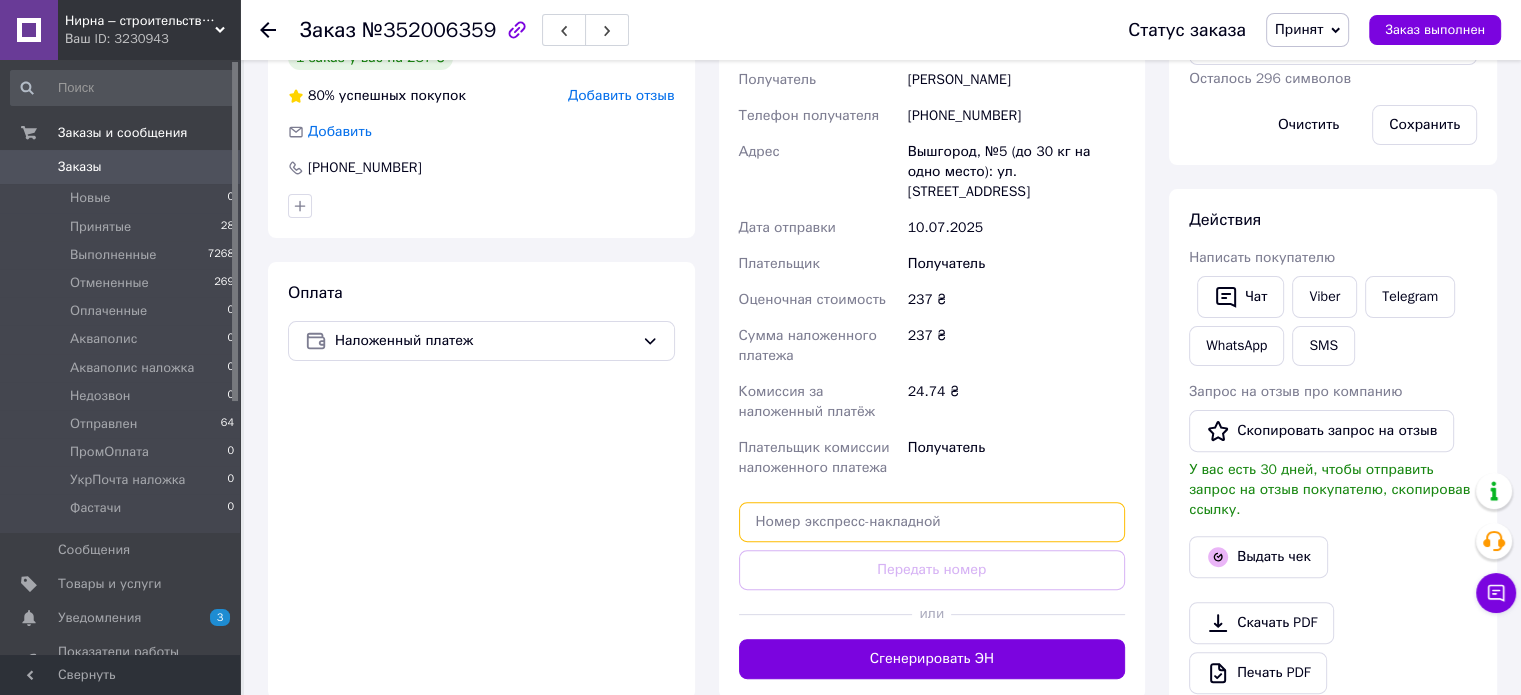 click at bounding box center [932, 522] 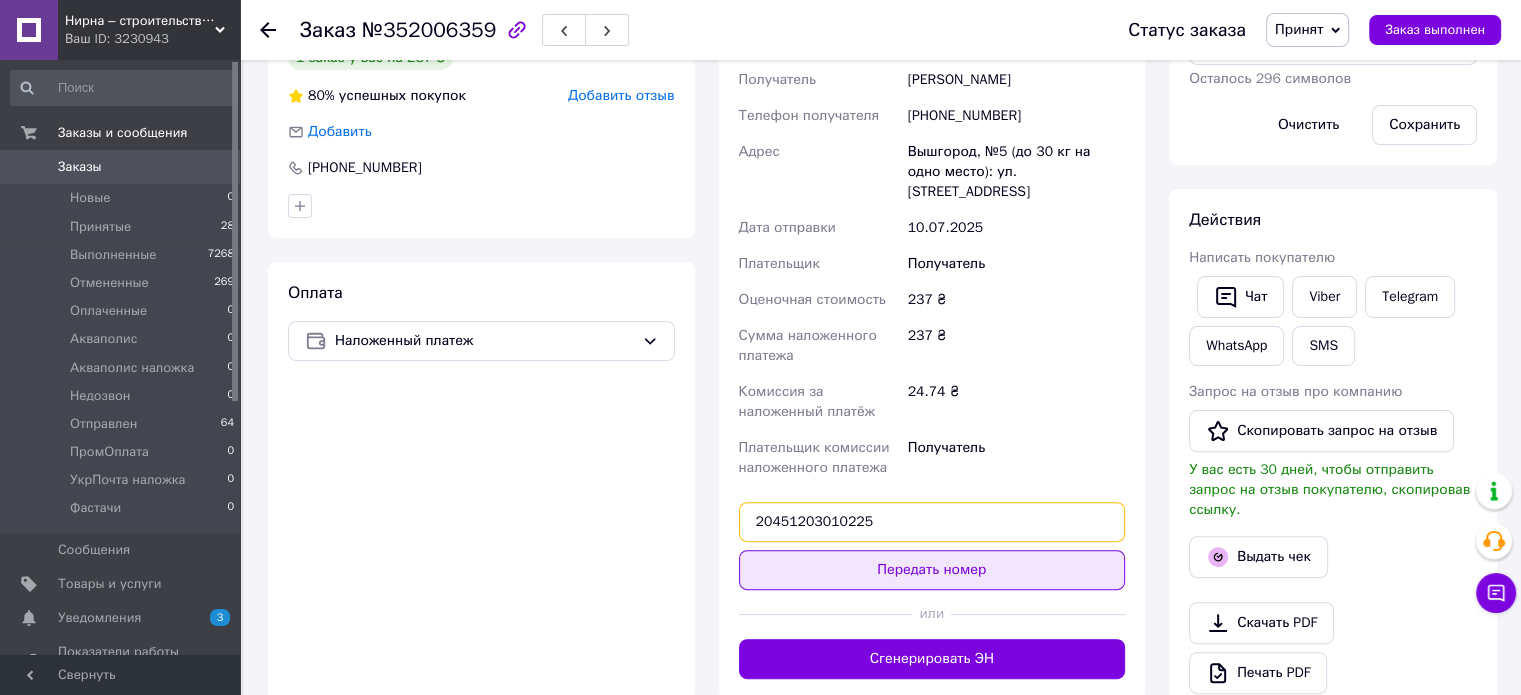 type on "20451203010225" 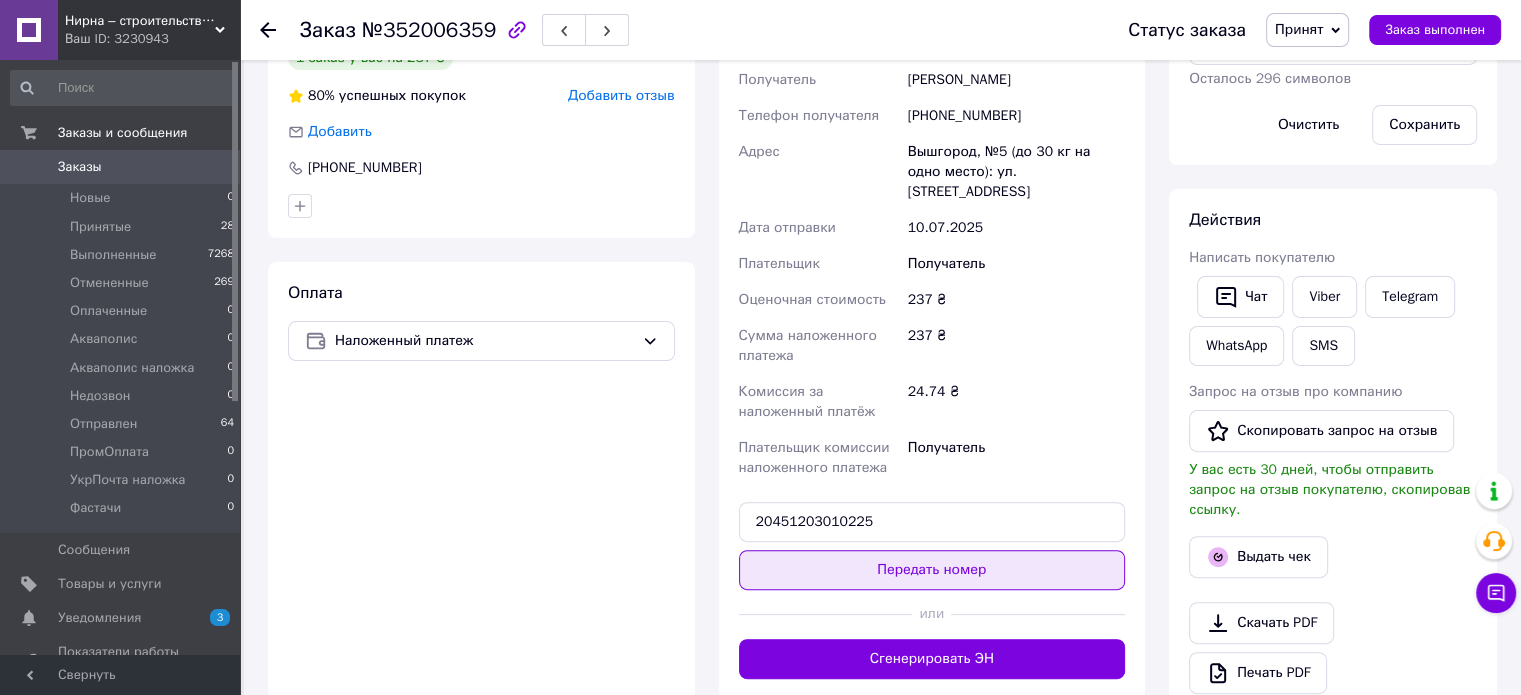 click on "Передать номер" at bounding box center (932, 570) 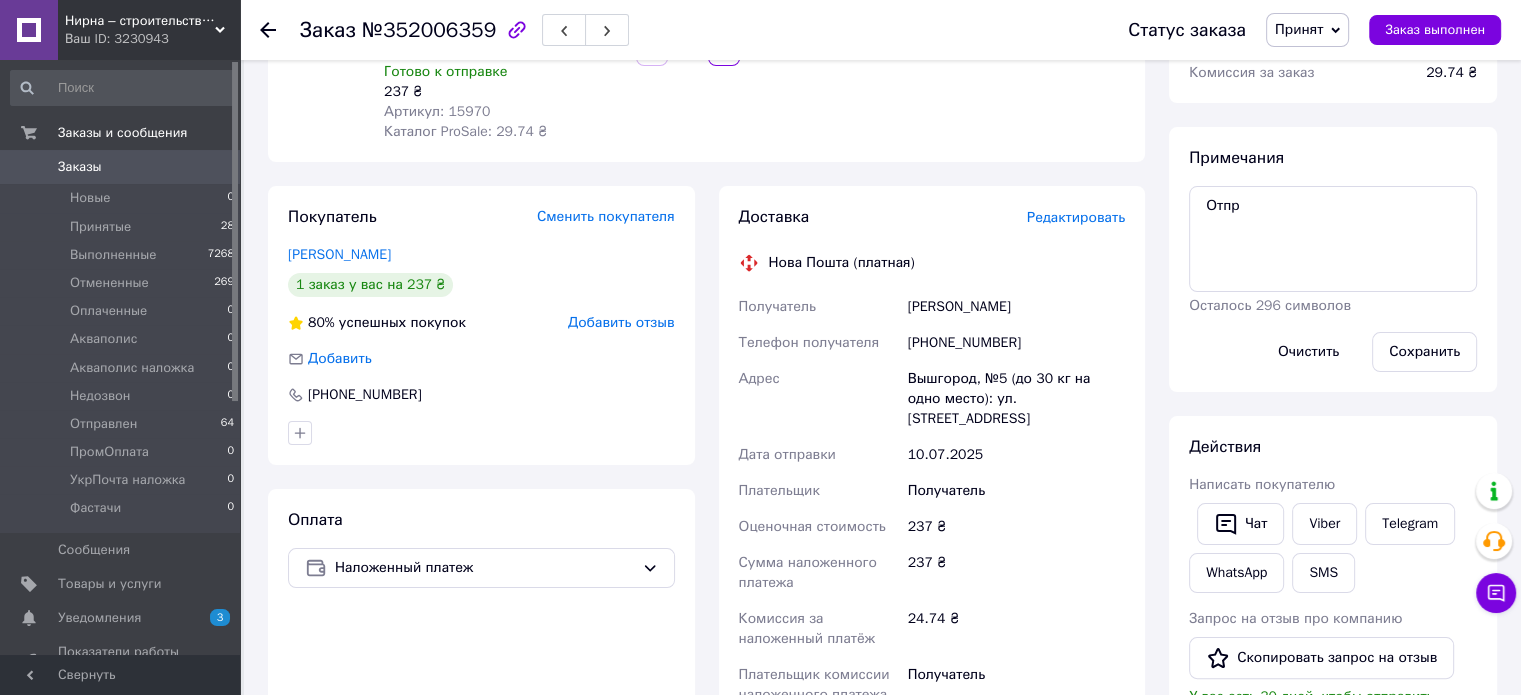 scroll, scrollTop: 0, scrollLeft: 0, axis: both 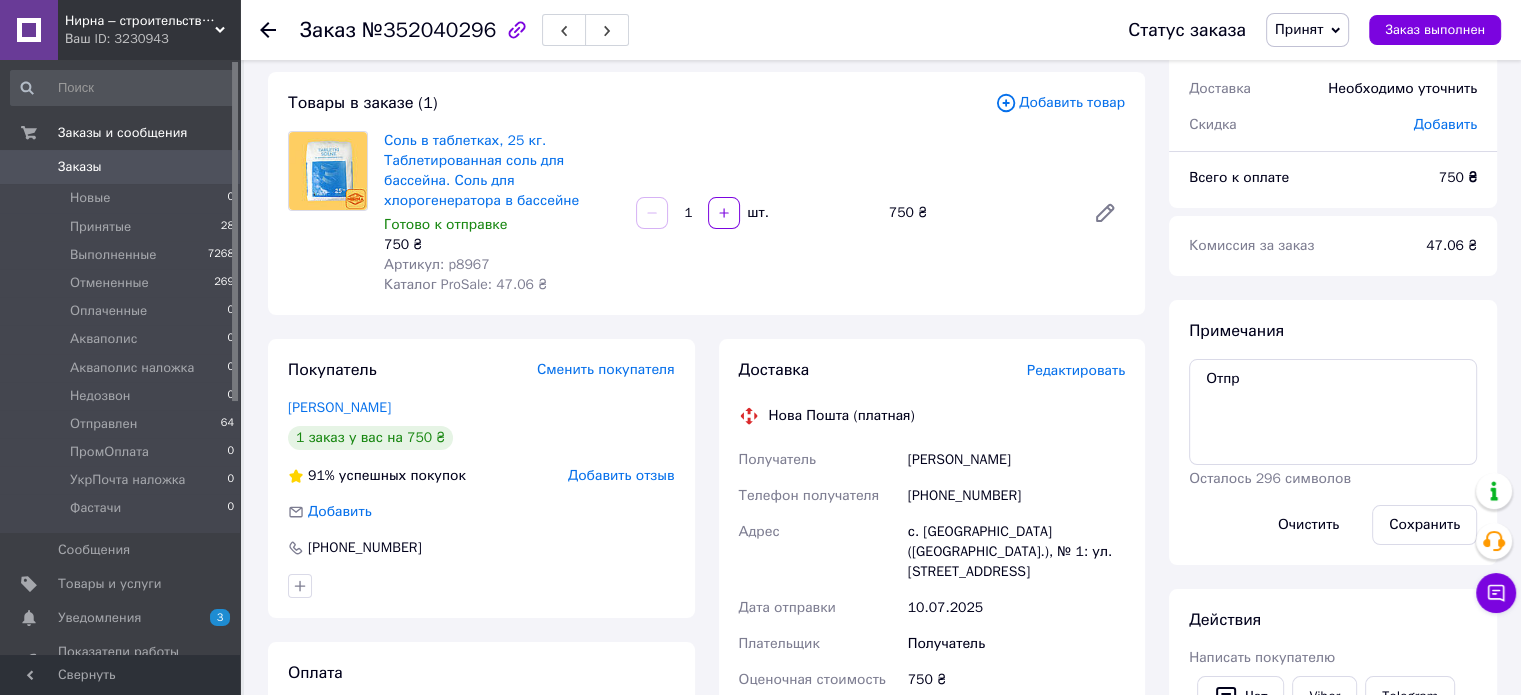 click on "[PHONE_NUMBER]" at bounding box center [1016, 496] 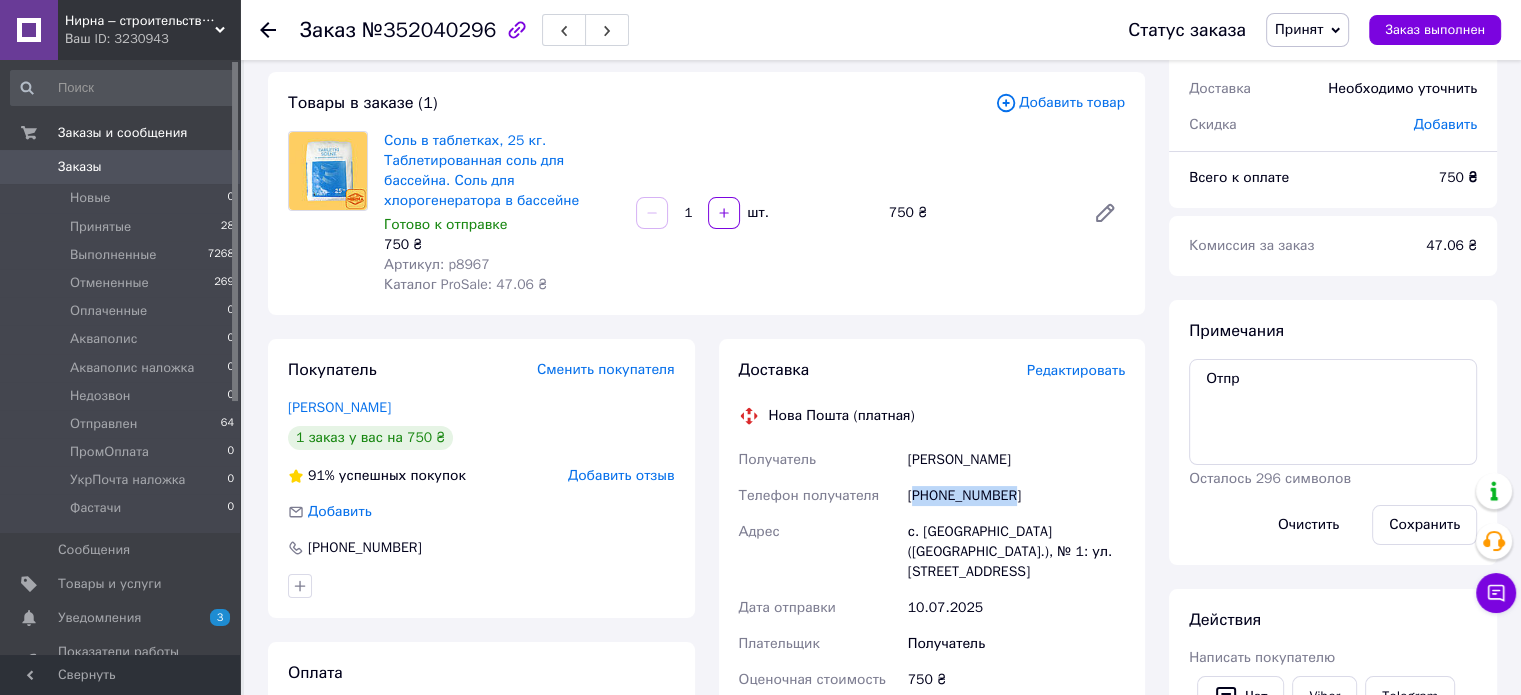 click on "[PHONE_NUMBER]" at bounding box center (1016, 496) 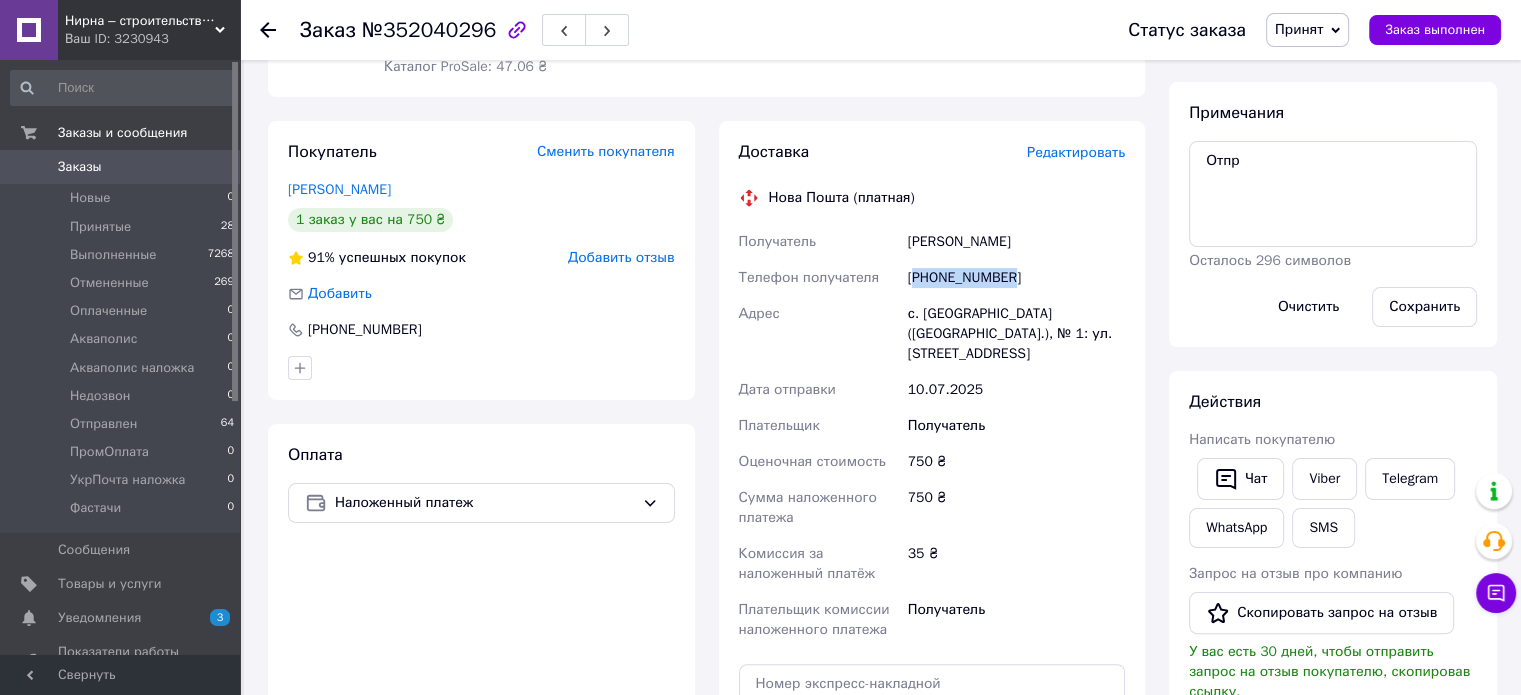 scroll, scrollTop: 400, scrollLeft: 0, axis: vertical 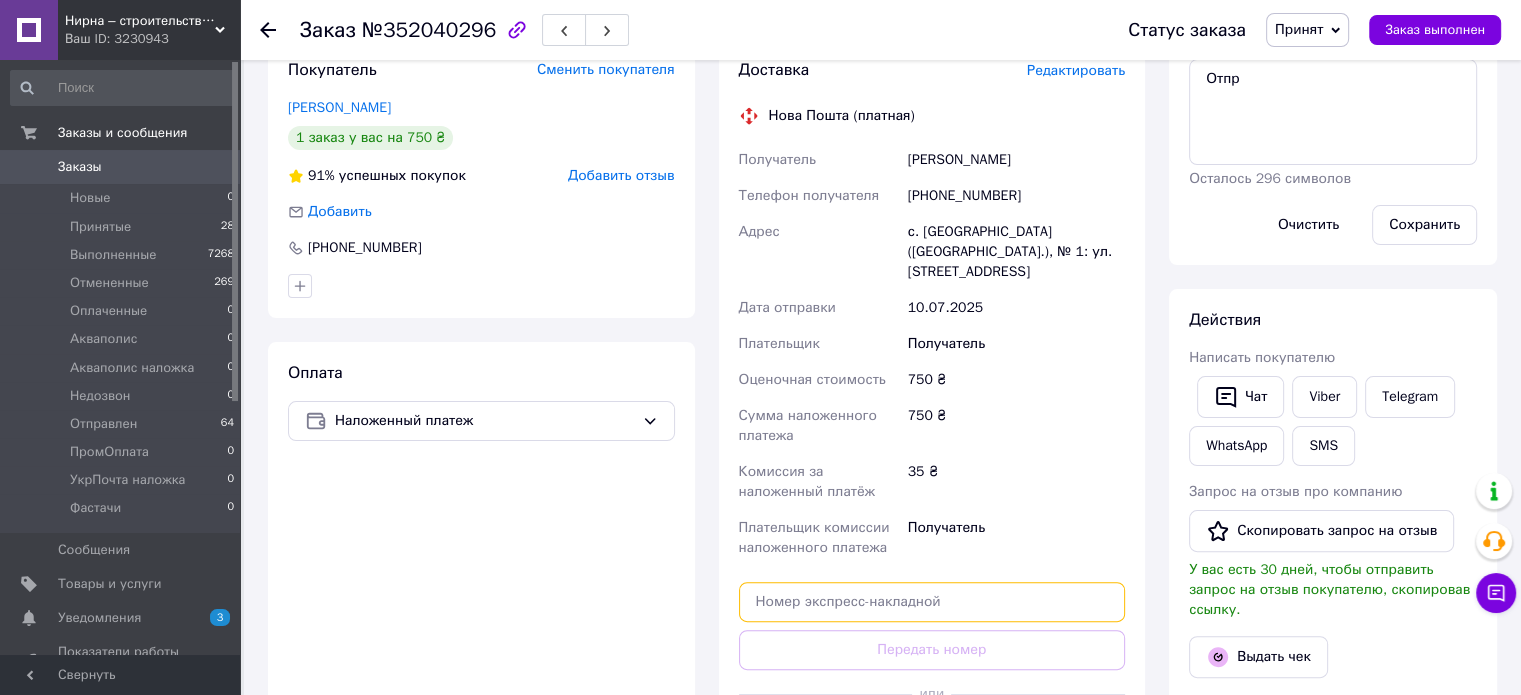 click at bounding box center [932, 602] 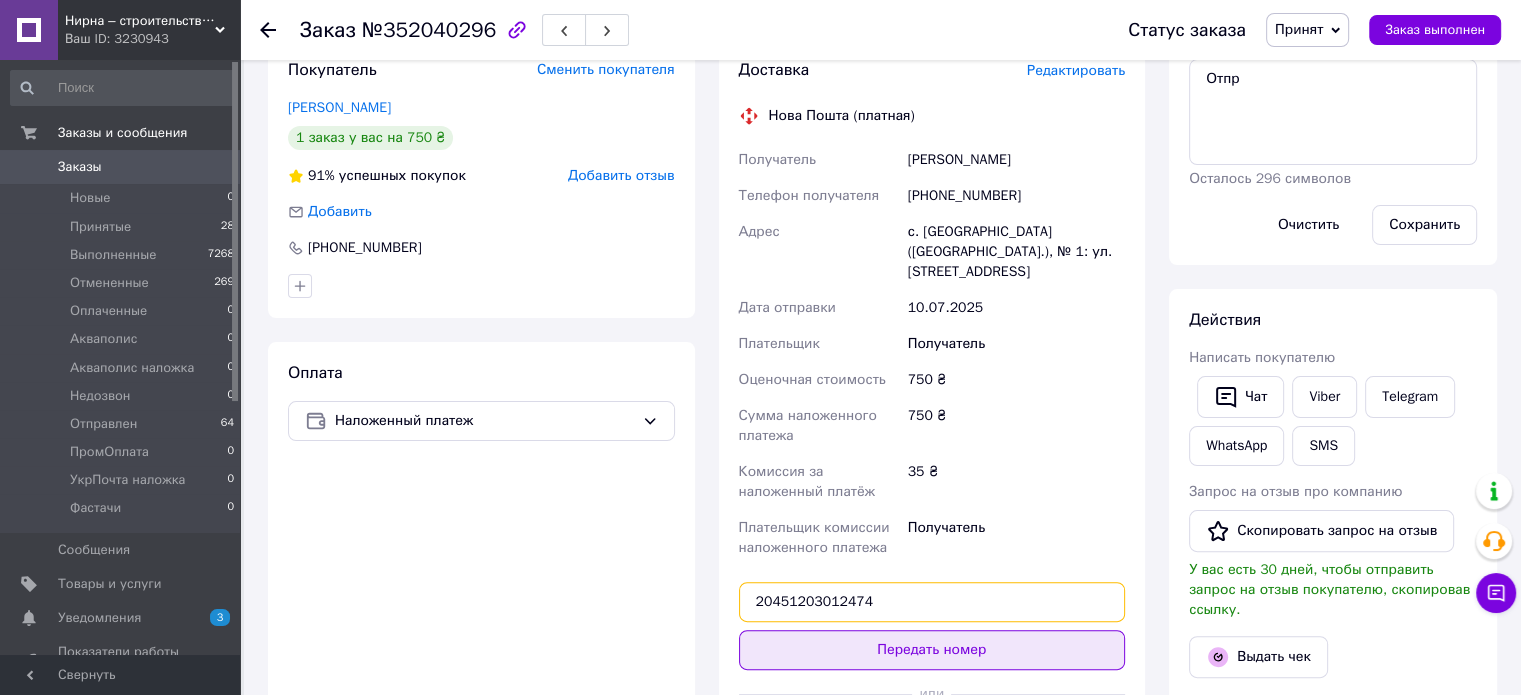 type on "20451203012474" 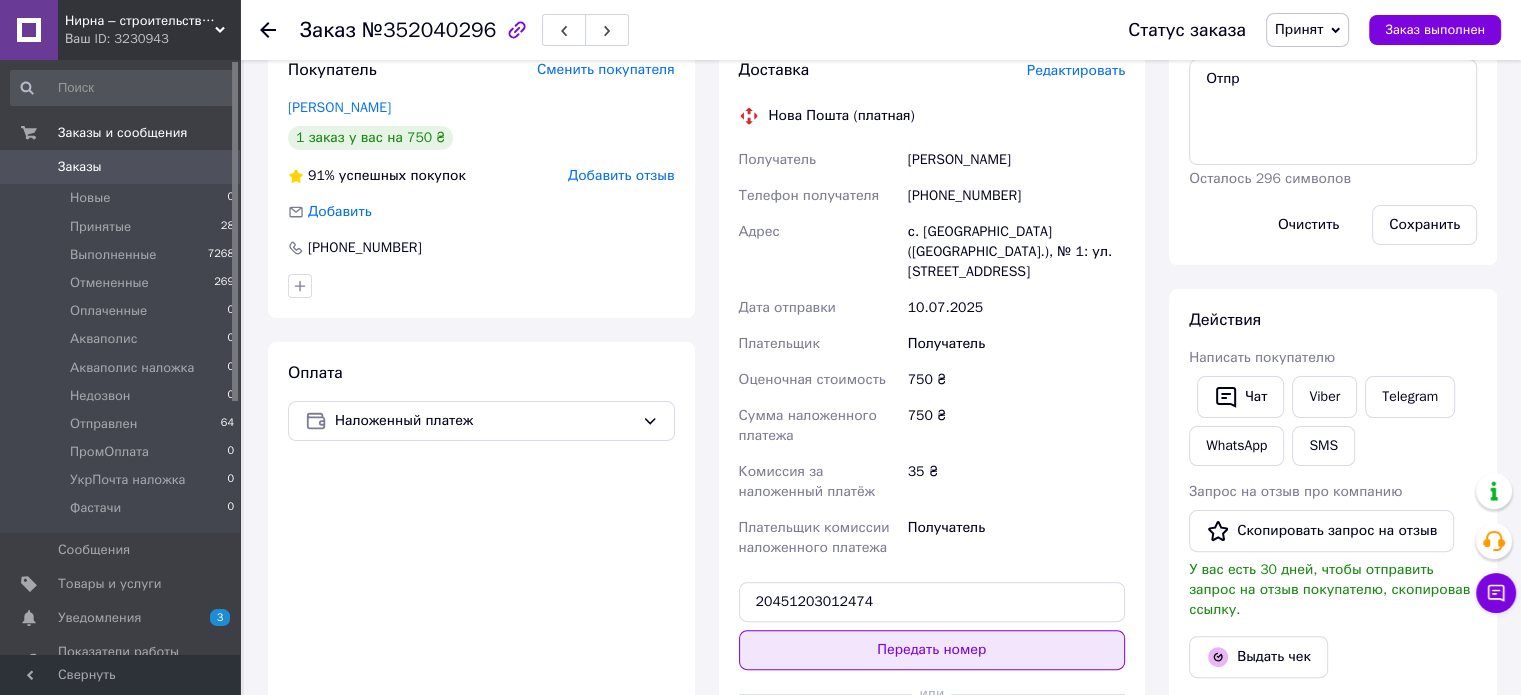 click on "Передать номер" at bounding box center (932, 650) 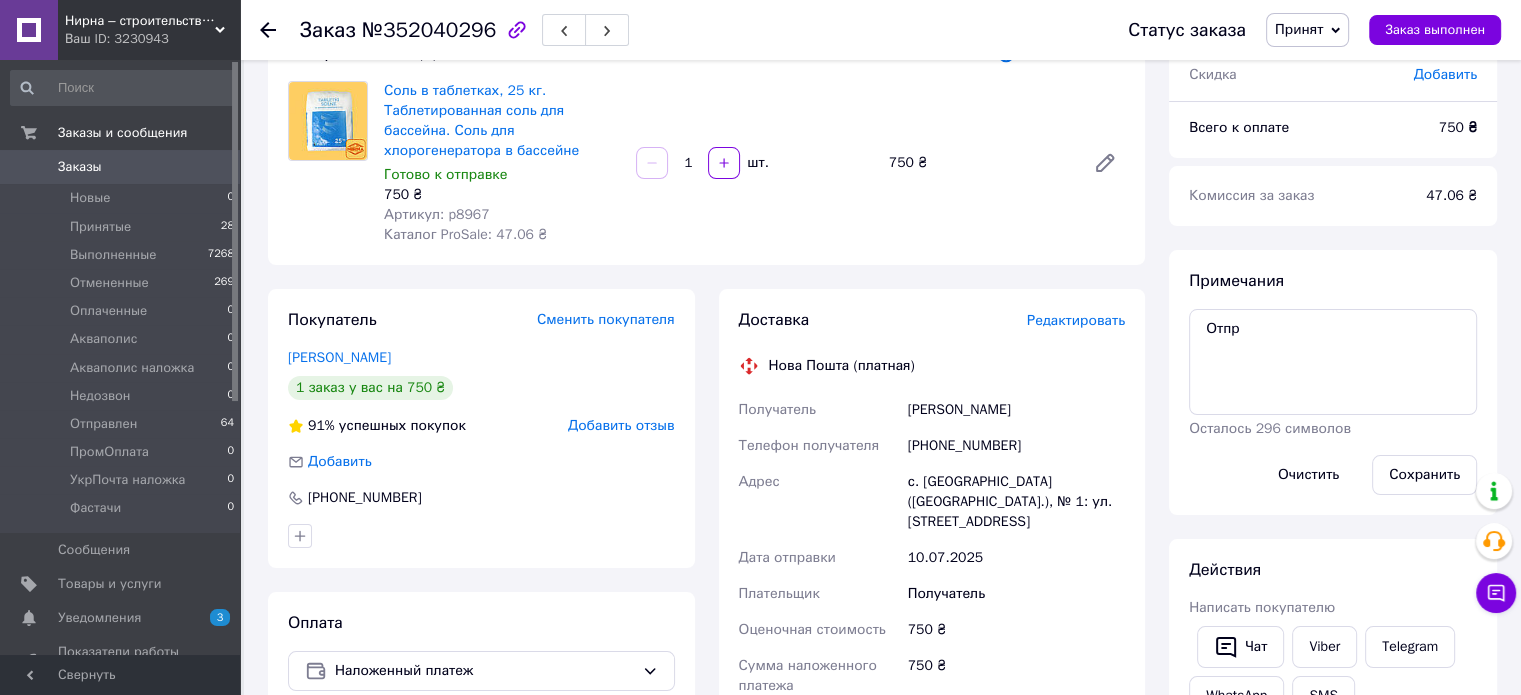 scroll, scrollTop: 0, scrollLeft: 0, axis: both 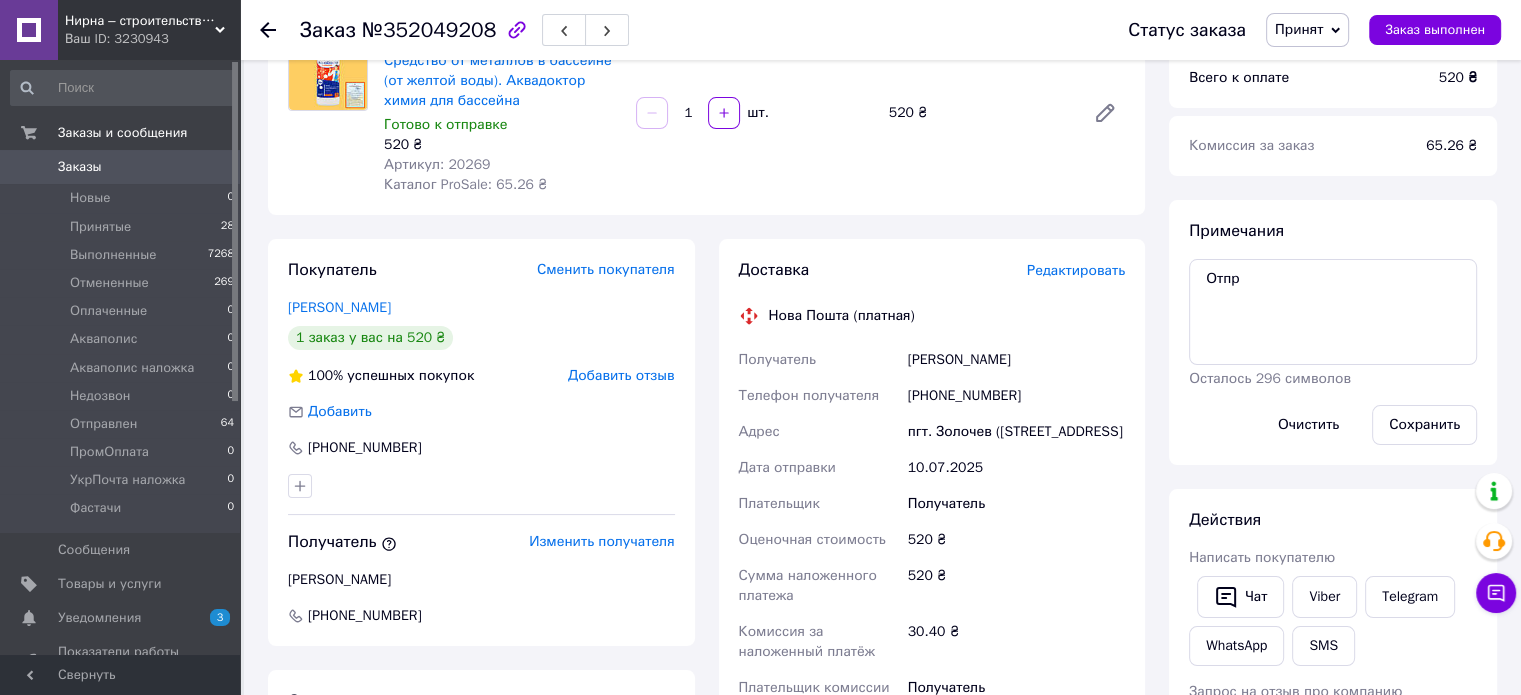 click on "+380997886181" at bounding box center [1016, 396] 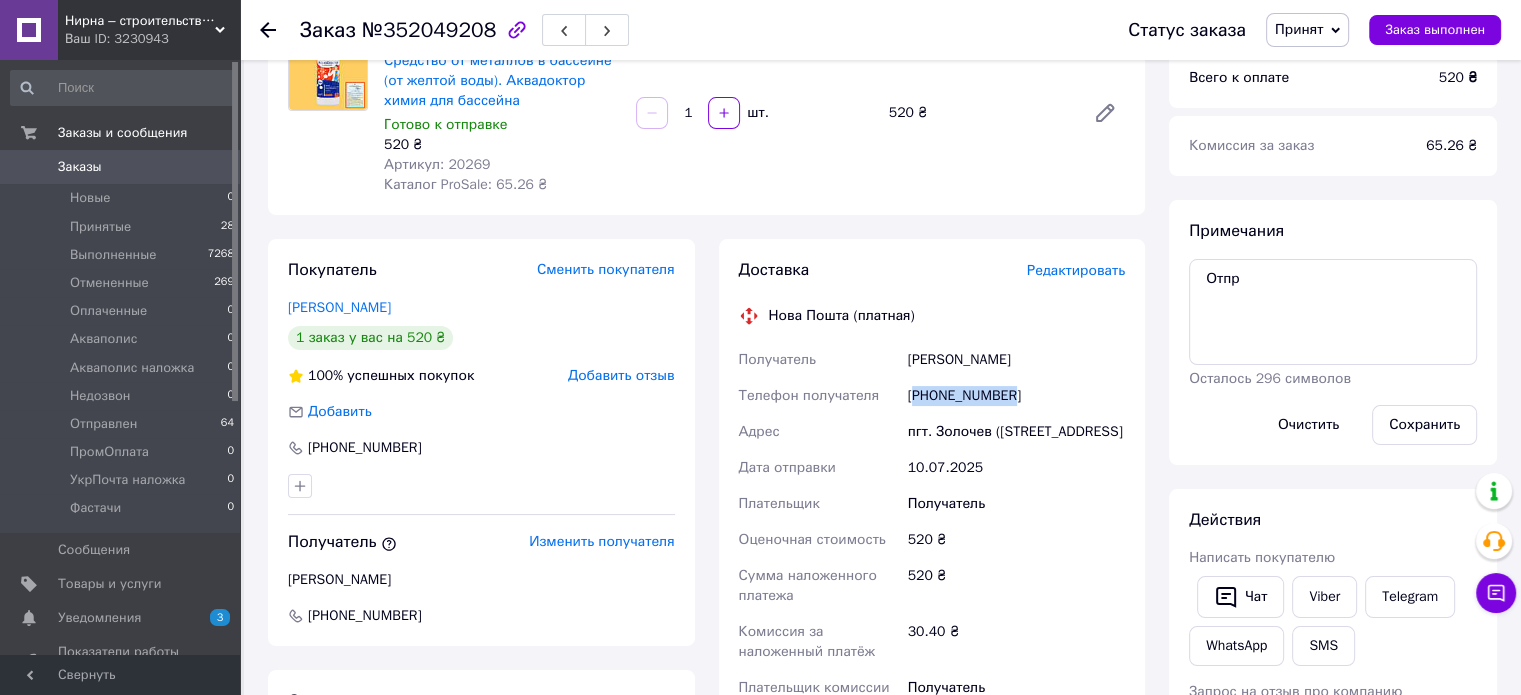 click on "+380997886181" at bounding box center (1016, 396) 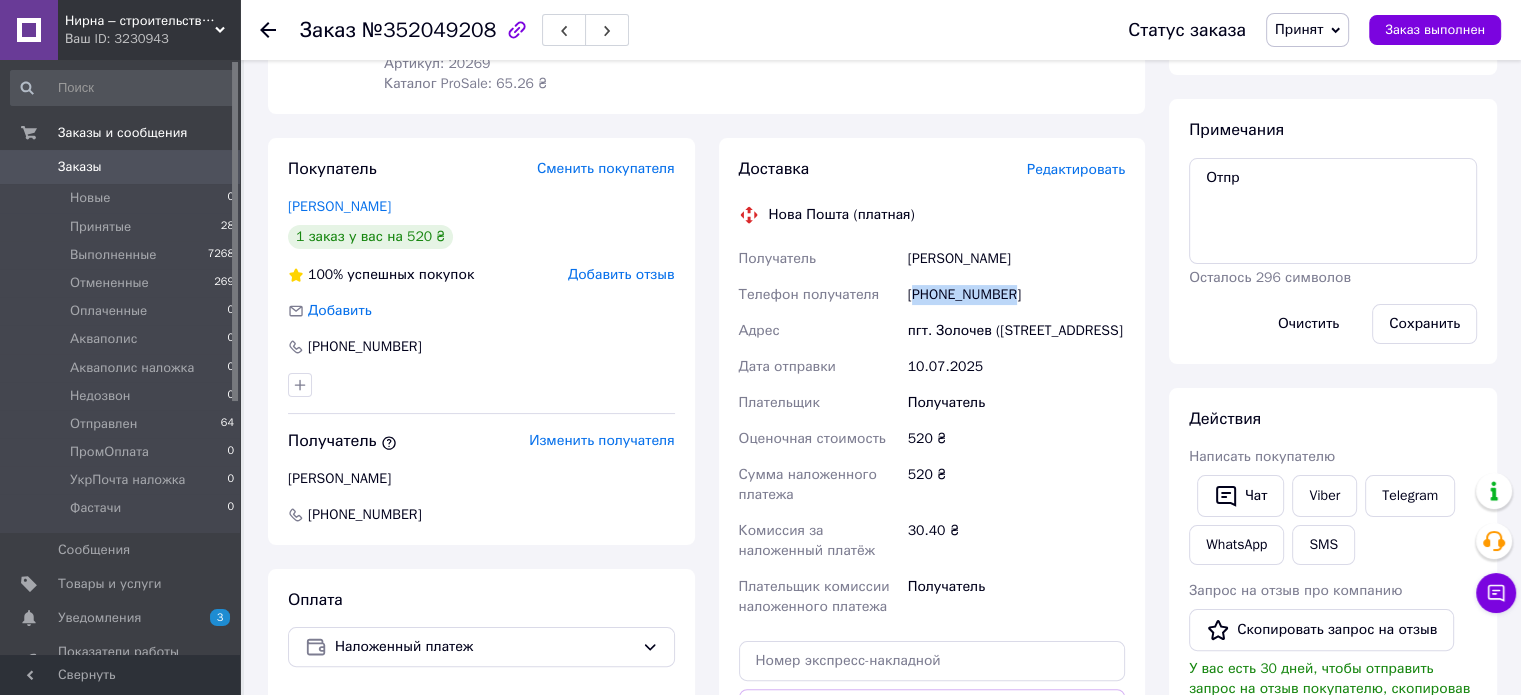 scroll, scrollTop: 400, scrollLeft: 0, axis: vertical 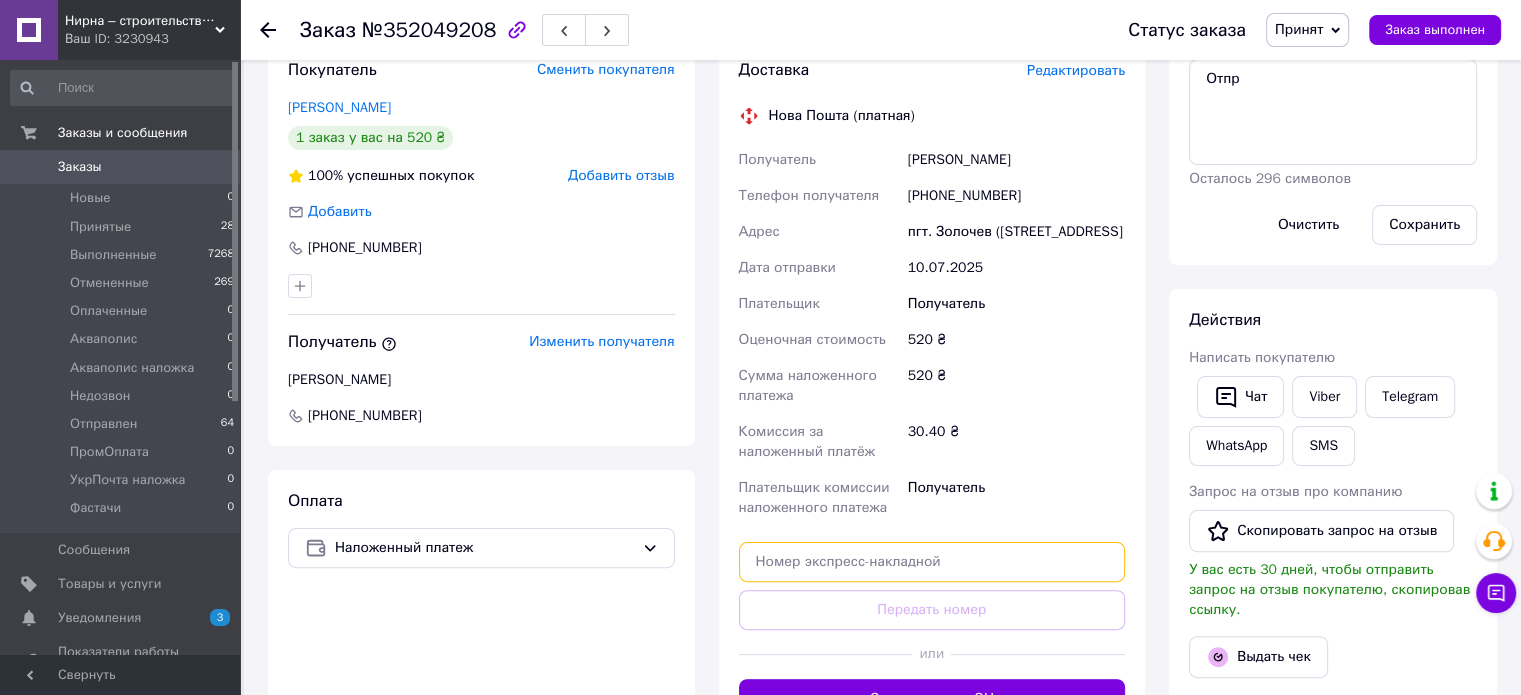 click at bounding box center [932, 562] 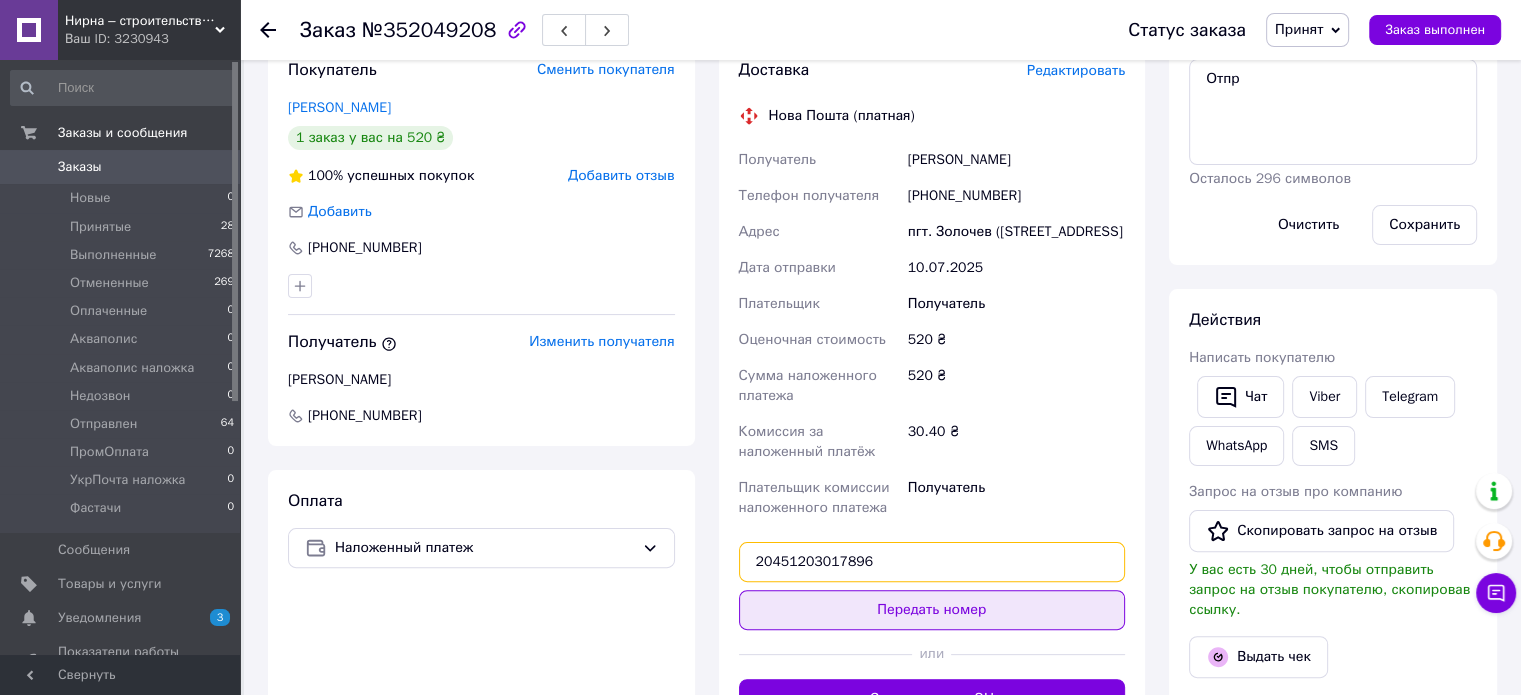 type on "20451203017896" 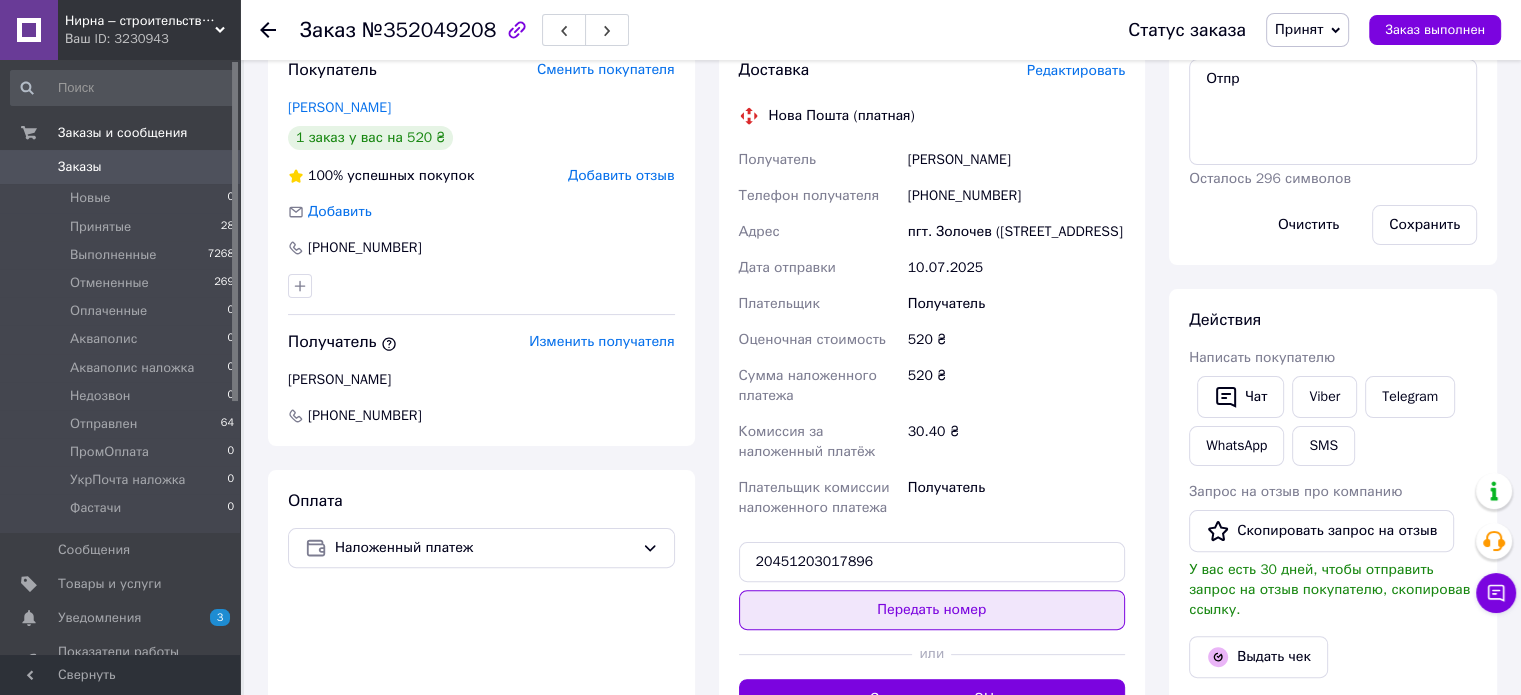click on "Передать номер" at bounding box center (932, 610) 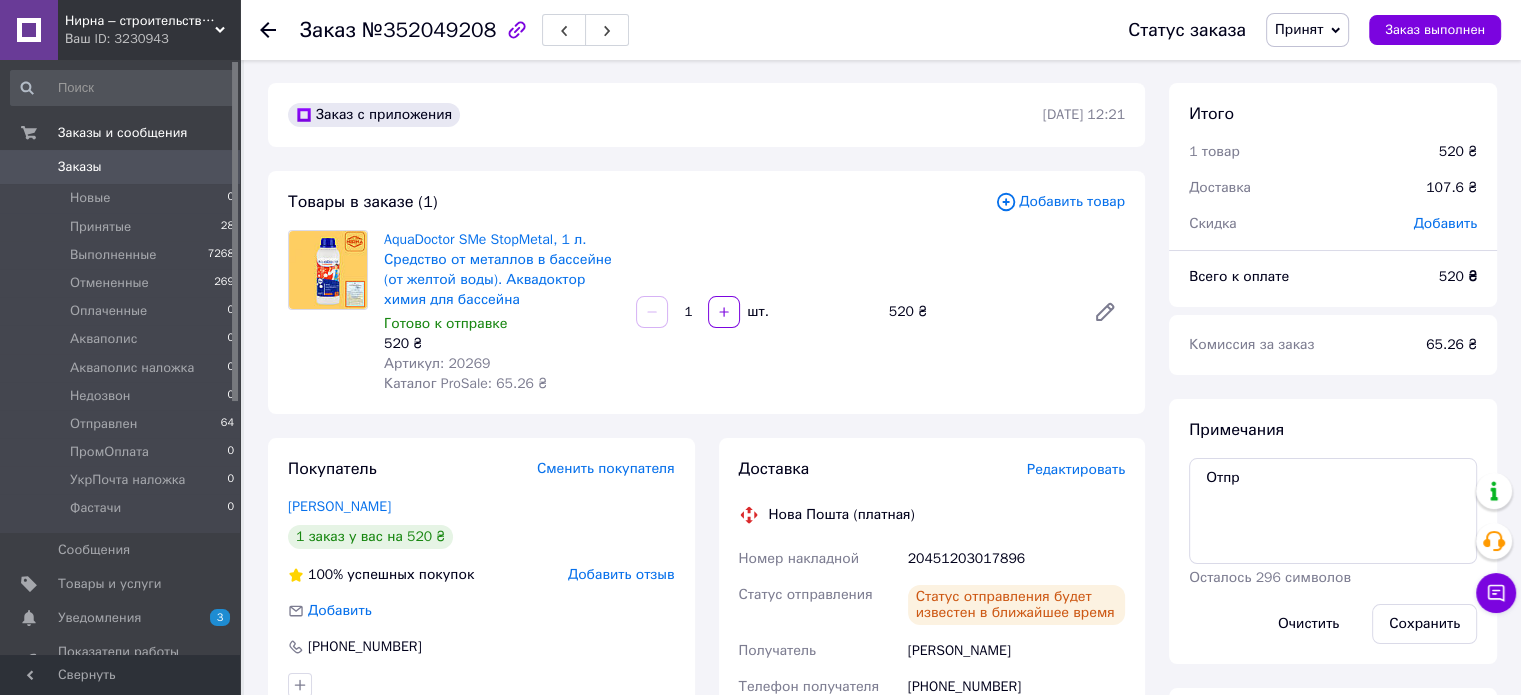 scroll, scrollTop: 0, scrollLeft: 0, axis: both 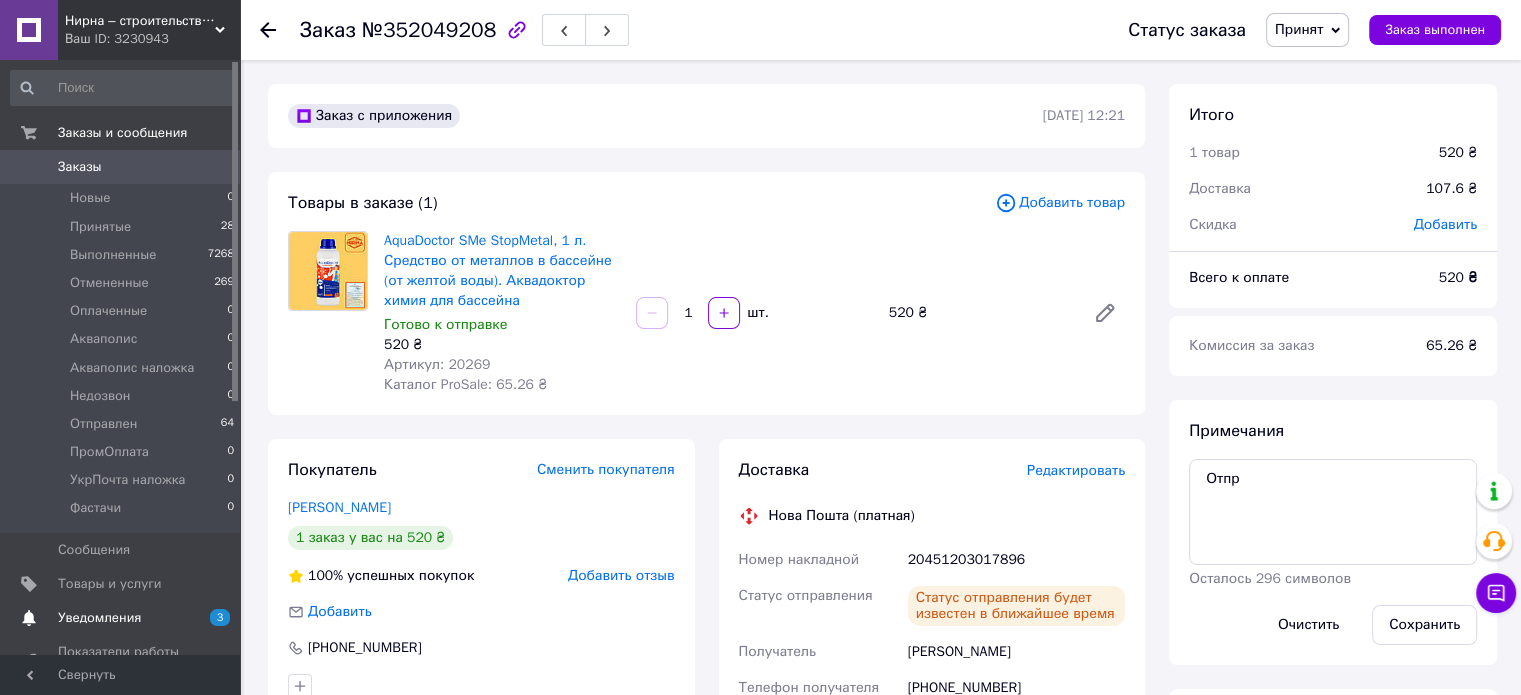 click on "3 0" at bounding box center (212, 618) 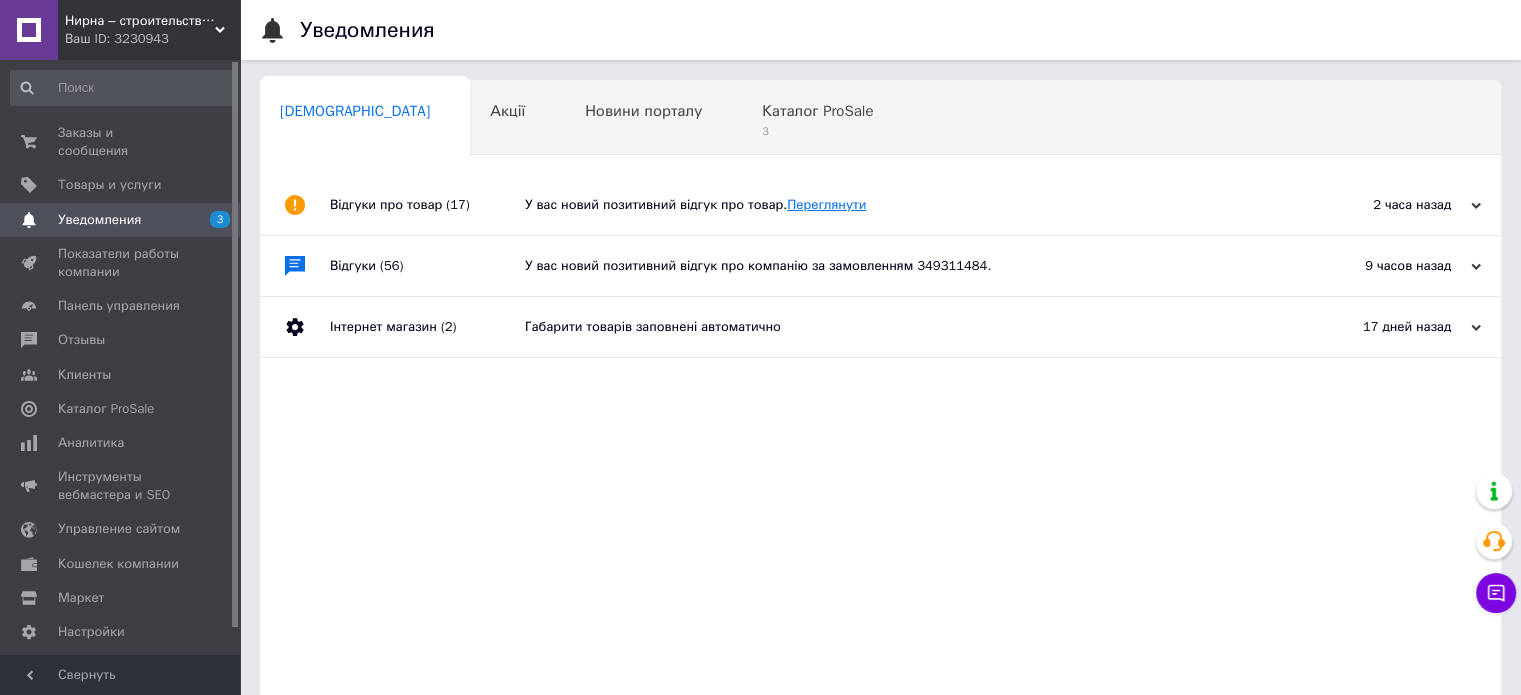 click on "Переглянути" at bounding box center (826, 204) 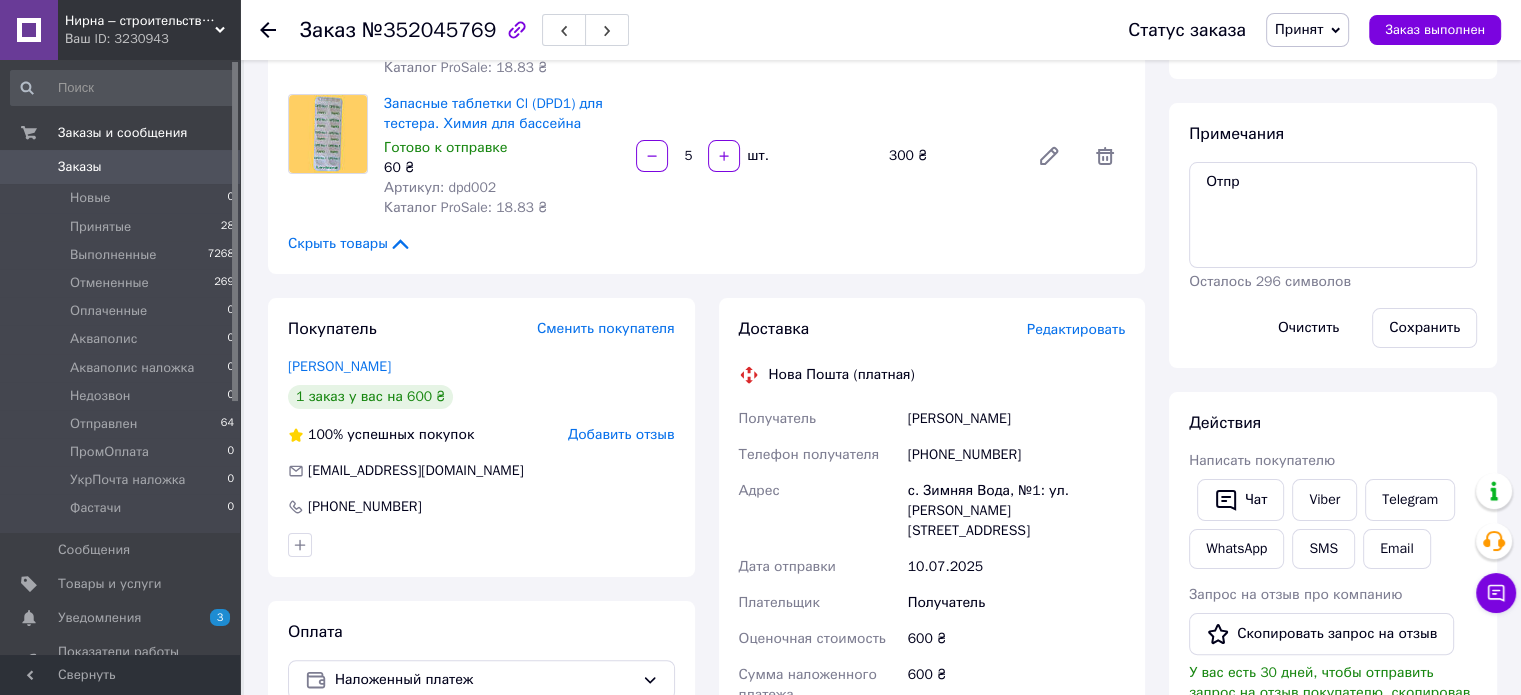 scroll, scrollTop: 300, scrollLeft: 0, axis: vertical 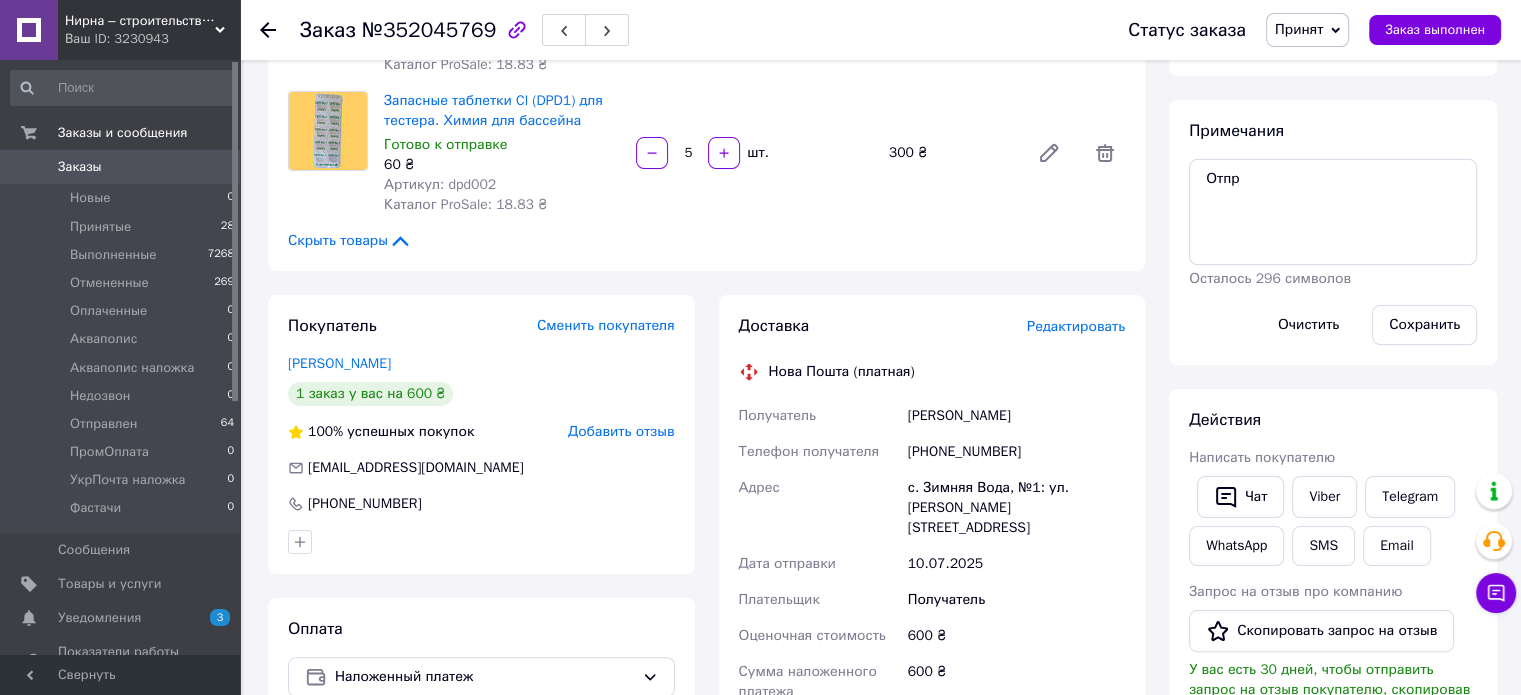 click on "[PHONE_NUMBER]" at bounding box center (1016, 452) 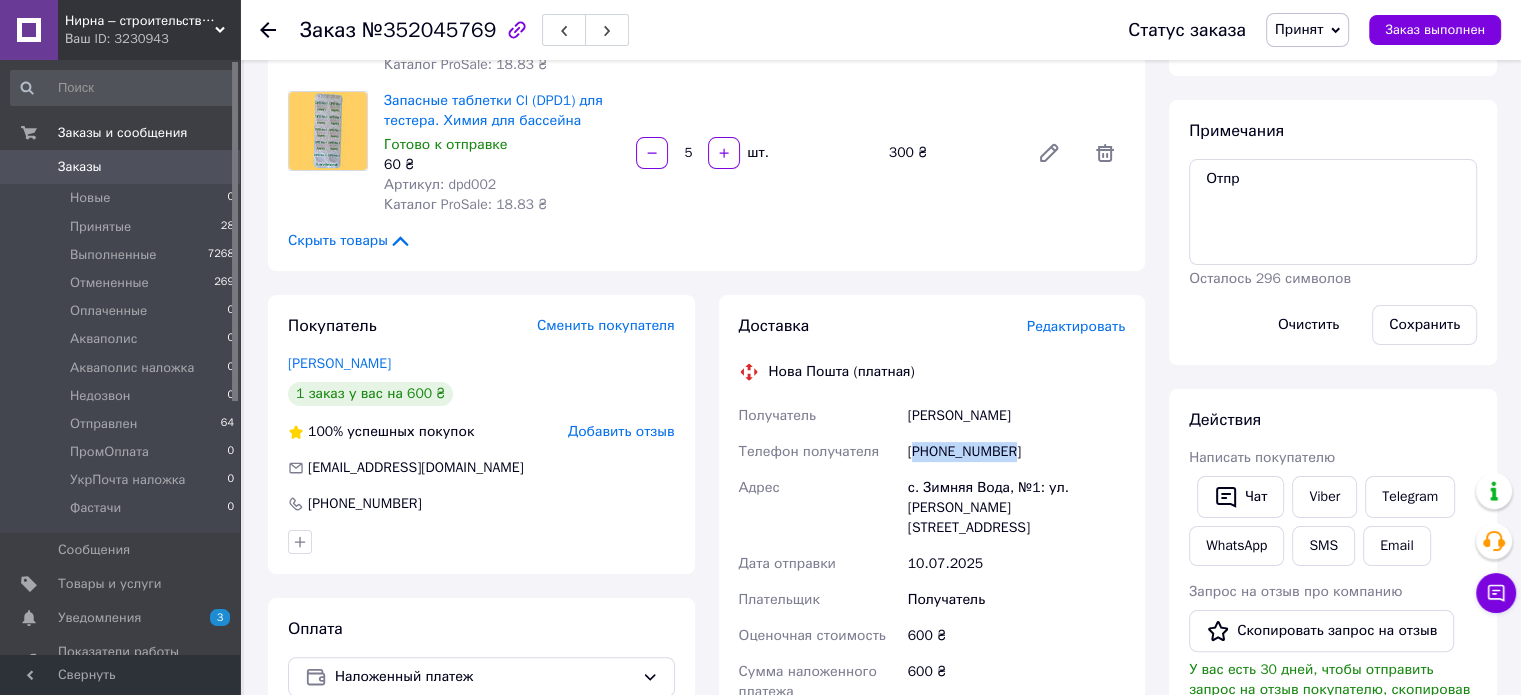 click on "[PHONE_NUMBER]" at bounding box center [1016, 452] 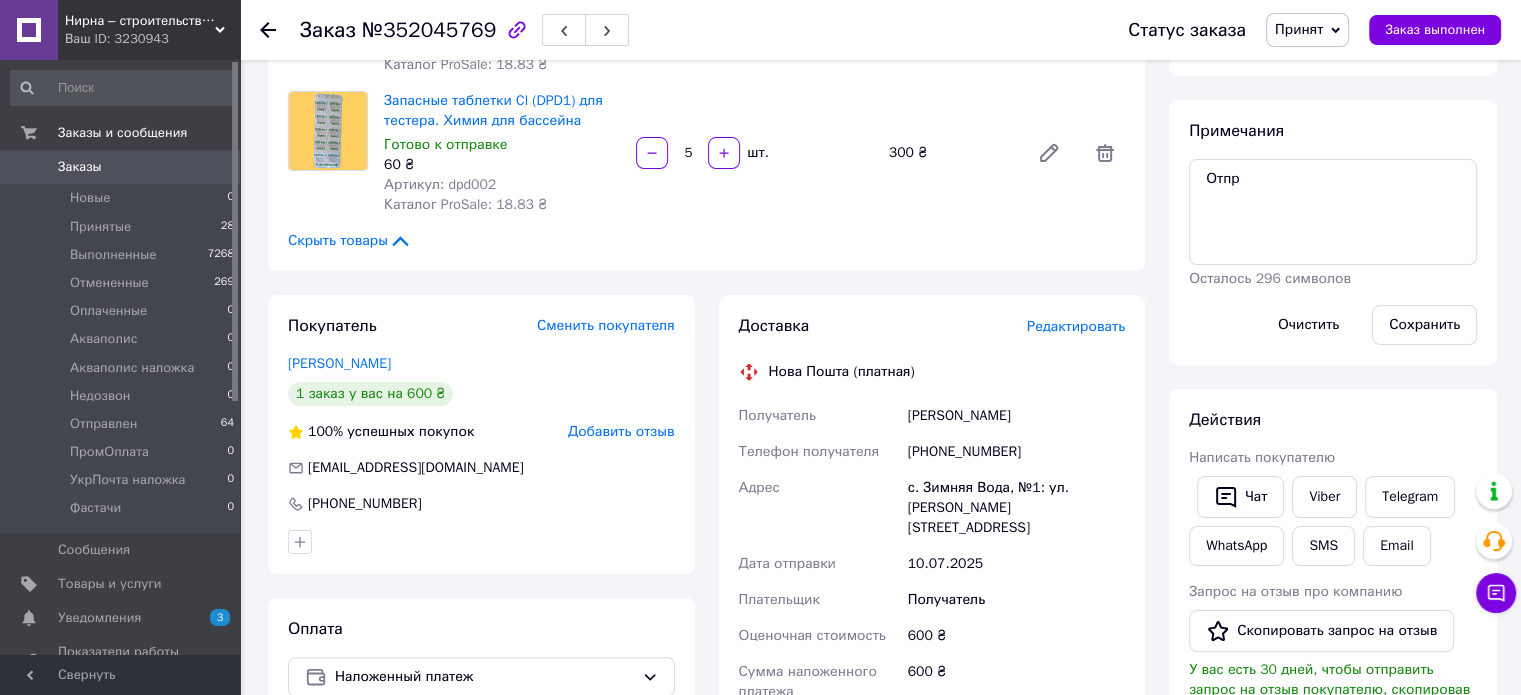 click on "[PHONE_NUMBER]" at bounding box center (1016, 452) 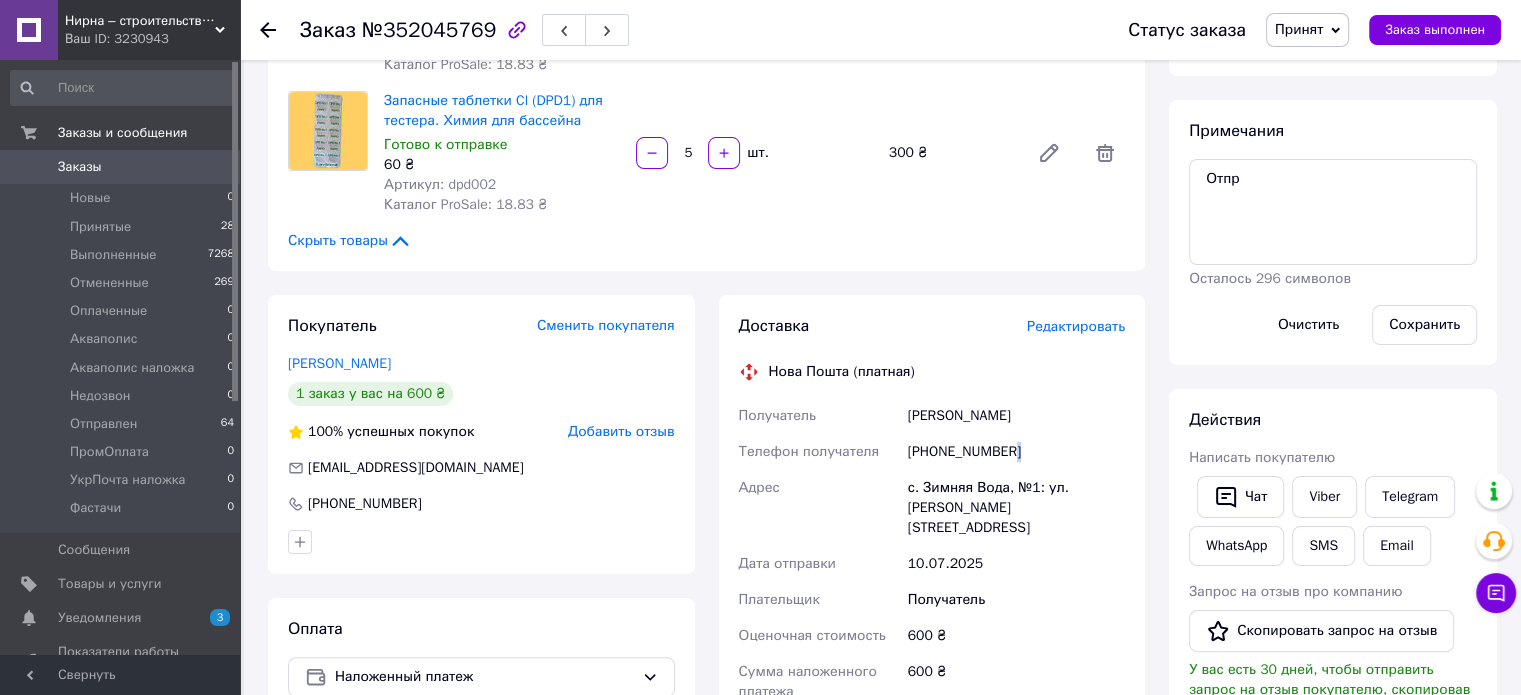 click on "[PHONE_NUMBER]" at bounding box center (1016, 452) 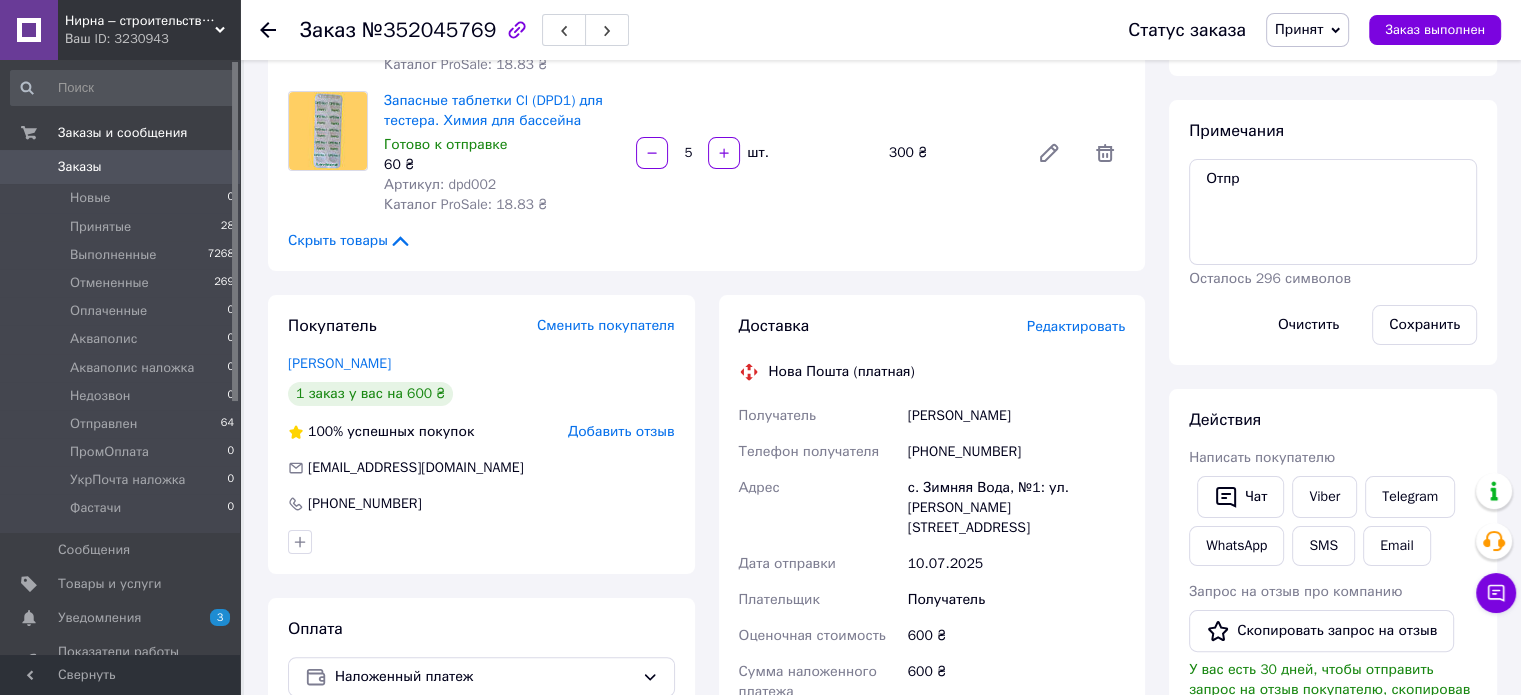 click on "[PHONE_NUMBER]" at bounding box center [1016, 452] 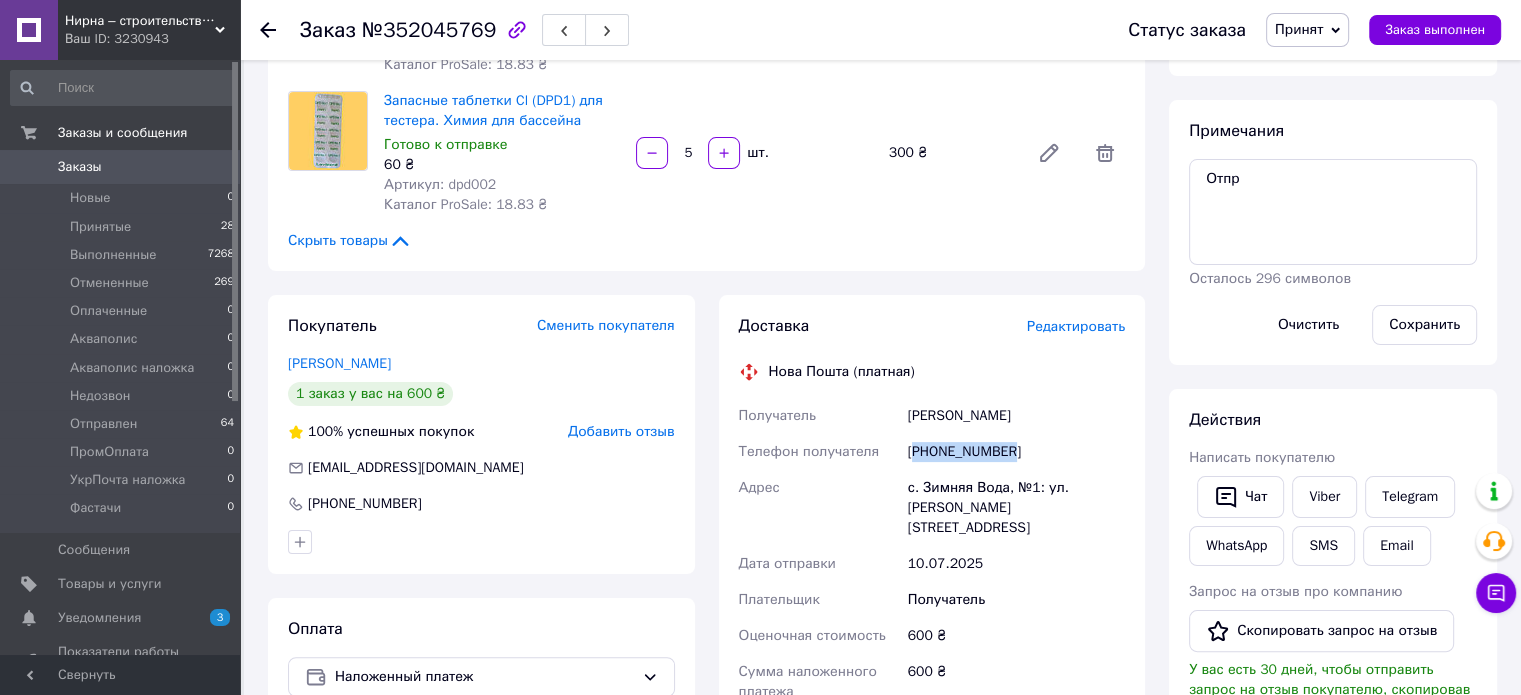 click on "[PHONE_NUMBER]" at bounding box center (1016, 452) 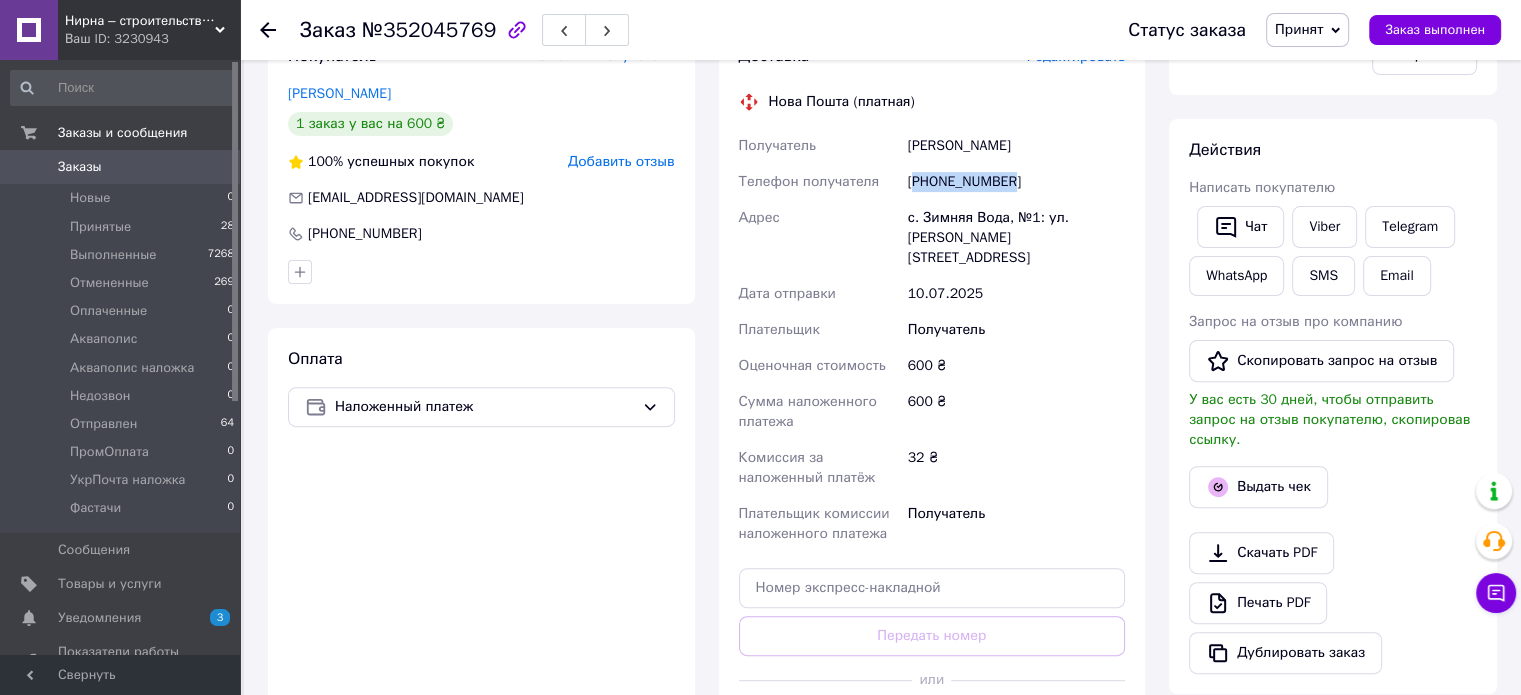 scroll, scrollTop: 600, scrollLeft: 0, axis: vertical 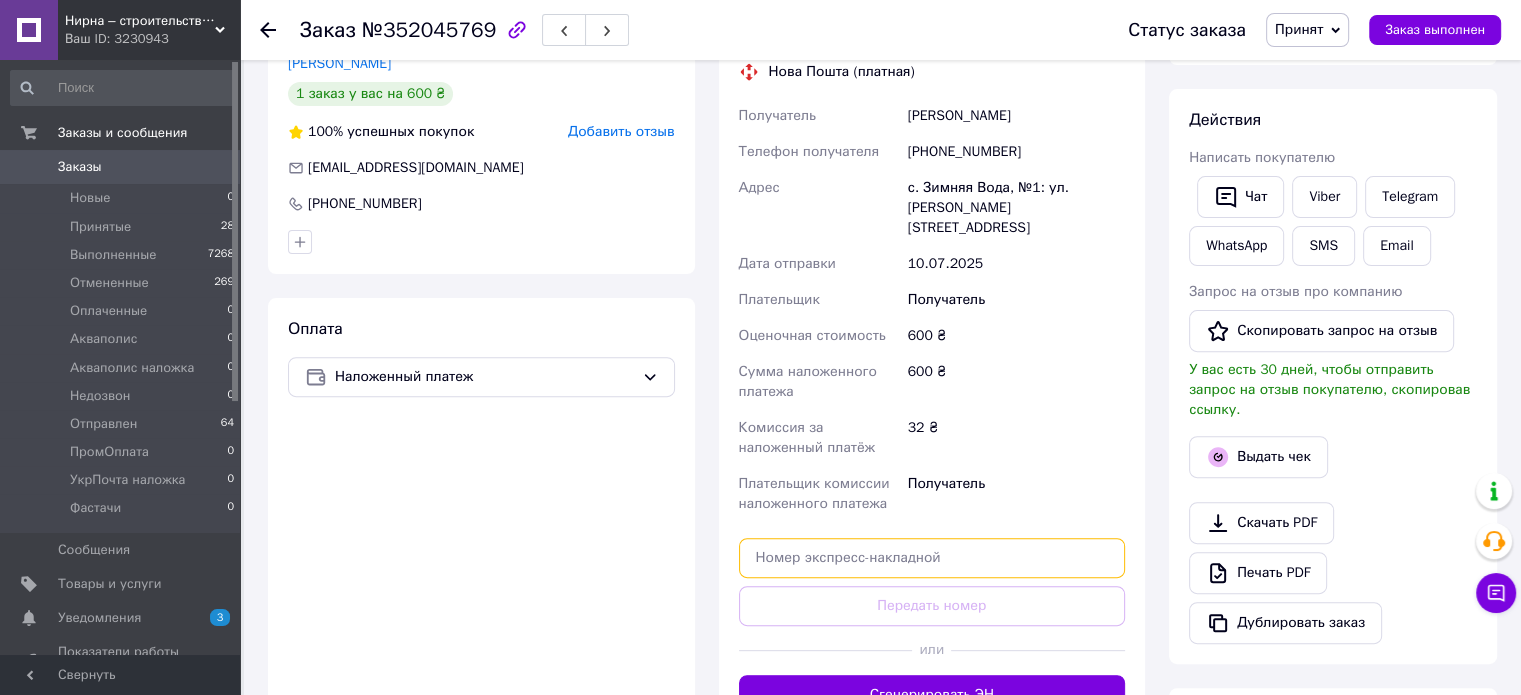 click at bounding box center (932, 558) 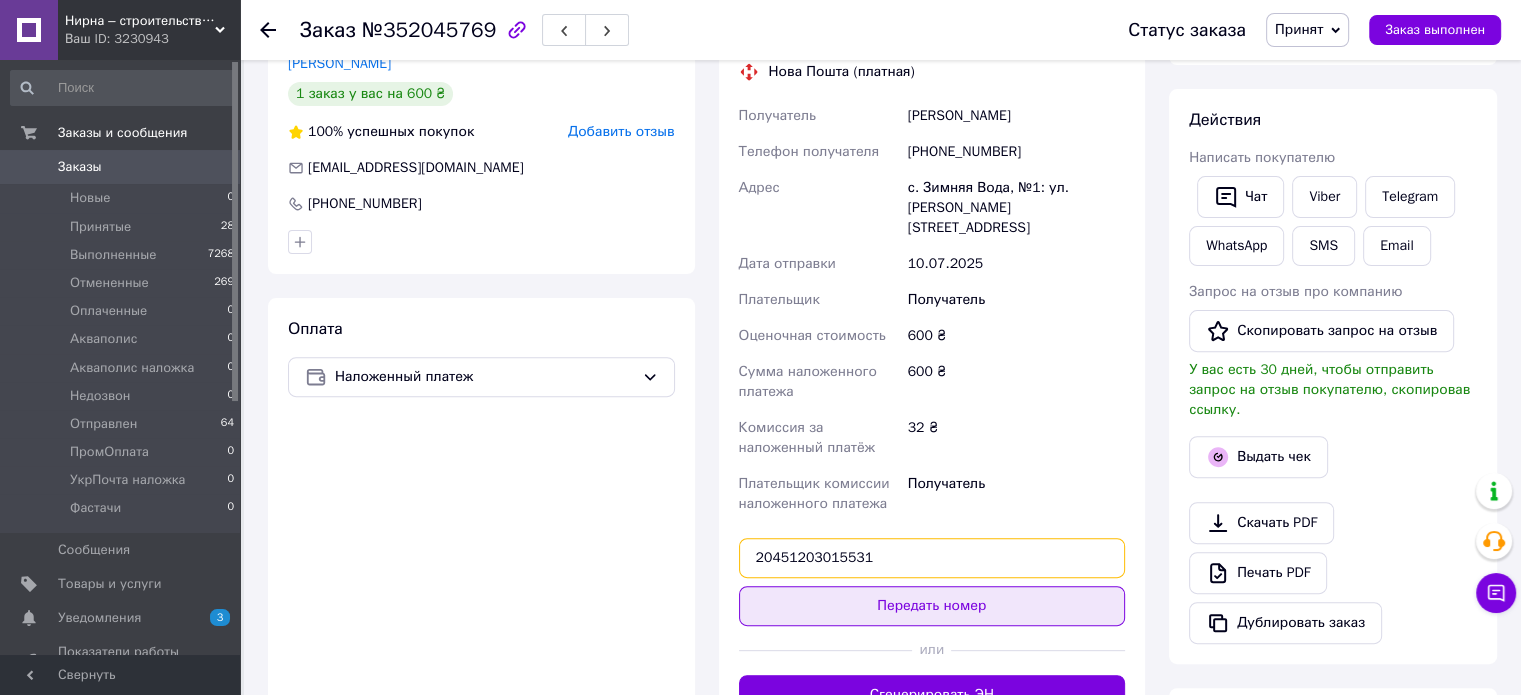 type on "20451203015531" 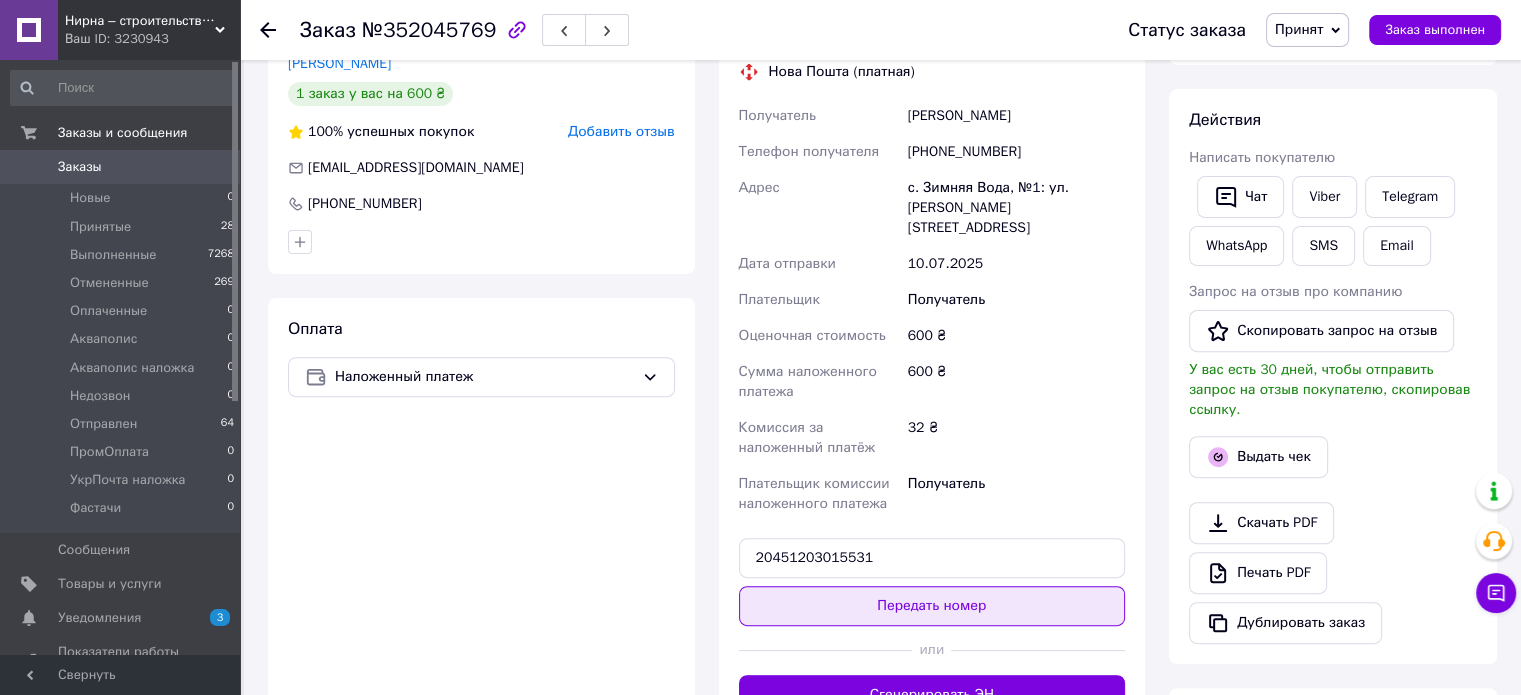 click on "Передать номер" at bounding box center [932, 606] 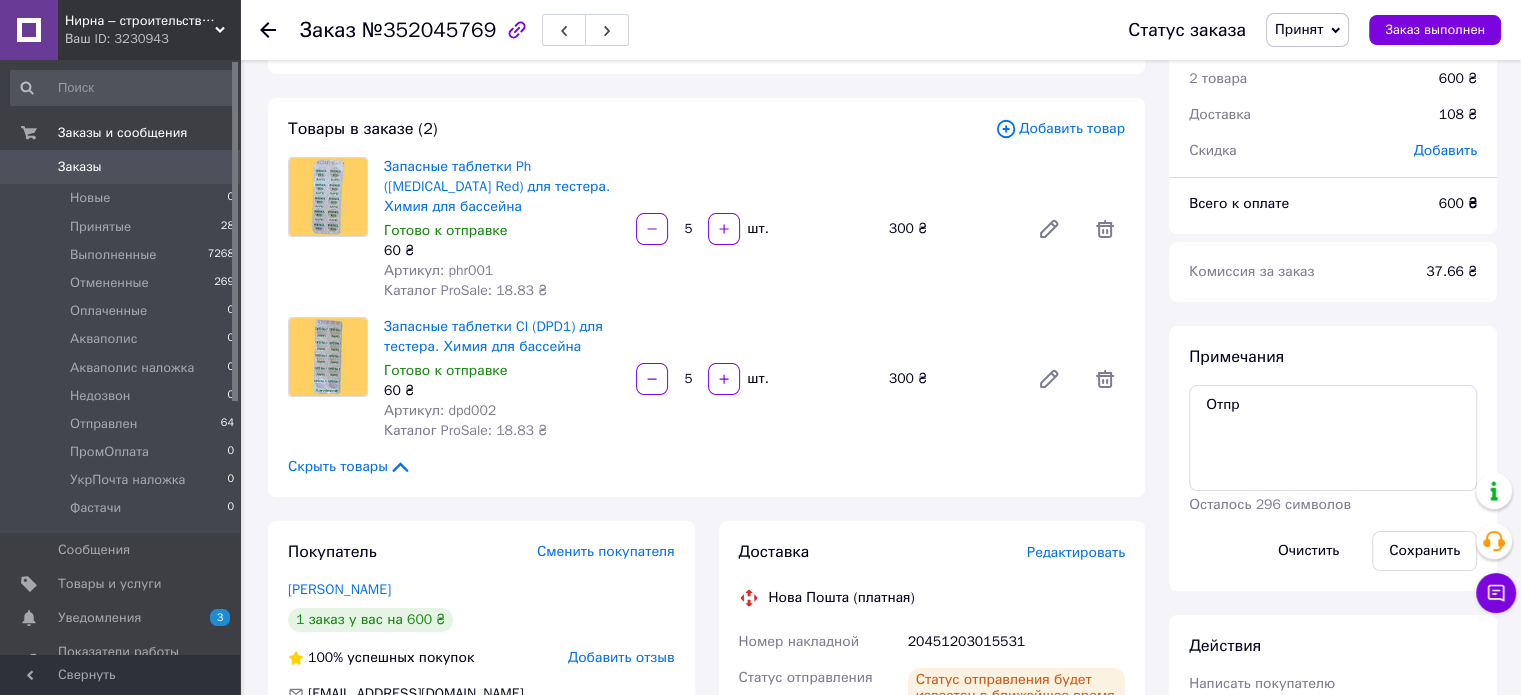 scroll, scrollTop: 300, scrollLeft: 0, axis: vertical 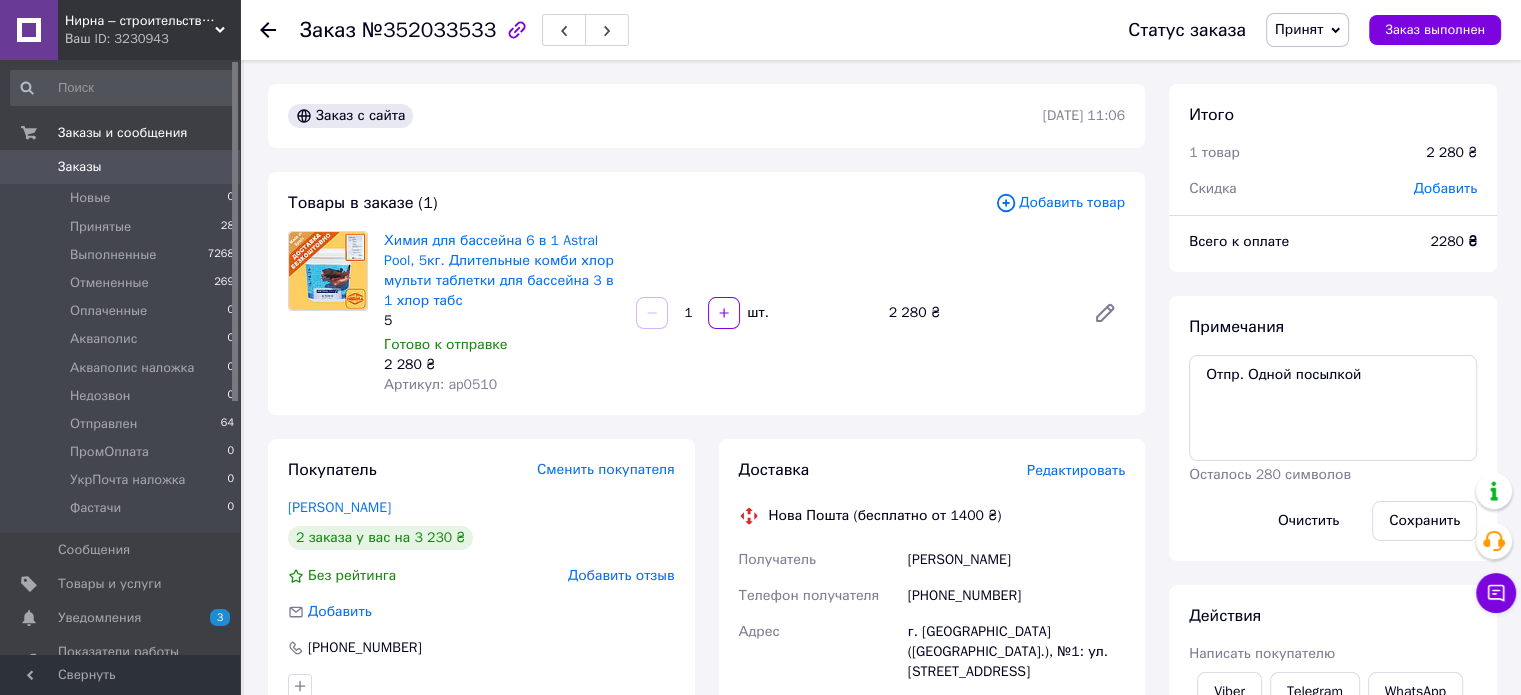 click on "Добавить товар" at bounding box center (1060, 203) 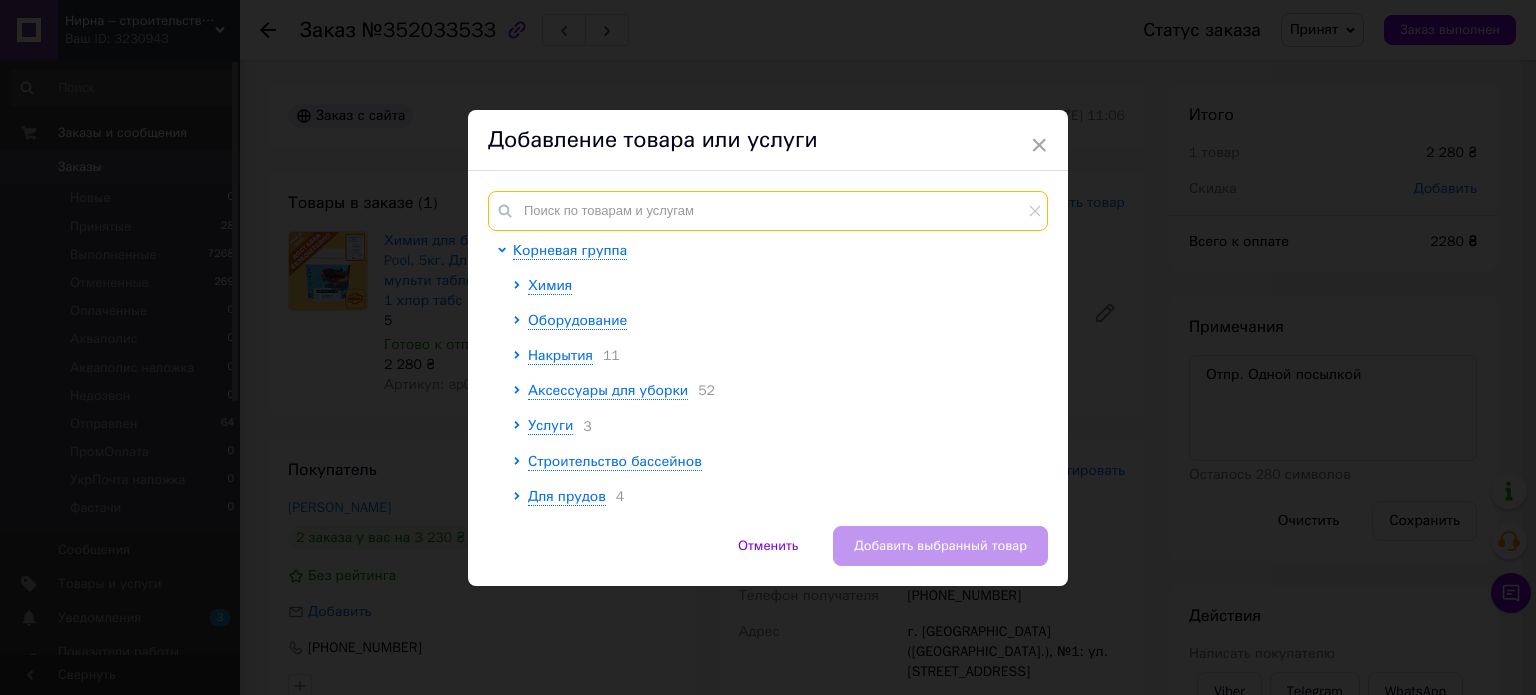 click at bounding box center (768, 211) 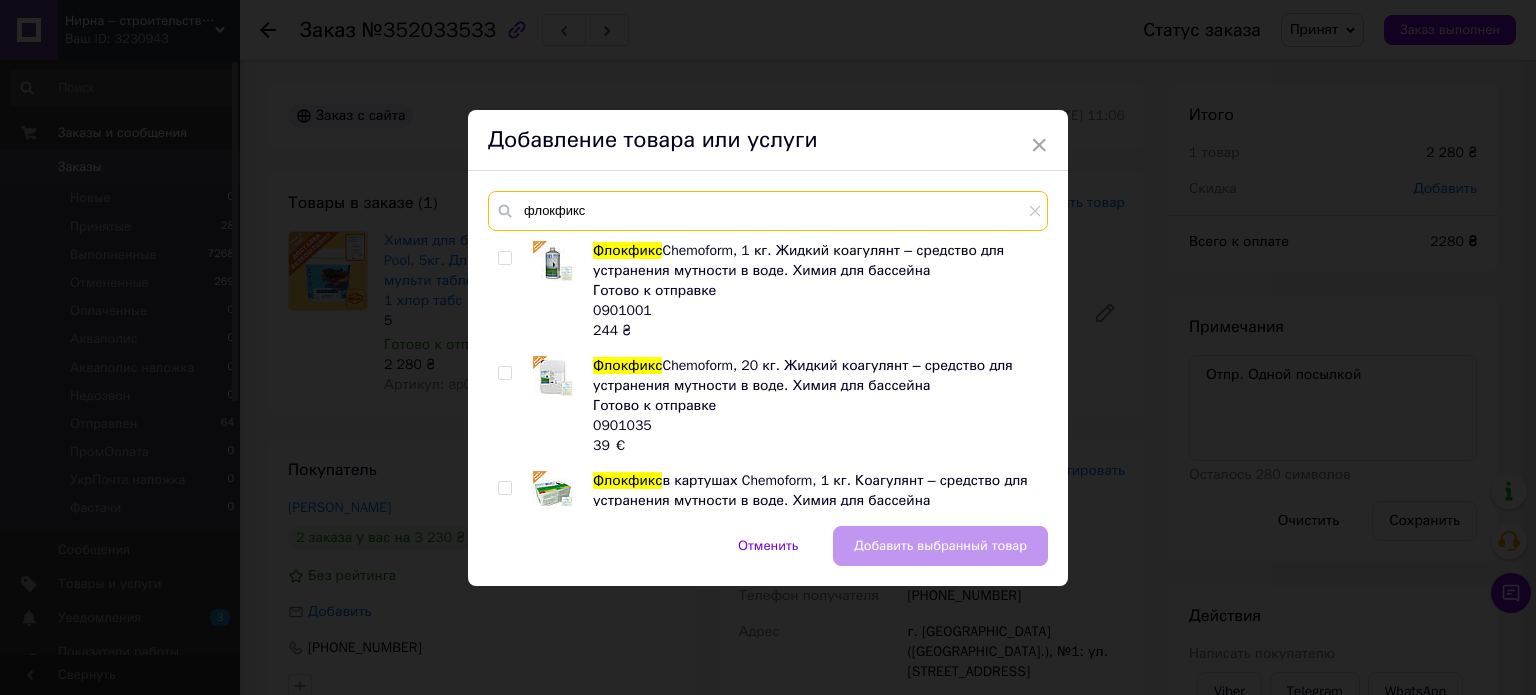 type on "флокфикс" 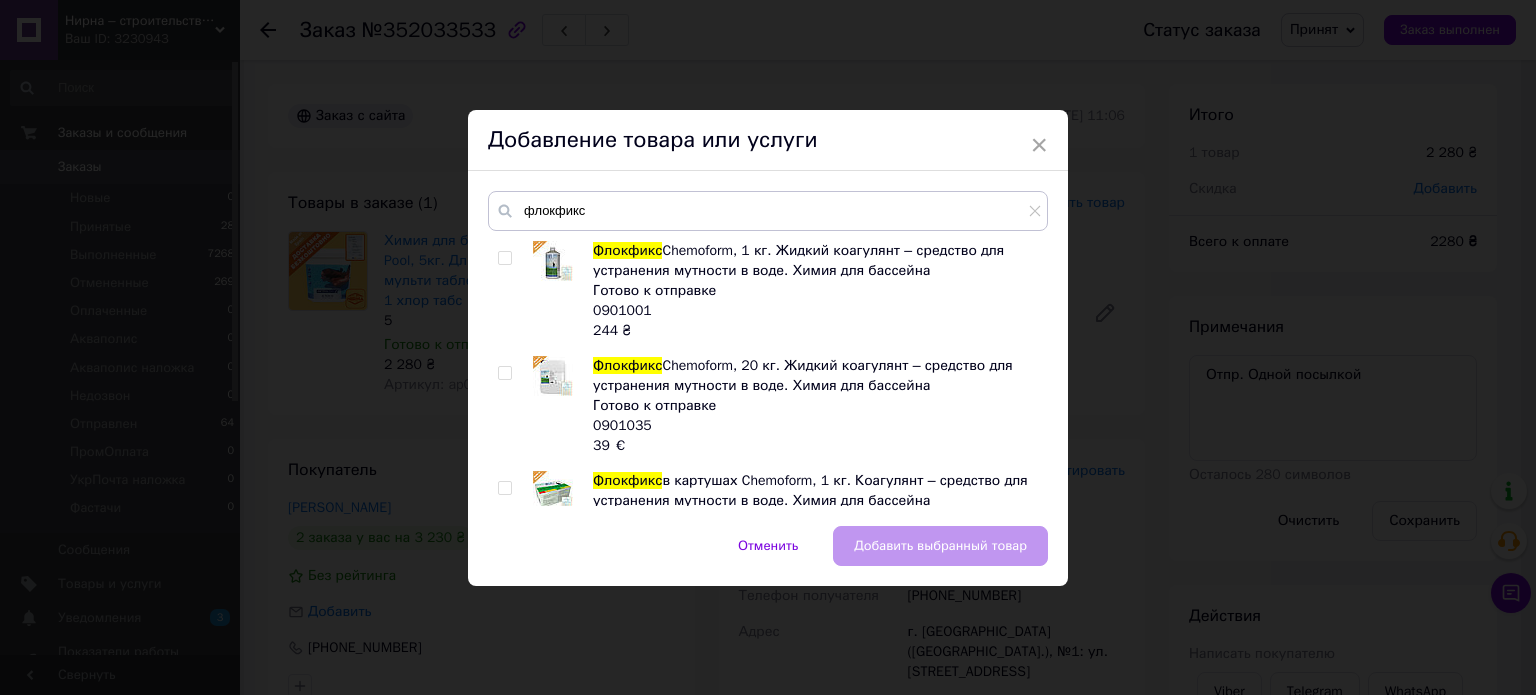 click at bounding box center (504, 258) 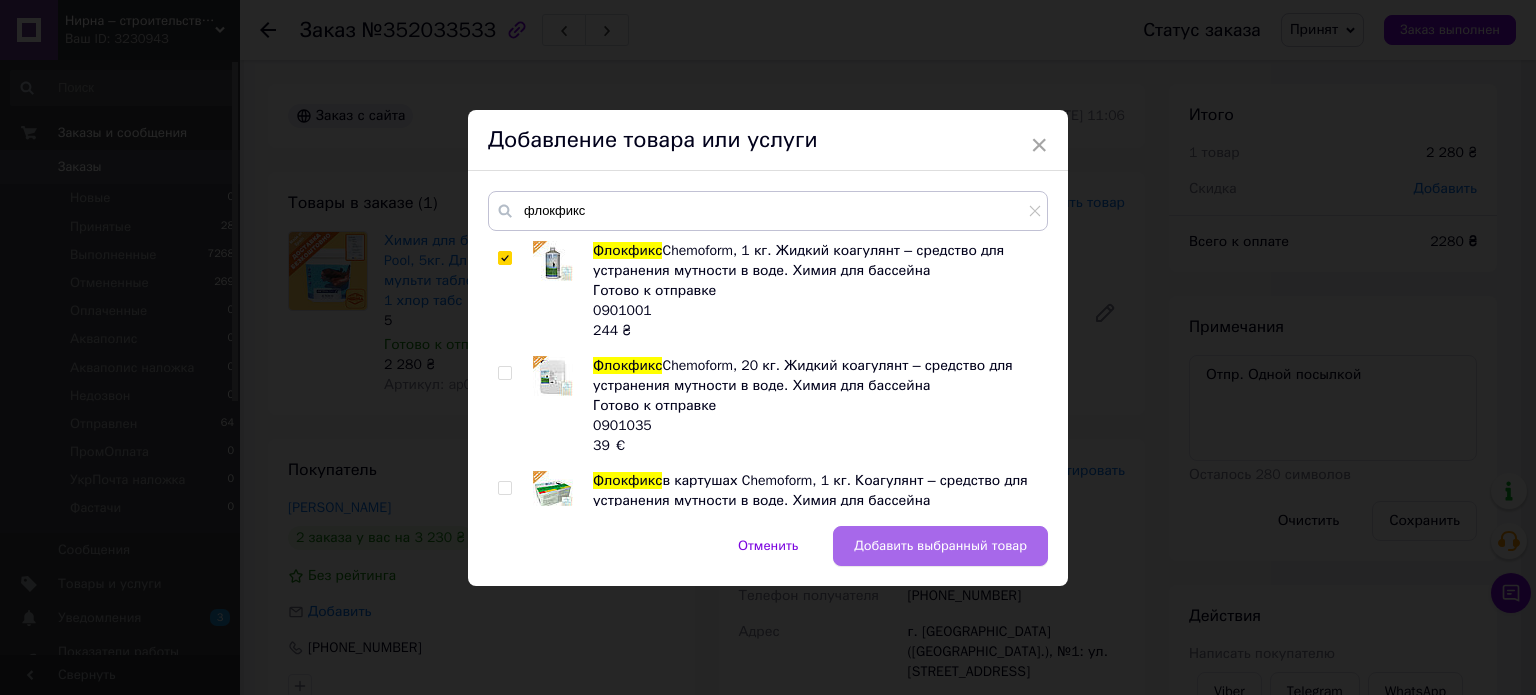 click on "Добавить выбранный товар" at bounding box center [940, 546] 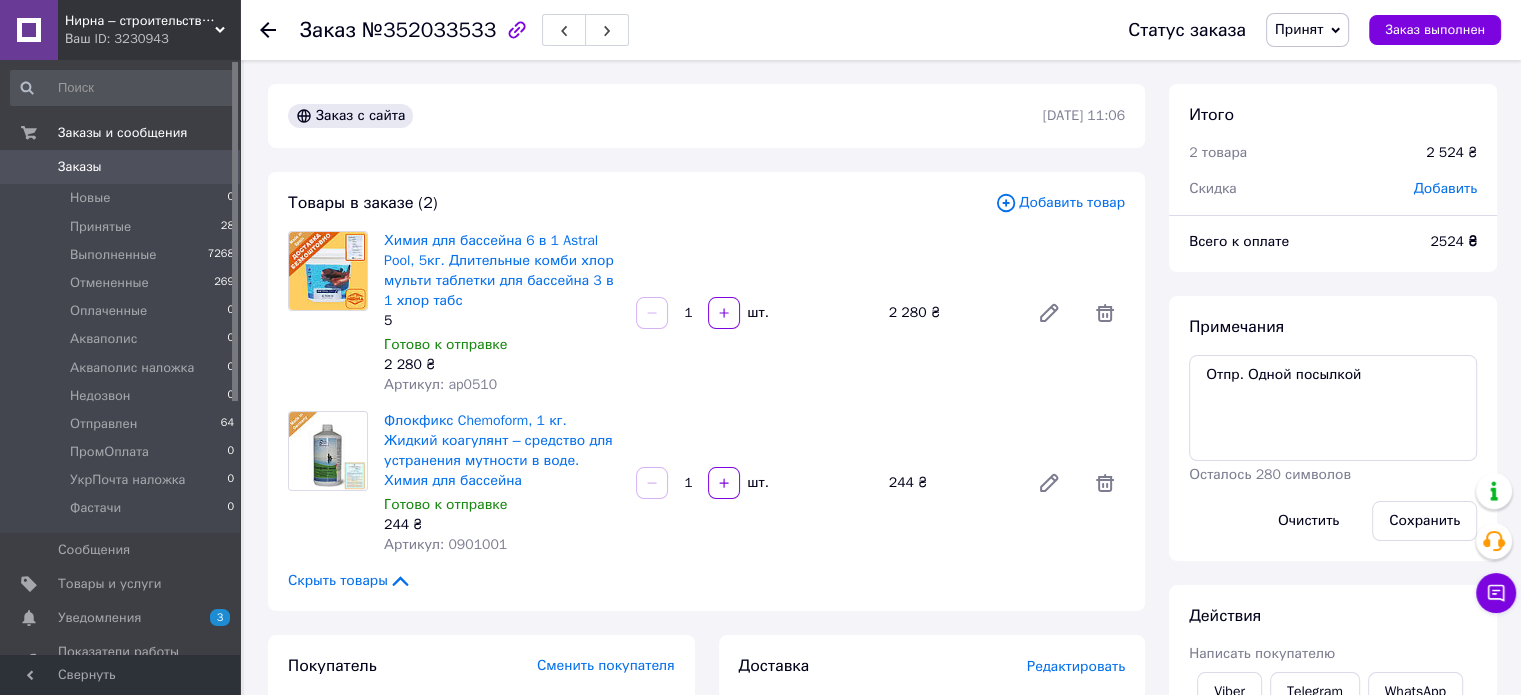 click on "Добавить товар" at bounding box center [1060, 203] 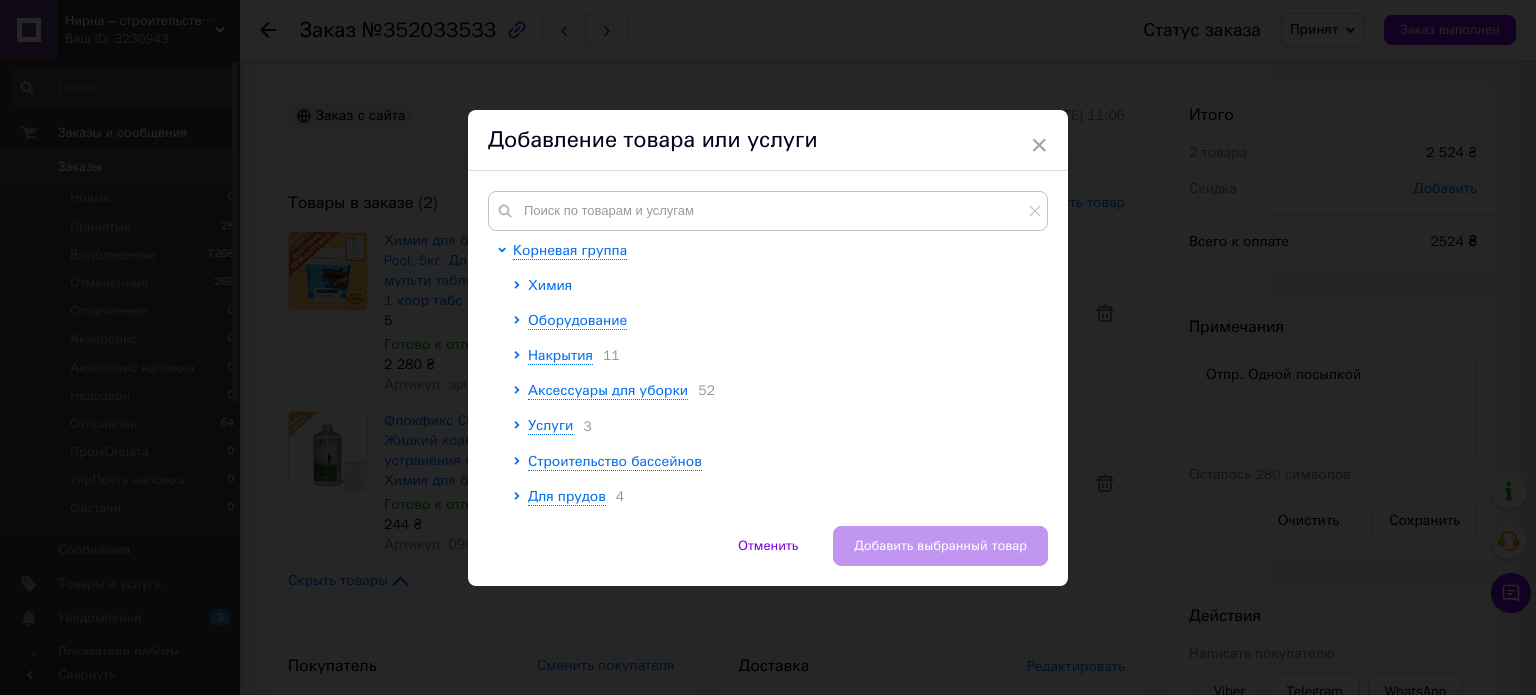 click on "Химия" at bounding box center (550, 285) 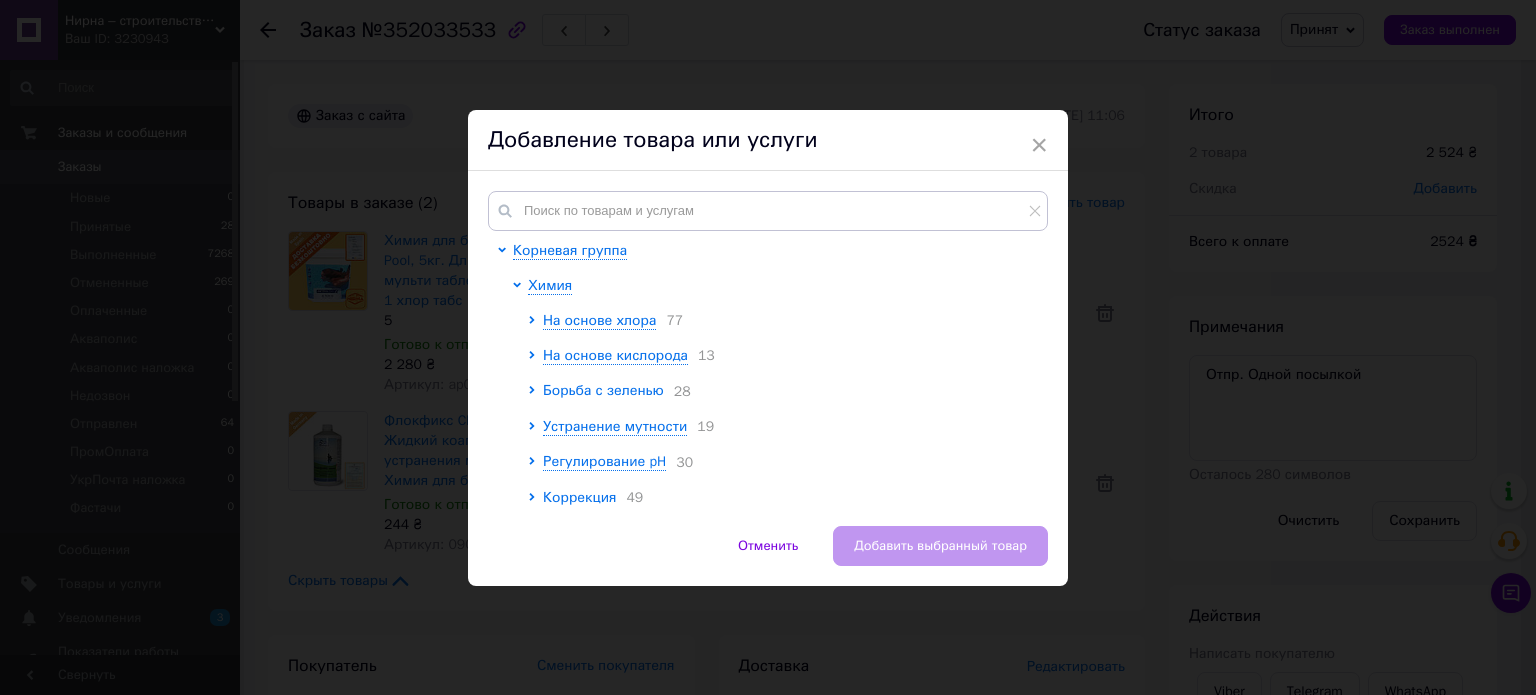 click on "Борьба с зеленью" at bounding box center [603, 390] 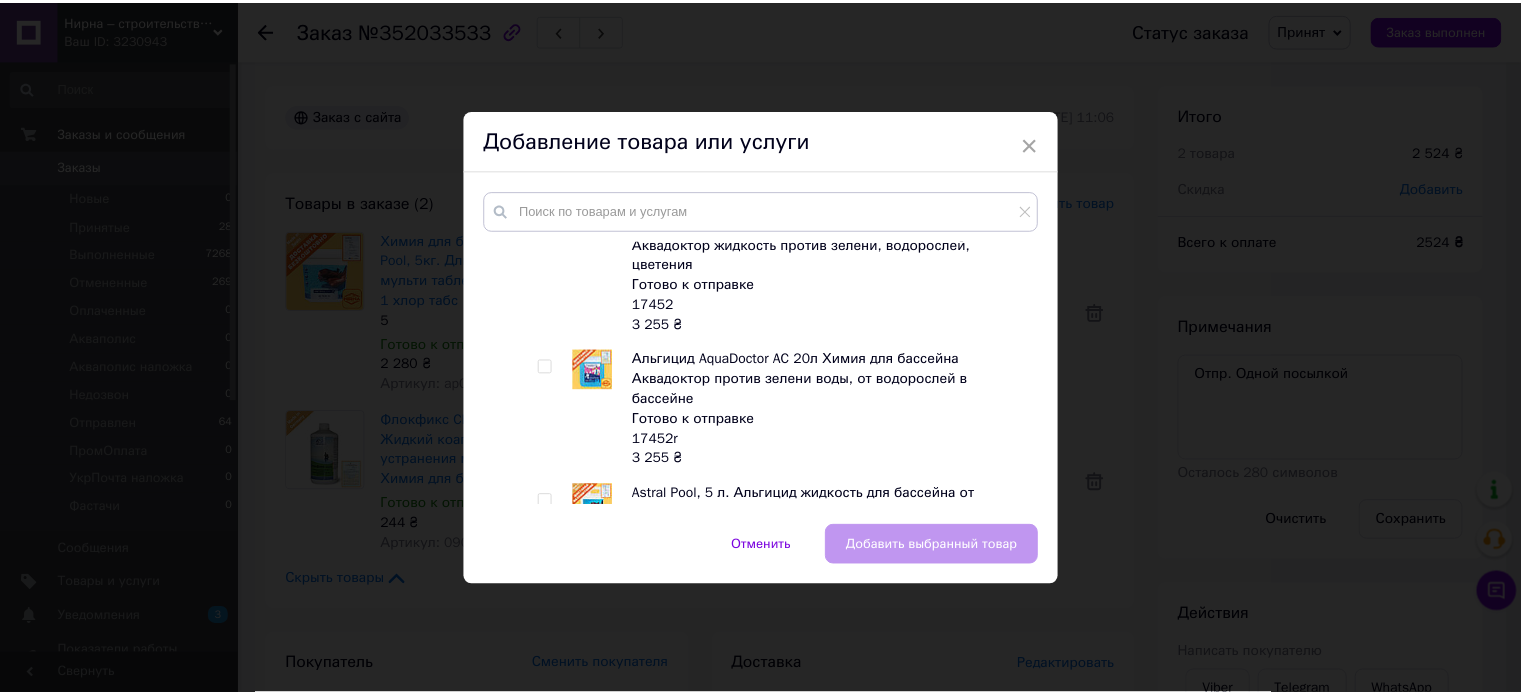 scroll, scrollTop: 800, scrollLeft: 0, axis: vertical 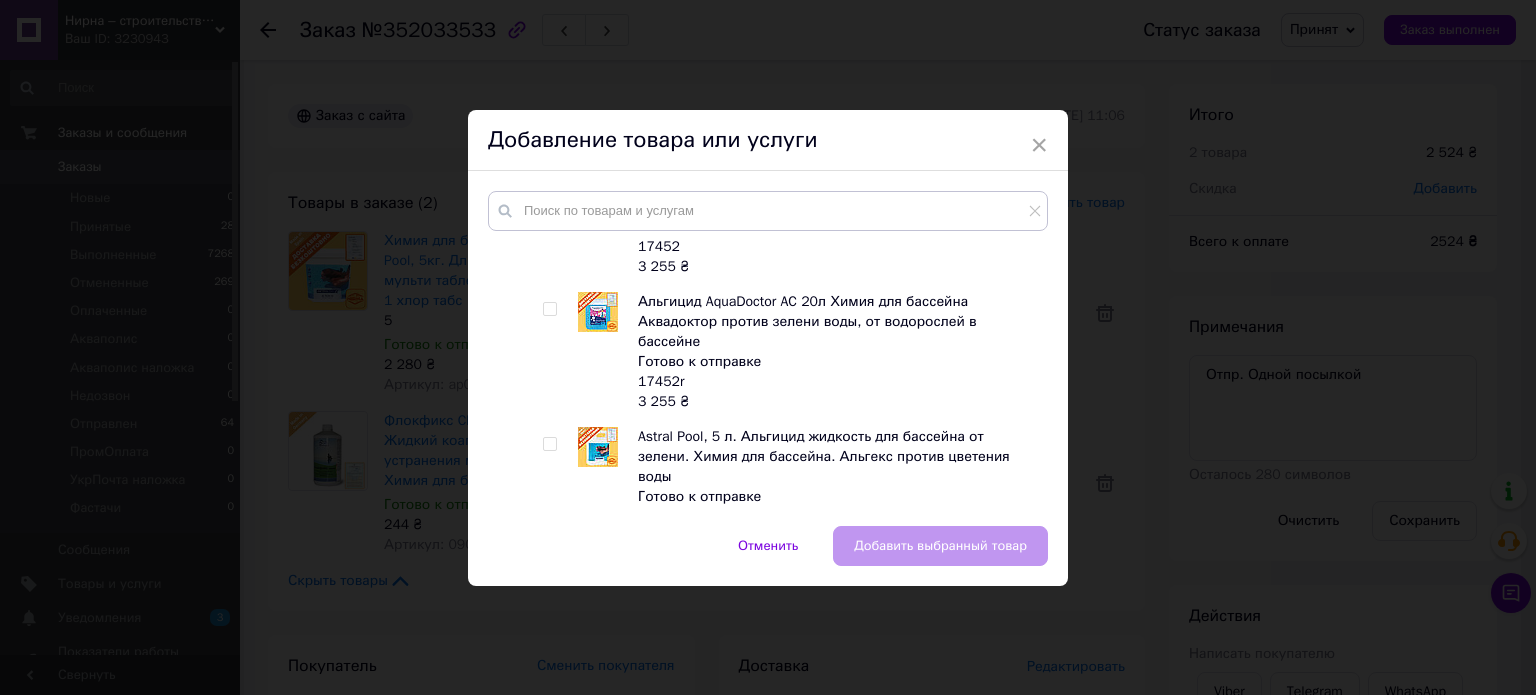 click at bounding box center [549, 444] 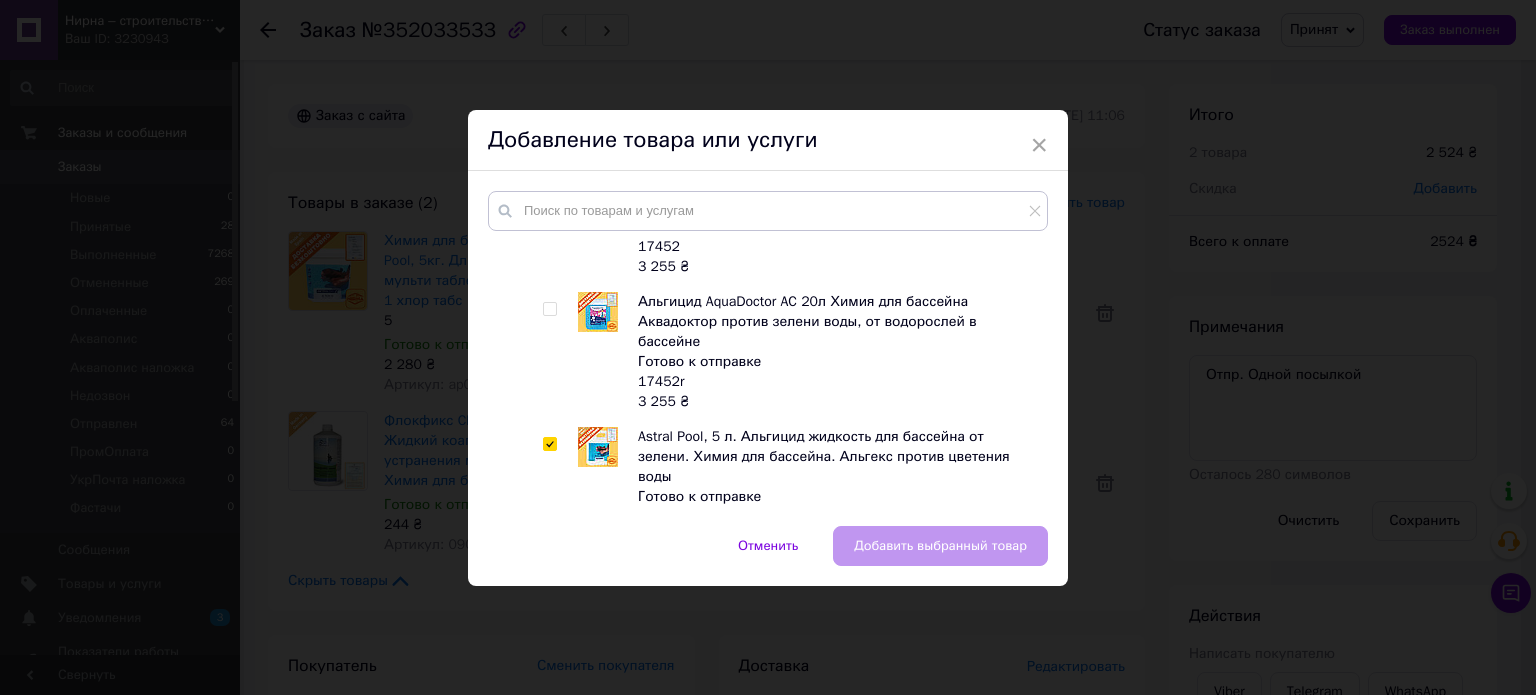 checkbox on "true" 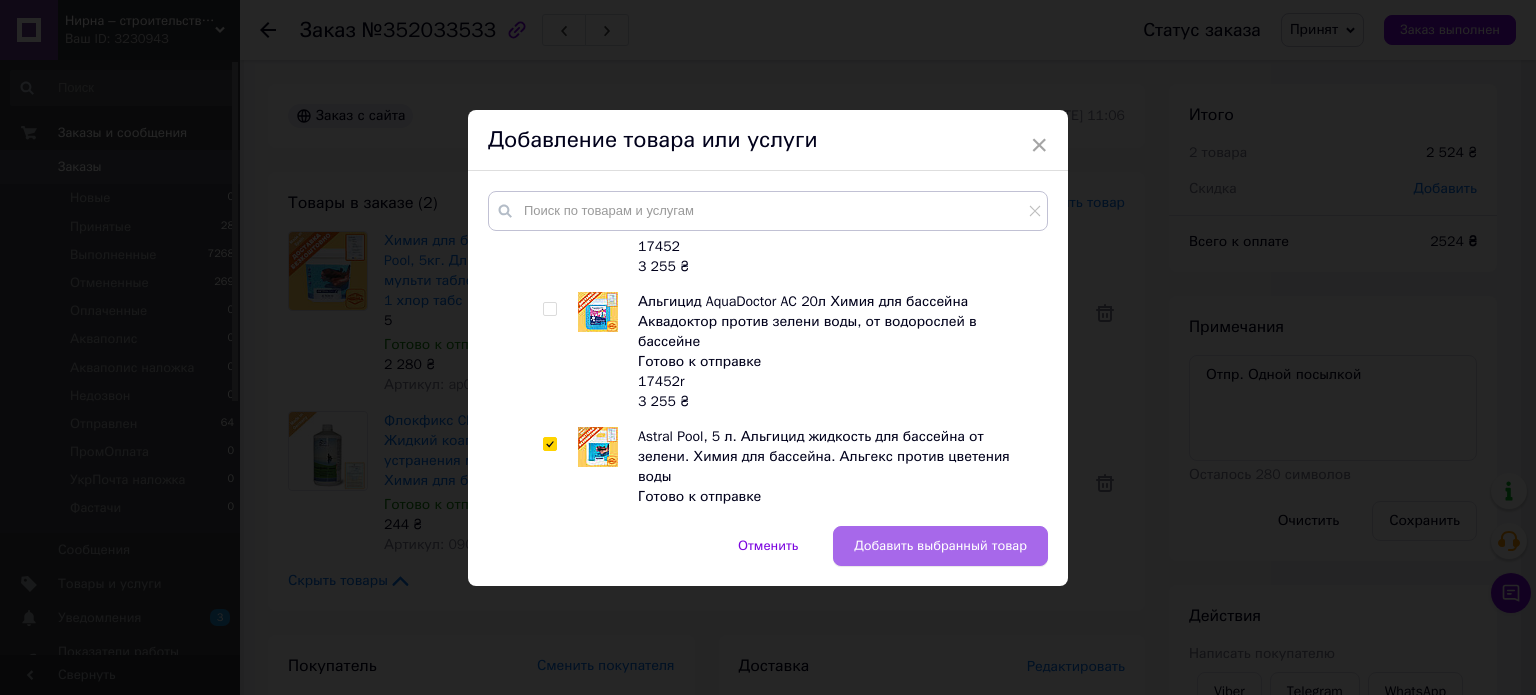 click on "Добавить выбранный товар" at bounding box center [940, 546] 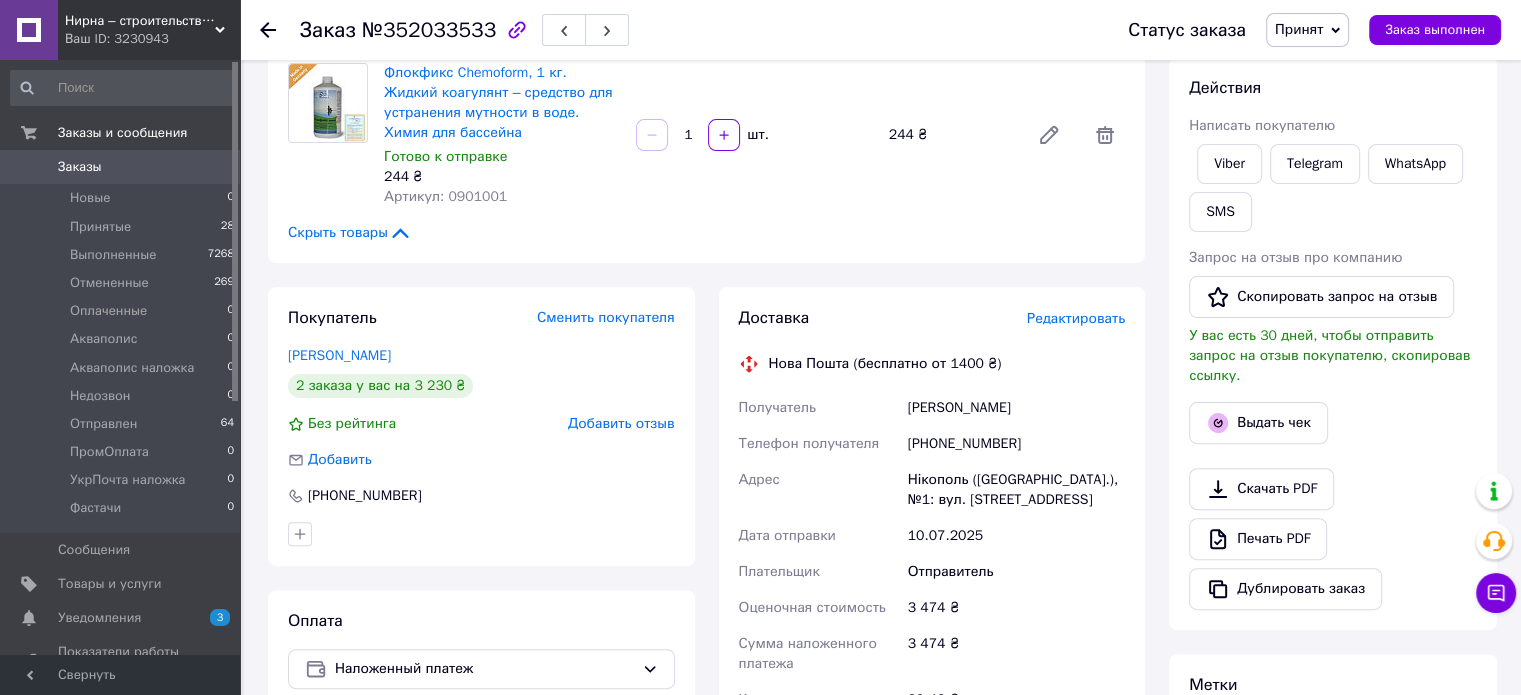 scroll, scrollTop: 600, scrollLeft: 0, axis: vertical 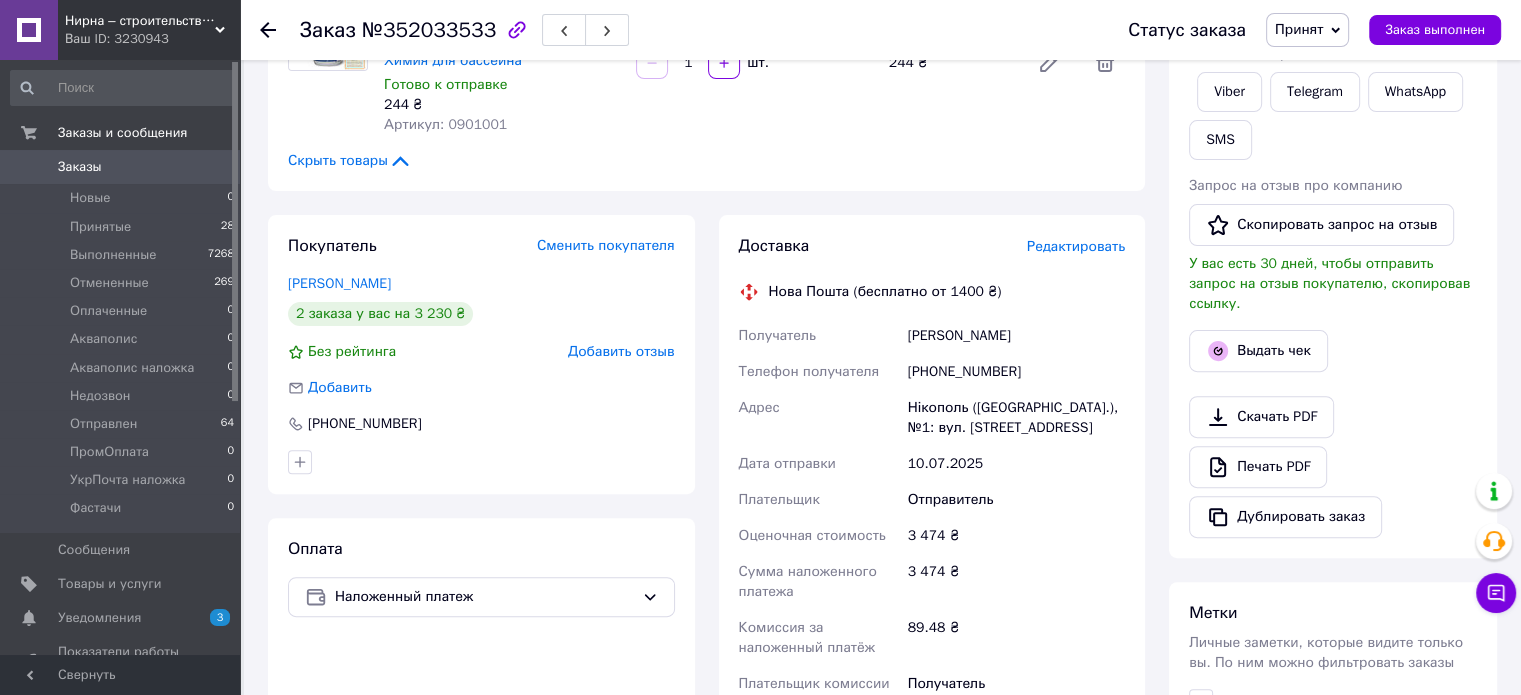 click on "[PHONE_NUMBER]" at bounding box center (1016, 372) 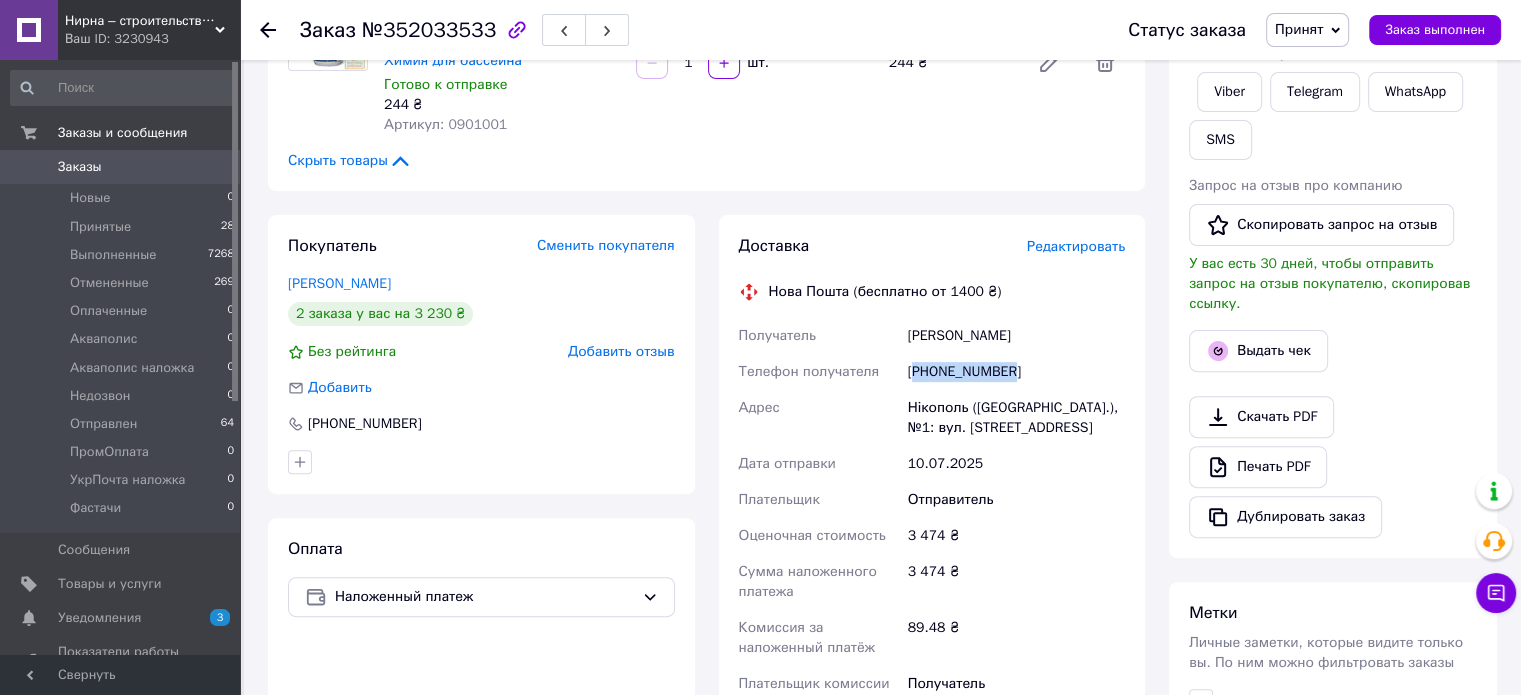 click on "[PHONE_NUMBER]" at bounding box center (1016, 372) 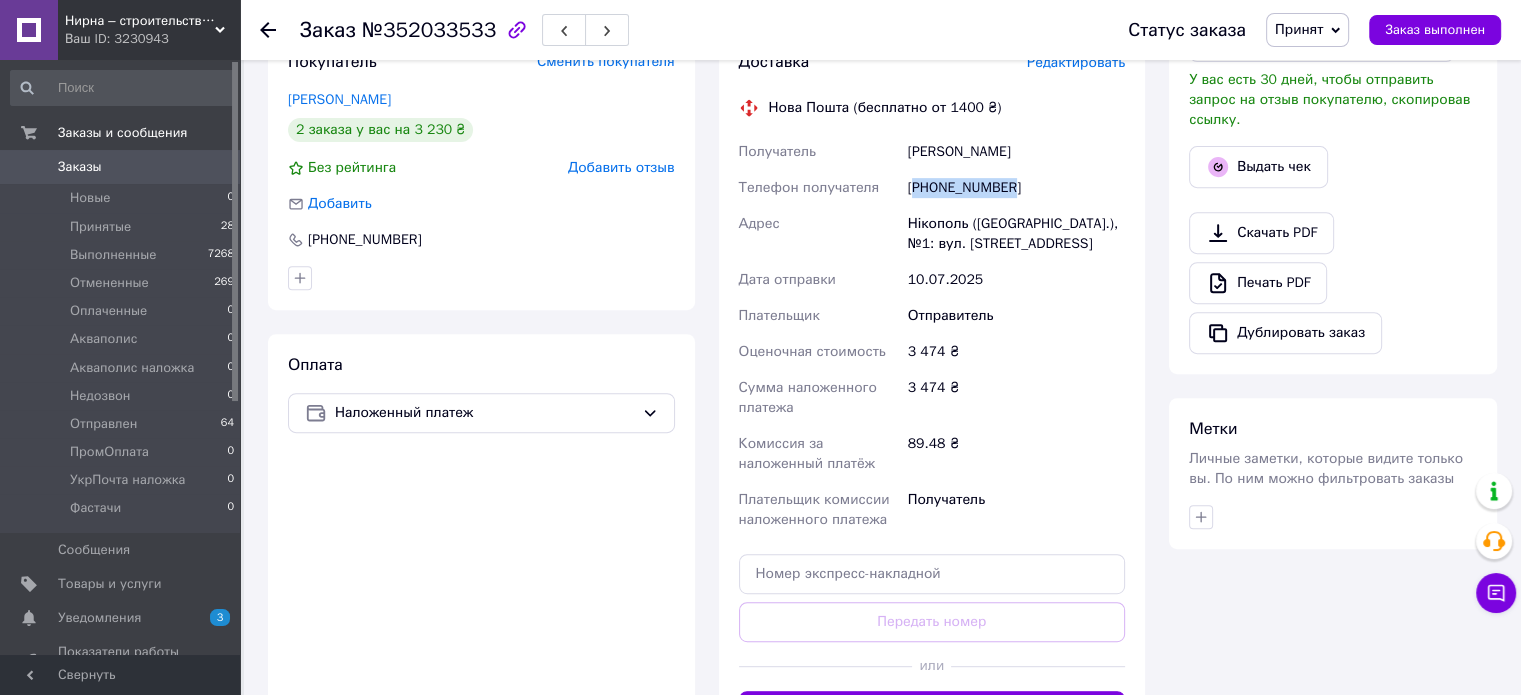scroll, scrollTop: 800, scrollLeft: 0, axis: vertical 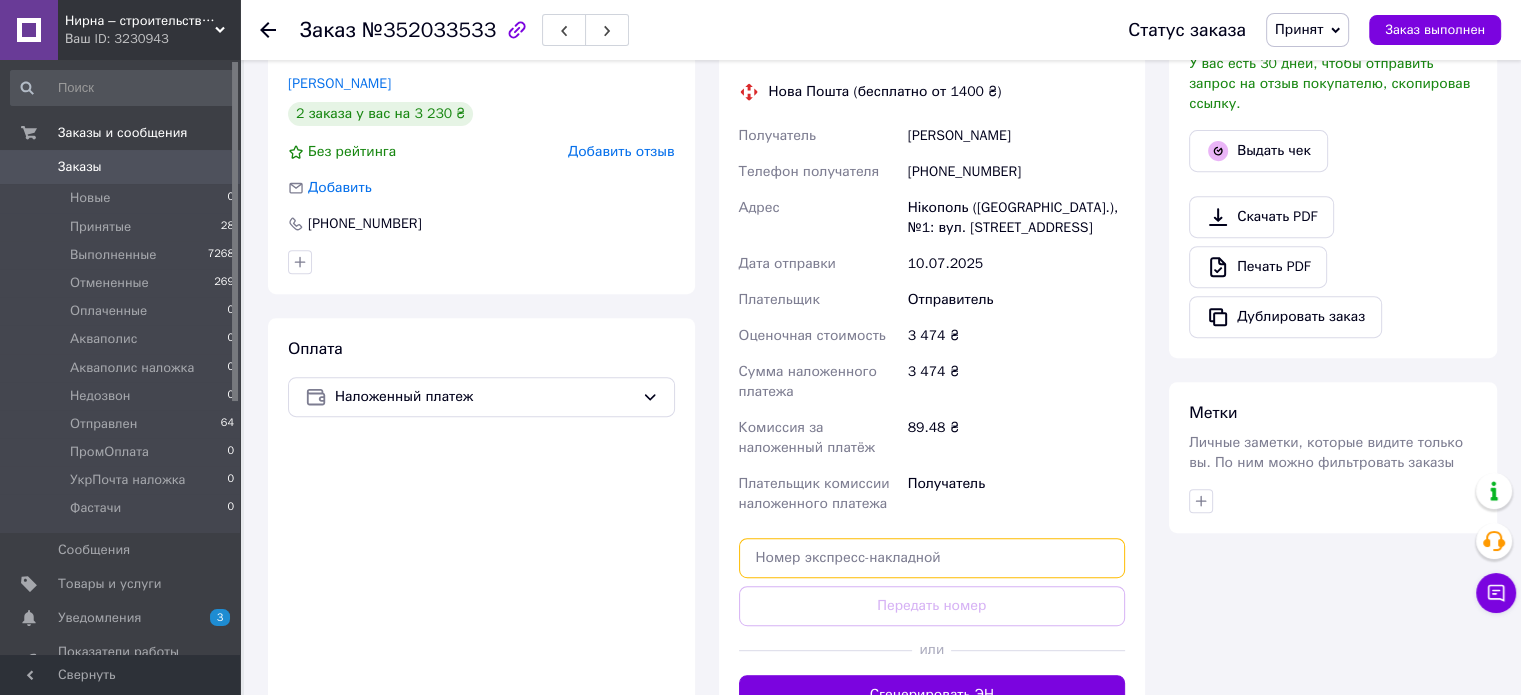click at bounding box center [932, 558] 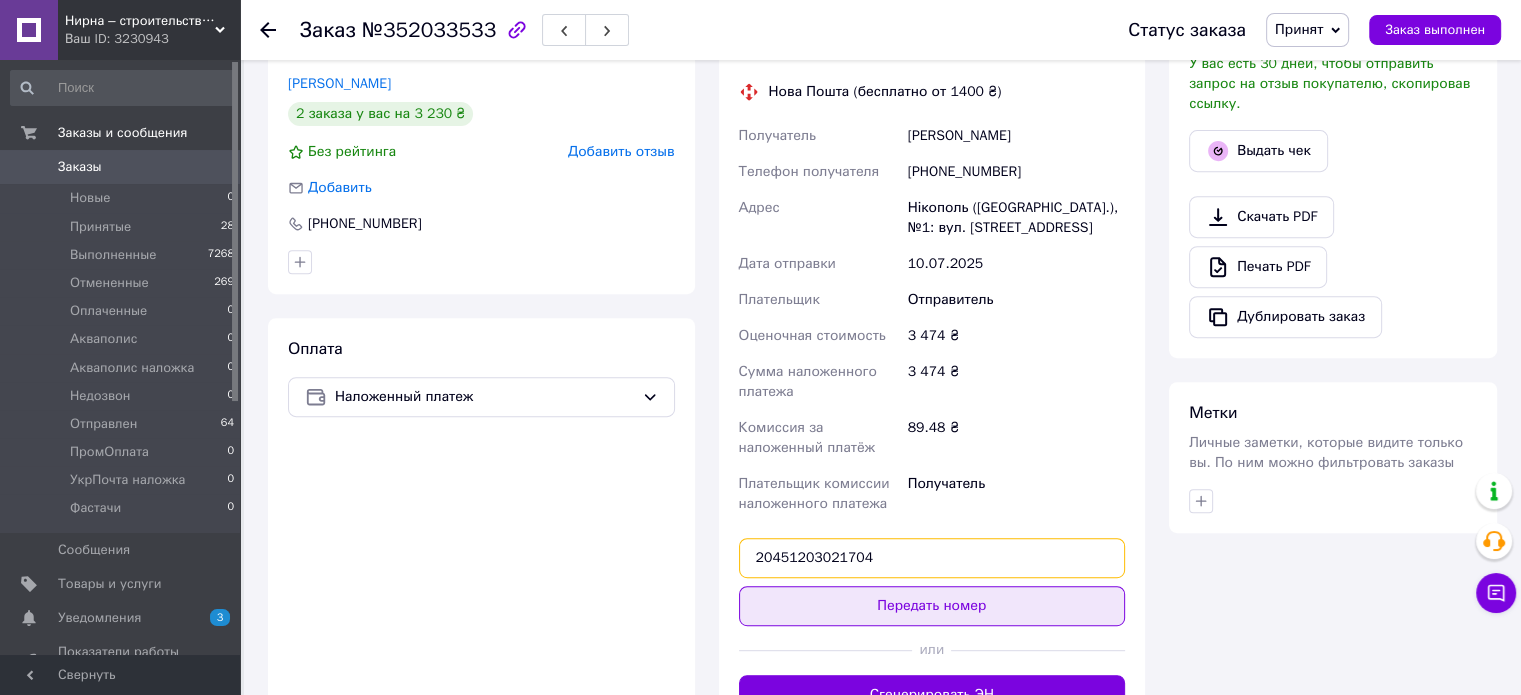 type on "20451203021704" 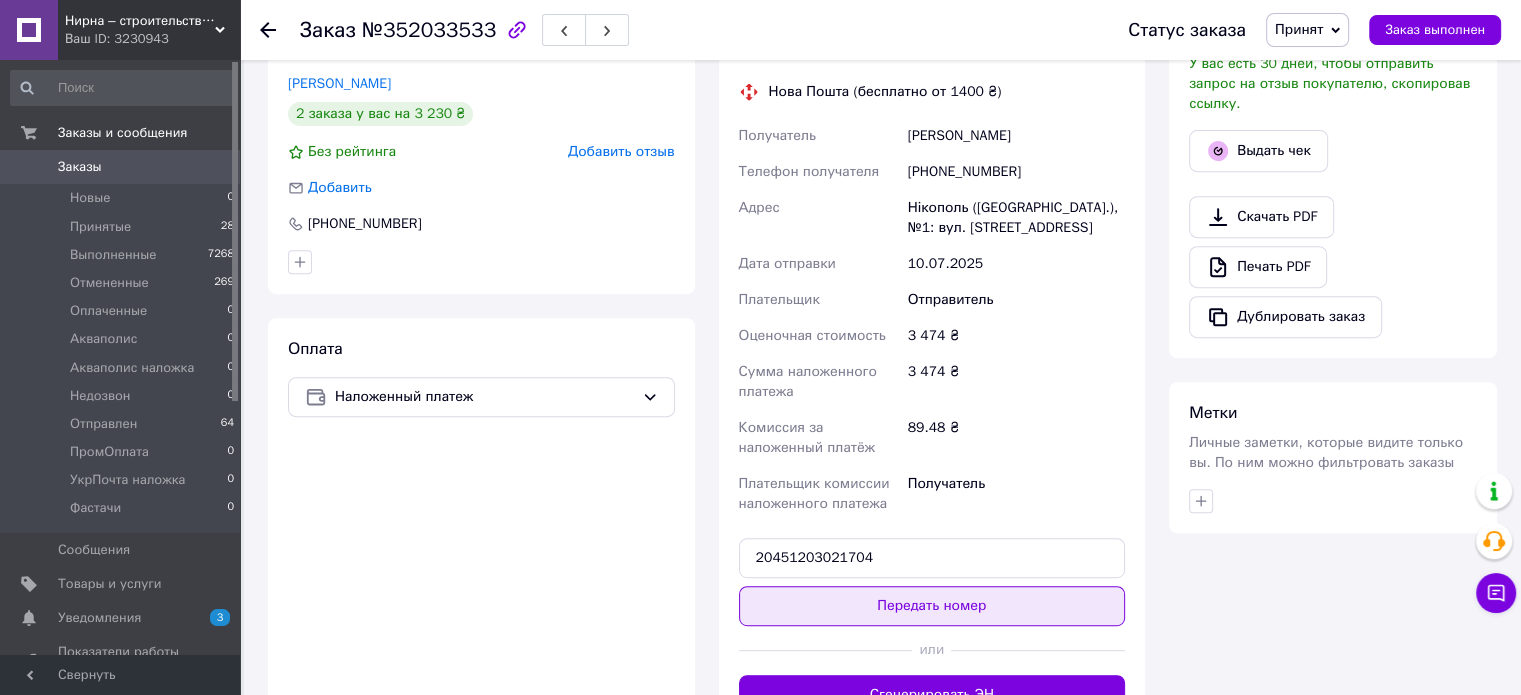 click on "Передать номер" at bounding box center (932, 606) 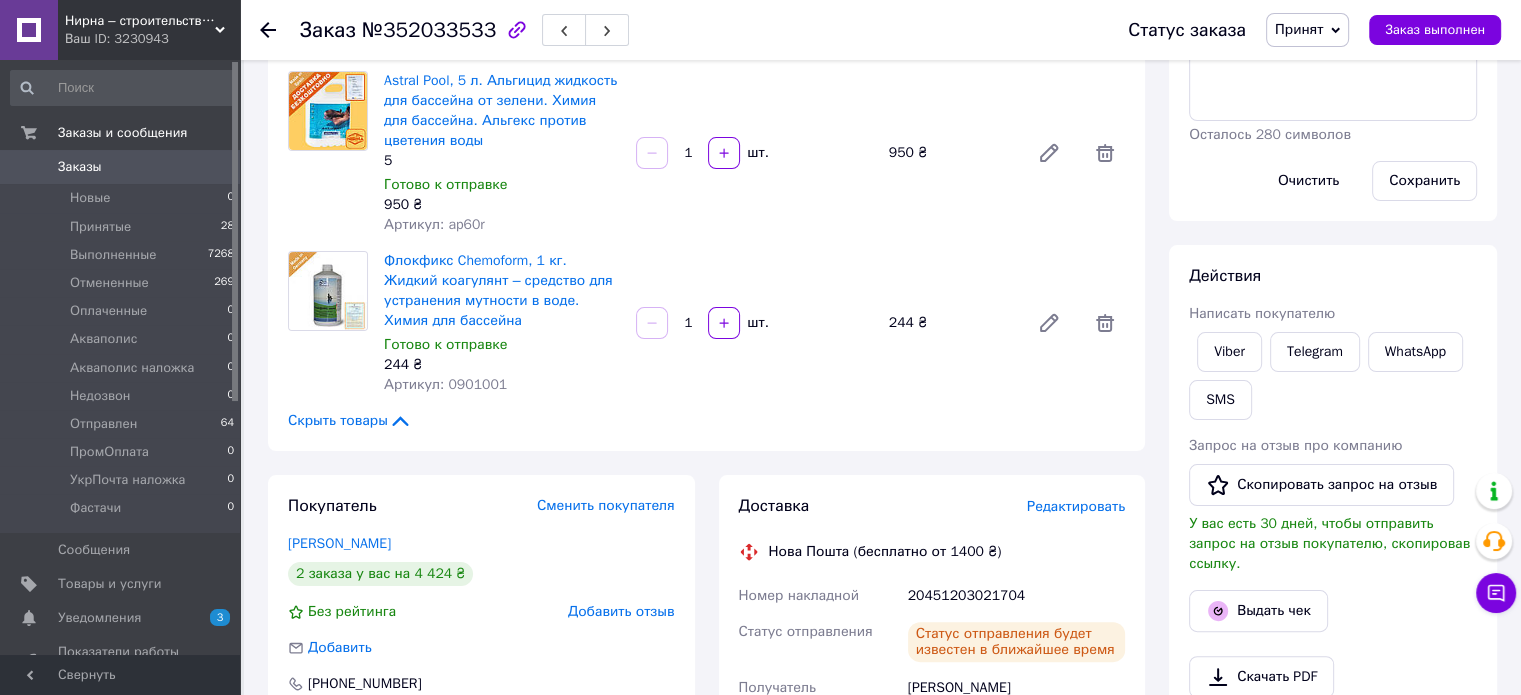 scroll, scrollTop: 500, scrollLeft: 0, axis: vertical 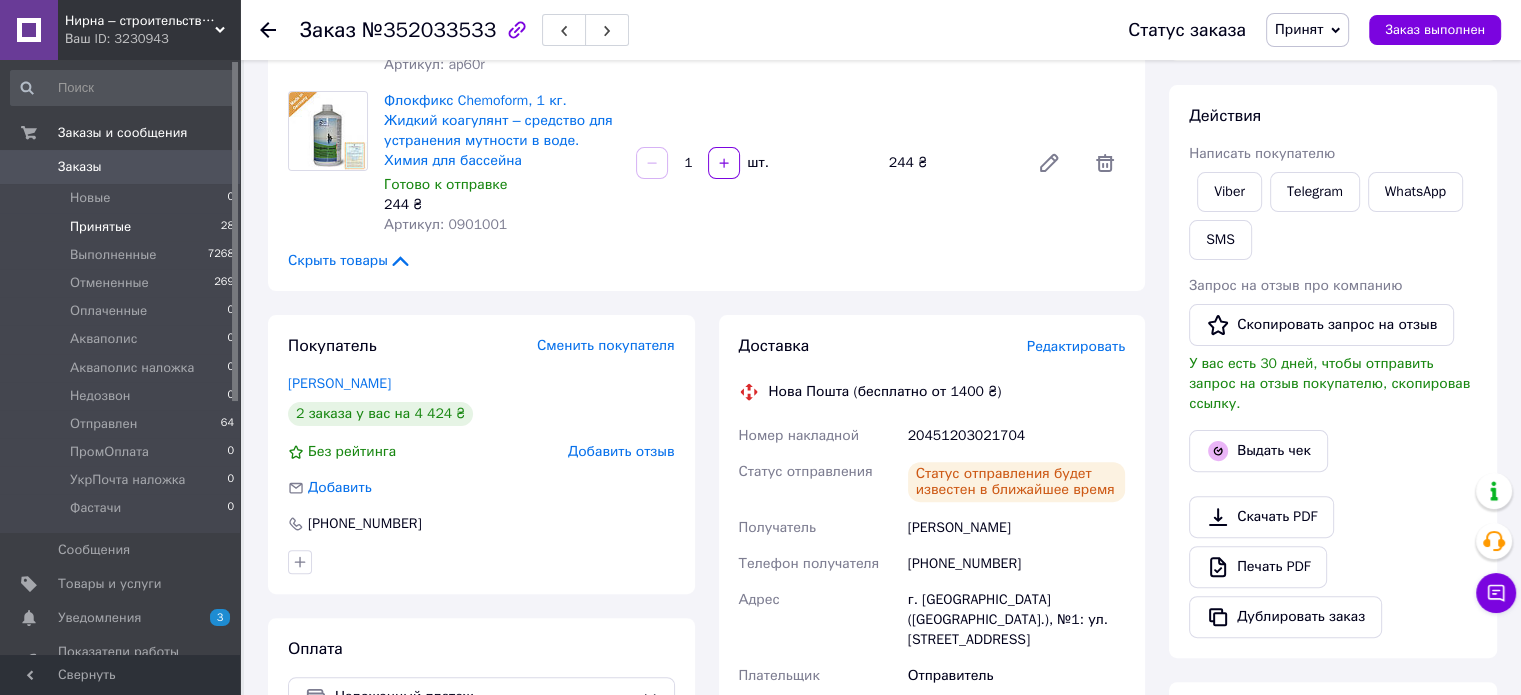 click on "Принятые 28" at bounding box center [123, 227] 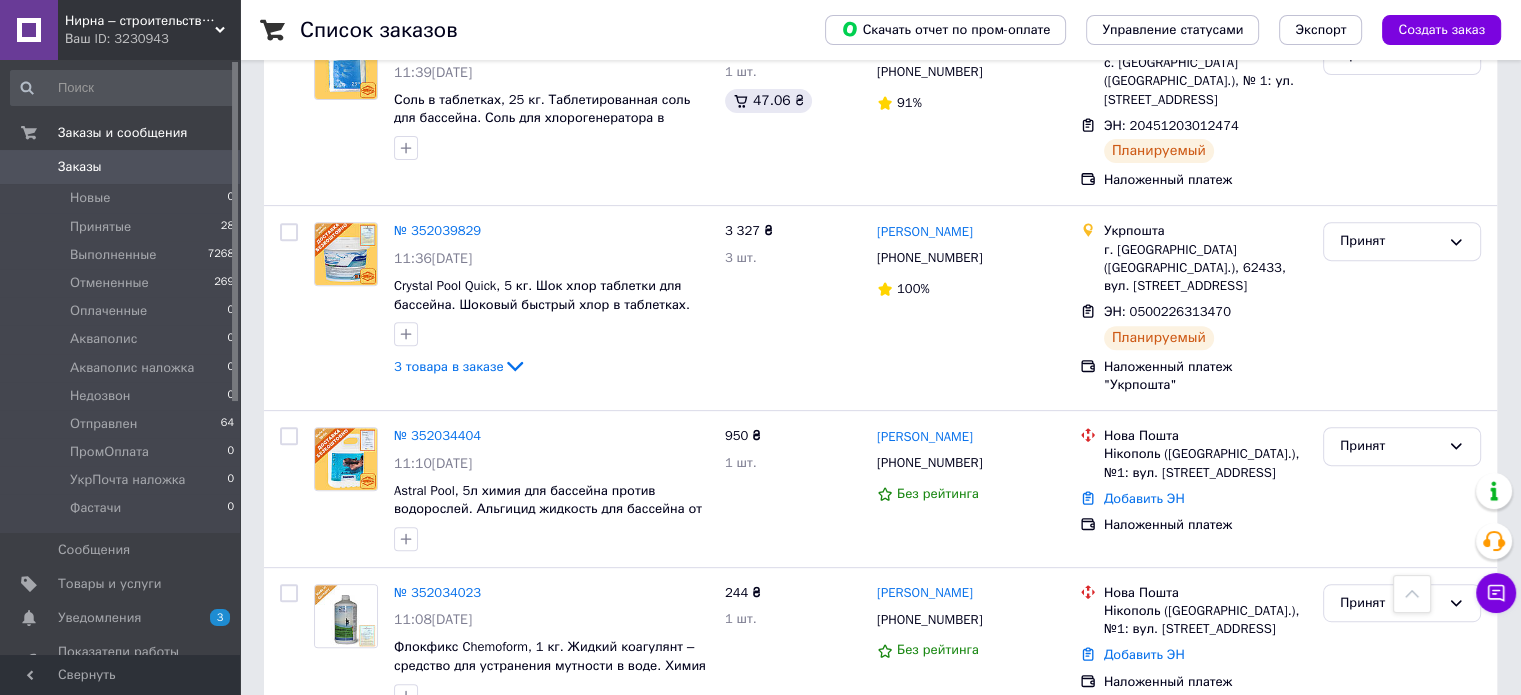 scroll, scrollTop: 800, scrollLeft: 0, axis: vertical 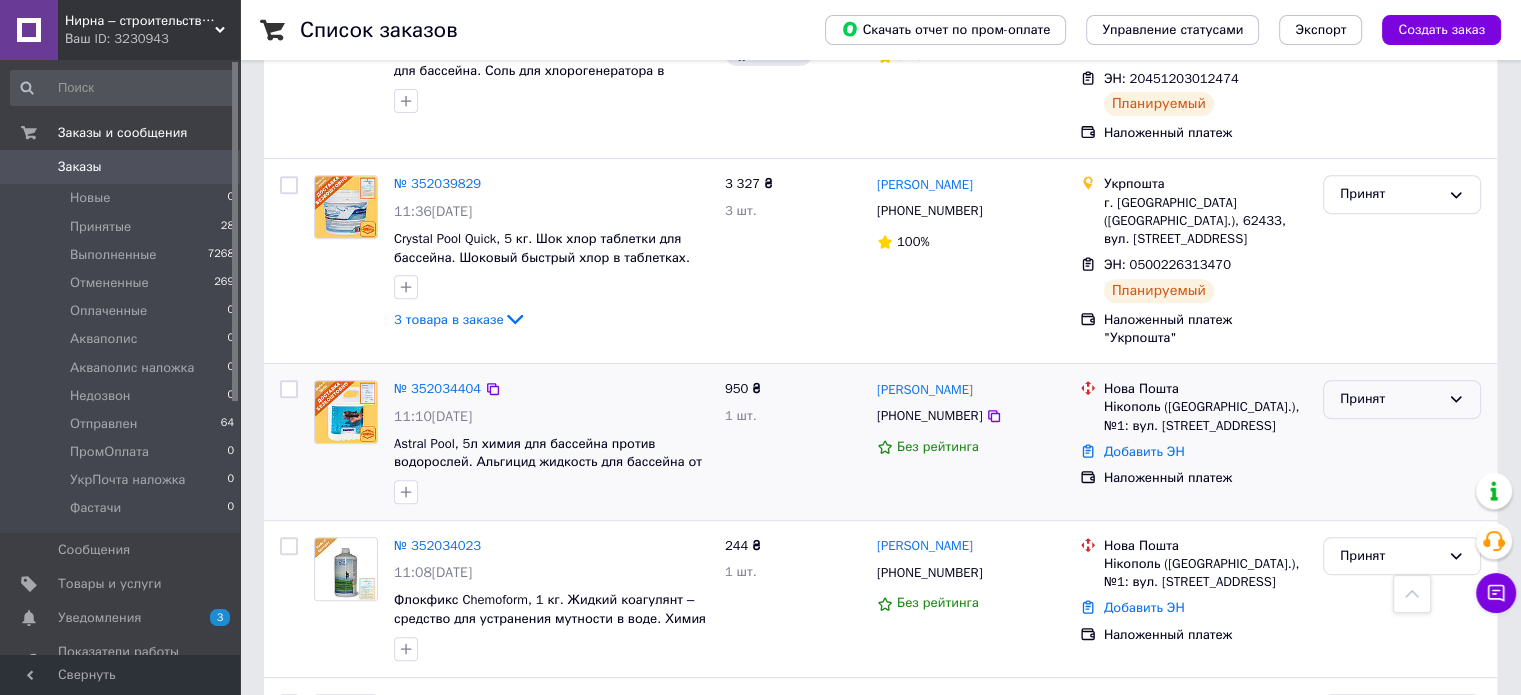 click on "Принят" at bounding box center (1390, 399) 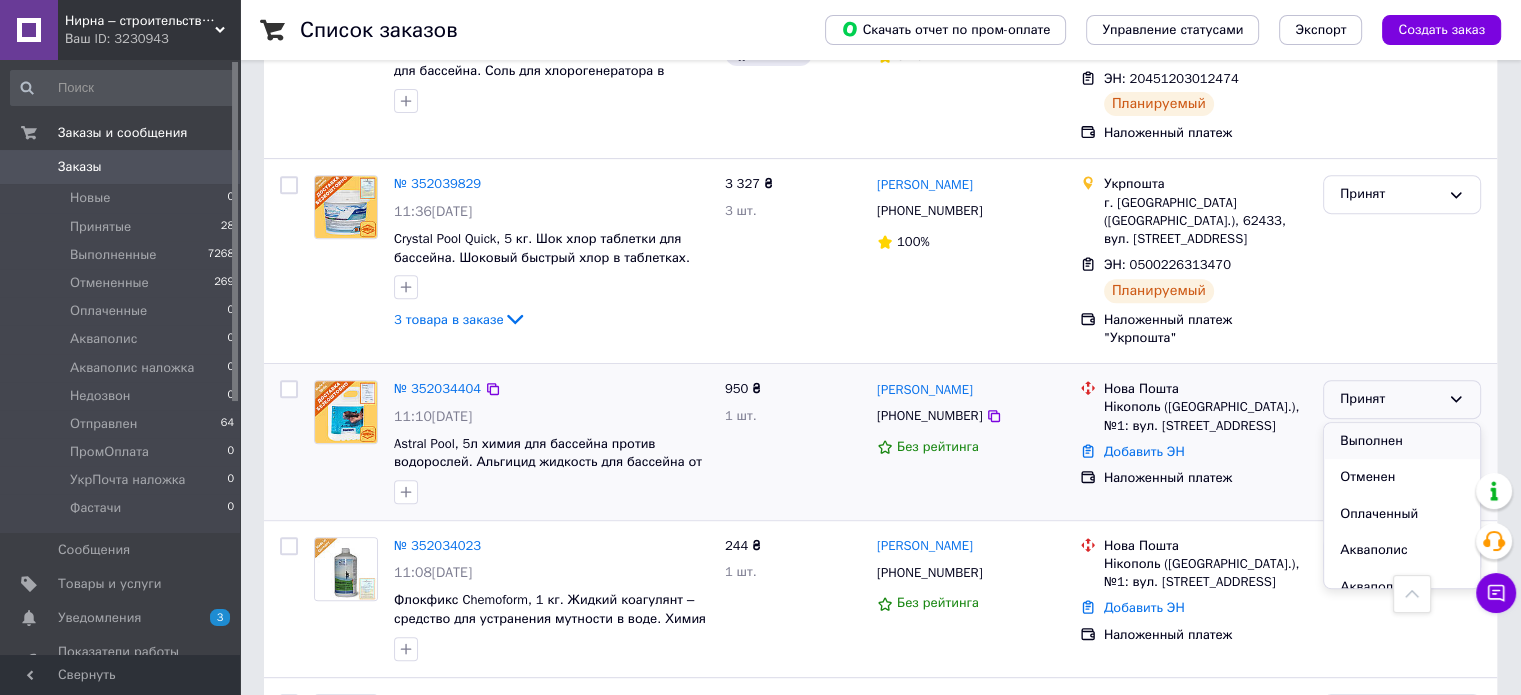 click on "Выполнен" at bounding box center [1402, 441] 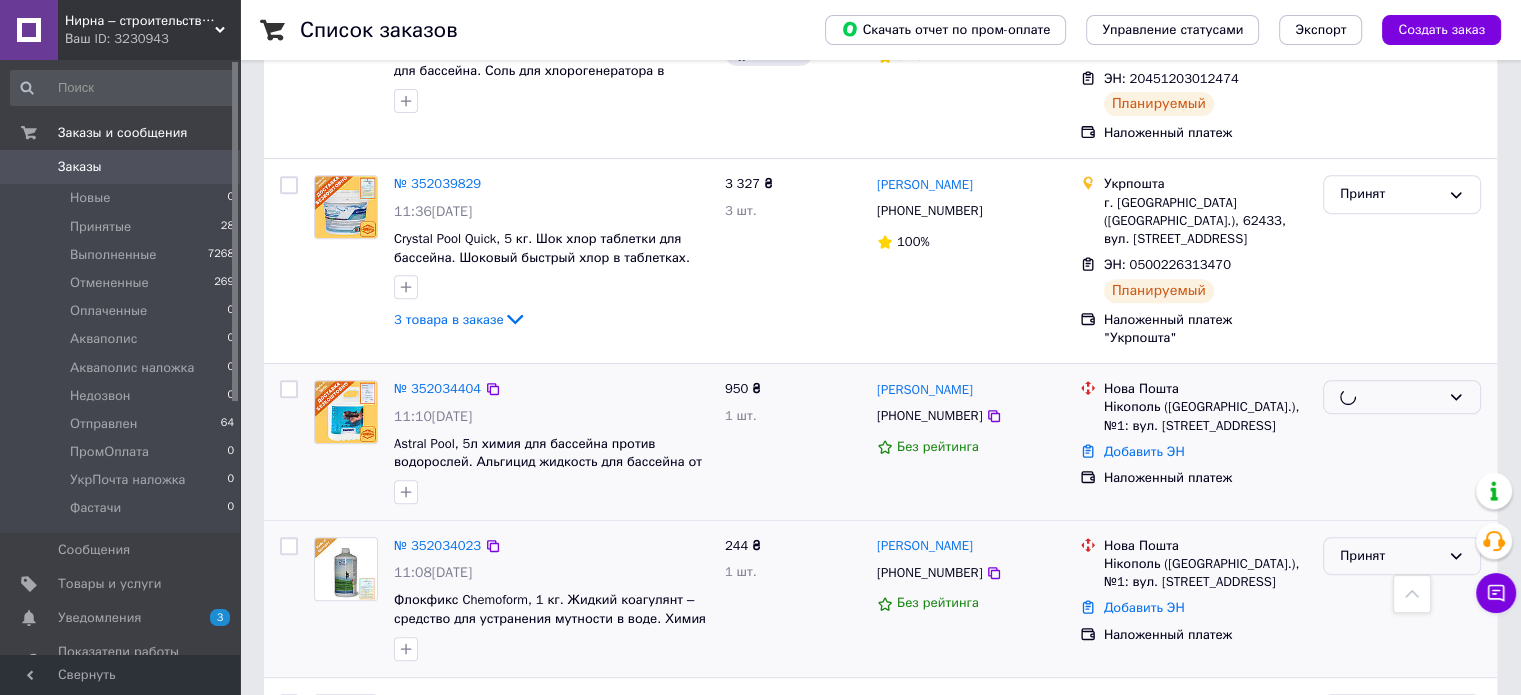 click on "Принят" at bounding box center (1390, 556) 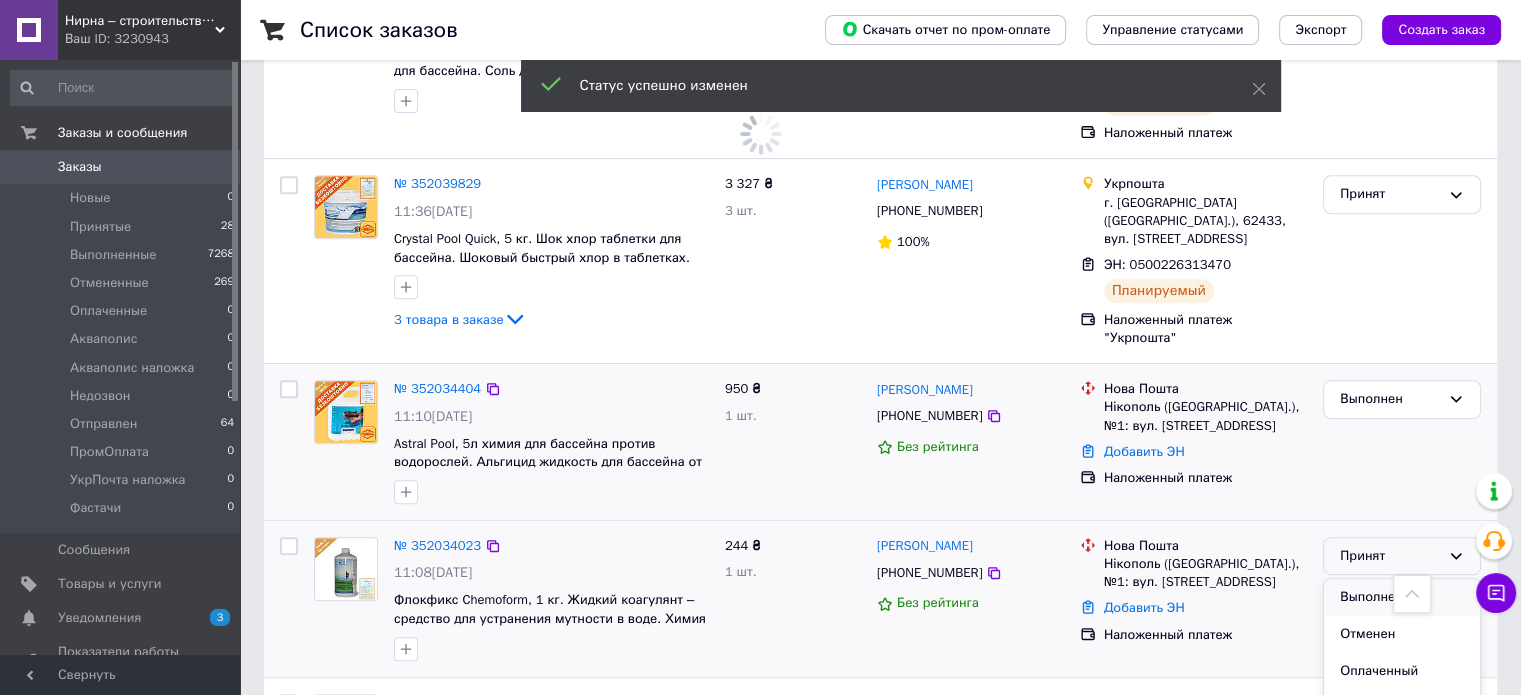 click on "Выполнен" at bounding box center [1402, 597] 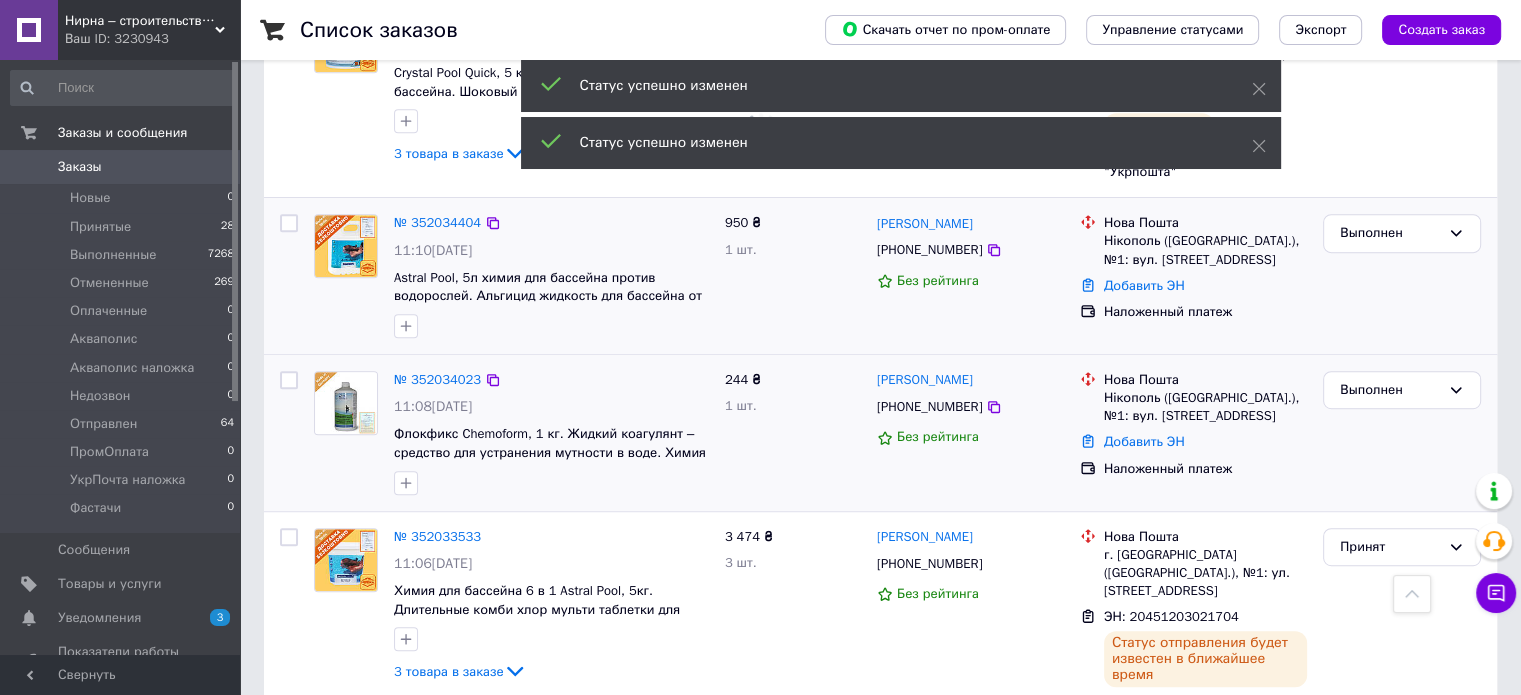 scroll, scrollTop: 1000, scrollLeft: 0, axis: vertical 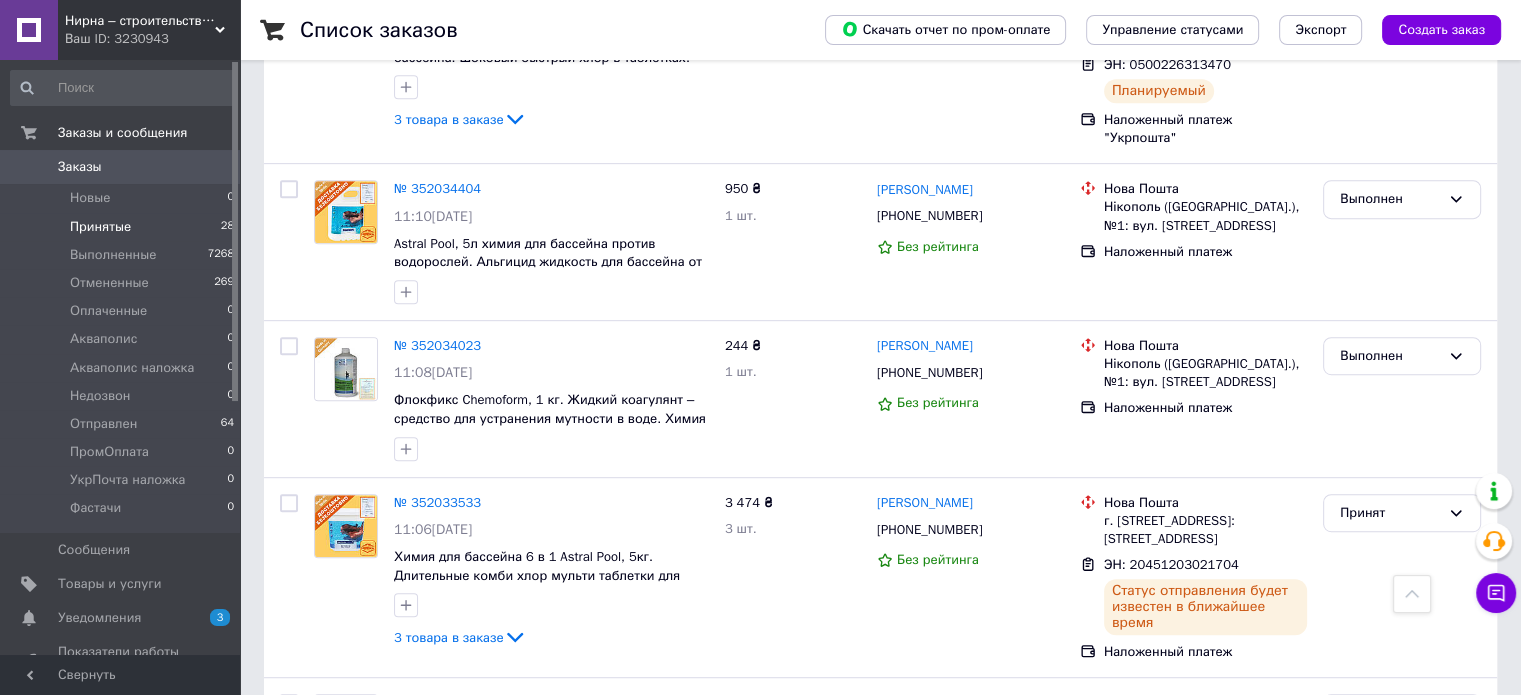 click on "Принятые 28" at bounding box center (123, 227) 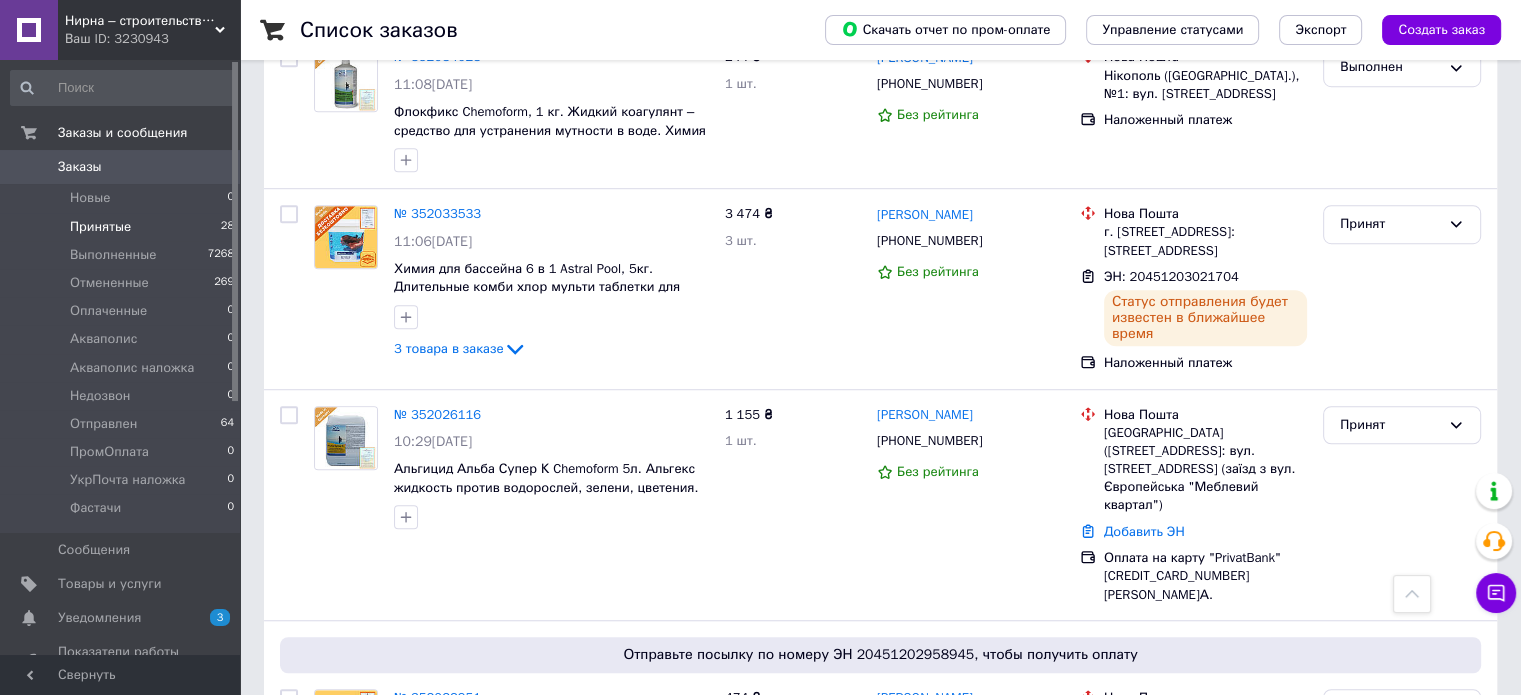 scroll, scrollTop: 1400, scrollLeft: 0, axis: vertical 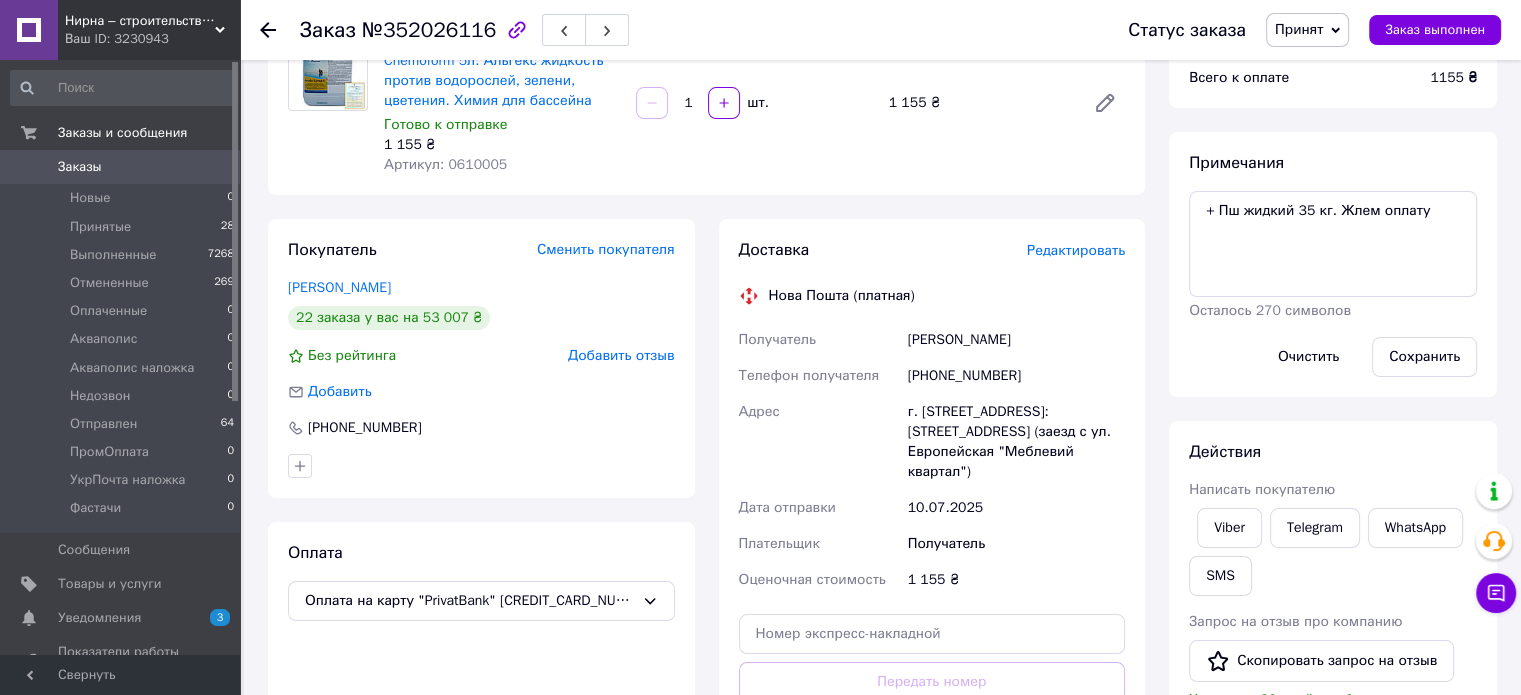 click on "[PHONE_NUMBER]" at bounding box center (1016, 376) 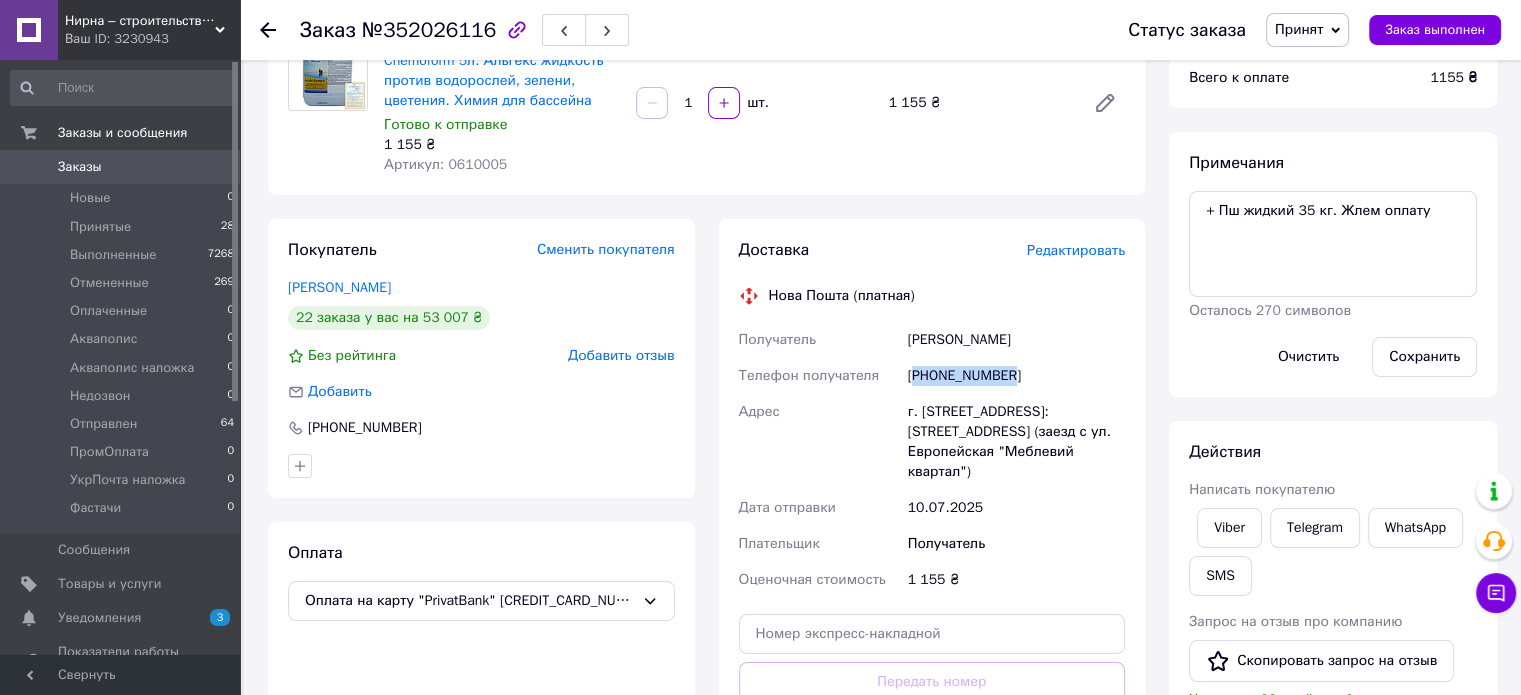 click on "[PHONE_NUMBER]" at bounding box center [1016, 376] 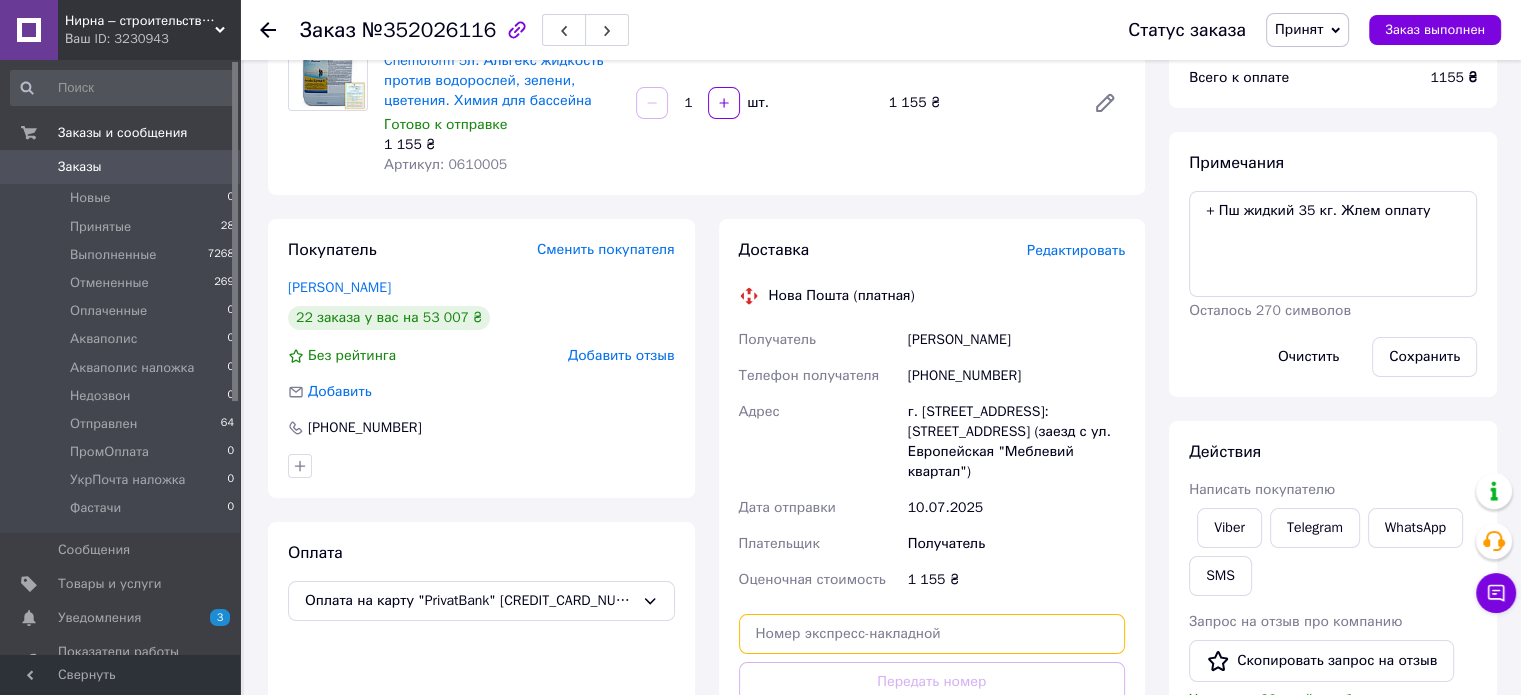 click at bounding box center (932, 634) 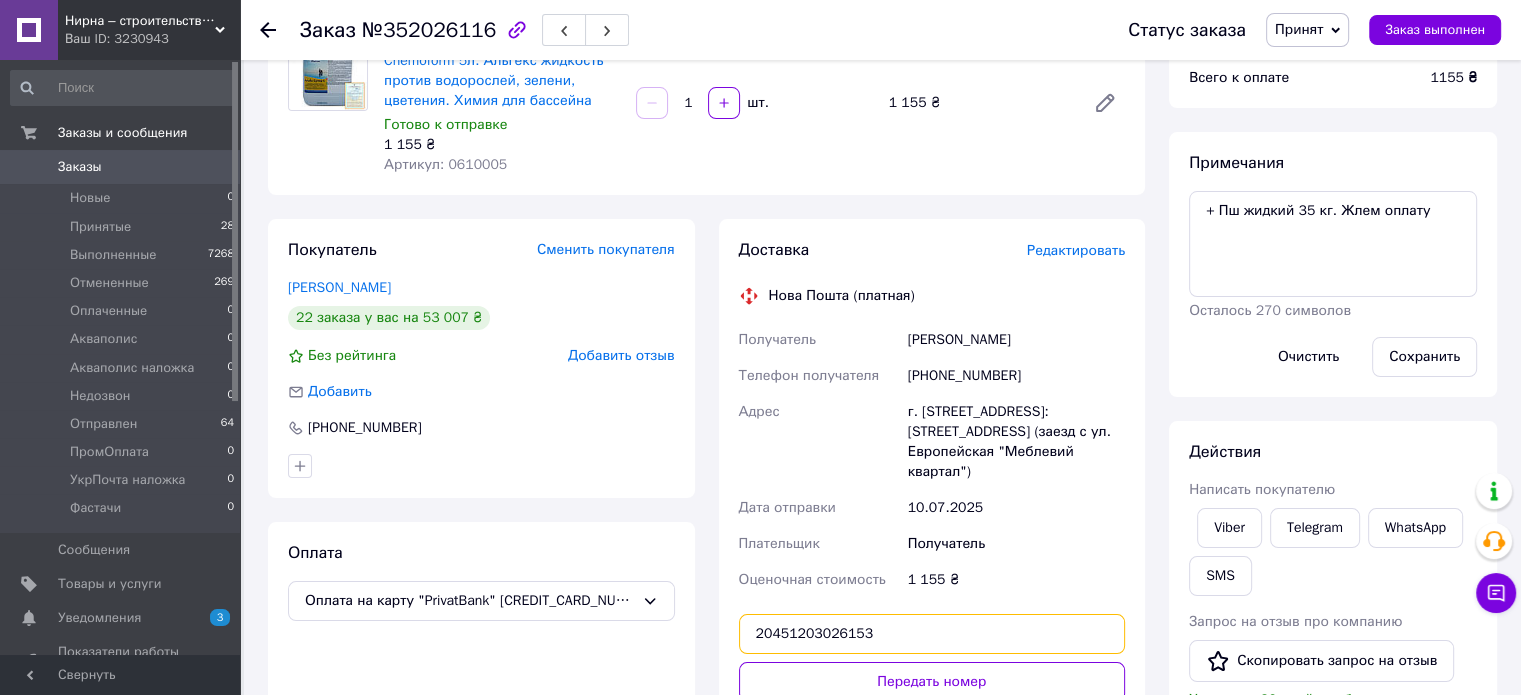 type on "20451203026153" 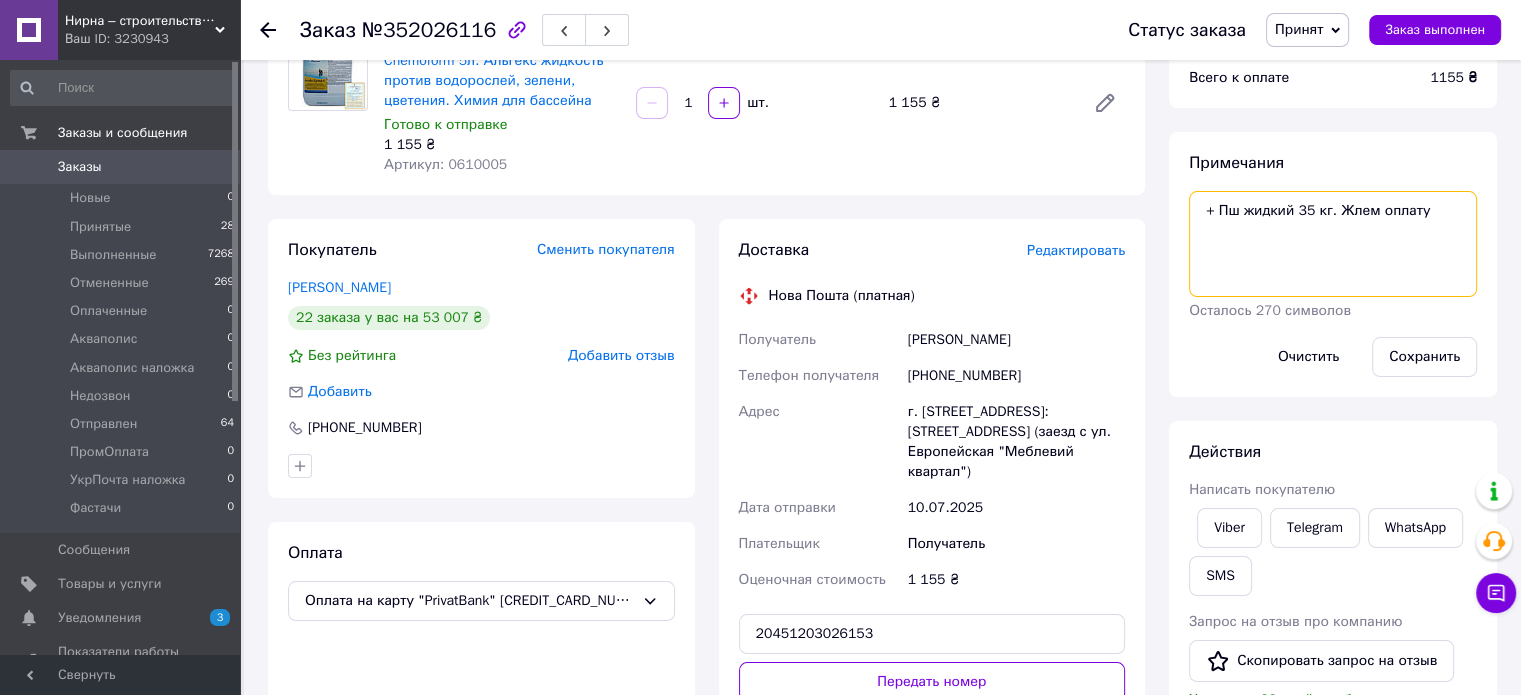 drag, startPoint x: 1373, startPoint y: 223, endPoint x: 1337, endPoint y: 222, distance: 36.013885 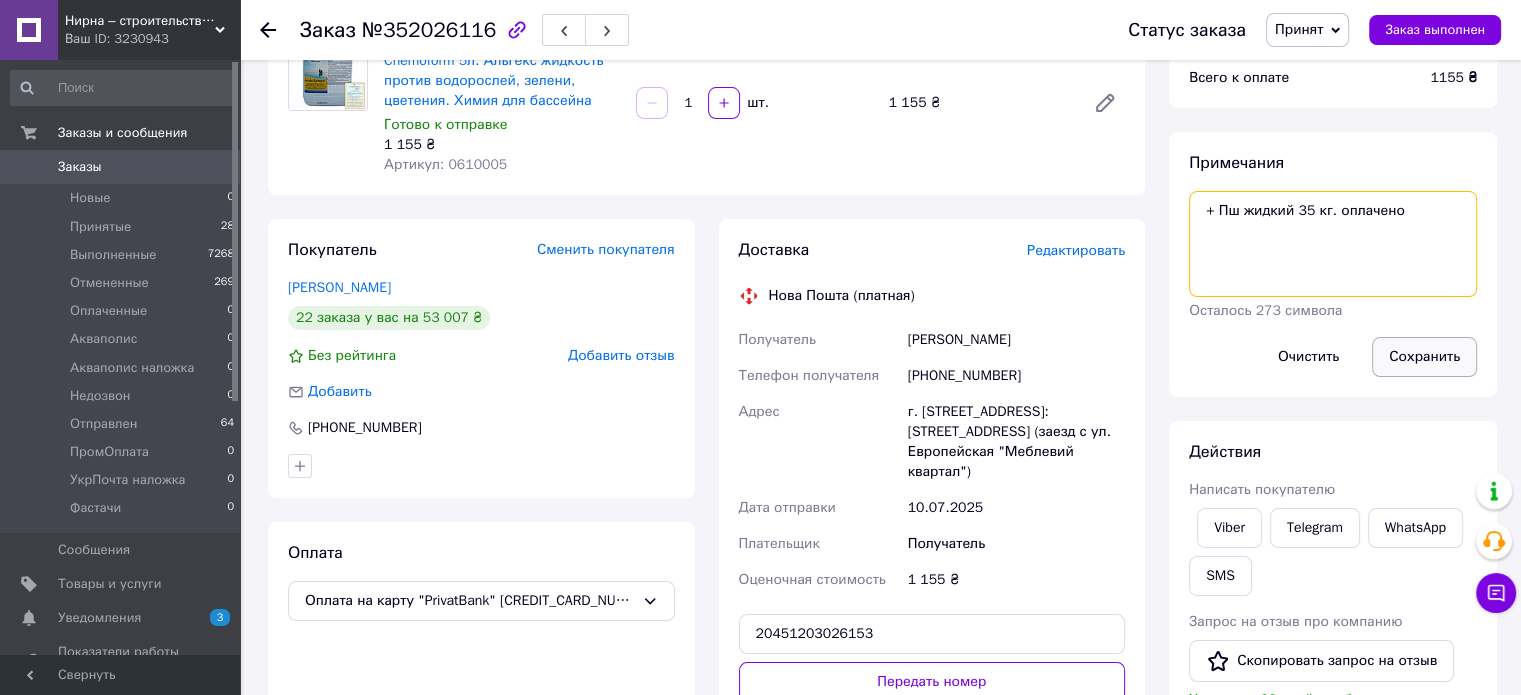 type on "+ Пш жидкий 35 кг. оплачено" 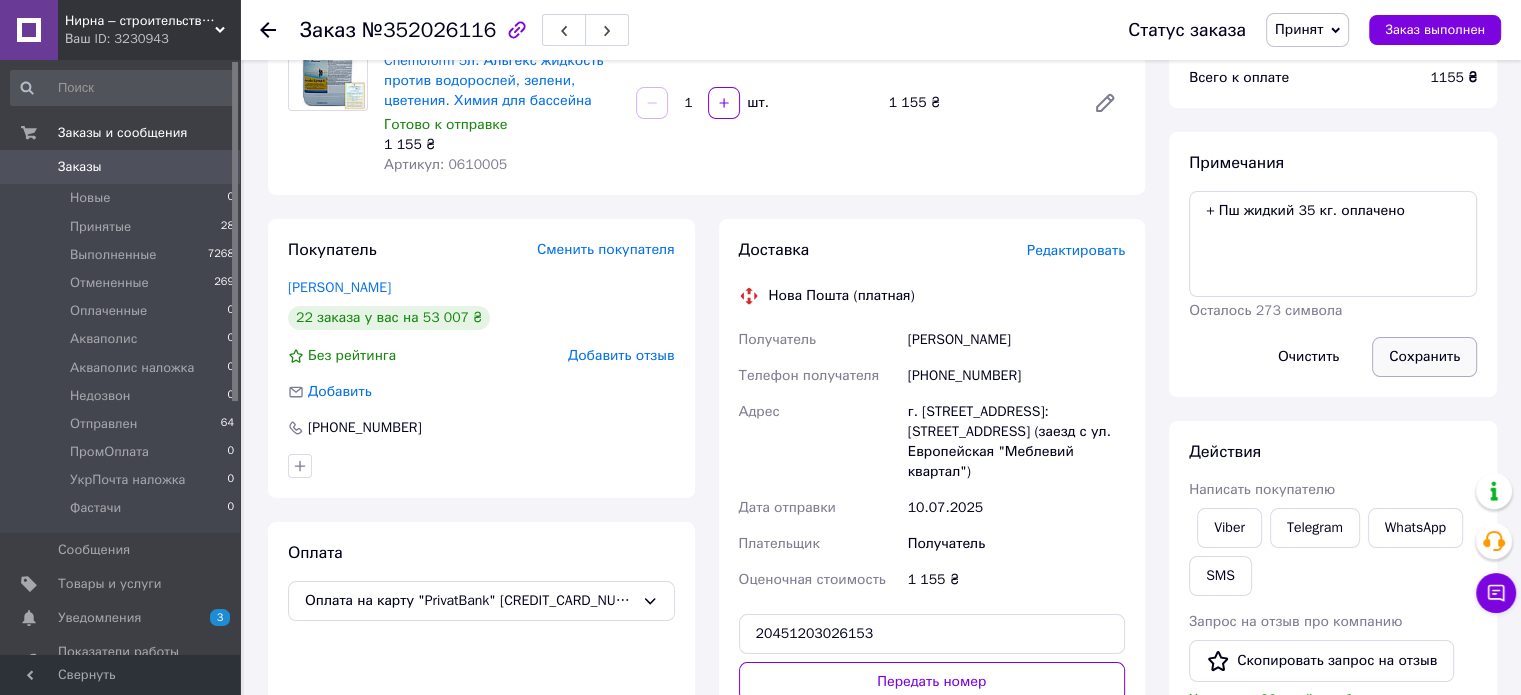 click on "Сохранить" at bounding box center [1424, 357] 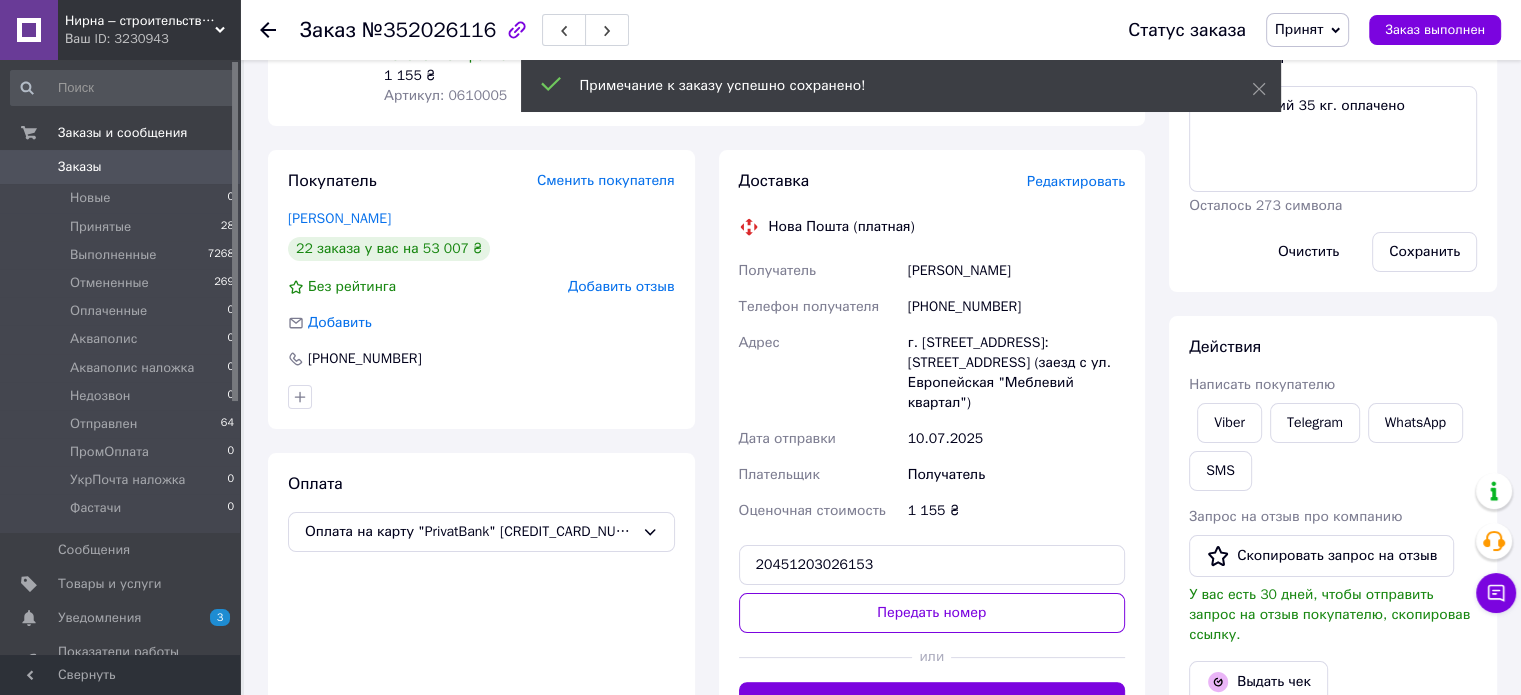 scroll, scrollTop: 300, scrollLeft: 0, axis: vertical 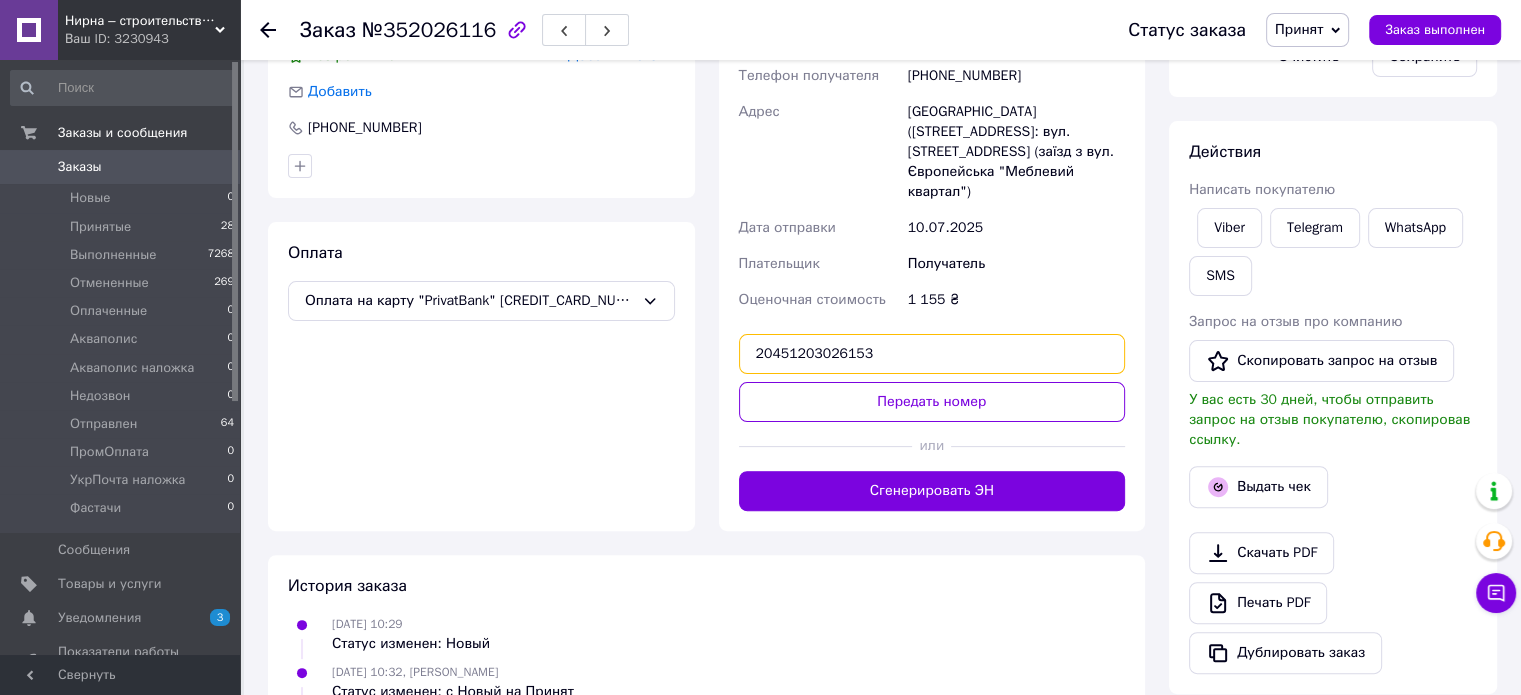 click on "20451203026153" at bounding box center (932, 354) 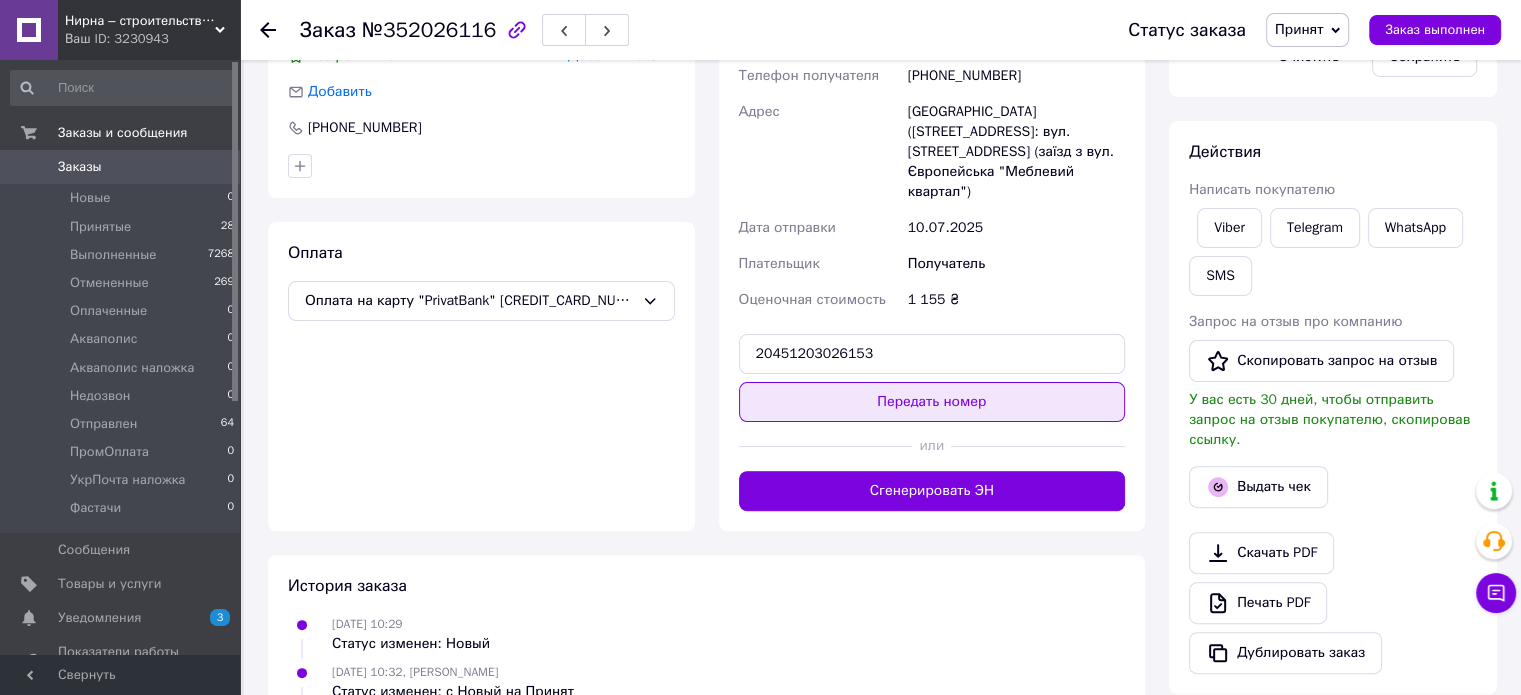 click on "Передать номер" at bounding box center [932, 402] 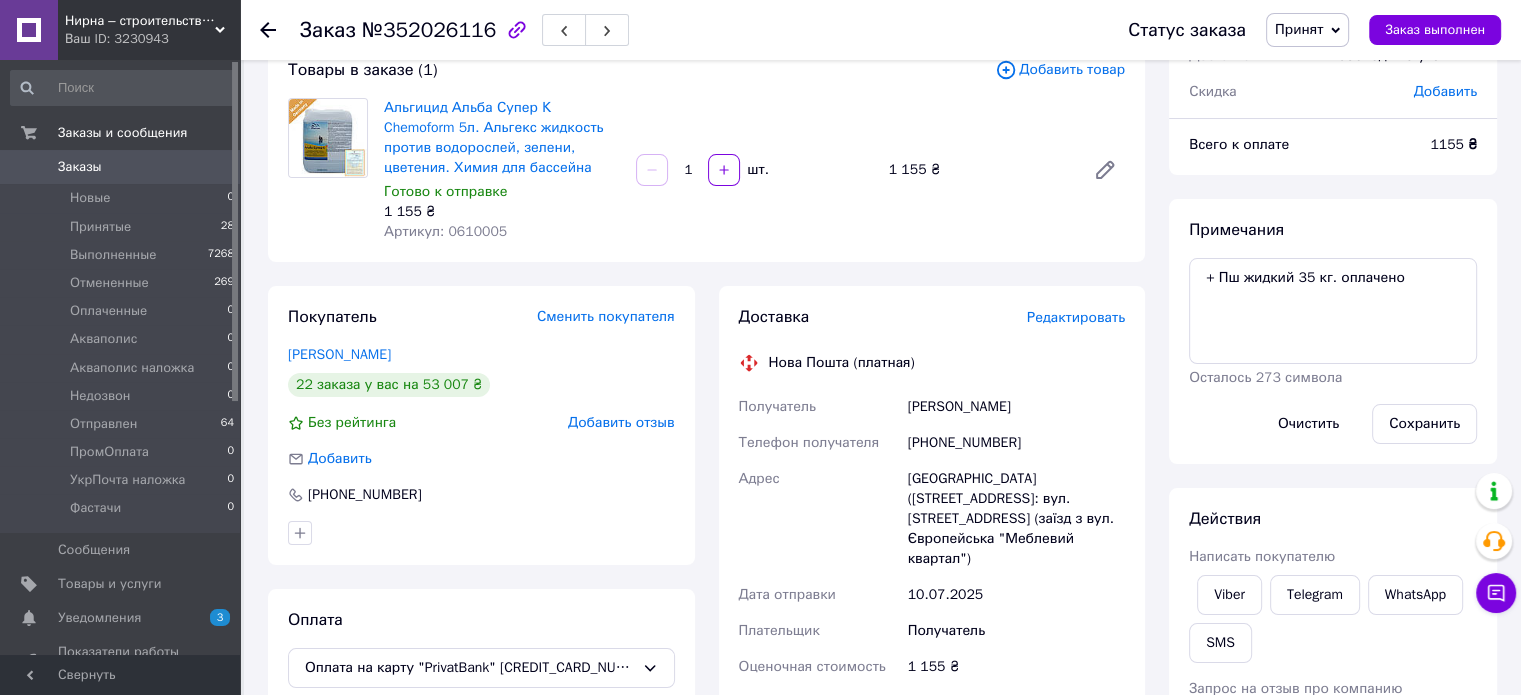 scroll, scrollTop: 0, scrollLeft: 0, axis: both 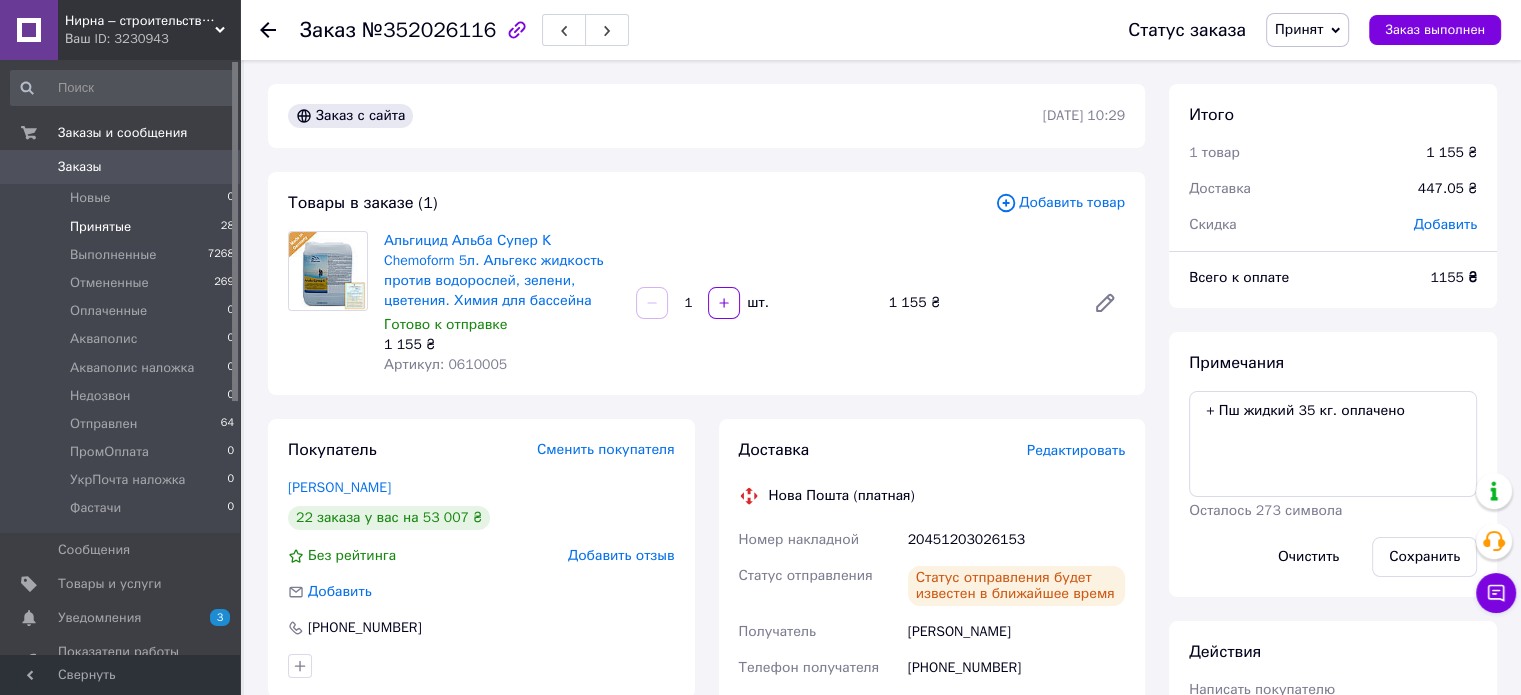 click on "Принятые 28" at bounding box center [123, 227] 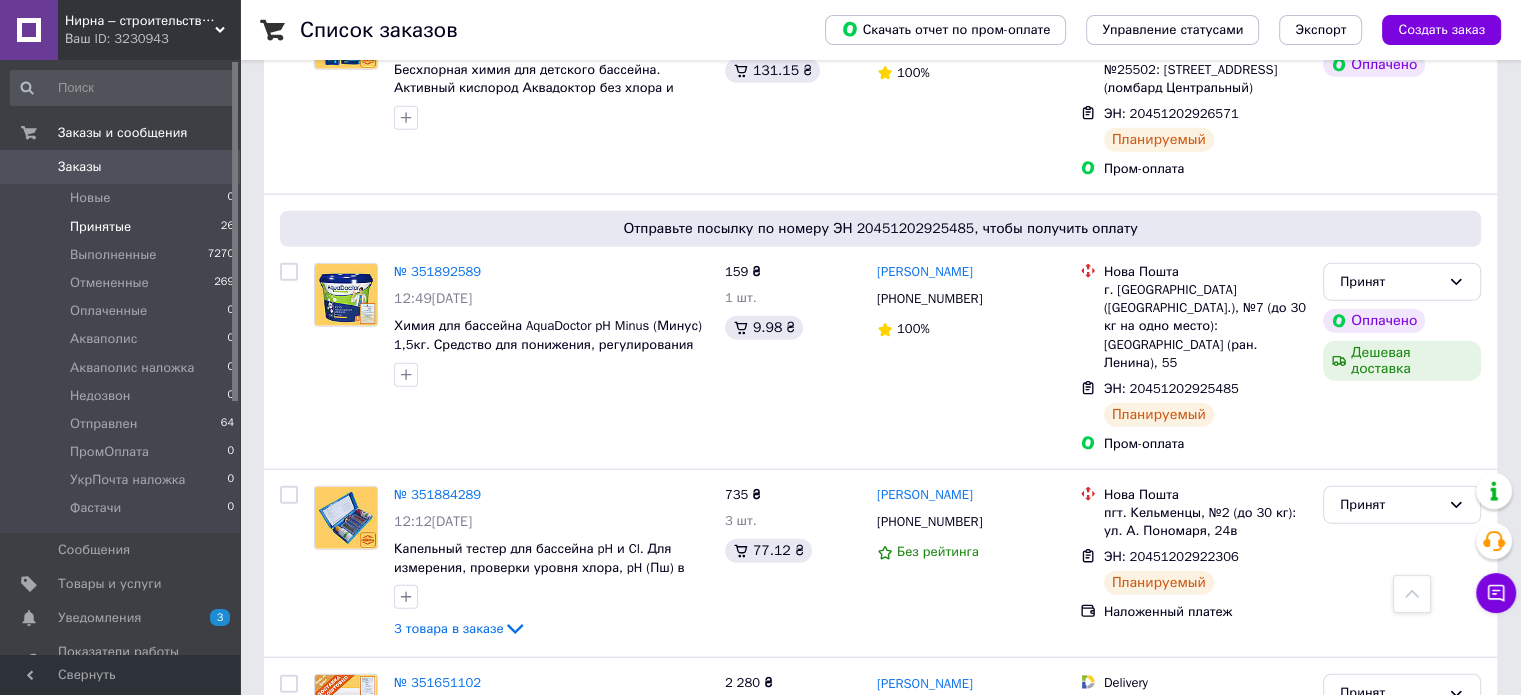 scroll, scrollTop: 4927, scrollLeft: 0, axis: vertical 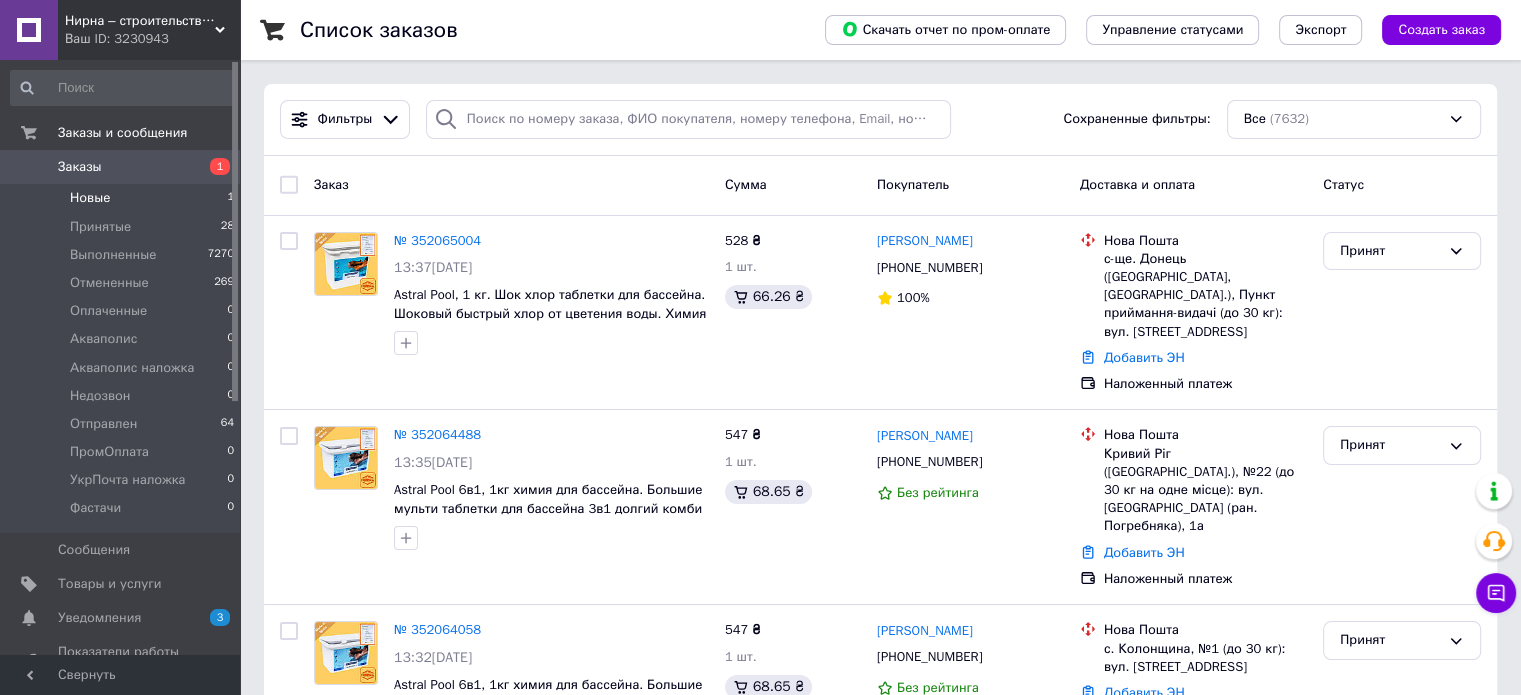 click on "Новые 1" at bounding box center [123, 198] 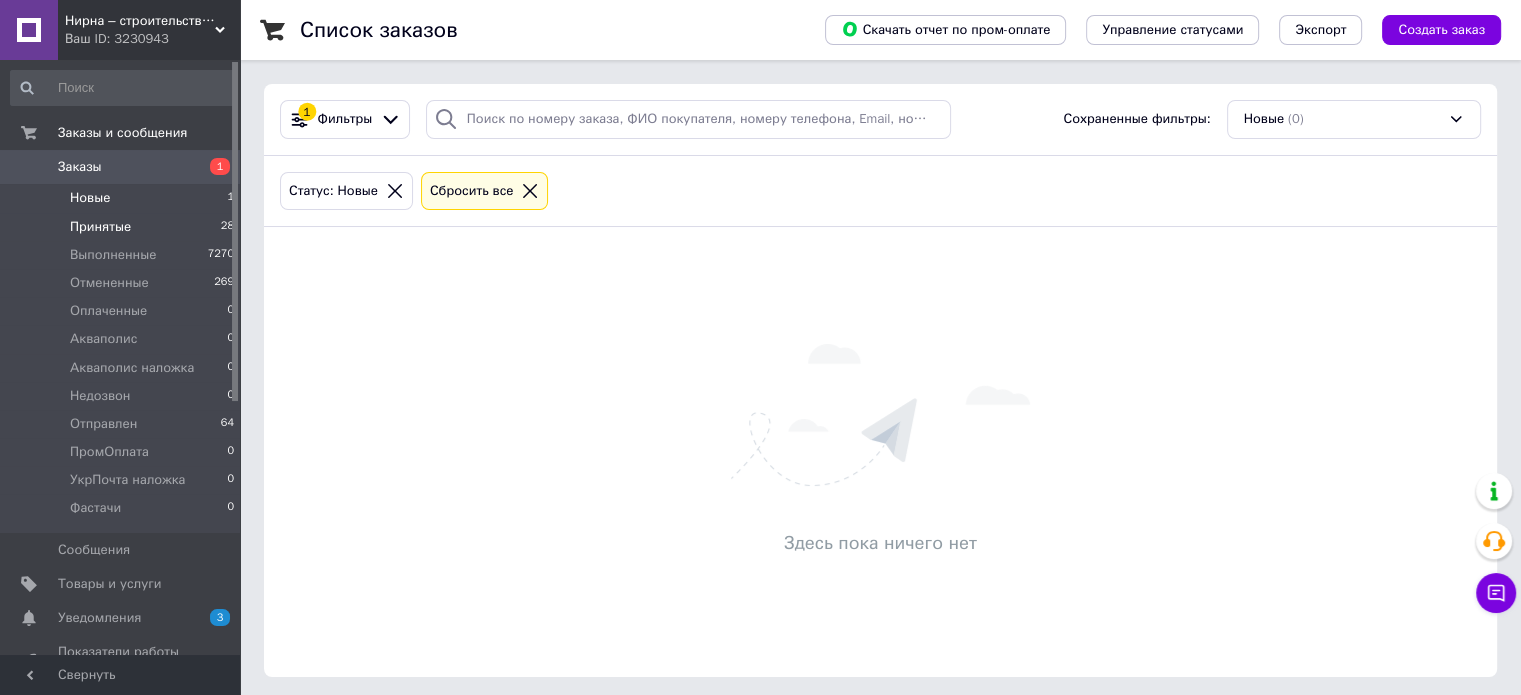 click on "Принятые 28" at bounding box center [123, 227] 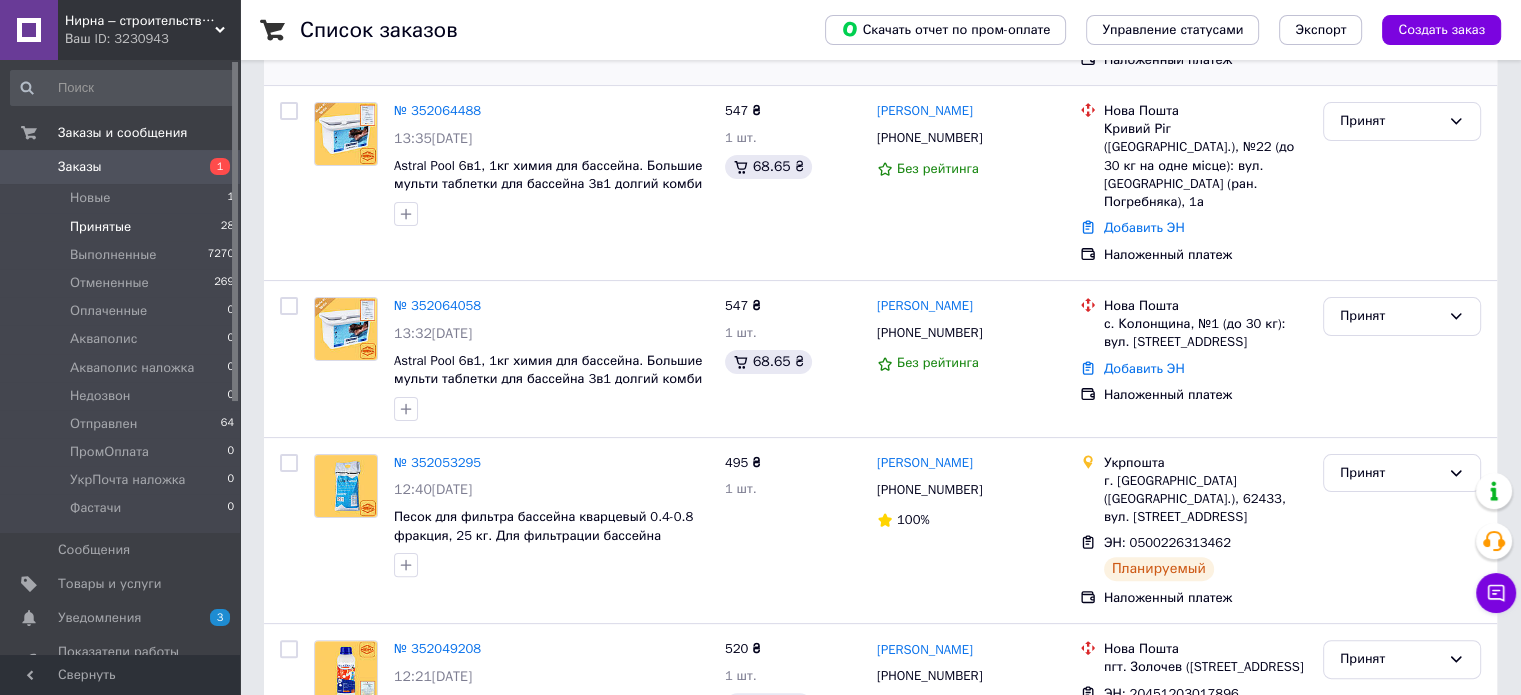 scroll, scrollTop: 400, scrollLeft: 0, axis: vertical 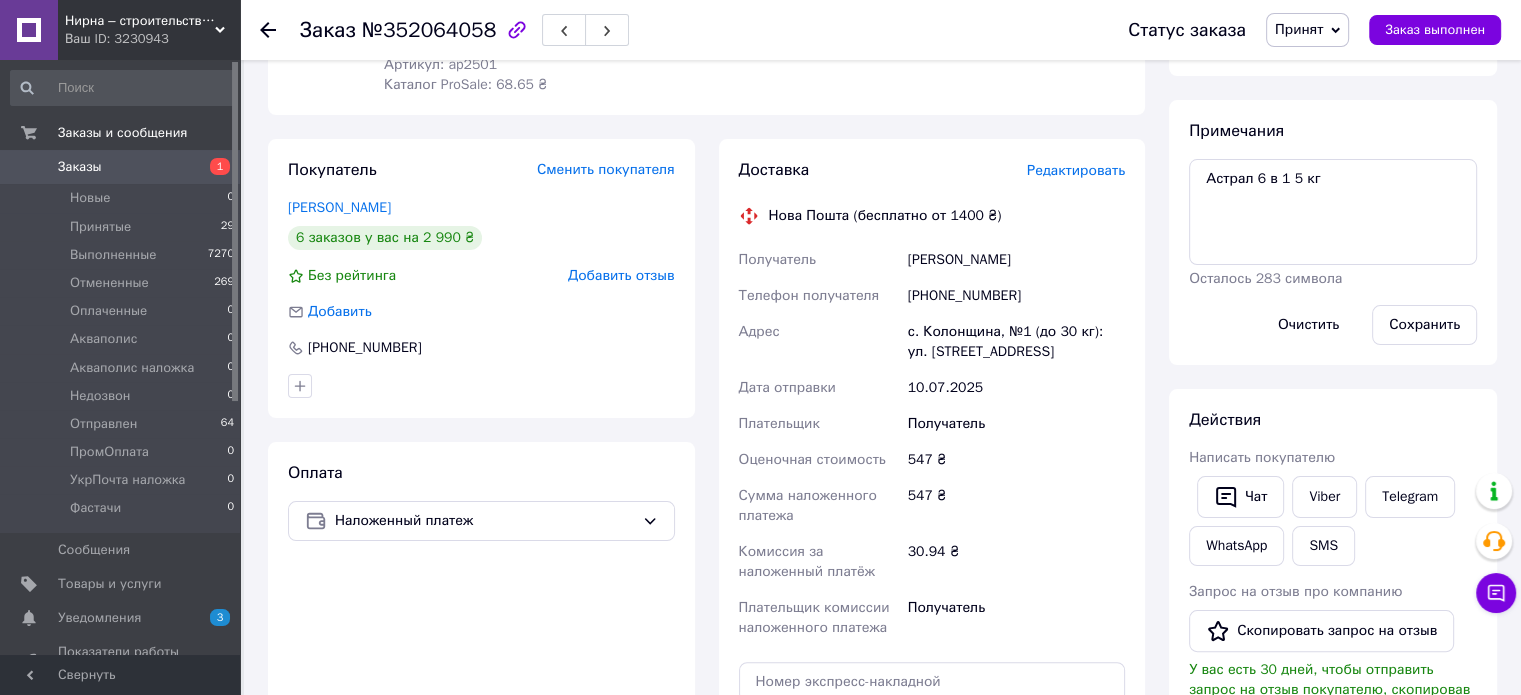 click on "+380674405098" at bounding box center [1016, 296] 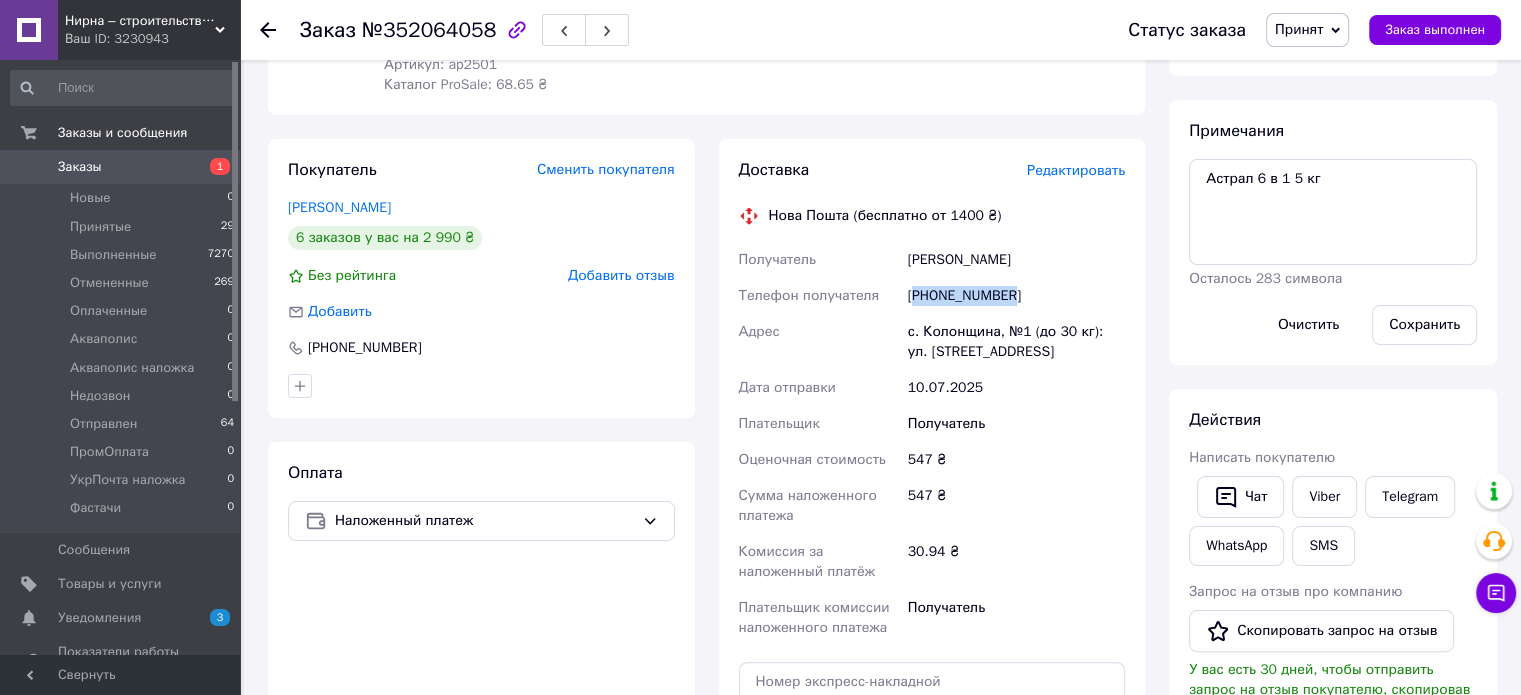 click on "+380674405098" at bounding box center (1016, 296) 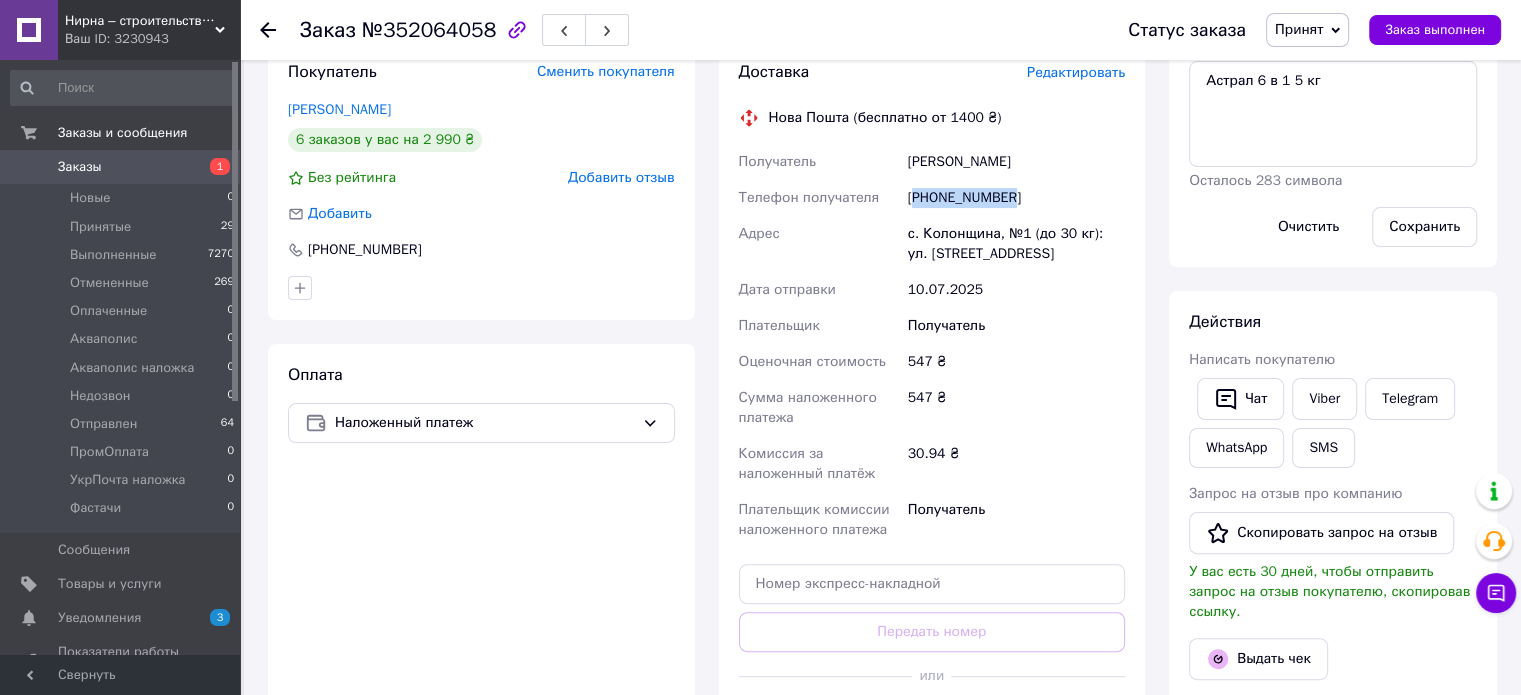 scroll, scrollTop: 400, scrollLeft: 0, axis: vertical 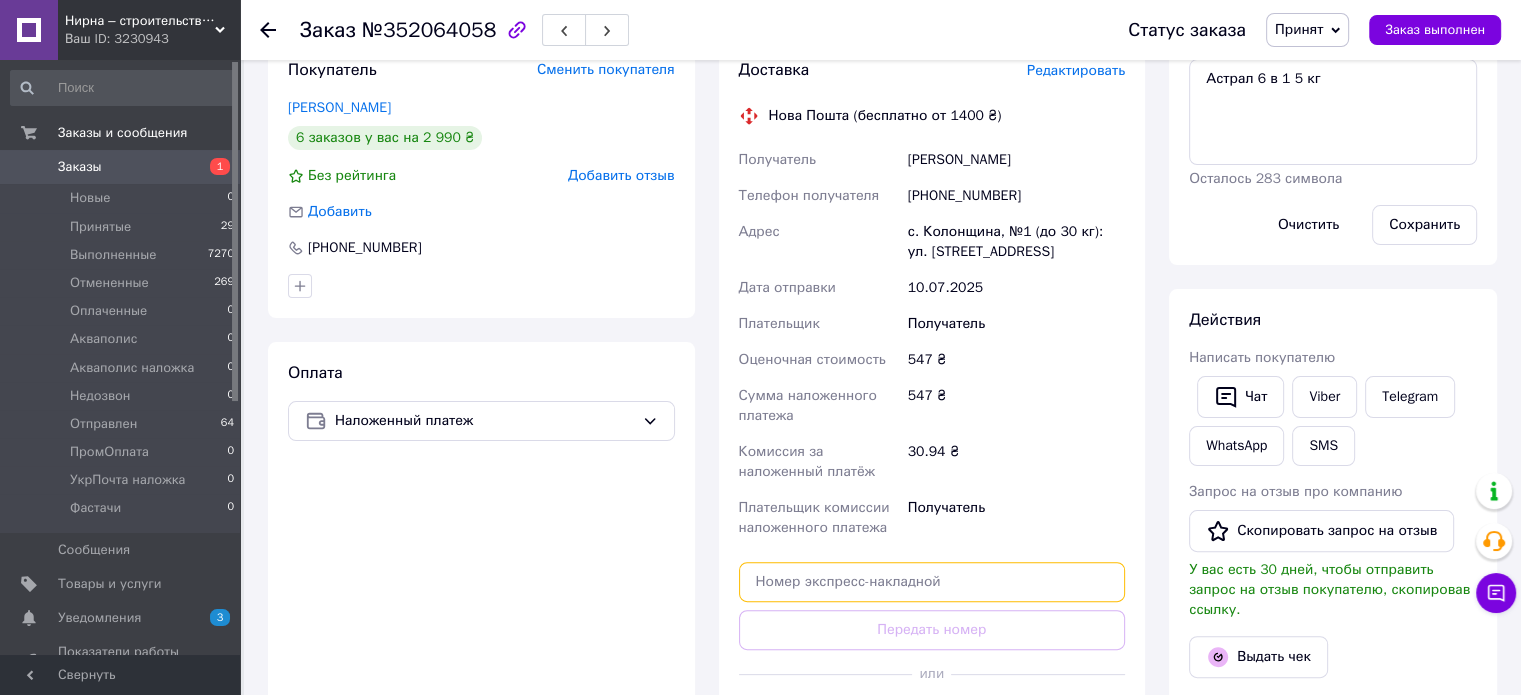 click at bounding box center [932, 582] 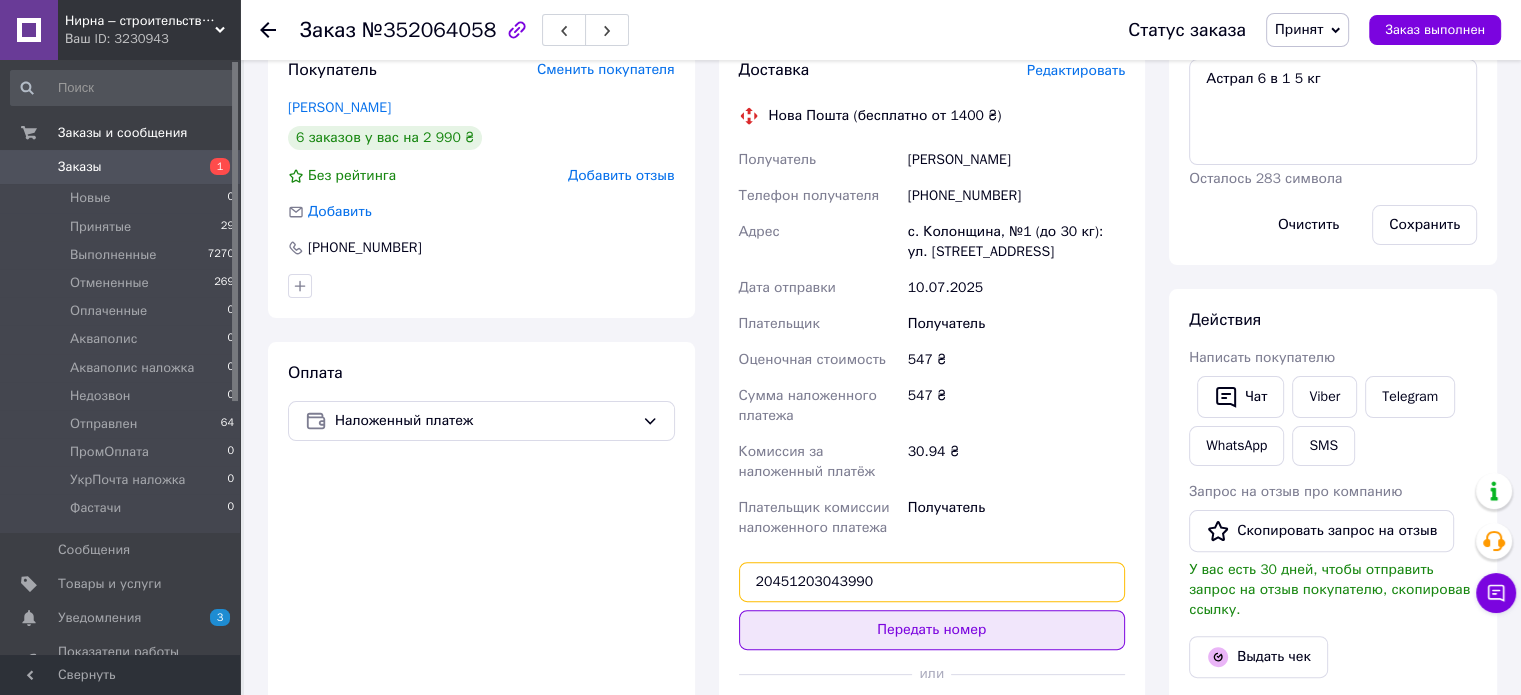 type on "20451203043990" 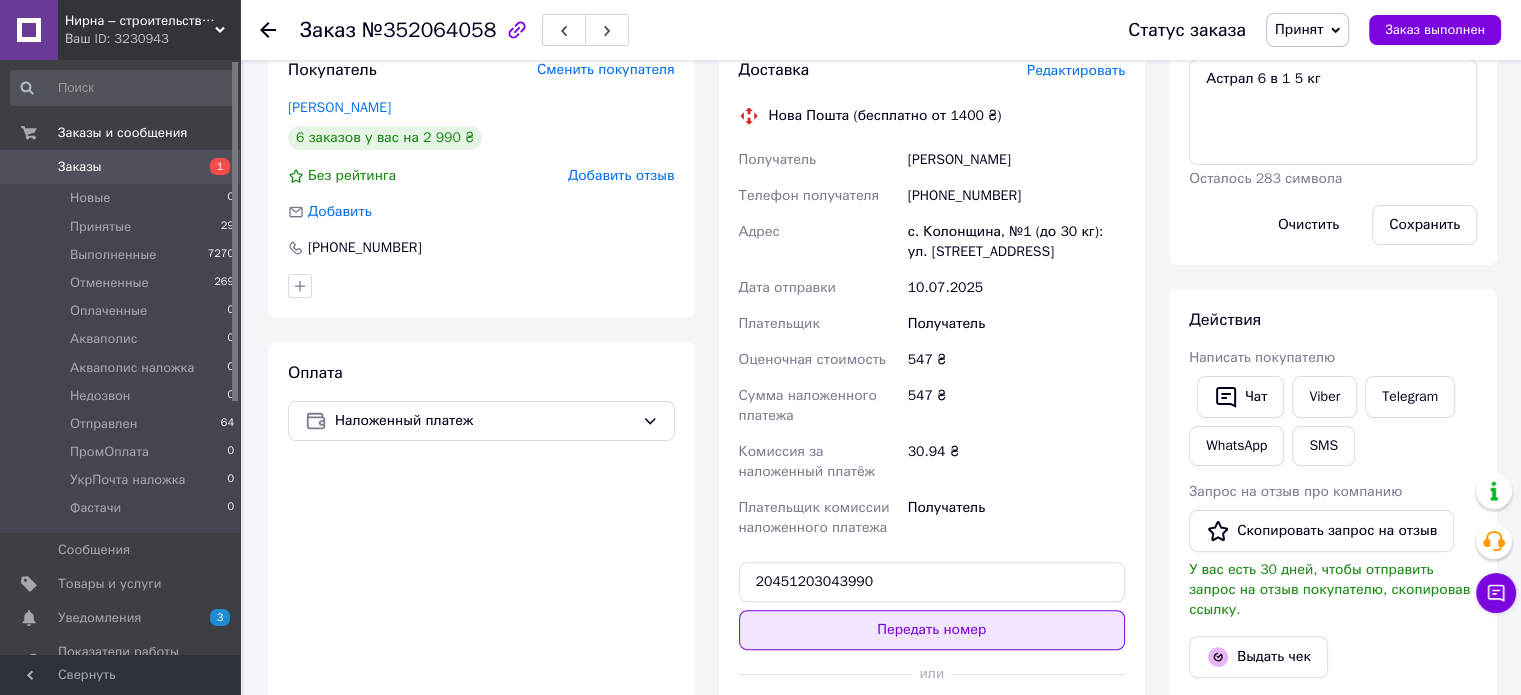 click on "Передать номер" at bounding box center (932, 630) 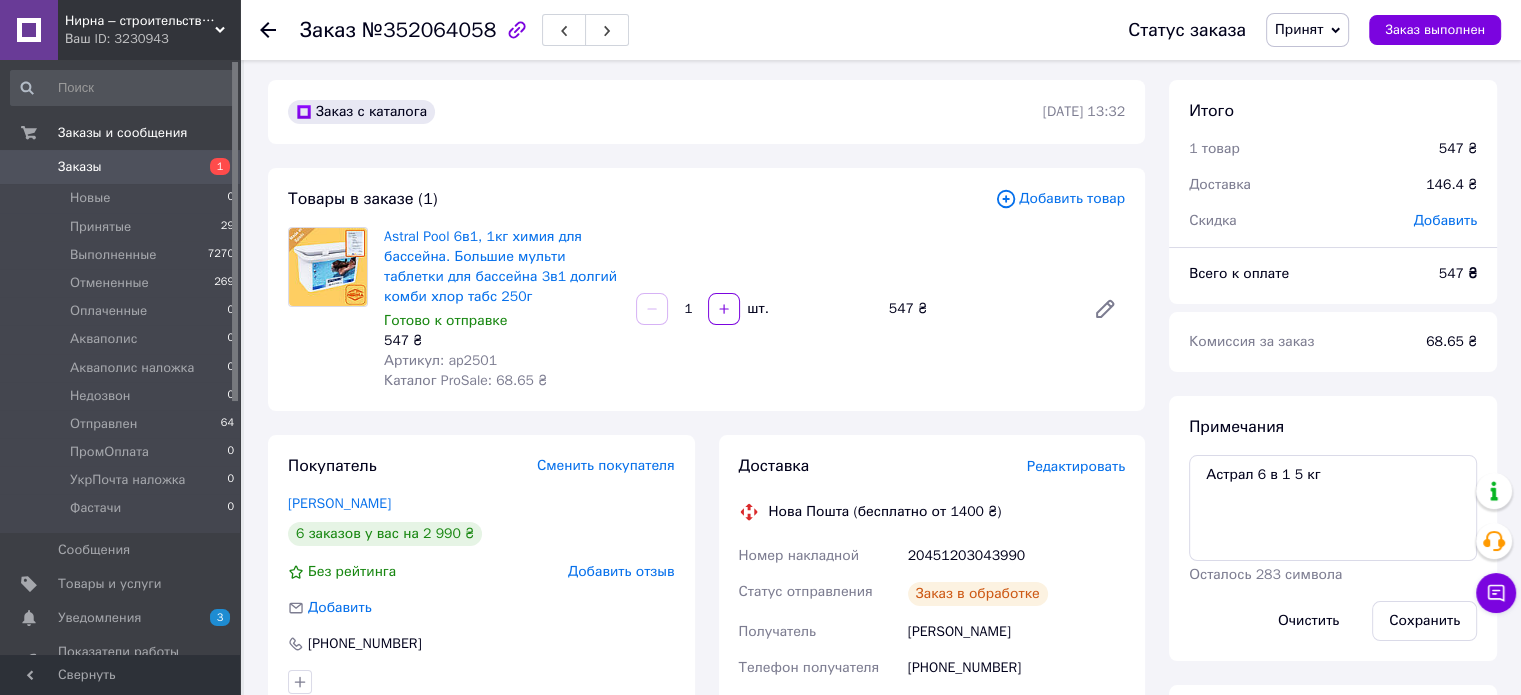 scroll, scrollTop: 0, scrollLeft: 0, axis: both 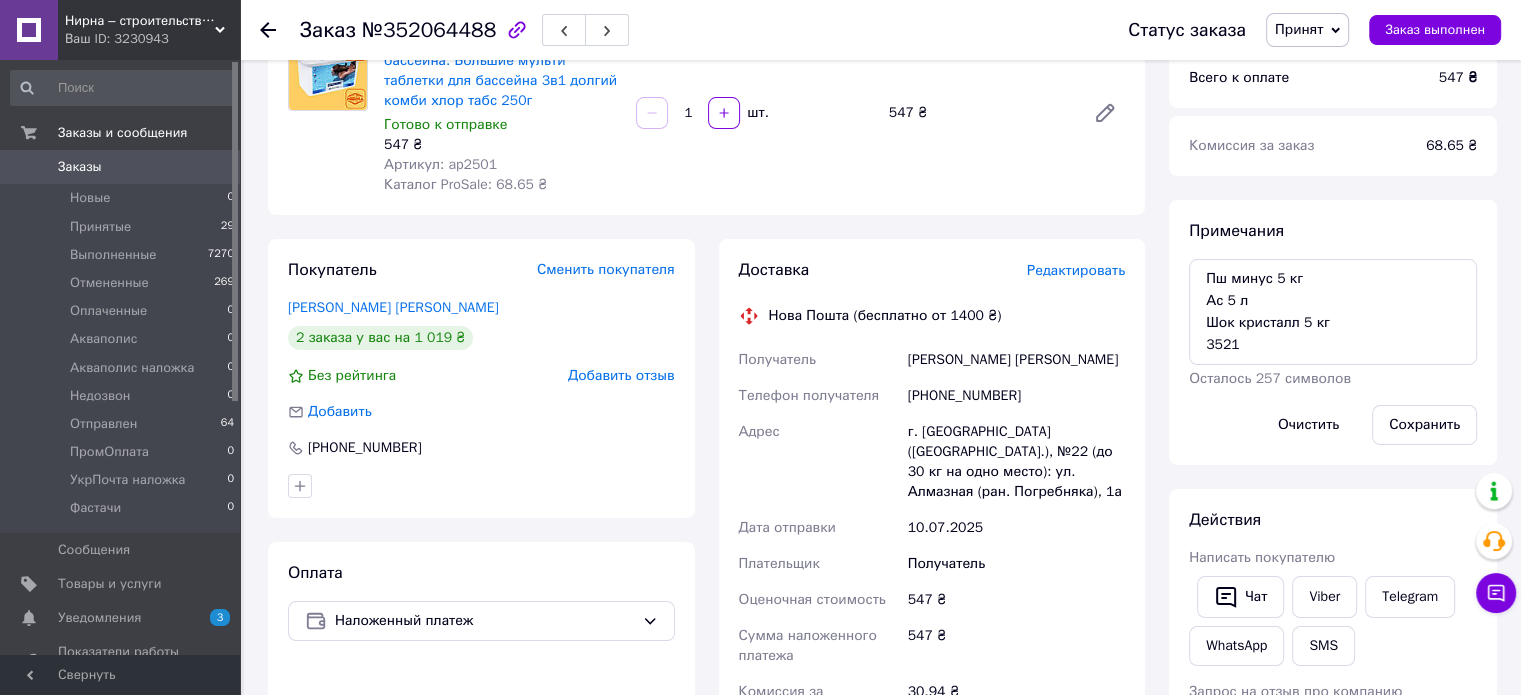 click on "[PHONE_NUMBER]" at bounding box center [1016, 396] 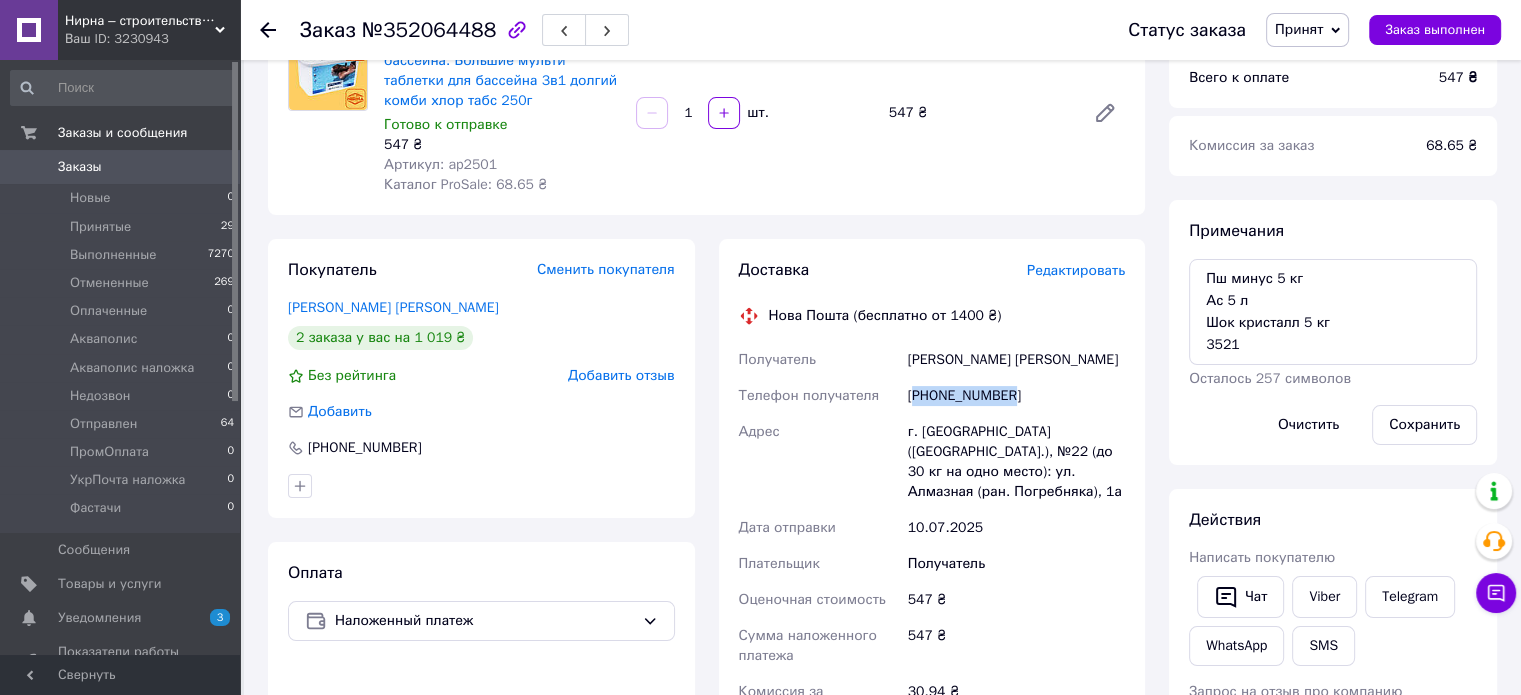 click on "[PHONE_NUMBER]" at bounding box center [1016, 396] 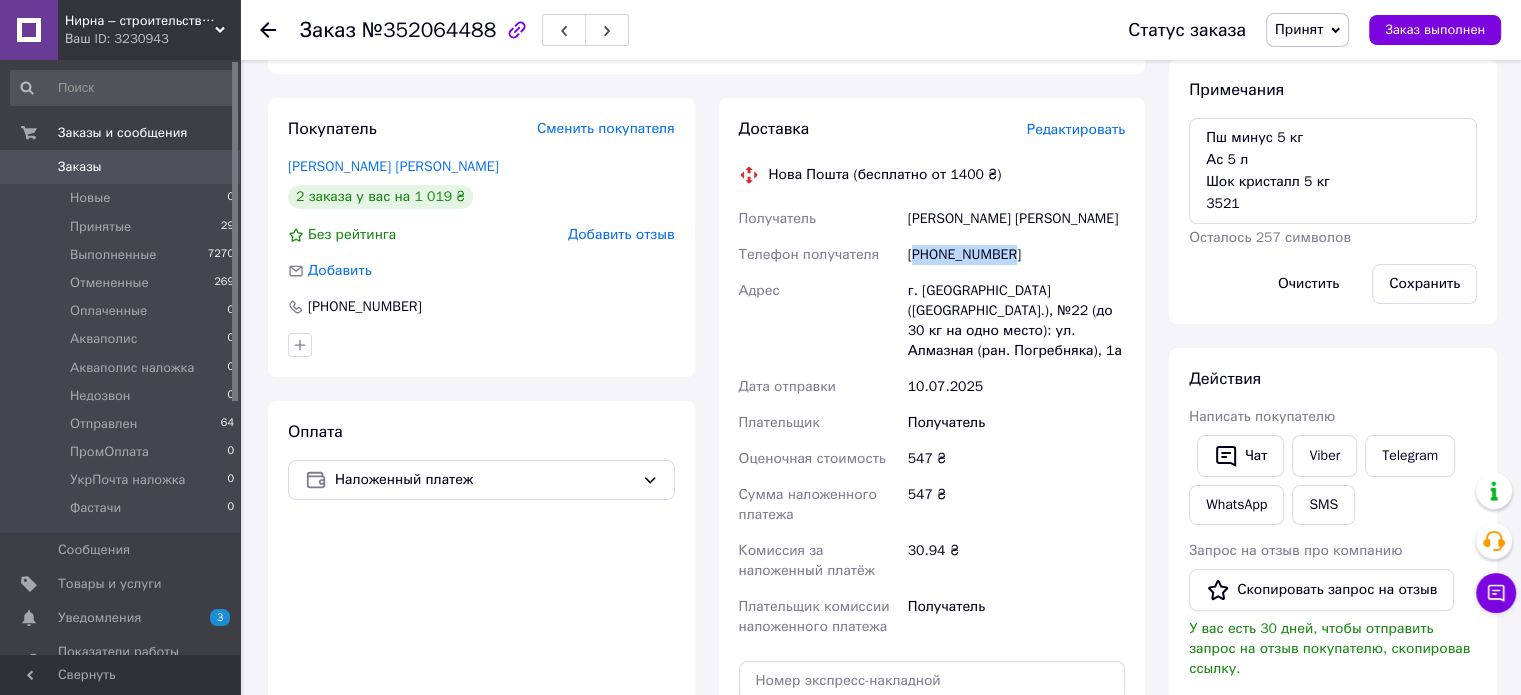 scroll, scrollTop: 400, scrollLeft: 0, axis: vertical 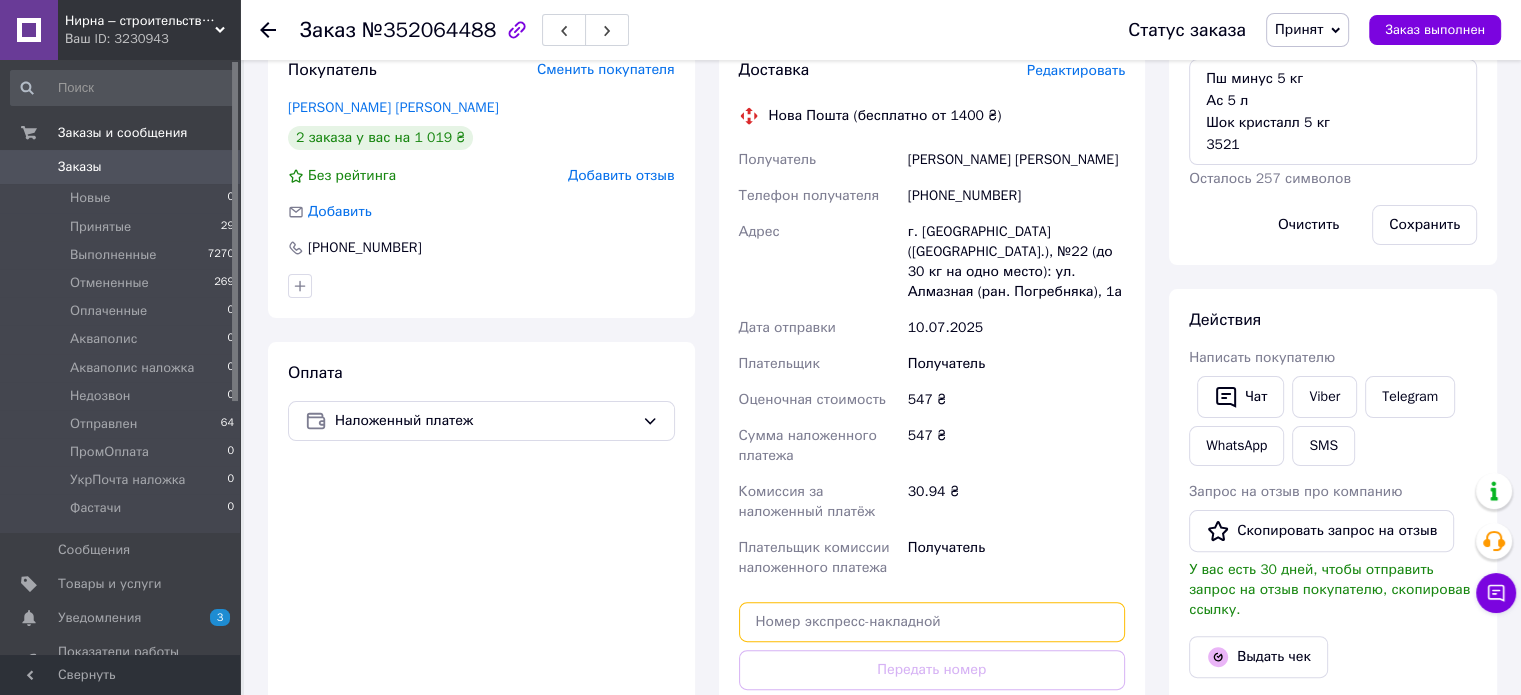 click at bounding box center [932, 622] 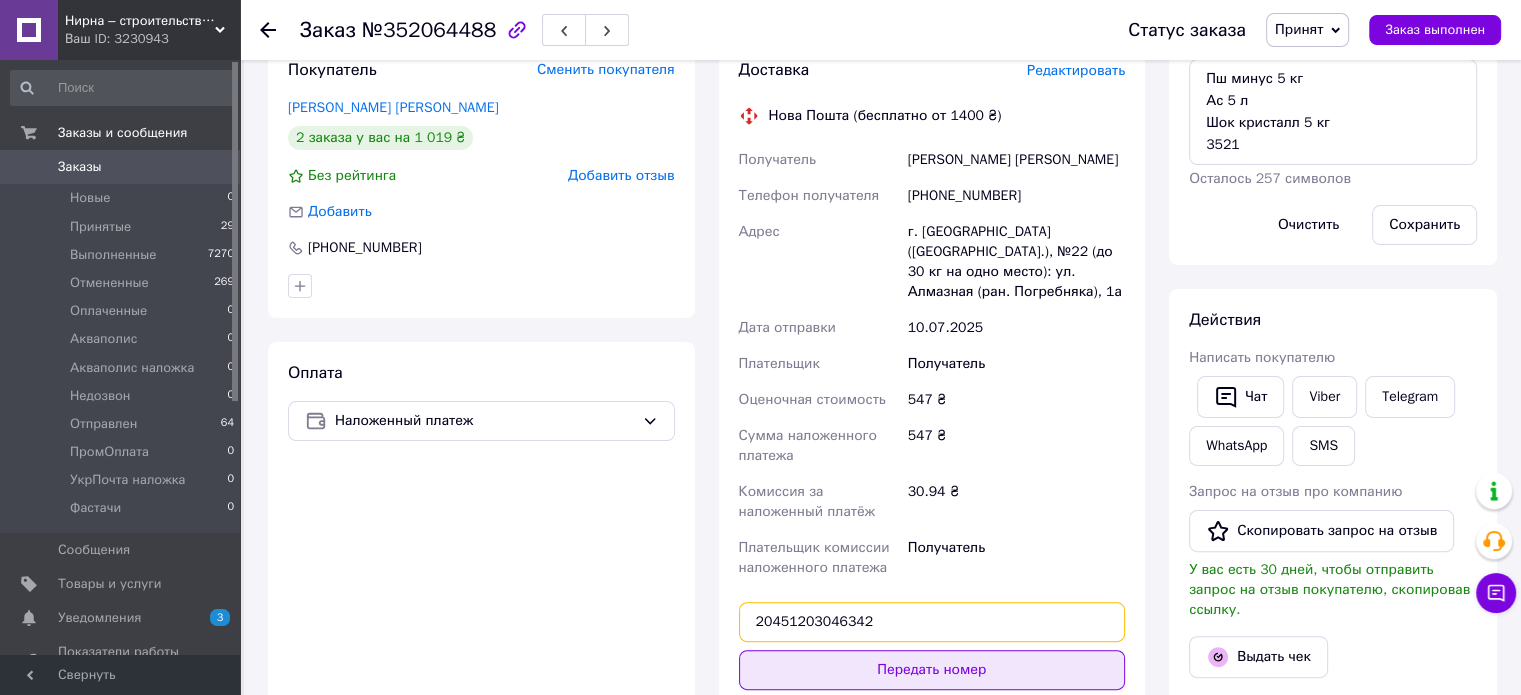 type on "20451203046342" 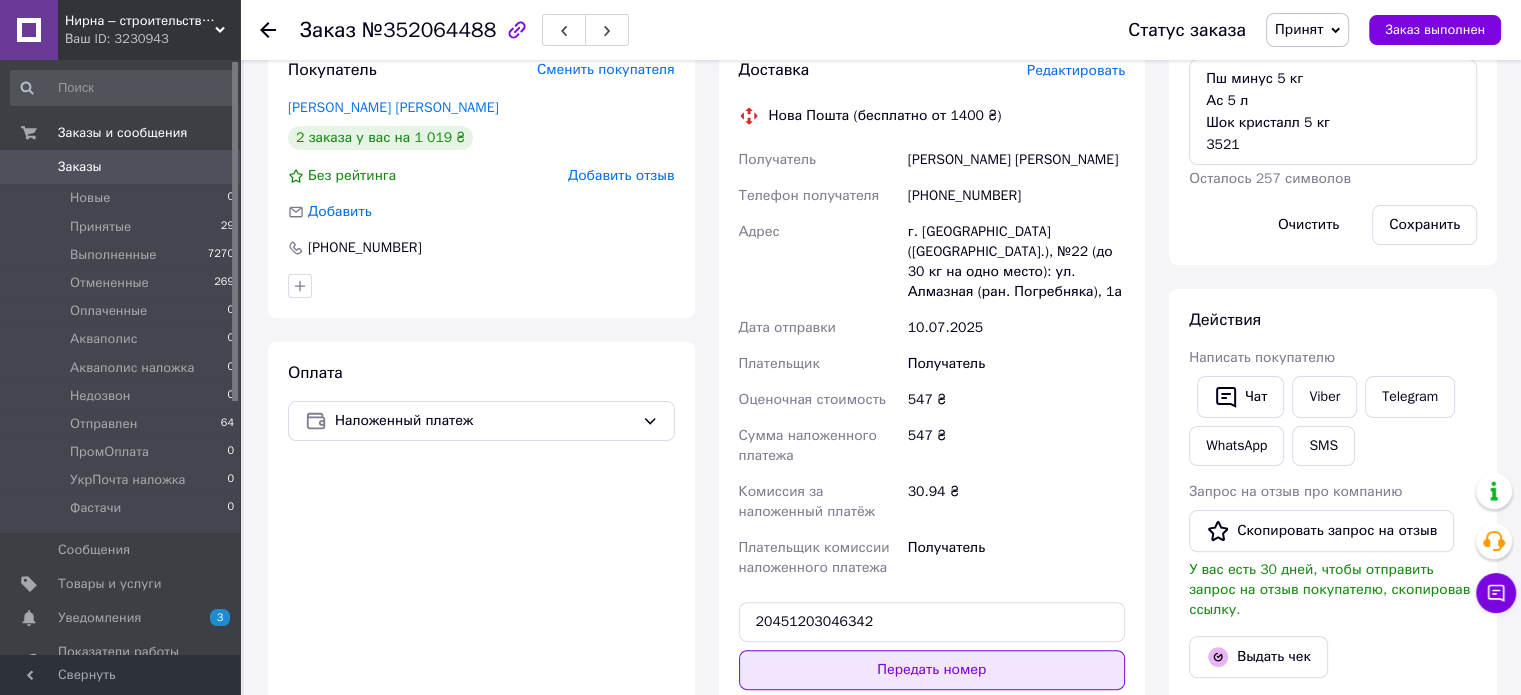 click on "Передать номер" at bounding box center (932, 670) 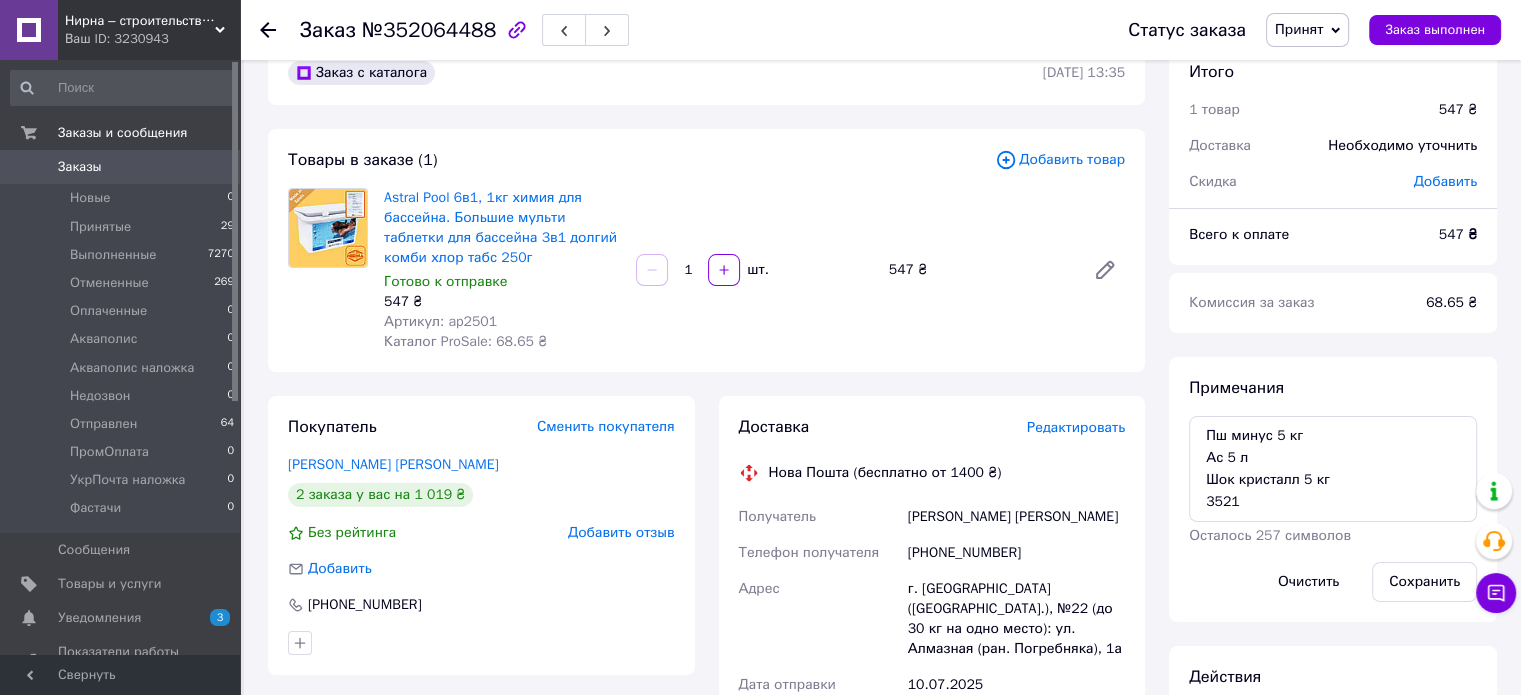 scroll, scrollTop: 0, scrollLeft: 0, axis: both 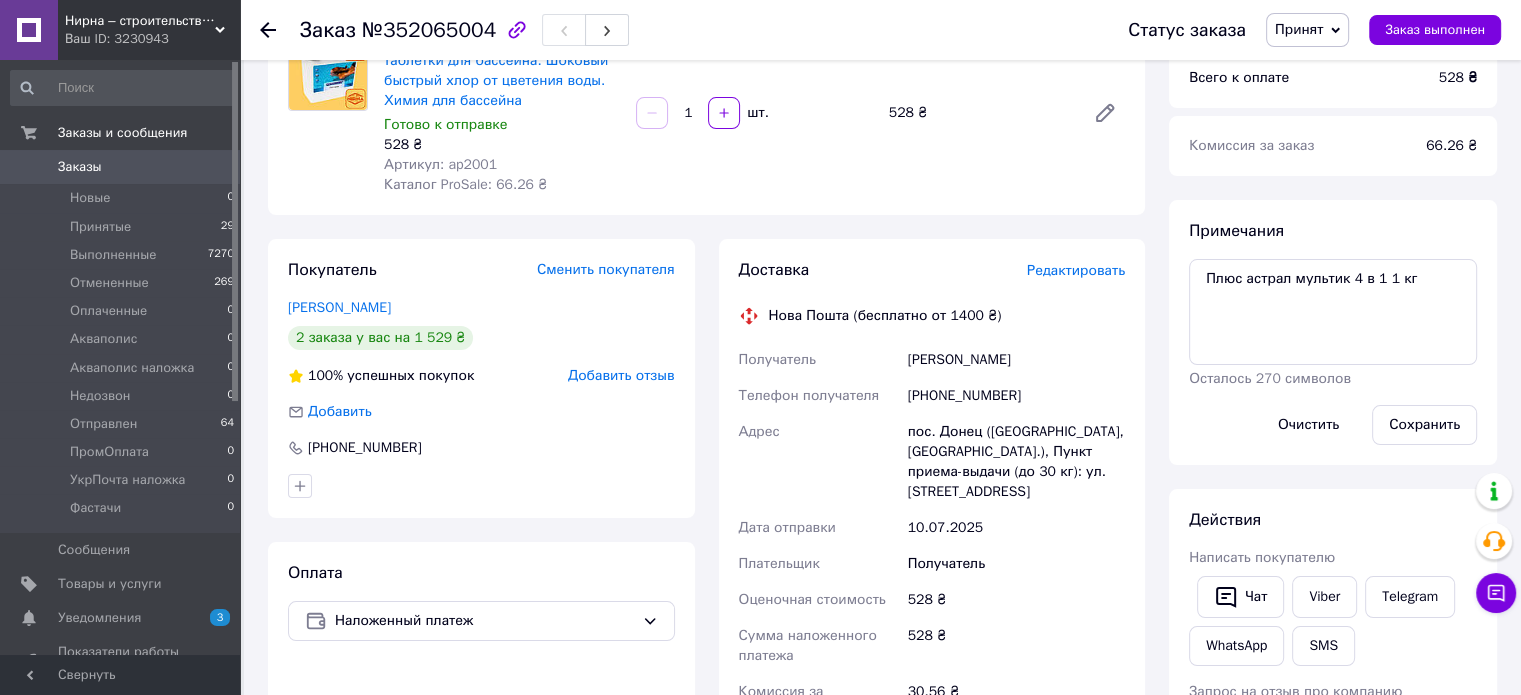 click on "[PHONE_NUMBER]" at bounding box center [1016, 396] 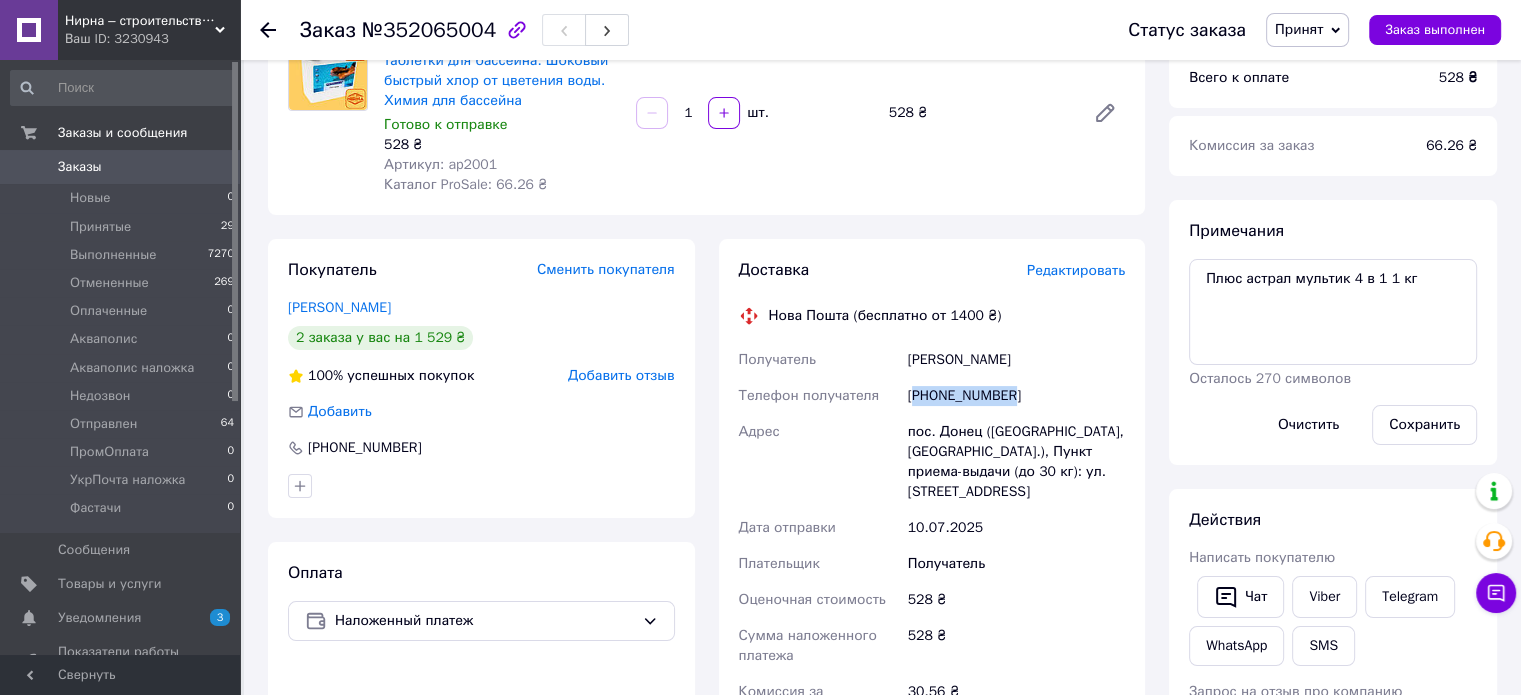 click on "[PHONE_NUMBER]" at bounding box center [1016, 396] 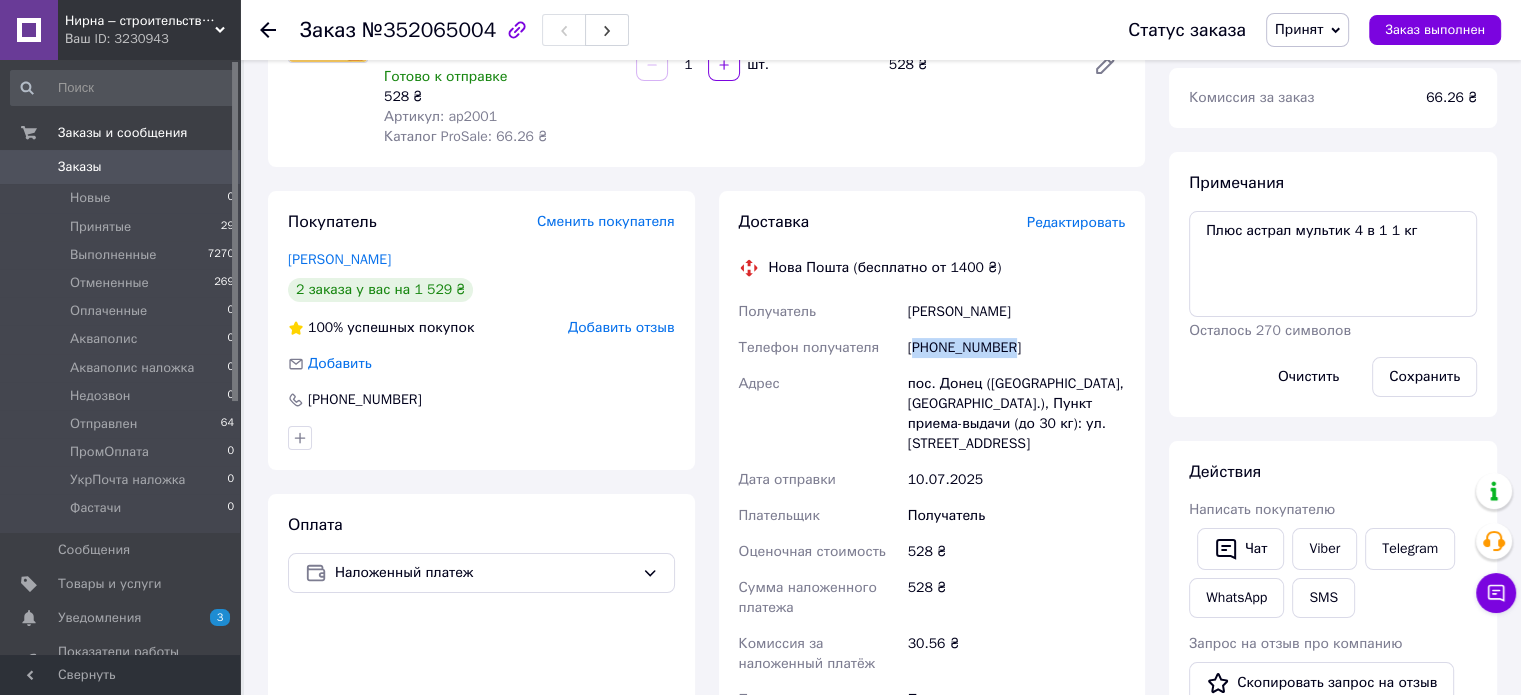 scroll, scrollTop: 400, scrollLeft: 0, axis: vertical 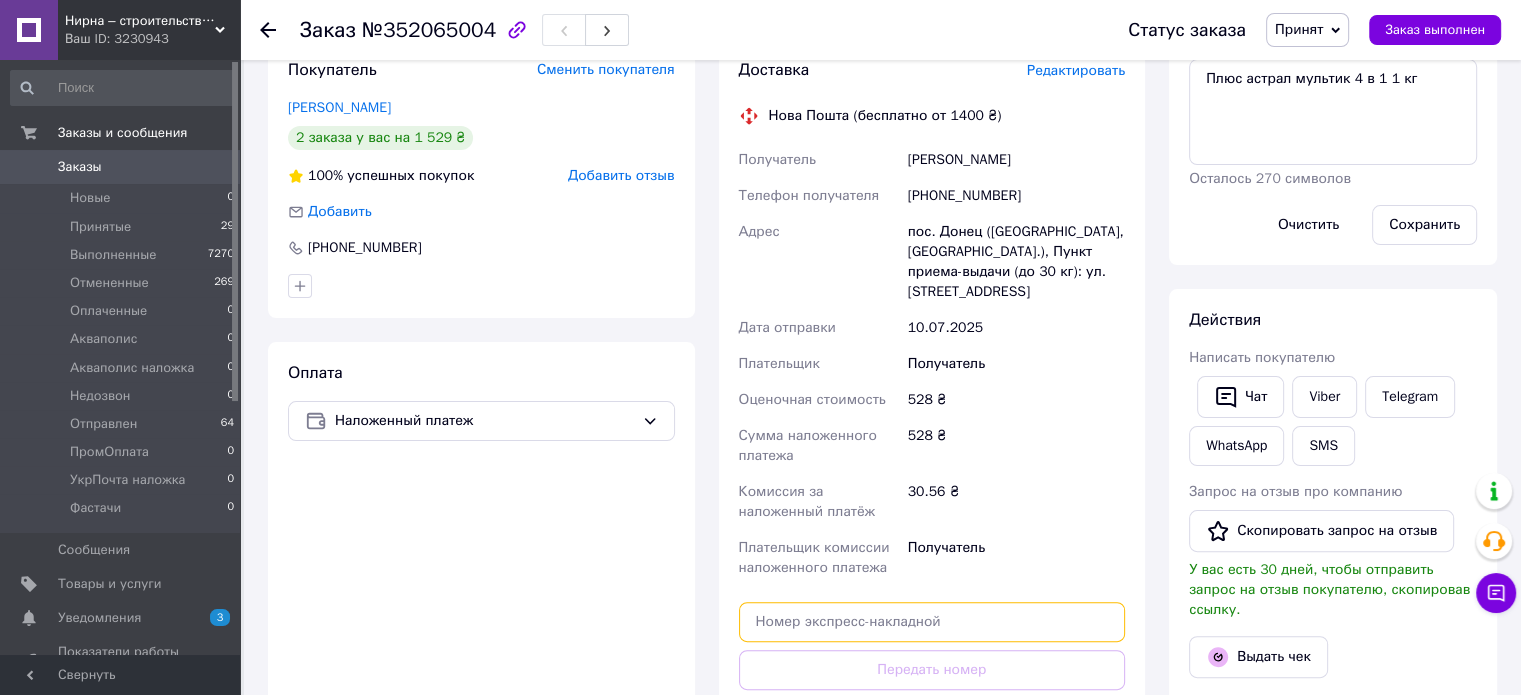 click at bounding box center [932, 622] 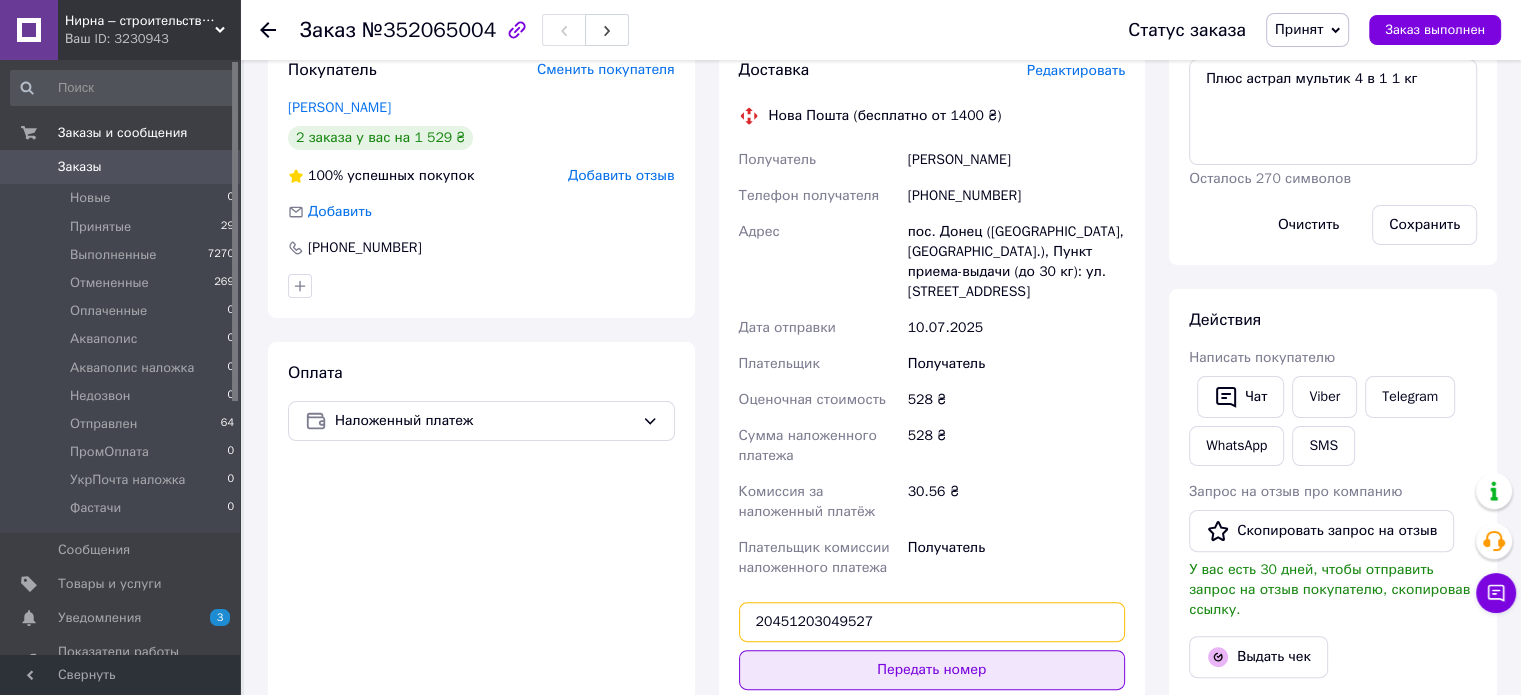 type on "20451203049527" 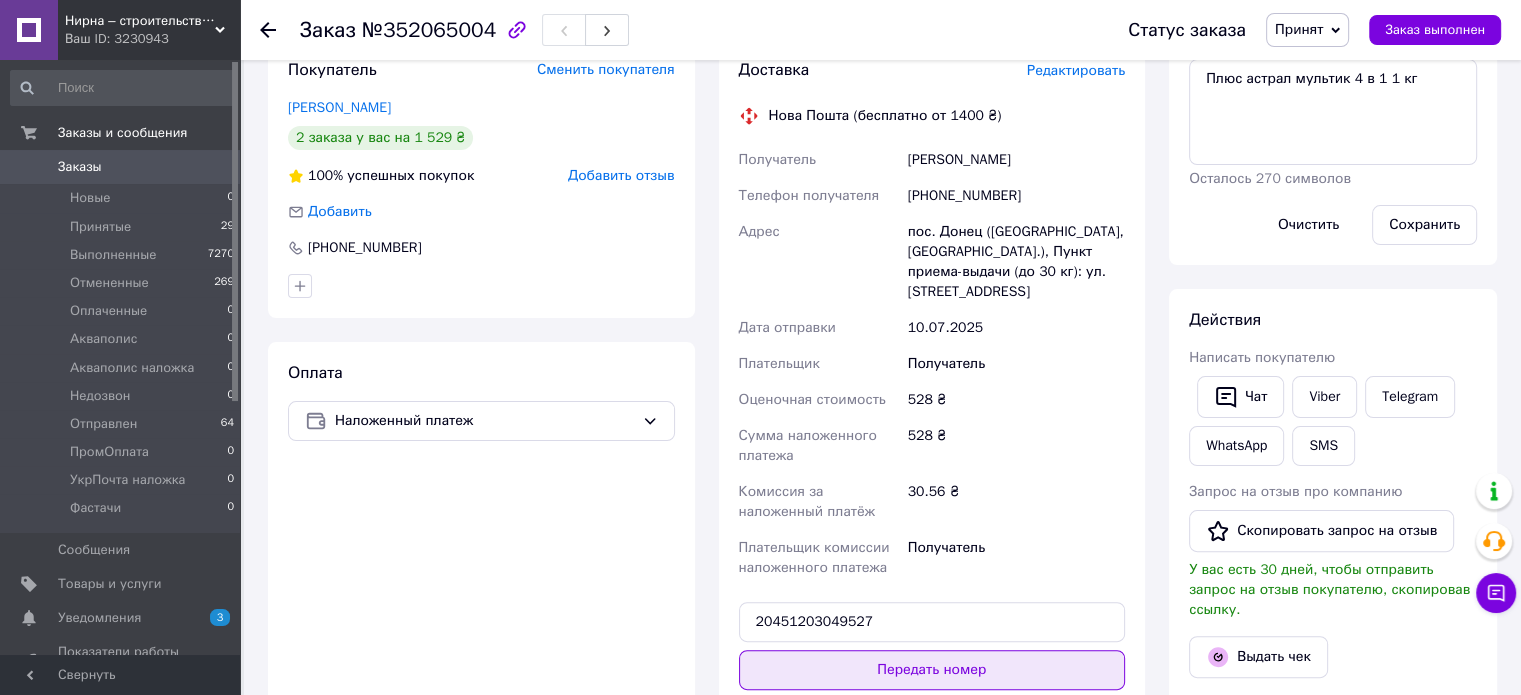 click on "Передать номер" at bounding box center [932, 670] 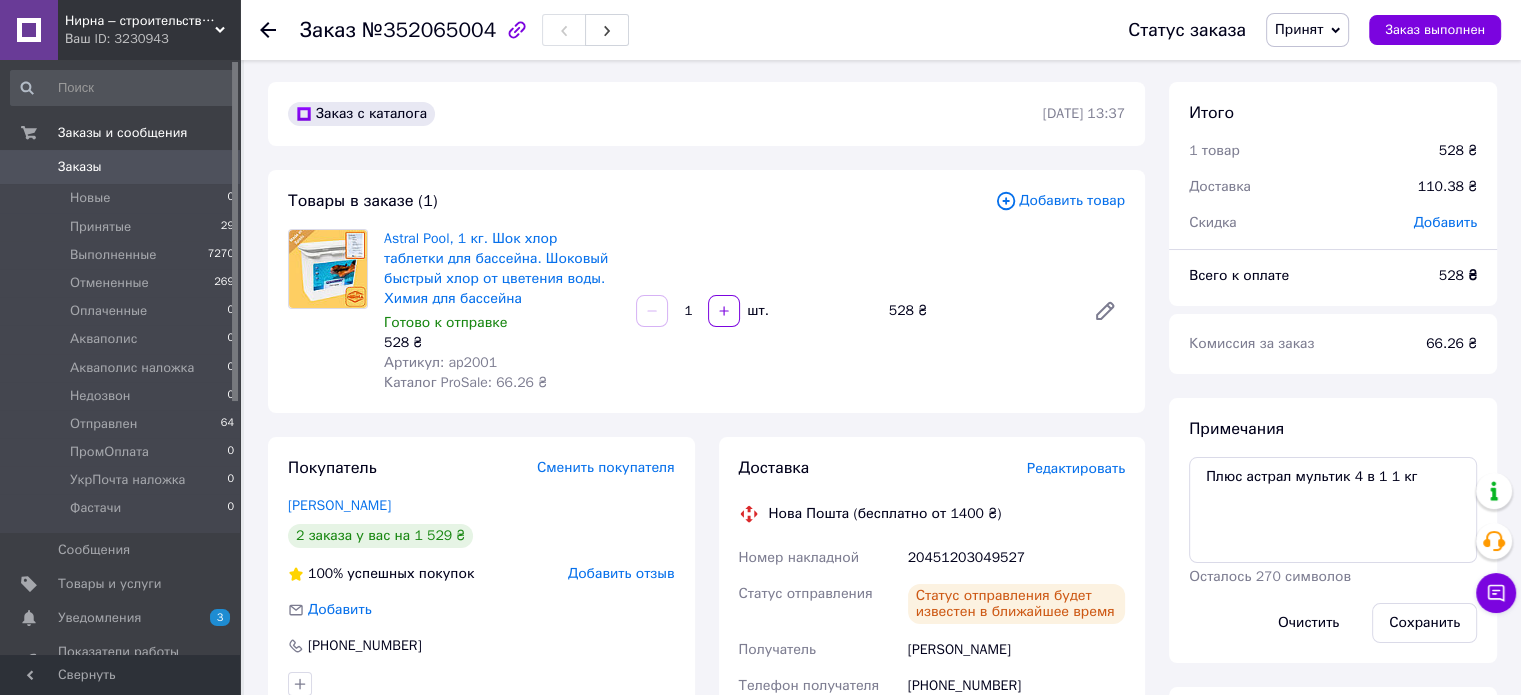 scroll, scrollTop: 0, scrollLeft: 0, axis: both 